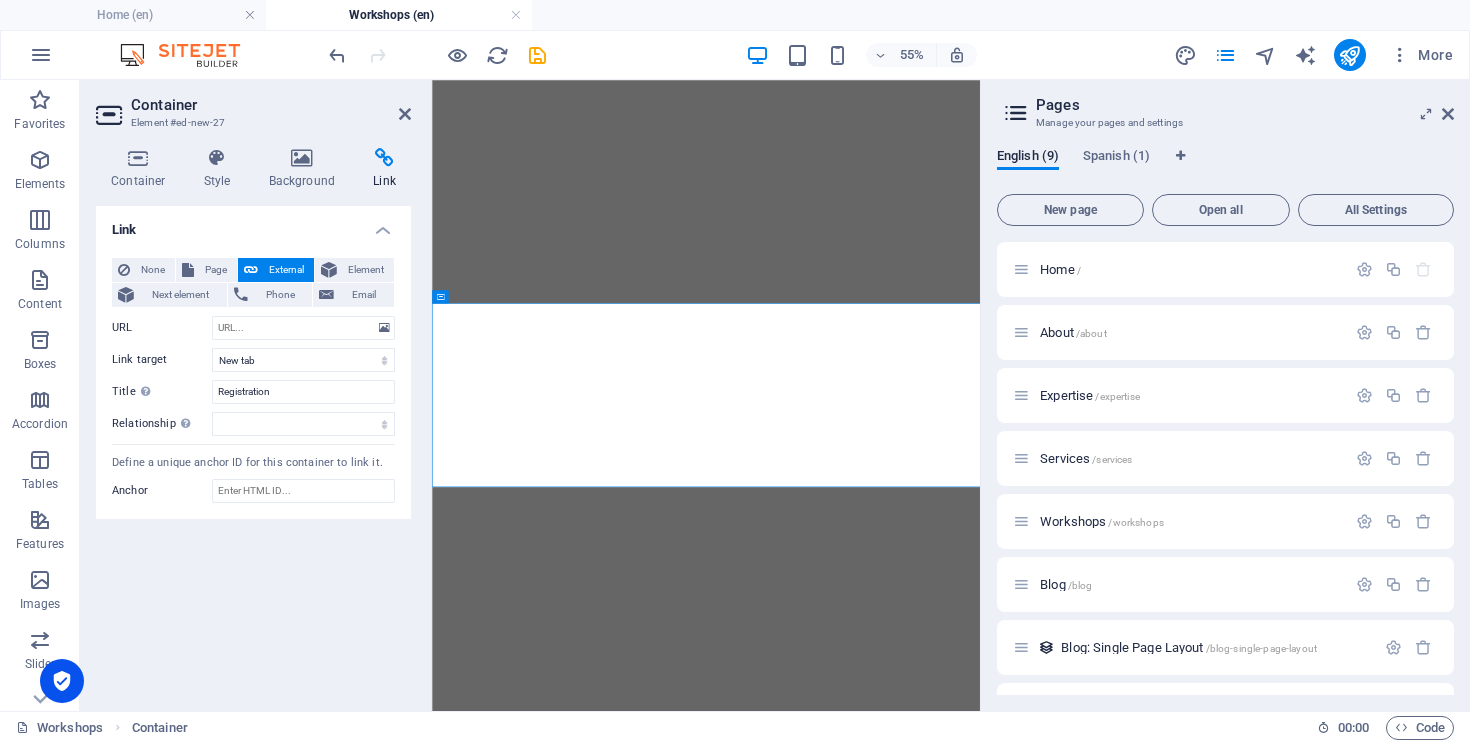 scroll, scrollTop: 0, scrollLeft: 0, axis: both 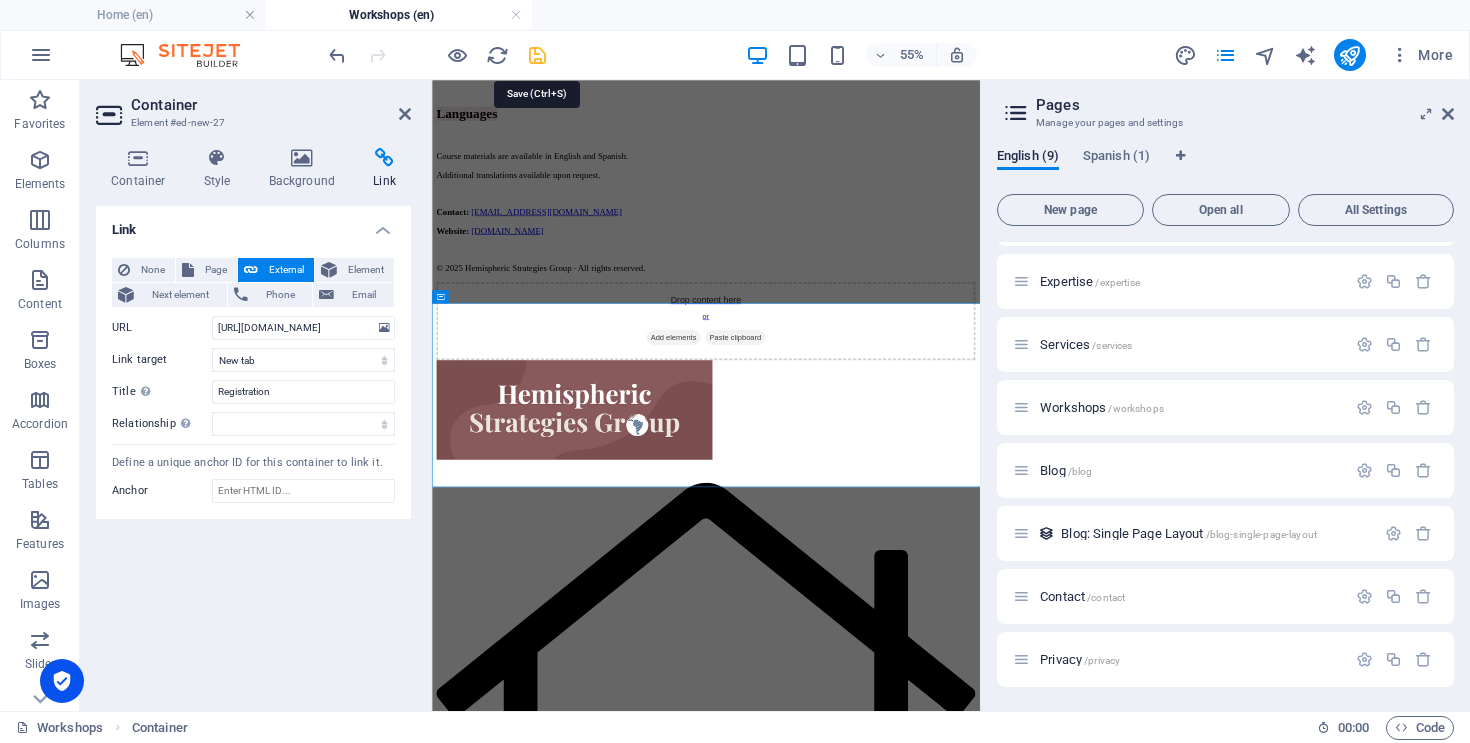 type on "https://docs.google.com/forms/d/e/1FAIpQLSdnVu5k7WkxfdsBKAApJRZo1qW3ZGralquDGaZM0U7vj-UwdQ/viewform?usp=header" 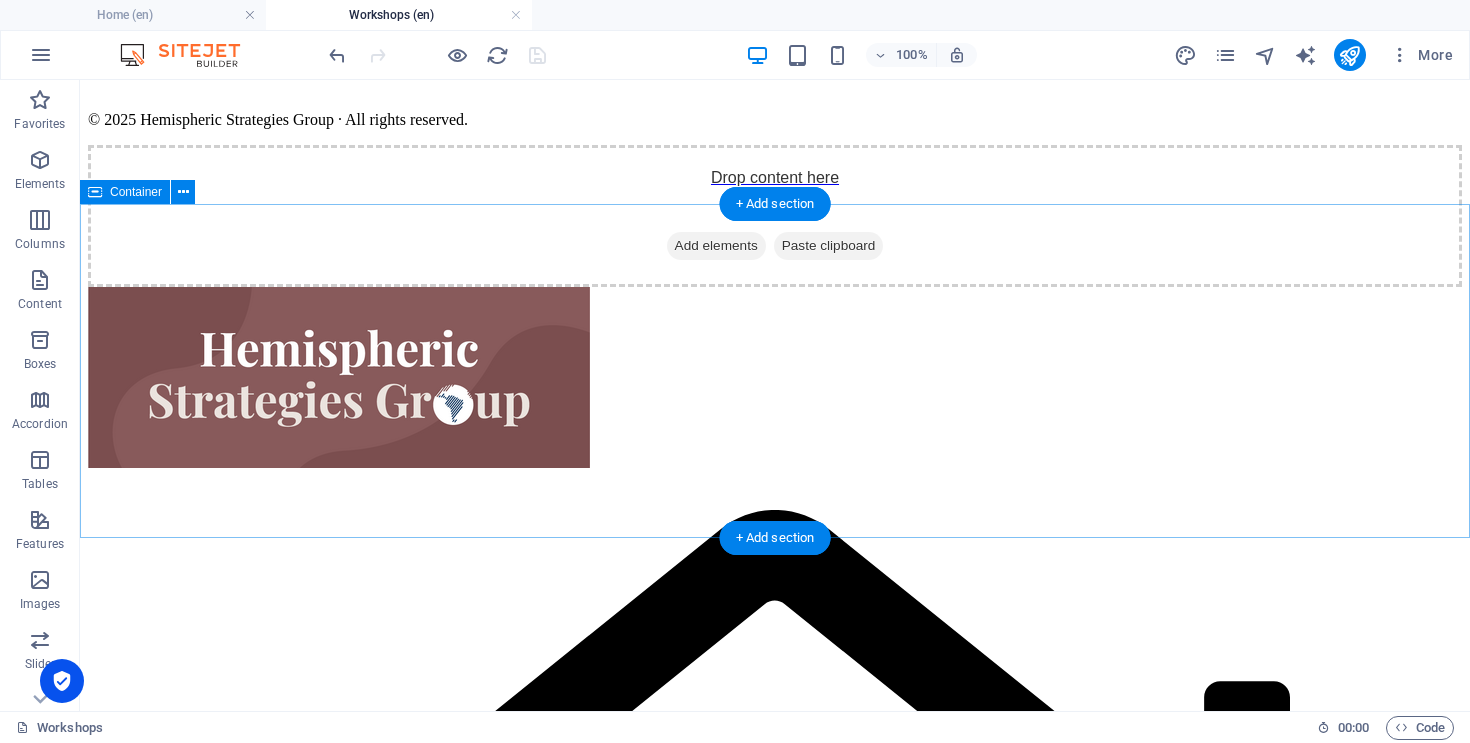 scroll, scrollTop: 1340, scrollLeft: 0, axis: vertical 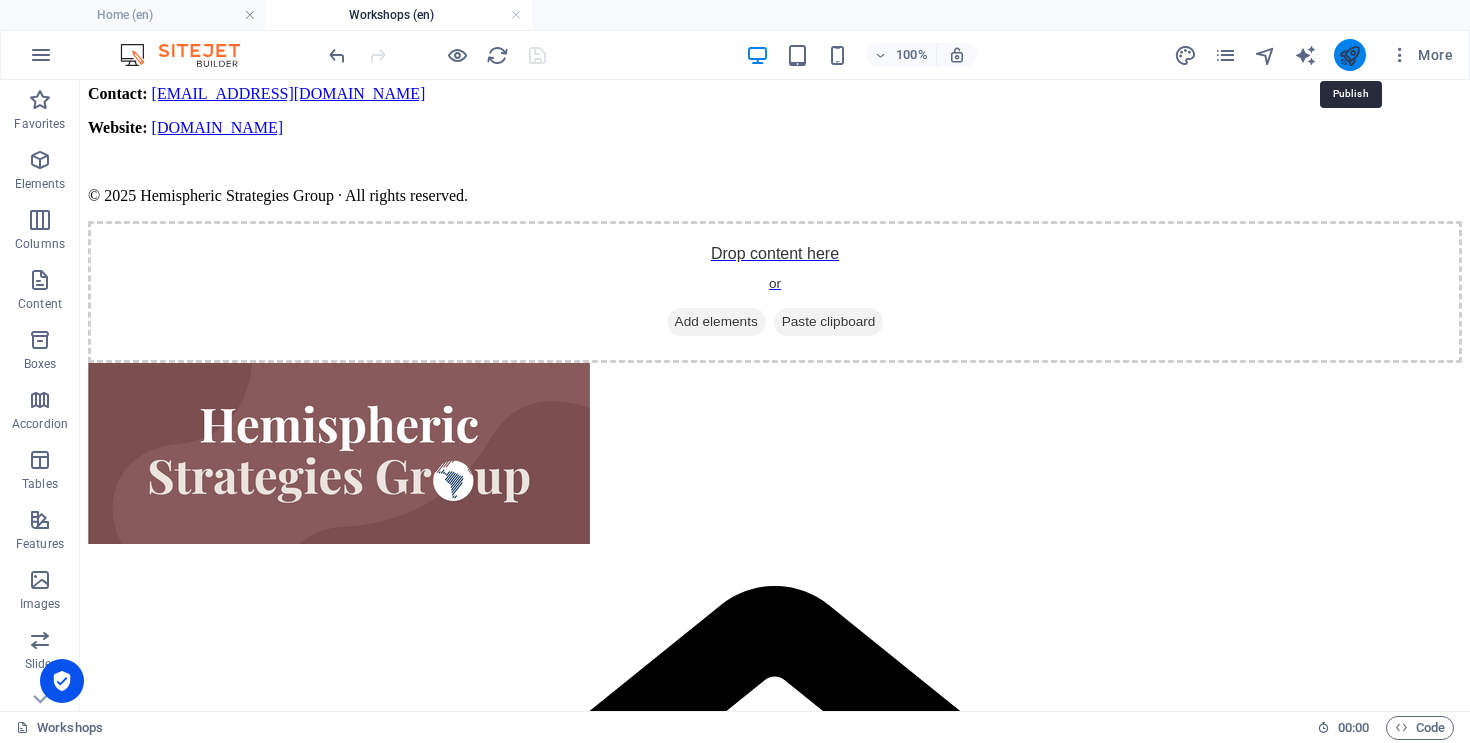 click at bounding box center (1349, 55) 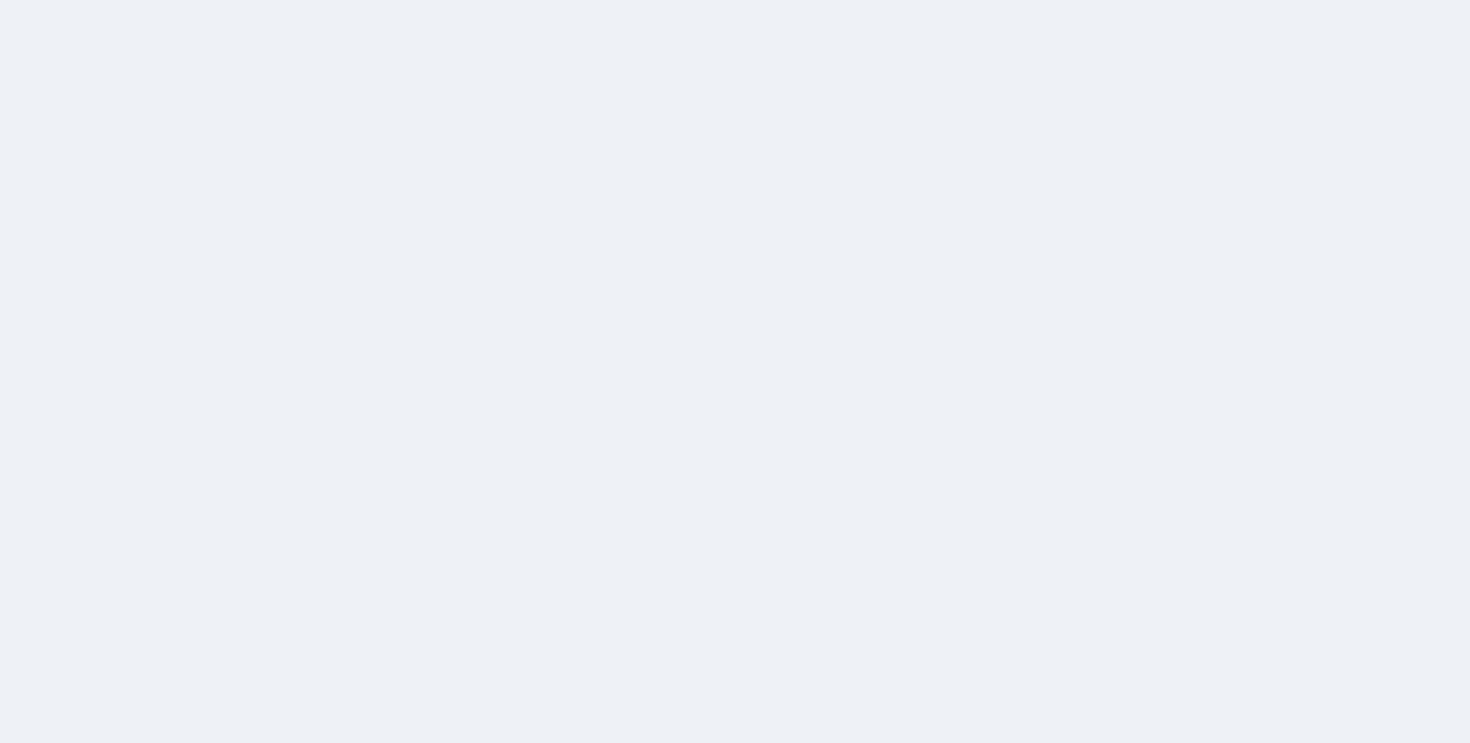 scroll, scrollTop: 0, scrollLeft: 0, axis: both 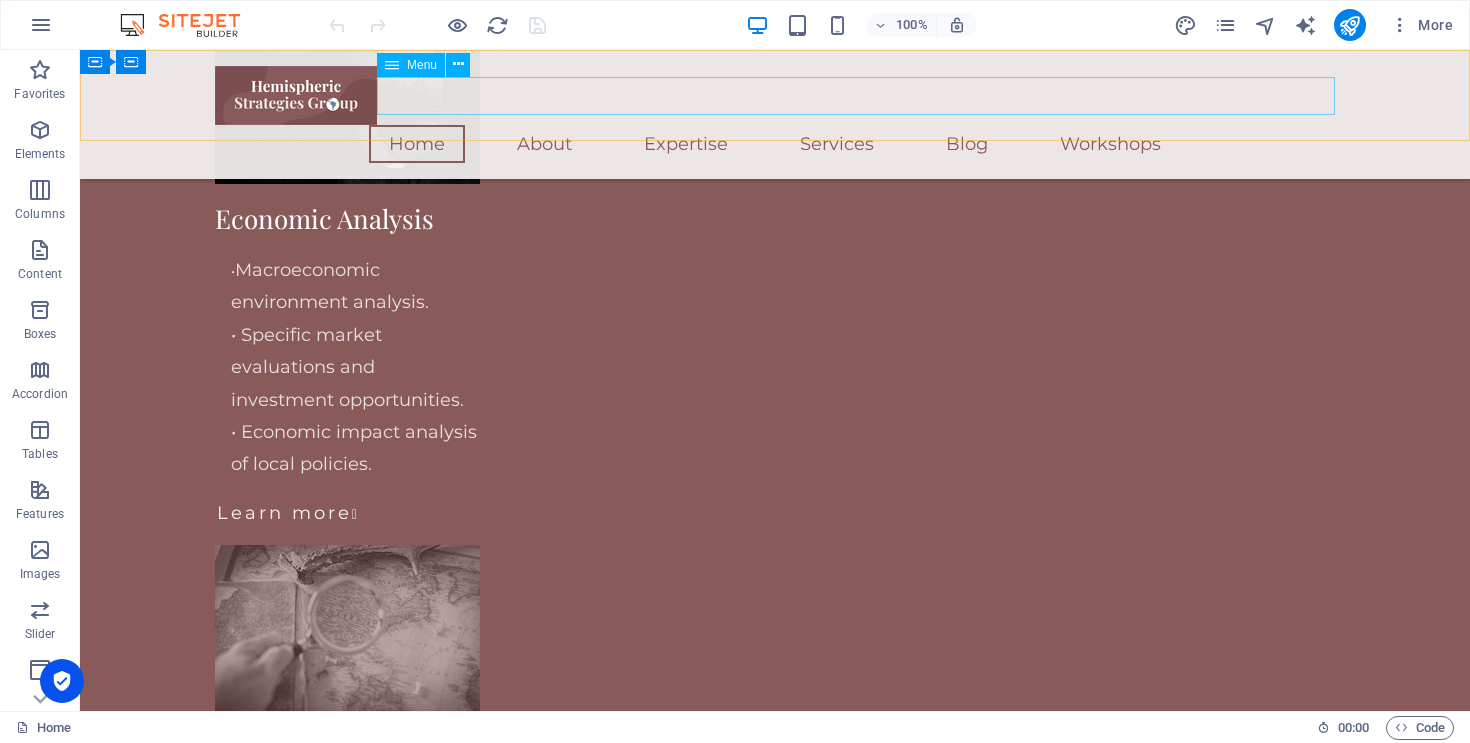 click on "Home About Expertise Services Blog Workshops" at bounding box center [775, 144] 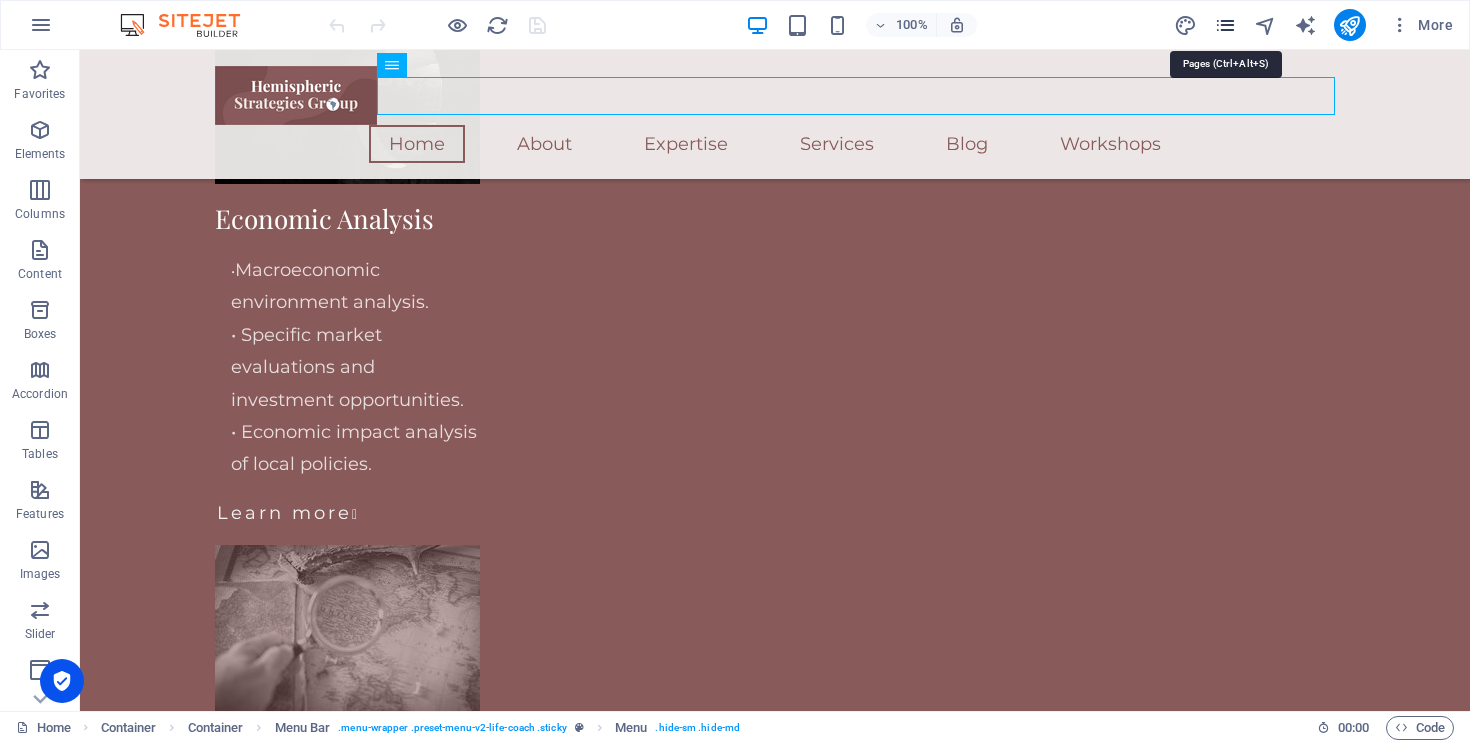 click at bounding box center (1225, 25) 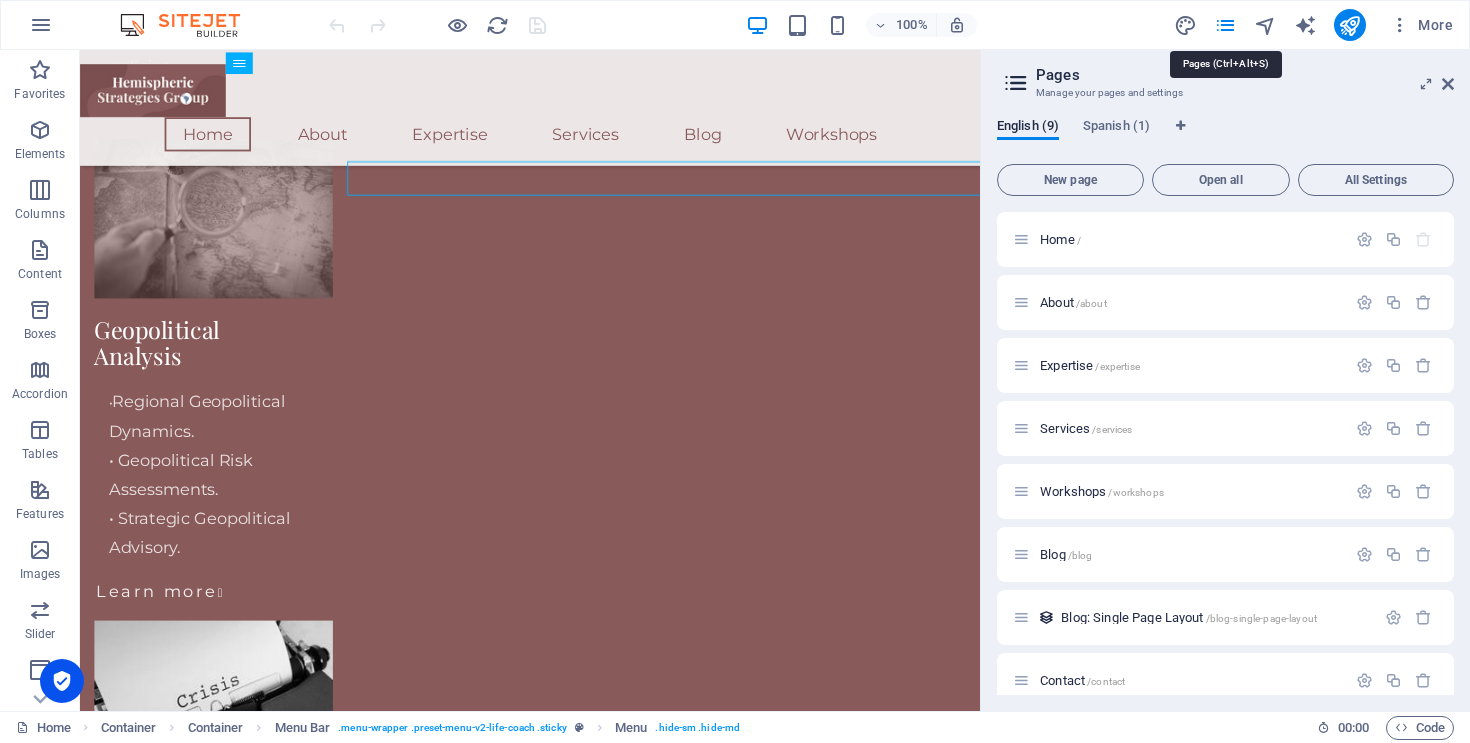 scroll, scrollTop: 4892, scrollLeft: 0, axis: vertical 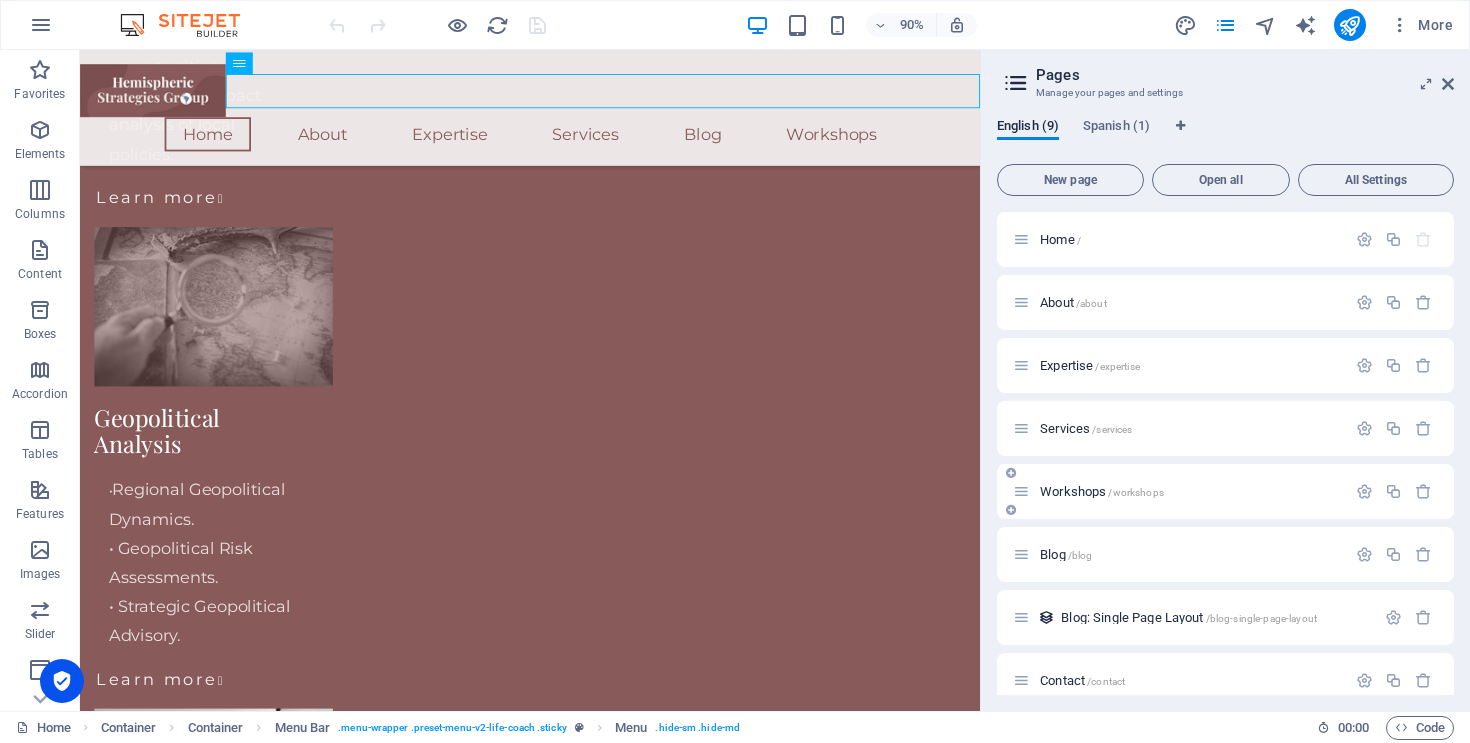 click on "Workshops /workshops" at bounding box center (1102, 491) 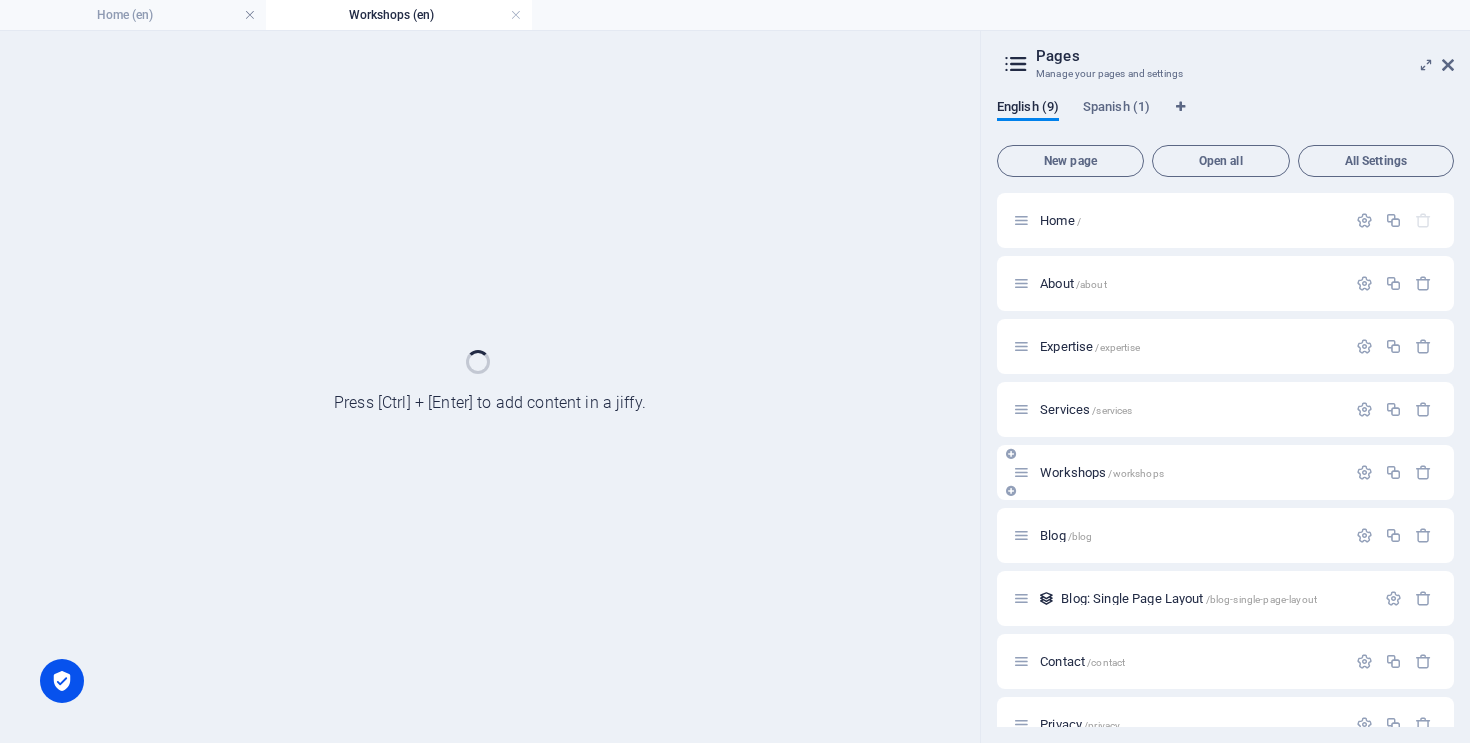 scroll, scrollTop: 0, scrollLeft: 0, axis: both 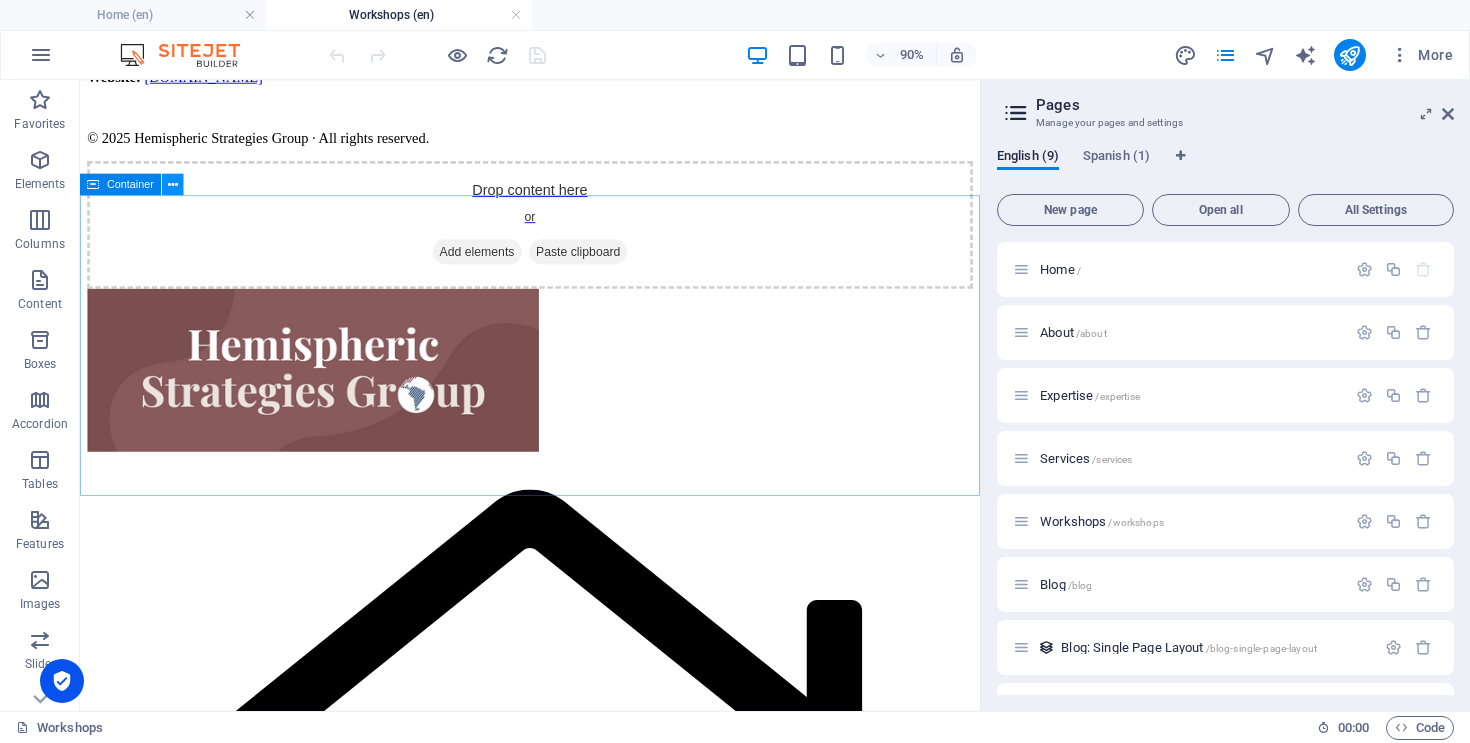 click at bounding box center [173, 184] 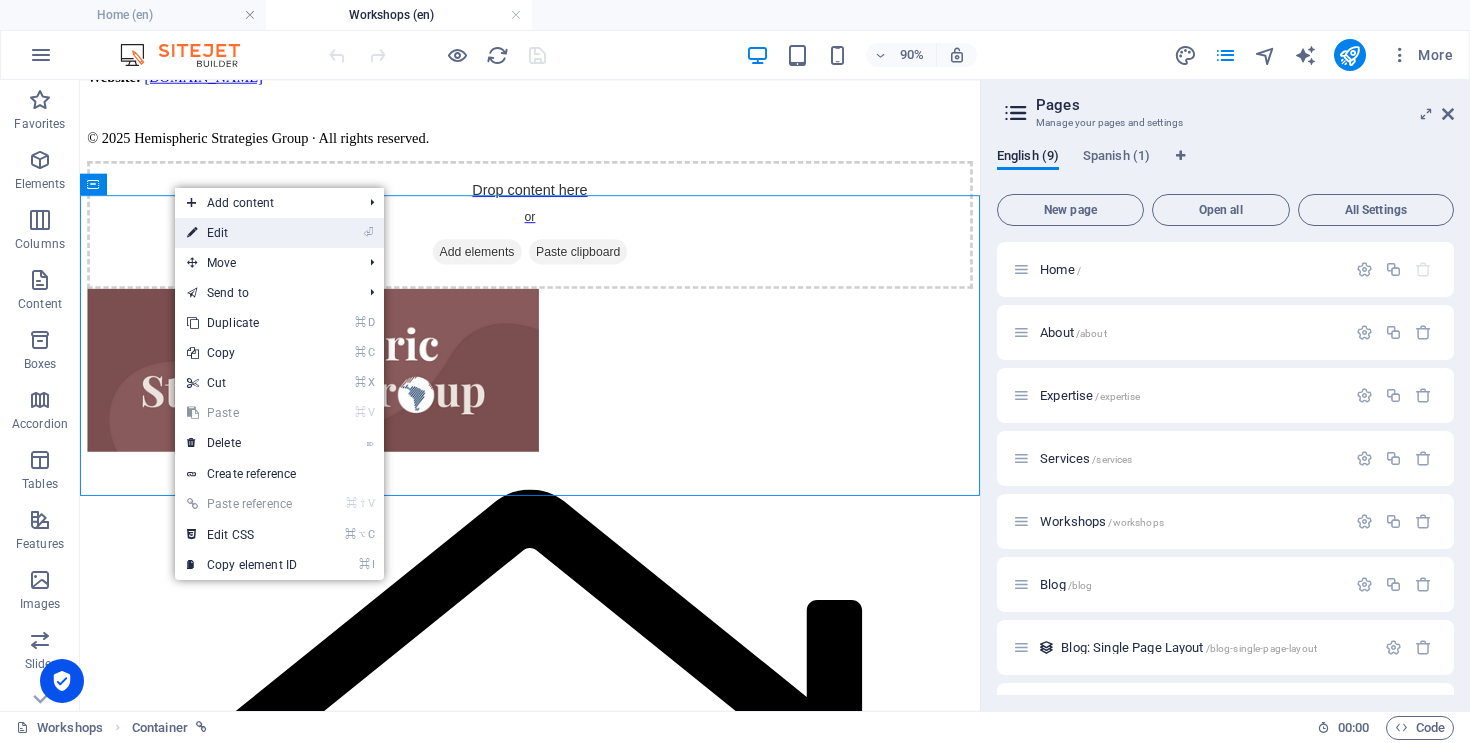 click on "⏎  Edit" at bounding box center (242, 233) 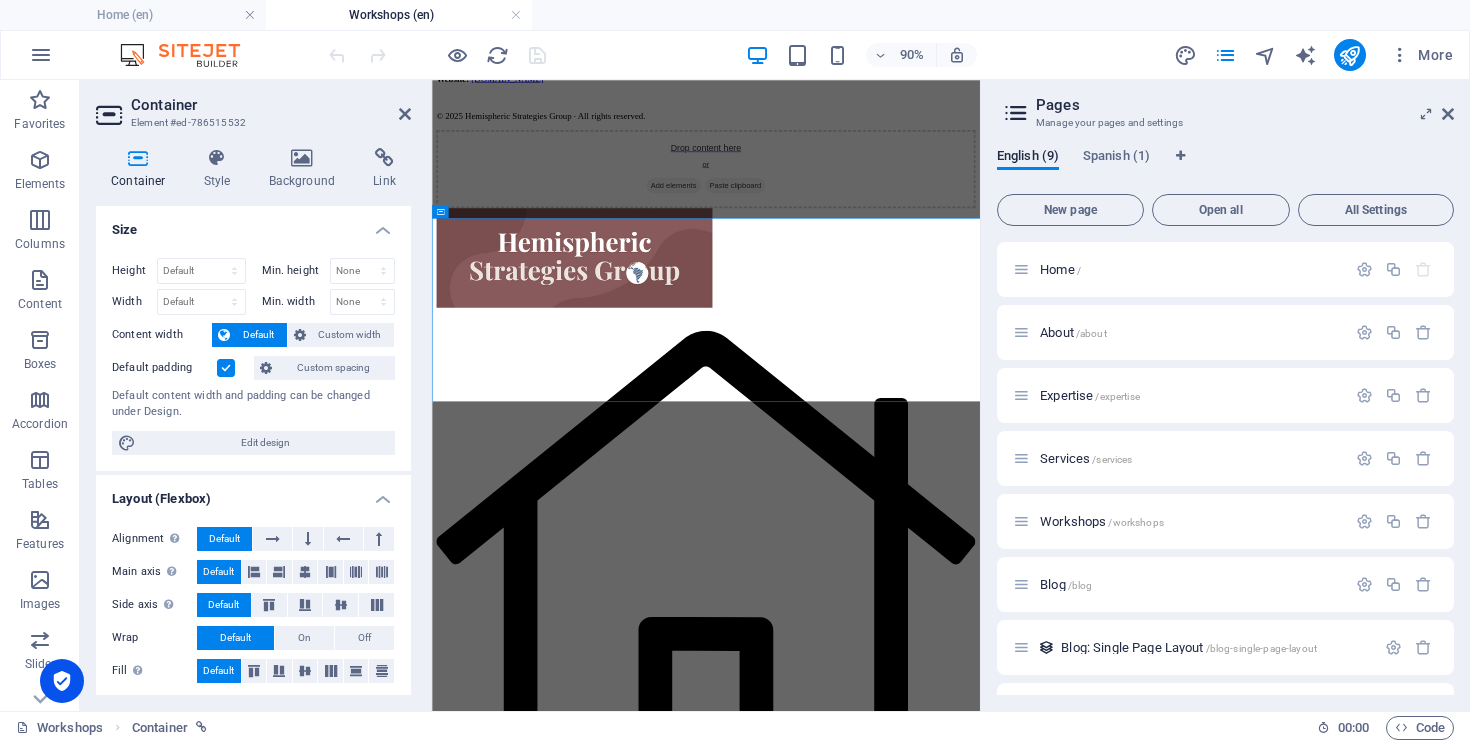 scroll, scrollTop: 1289, scrollLeft: 0, axis: vertical 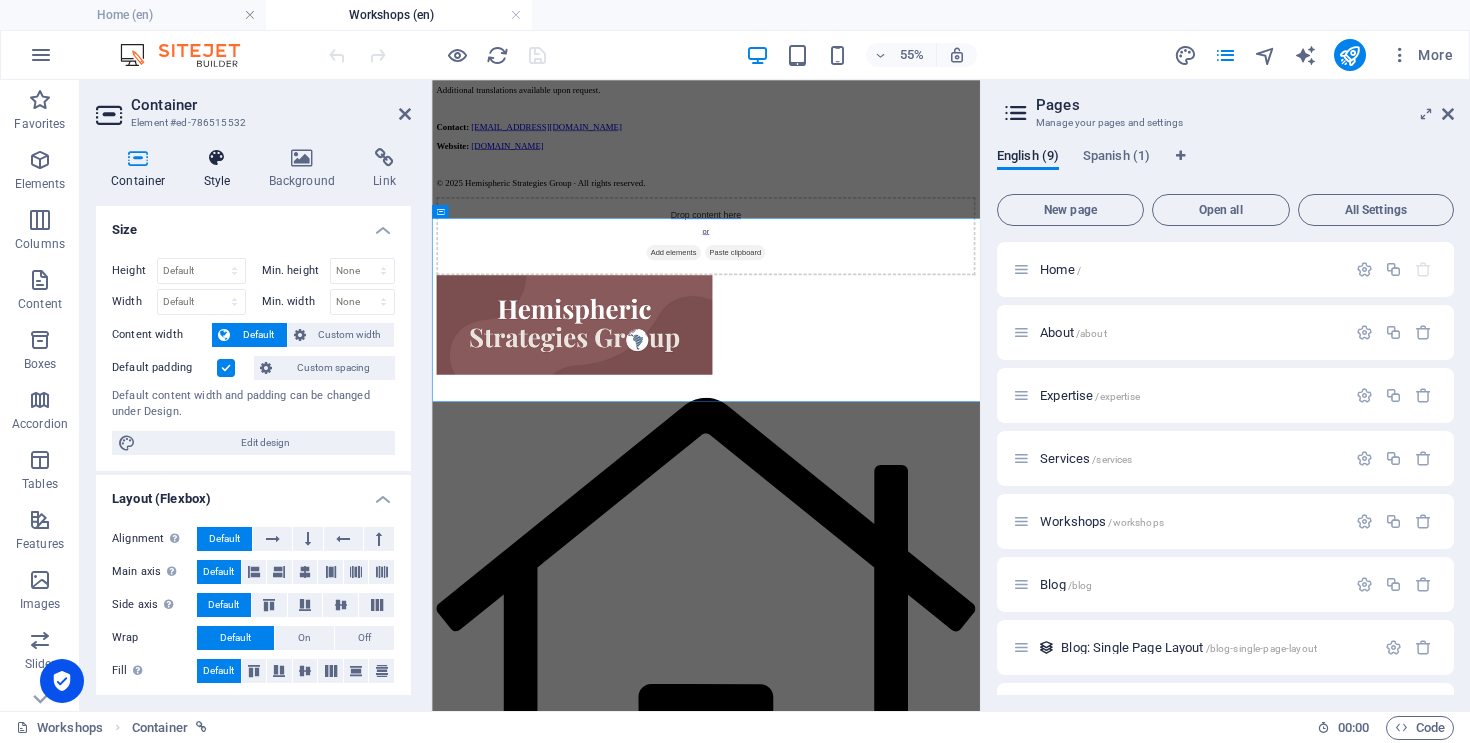 click at bounding box center [217, 158] 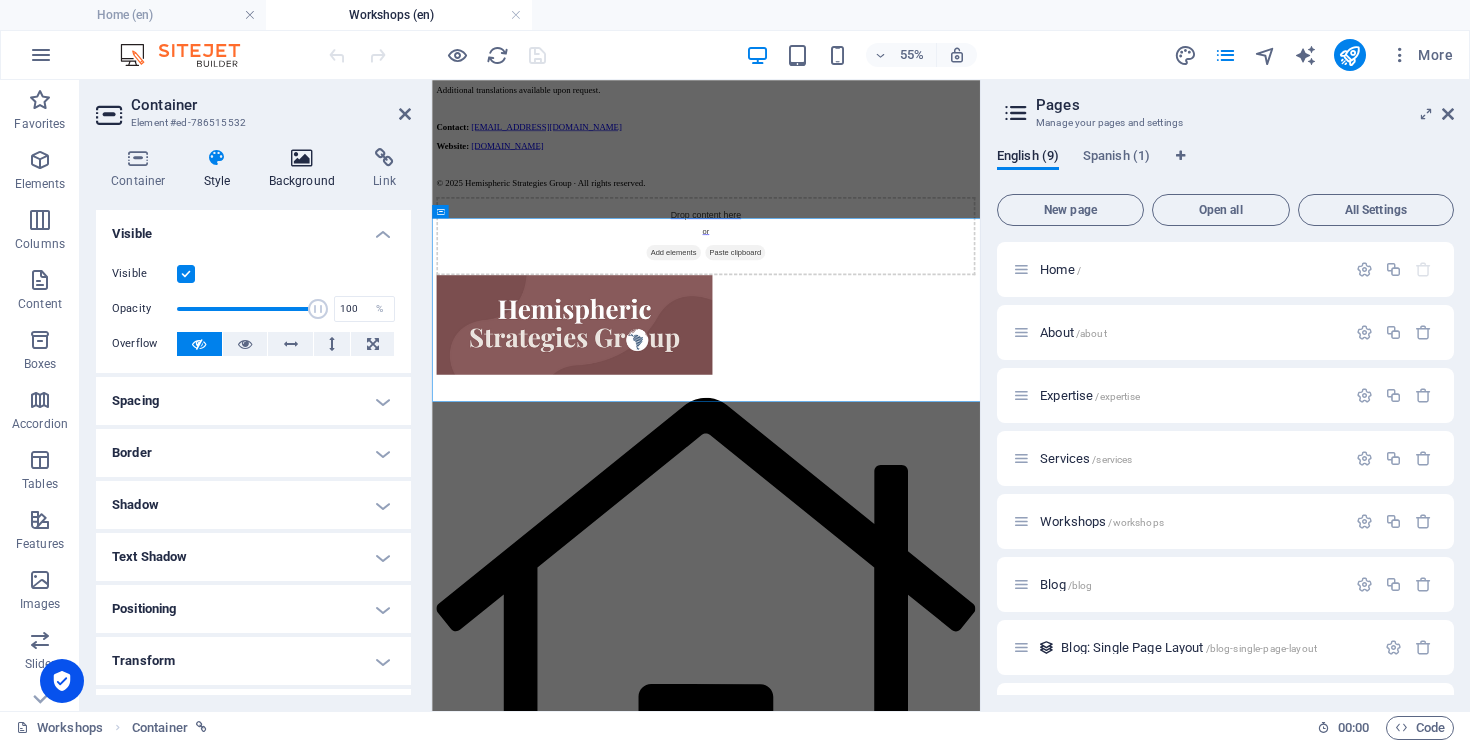 click at bounding box center [302, 158] 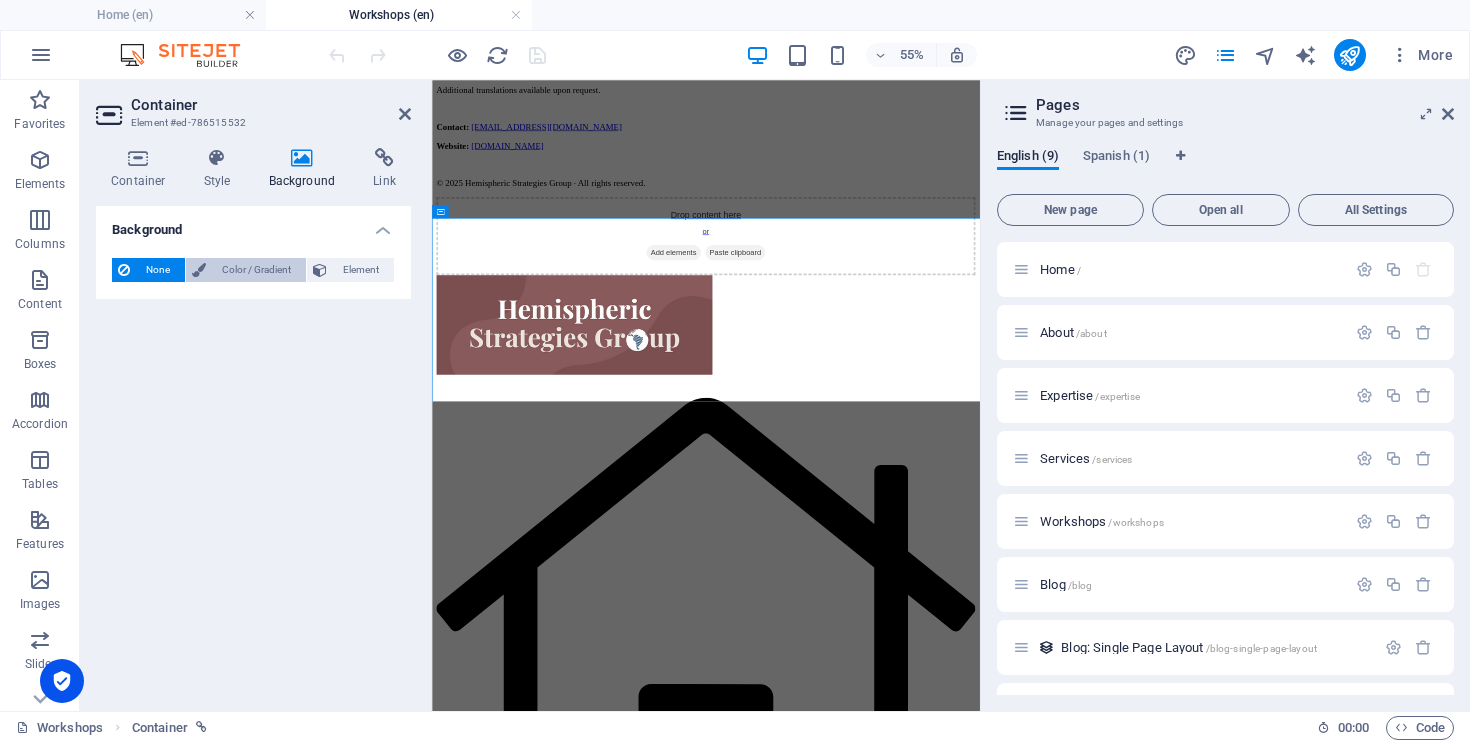 click on "Color / Gradient" at bounding box center [256, 270] 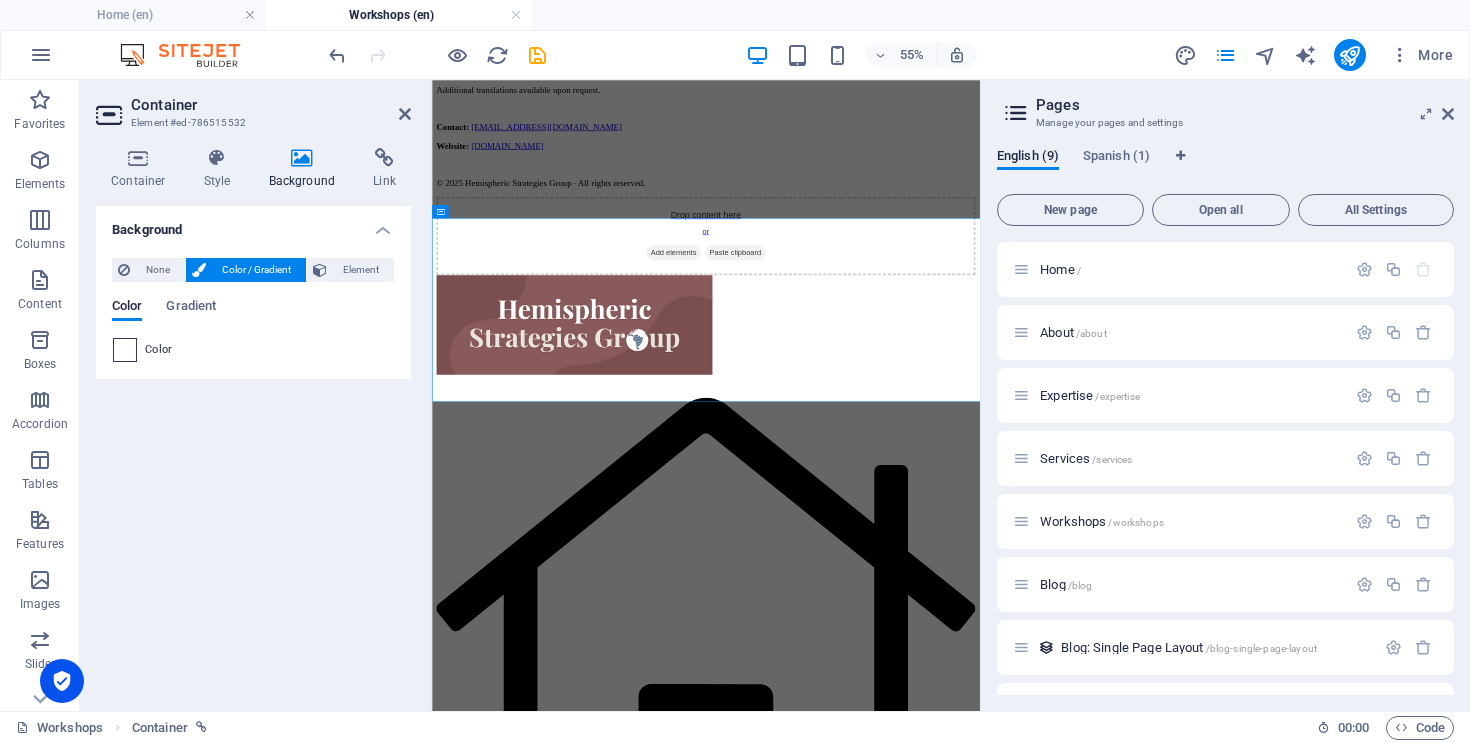 click at bounding box center [125, 350] 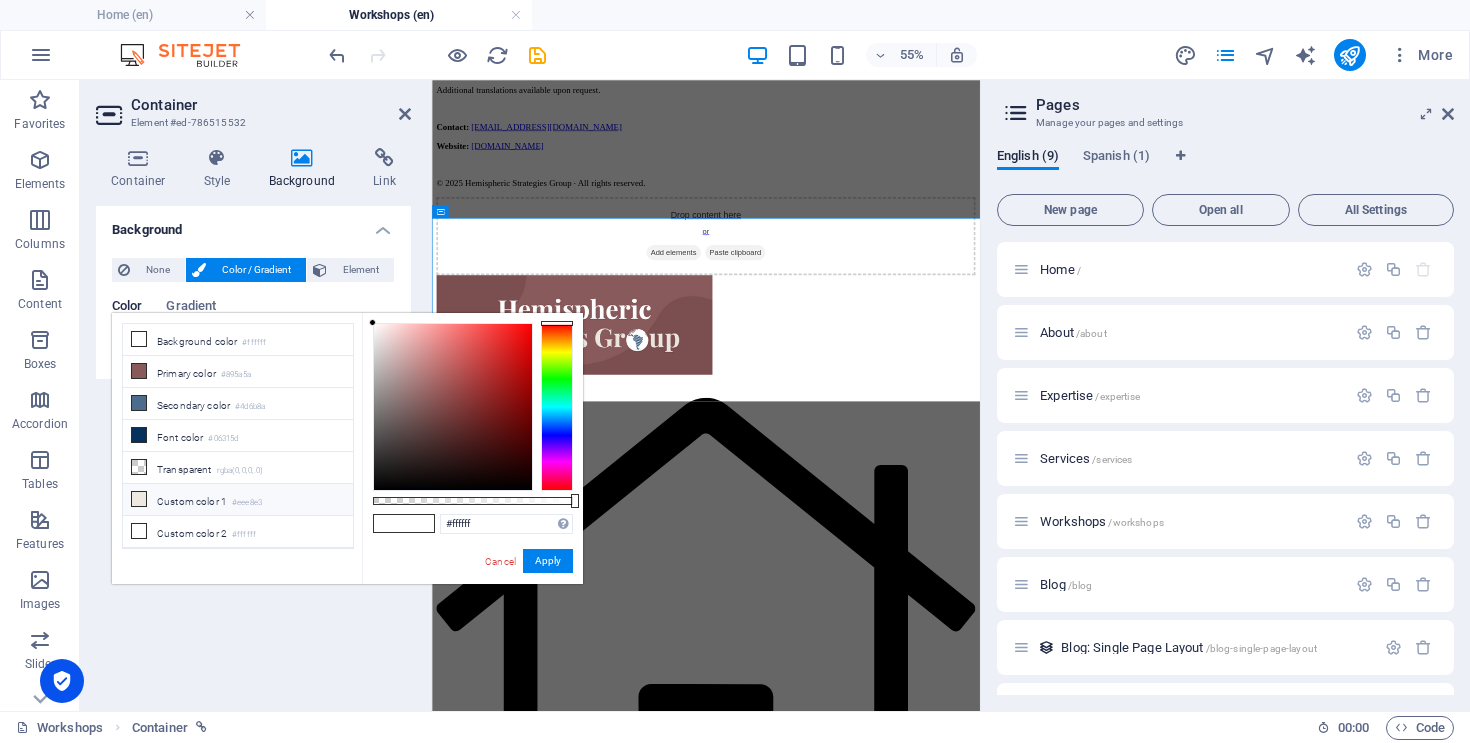 click at bounding box center (139, 499) 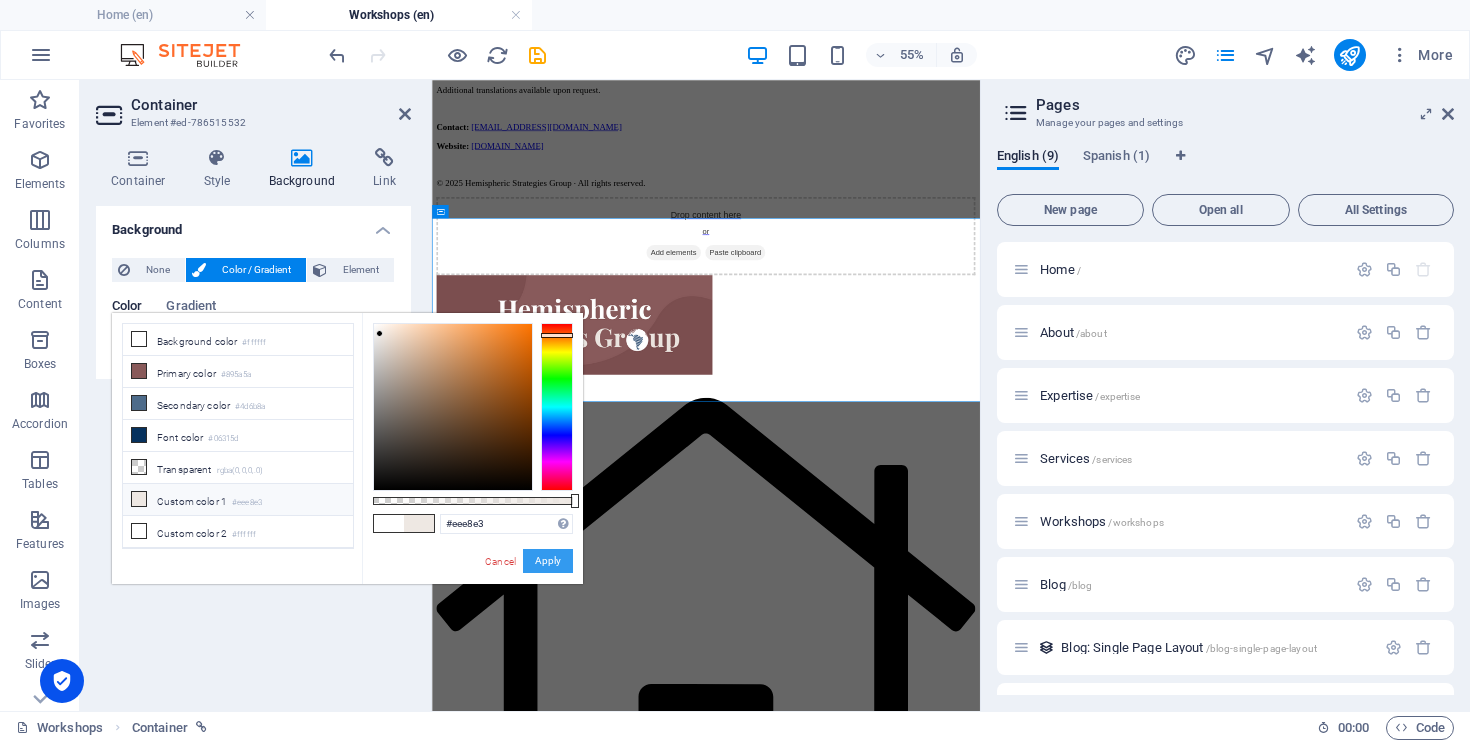 click on "Apply" at bounding box center [548, 561] 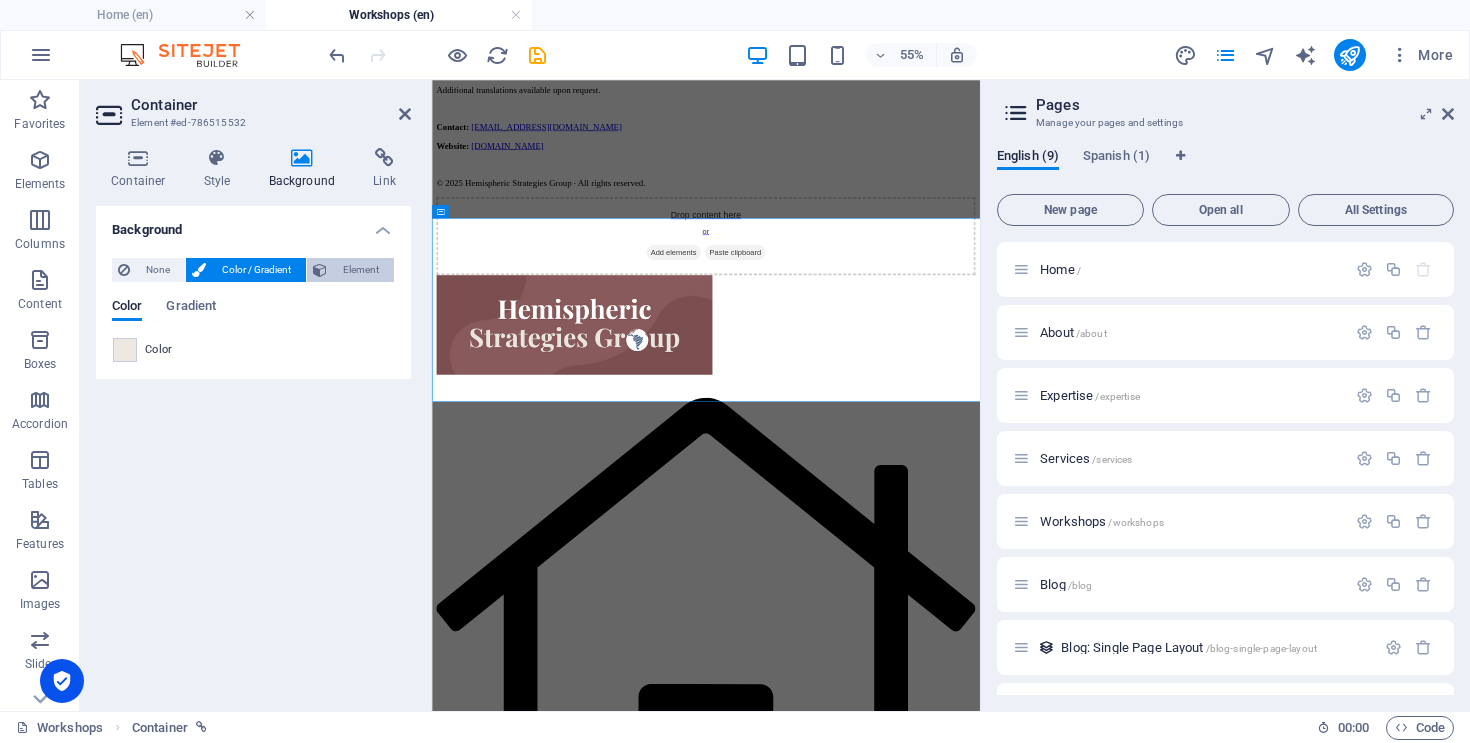 click on "Element" at bounding box center [360, 270] 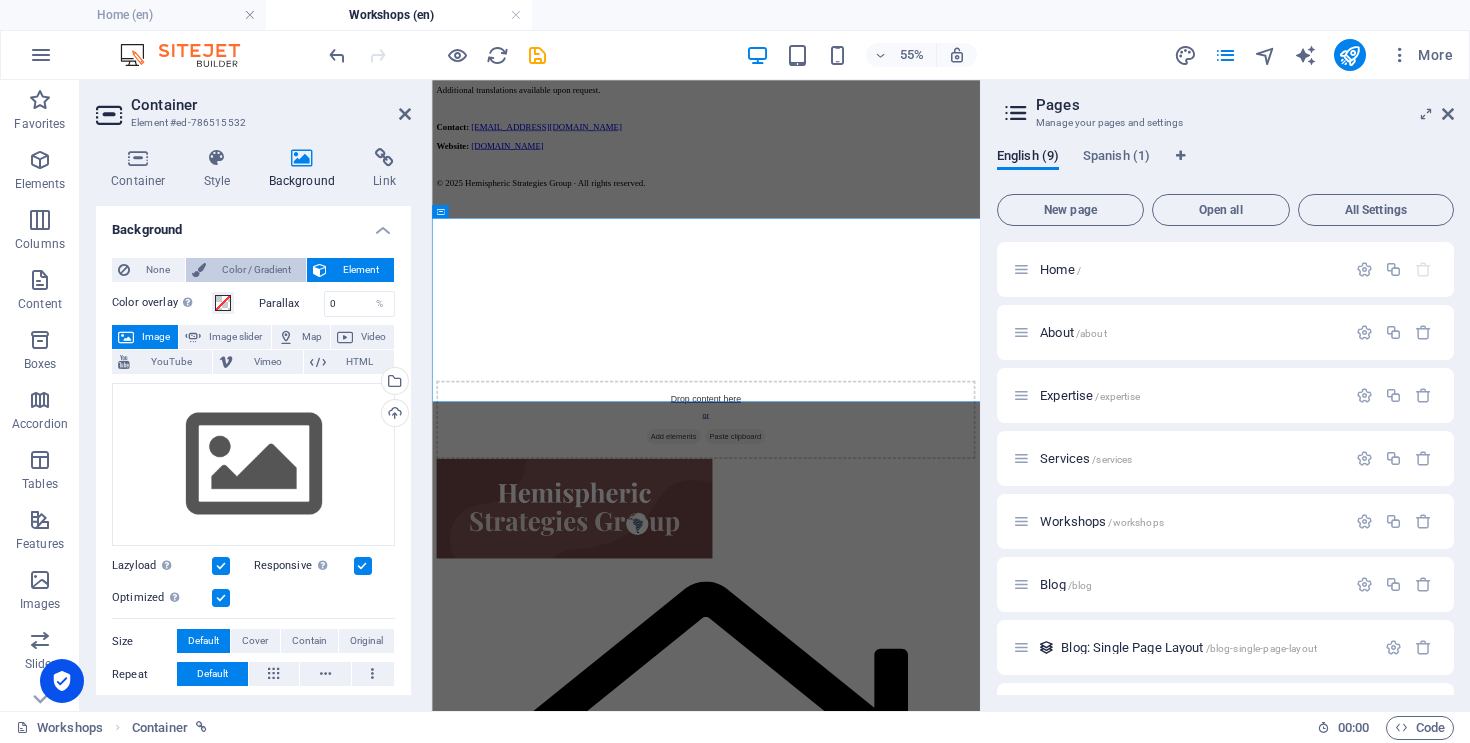 click on "Color / Gradient" at bounding box center [256, 270] 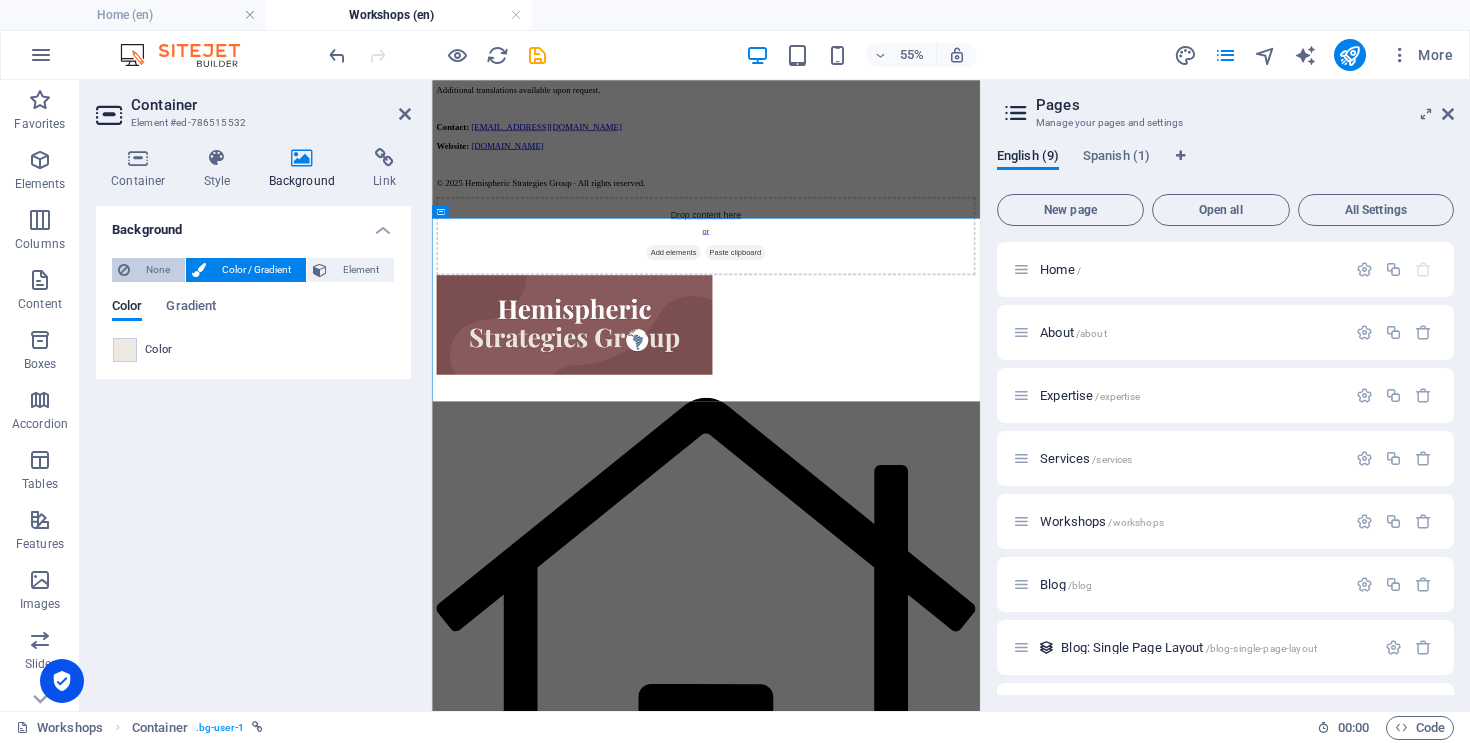 click on "None" at bounding box center (157, 270) 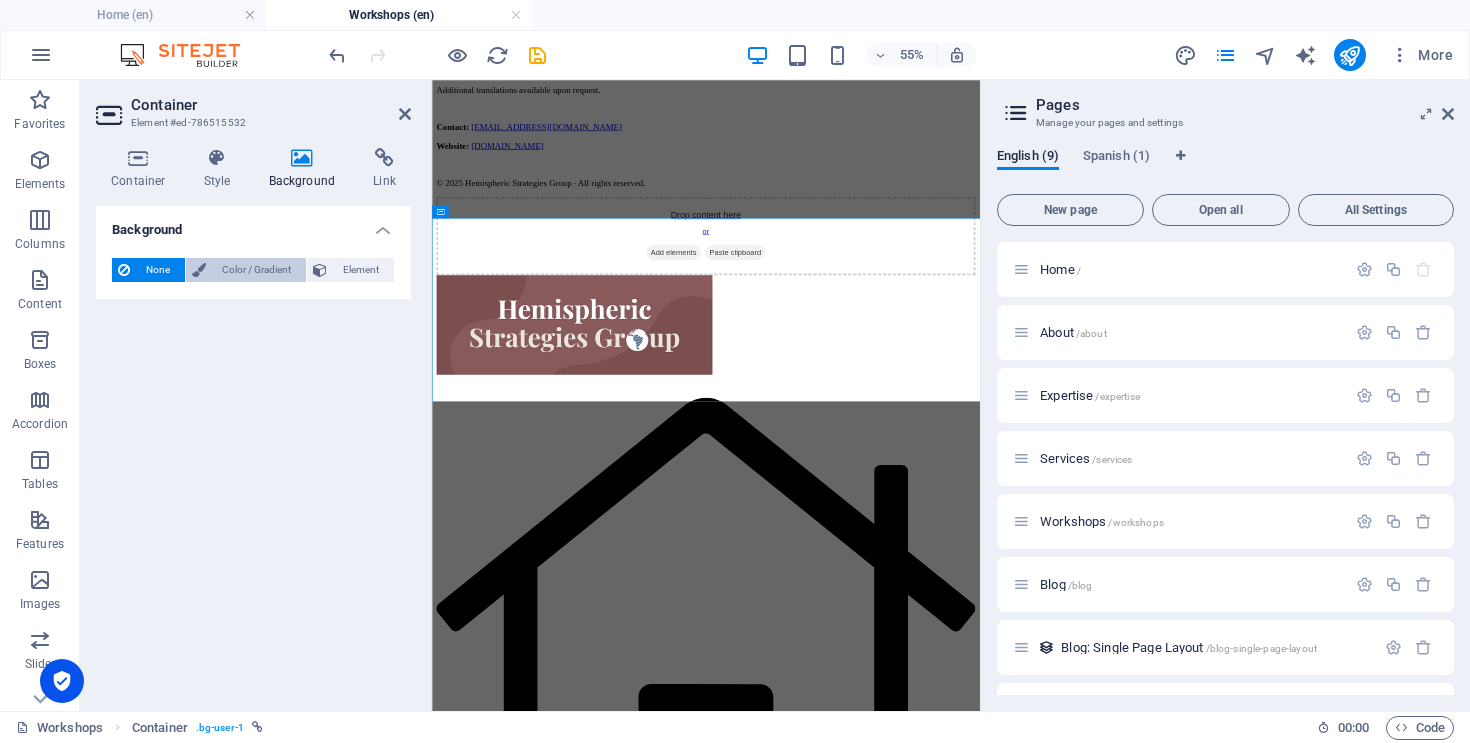 click on "Color / Gradient" at bounding box center [256, 270] 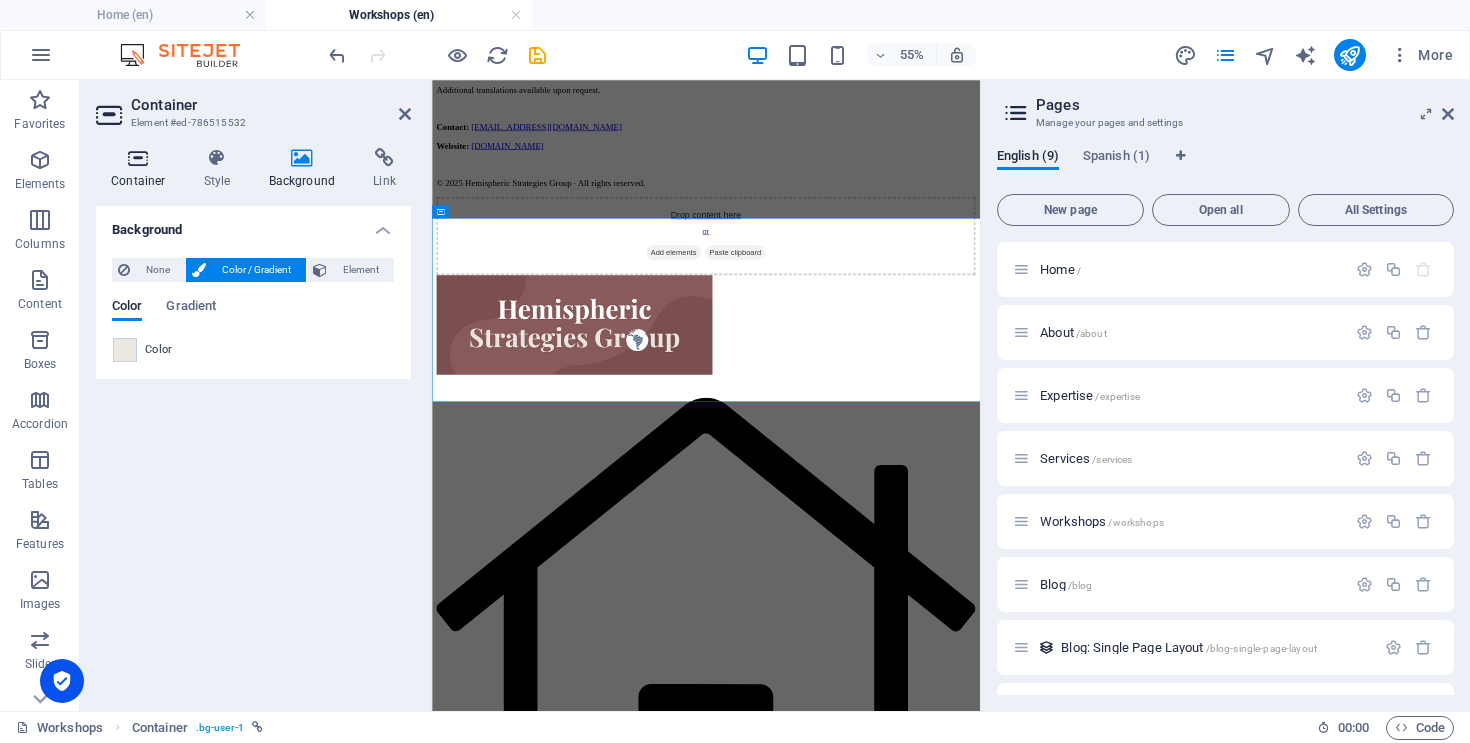click at bounding box center (138, 158) 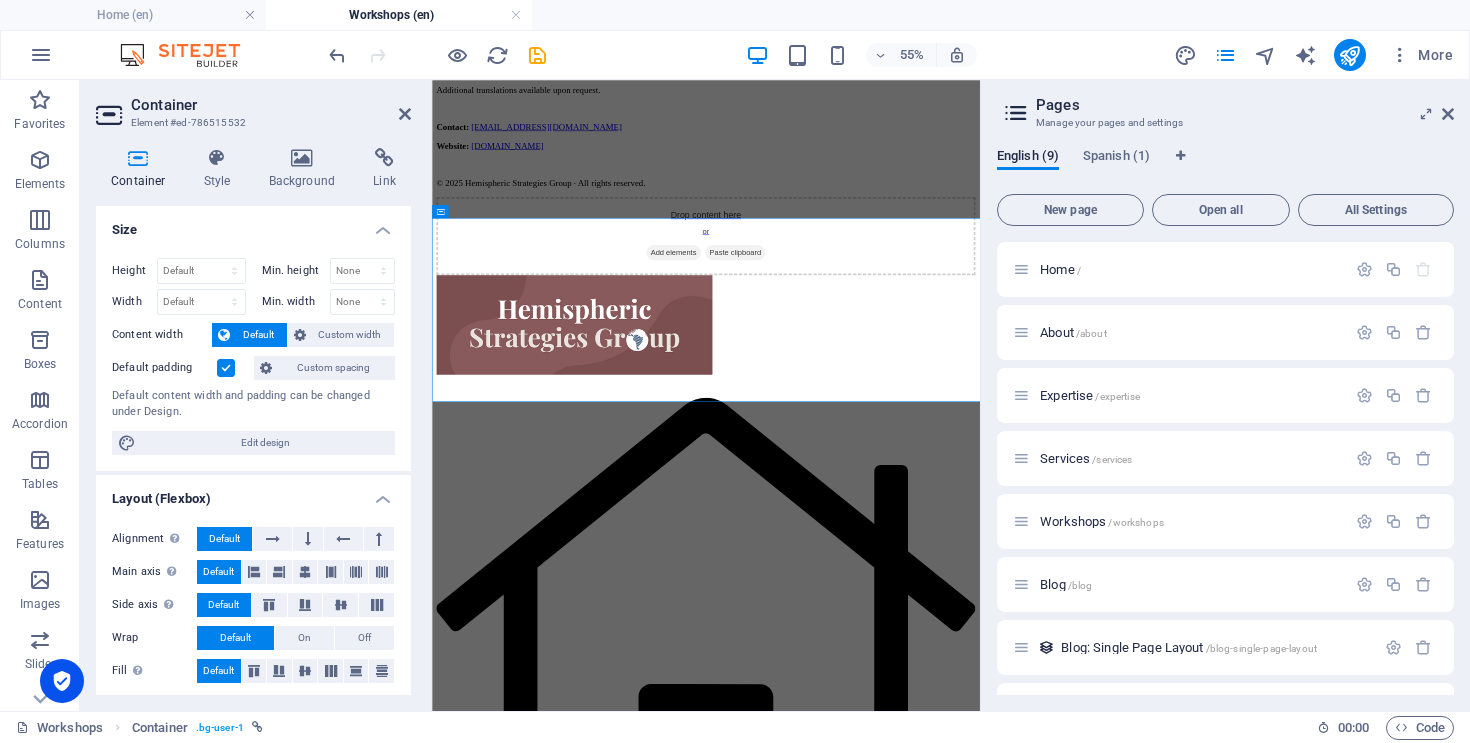 click on "Container Element #ed-786515532
Container Style Background Link Size Height Default px rem % vh vw Min. height None px rem % vh vw Width Default px rem % em vh vw Min. width None px rem % vh vw Content width Default Custom width Width Default px rem % em vh vw Min. width None px rem % vh vw Default padding Custom spacing Default content width and padding can be changed under Design. Edit design Layout (Flexbox) Alignment Determines the flex direction. Default Main axis Determine how elements should behave along the main axis inside this container (justify content). Default Side axis Control the vertical direction of the element inside of the container (align items). Default Wrap Default On Off Fill Controls the distances and direction of elements on the y-axis across several lines (align content). Default Accessibility ARIA helps assistive technologies (like screen readers) to understand the role, state, and behavior of web elements Role The ARIA role defines the purpose of an element.  None" at bounding box center (256, 395) 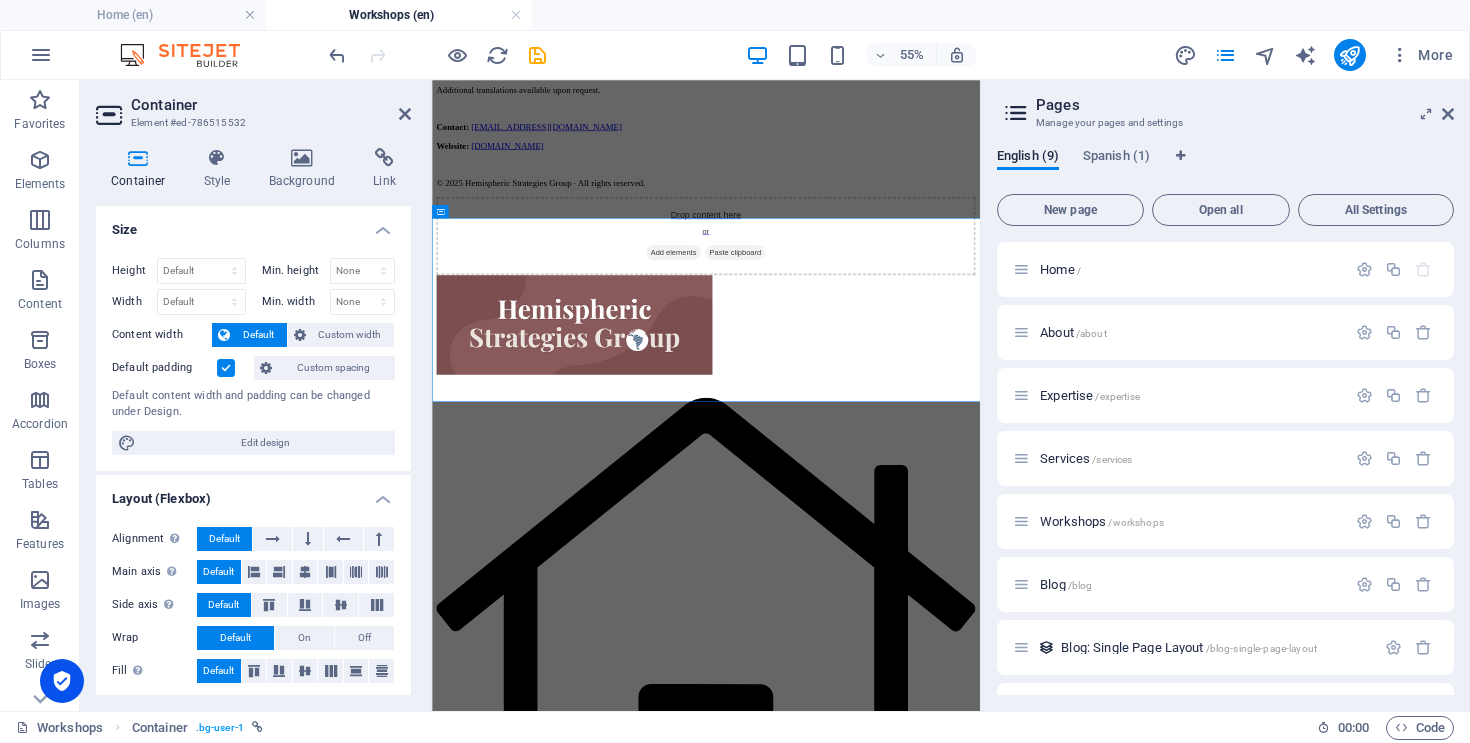 click on "Container Element #ed-786515532
Container Style Background Link Size Height Default px rem % vh vw Min. height None px rem % vh vw Width Default px rem % em vh vw Min. width None px rem % vh vw Content width Default Custom width Width Default px rem % em vh vw Min. width None px rem % vh vw Default padding Custom spacing Default content width and padding can be changed under Design. Edit design Layout (Flexbox) Alignment Determines the flex direction. Default Main axis Determine how elements should behave along the main axis inside this container (justify content). Default Side axis Control the vertical direction of the element inside of the container (align items). Default Wrap Default On Off Fill Controls the distances and direction of elements on the y-axis across several lines (align content). Default Accessibility ARIA helps assistive technologies (like screen readers) to understand the role, state, and behavior of web elements Role The ARIA role defines the purpose of an element.  None" at bounding box center (256, 395) 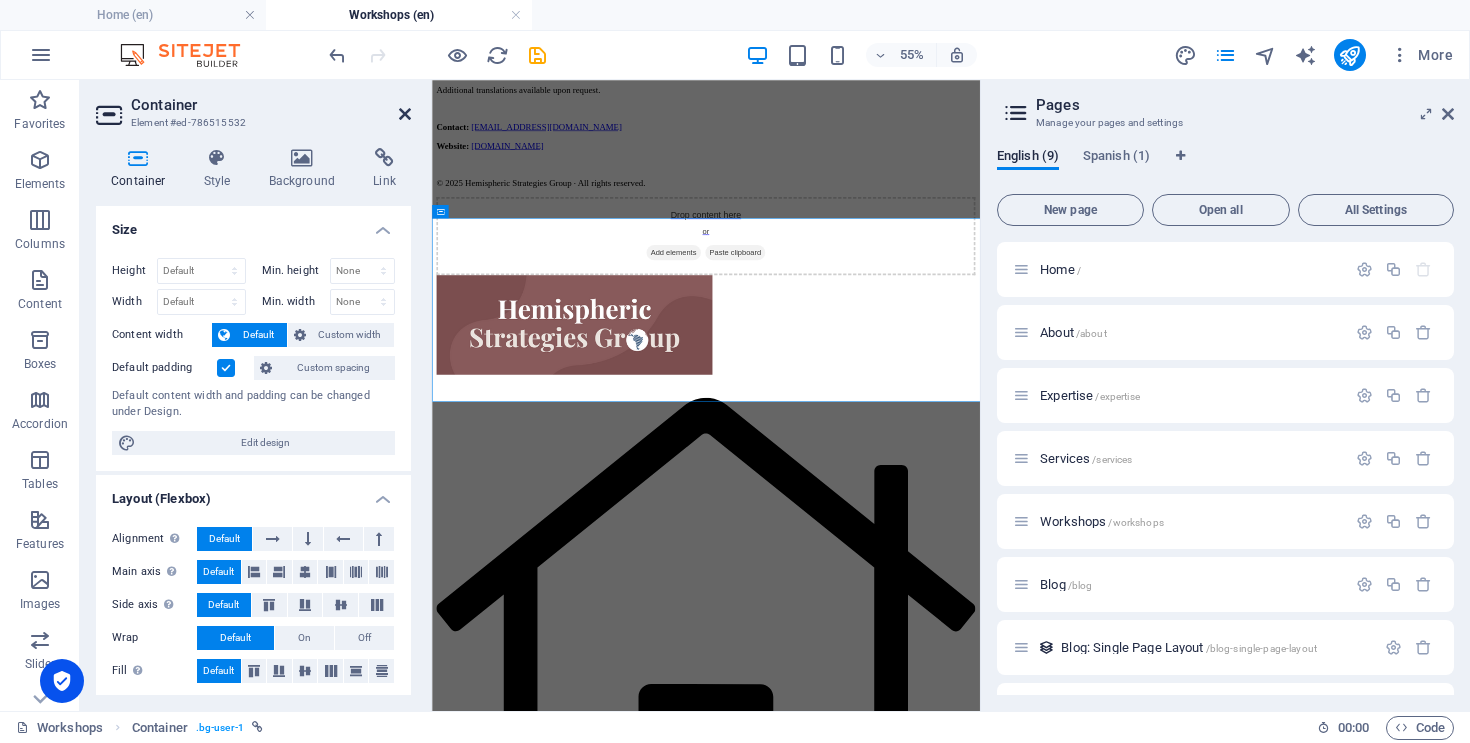 click at bounding box center [405, 114] 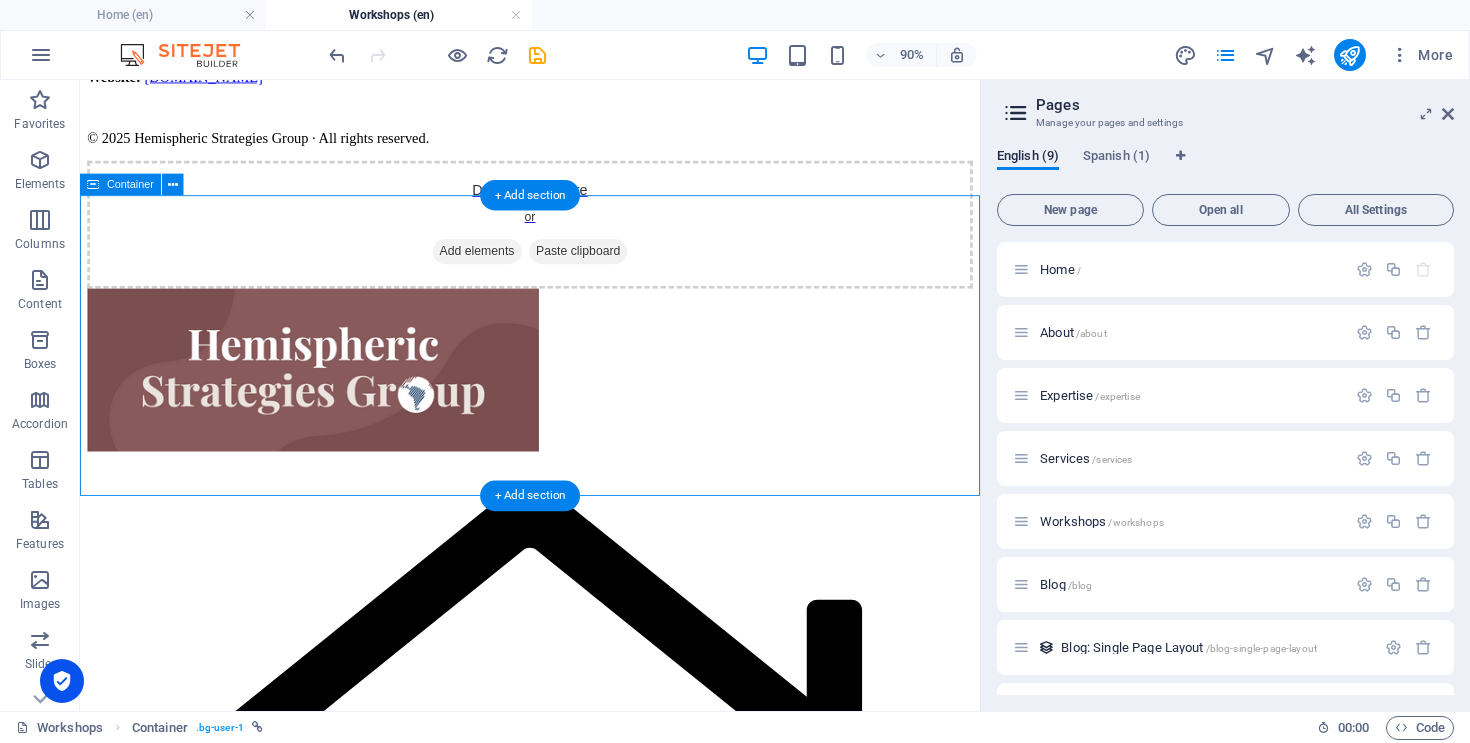 click on "Add elements" at bounding box center [521, 271] 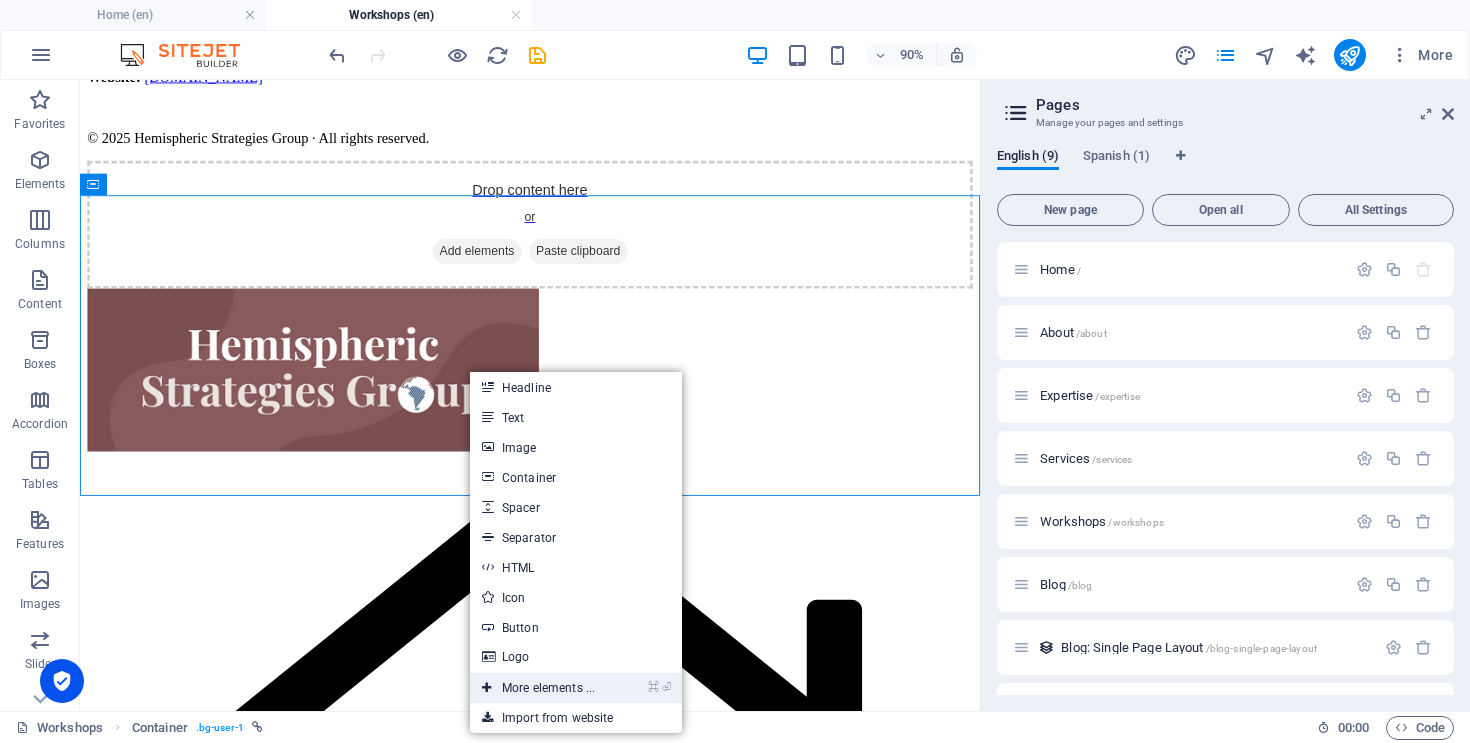 click on "⌘ ⏎  More elements ..." at bounding box center [538, 688] 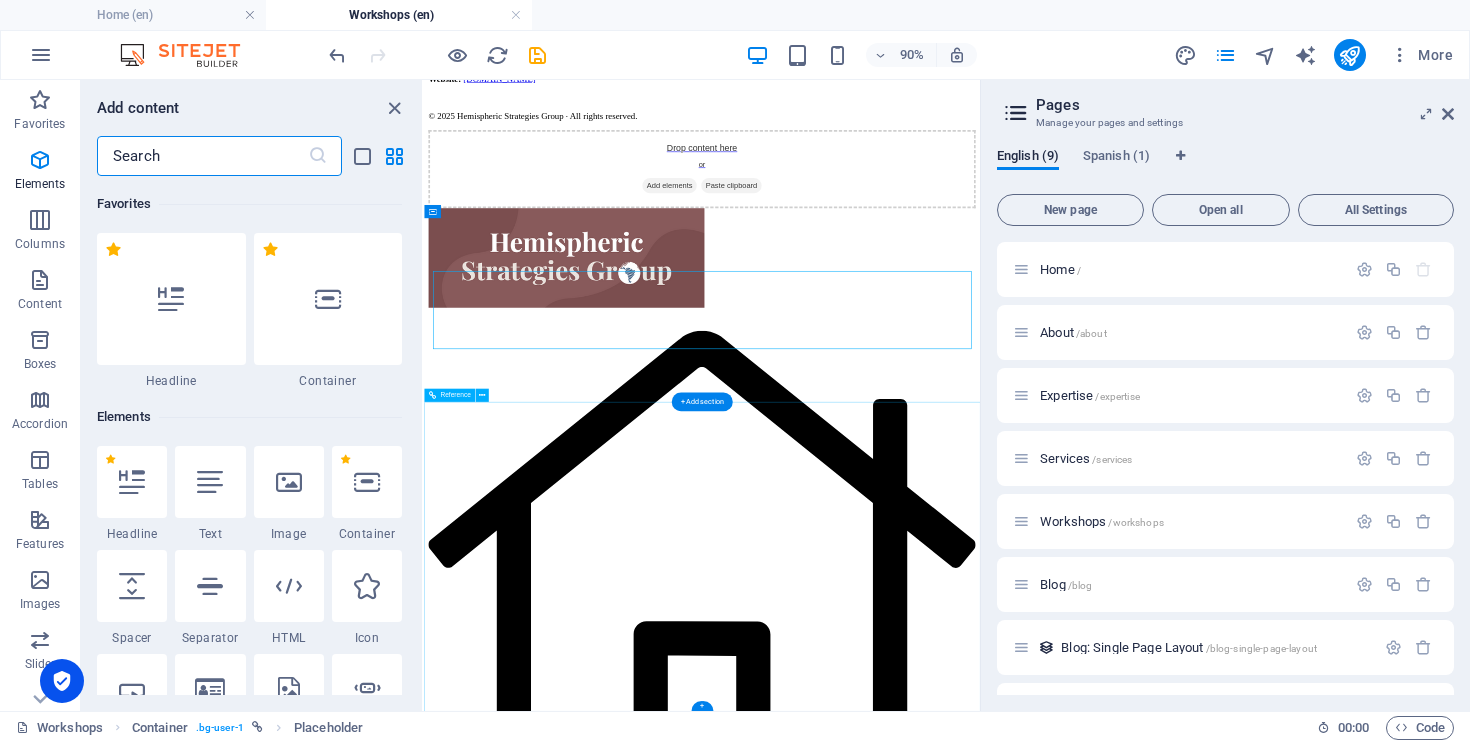 scroll, scrollTop: 1289, scrollLeft: 0, axis: vertical 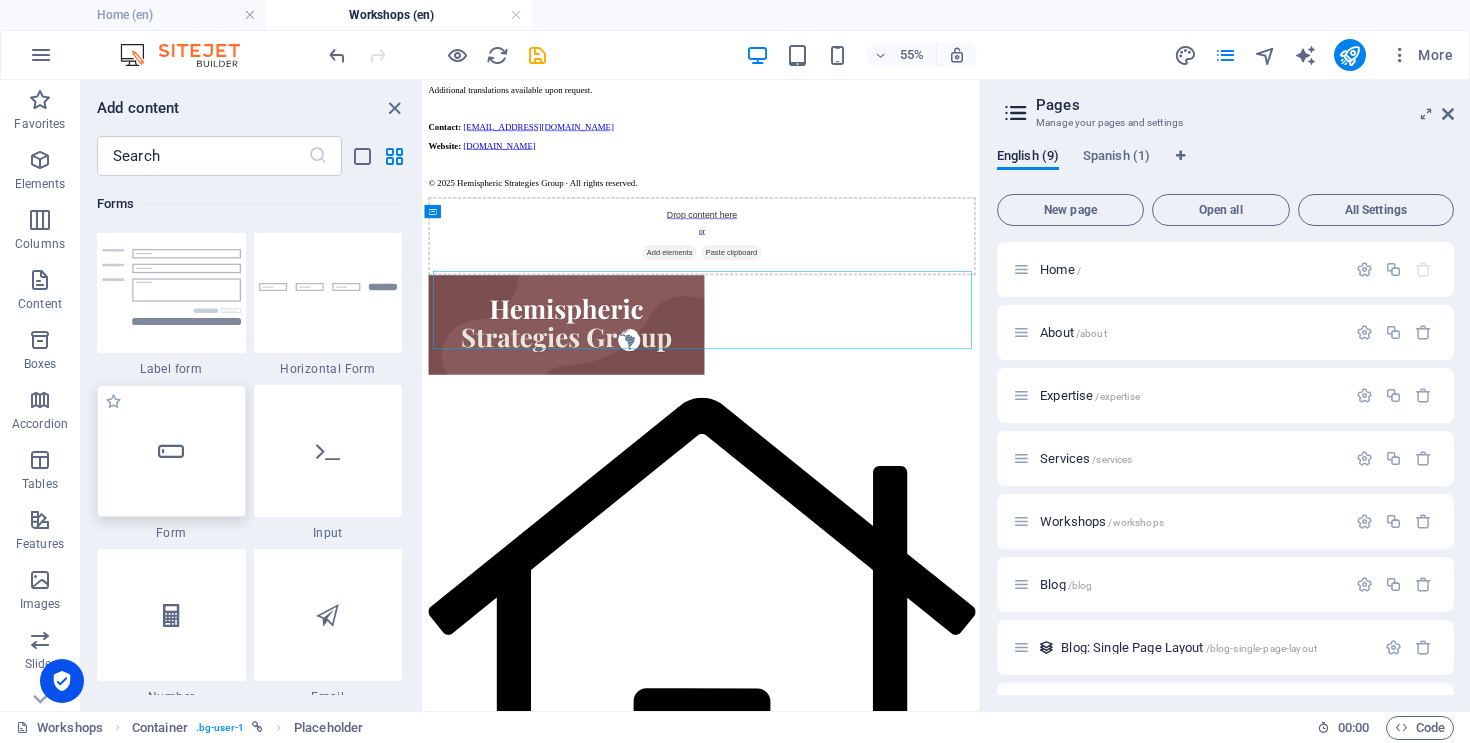 click at bounding box center [171, 451] 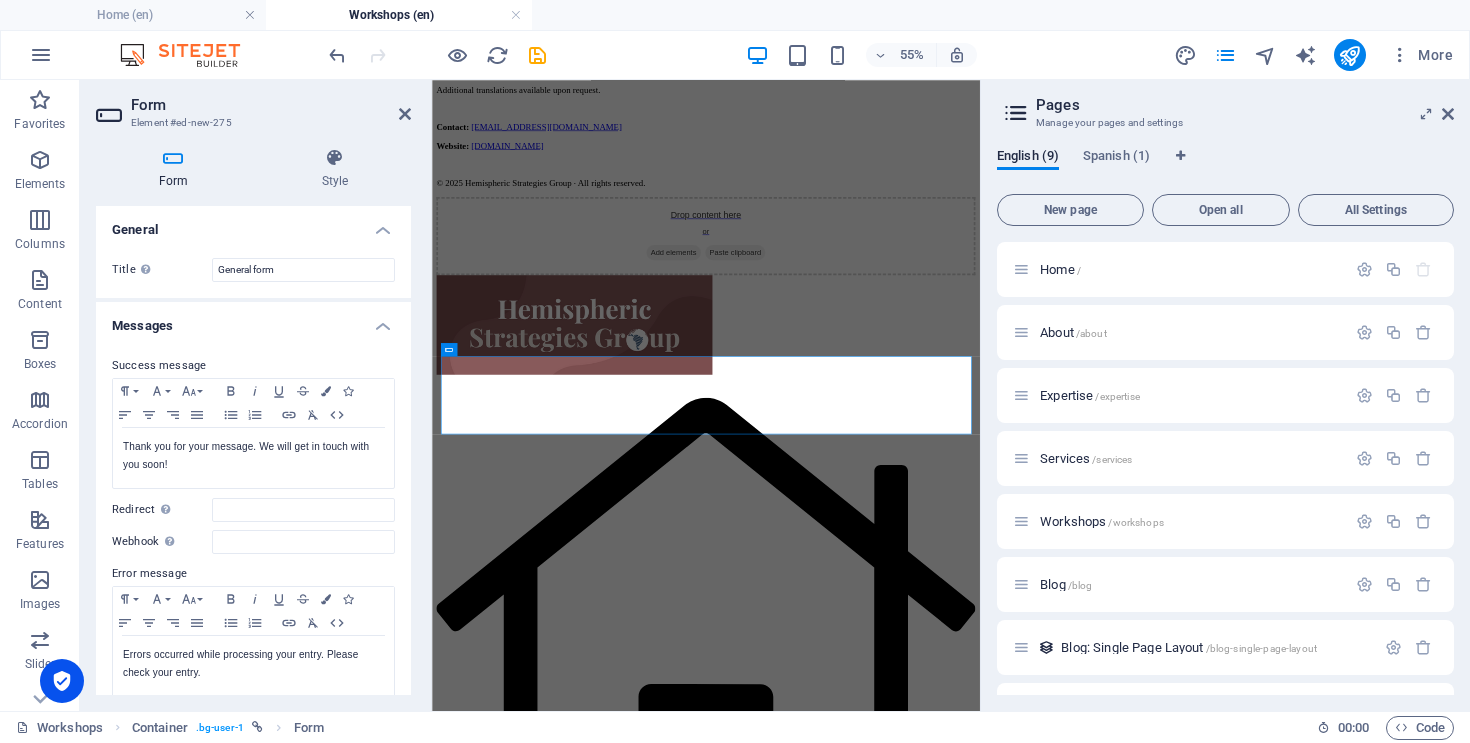 scroll, scrollTop: 1134, scrollLeft: 0, axis: vertical 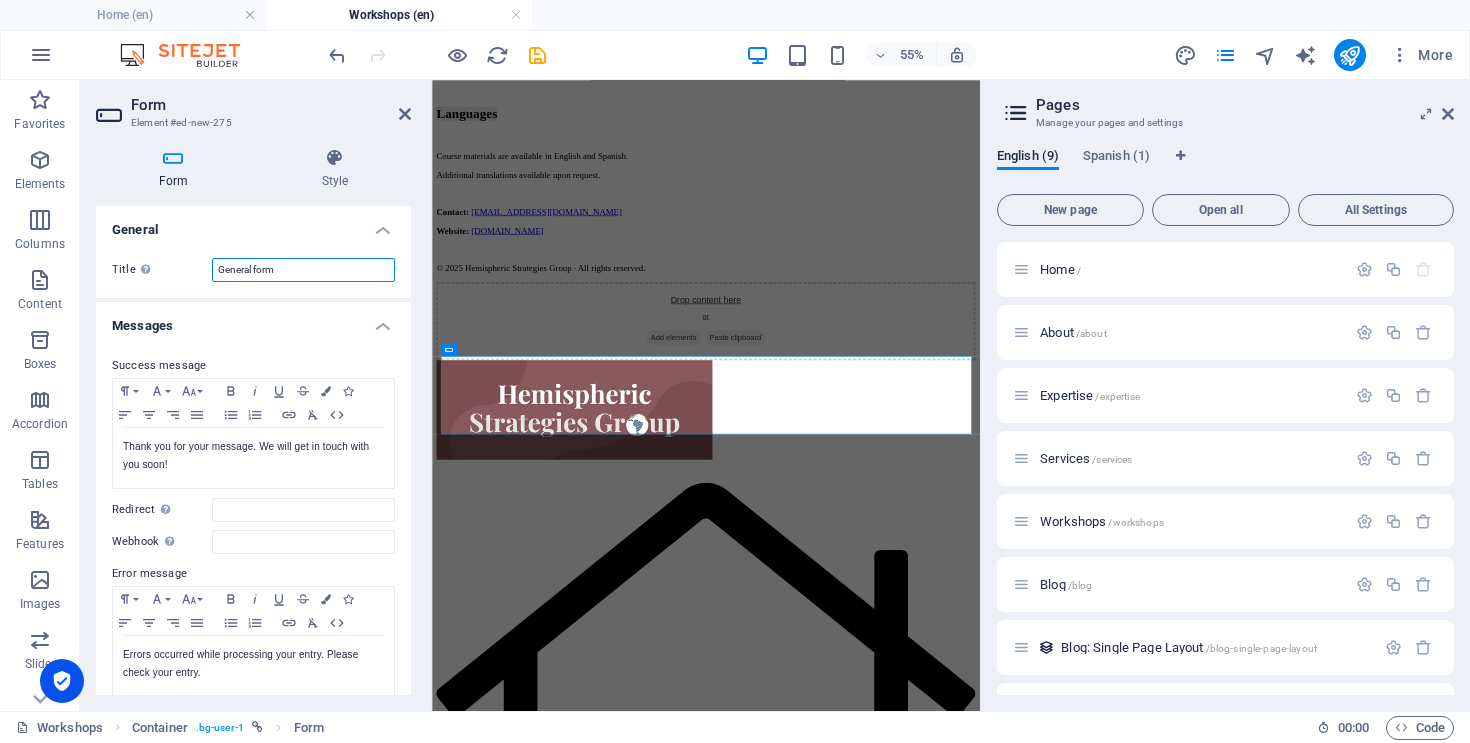 drag, startPoint x: 314, startPoint y: 279, endPoint x: 163, endPoint y: 251, distance: 153.57408 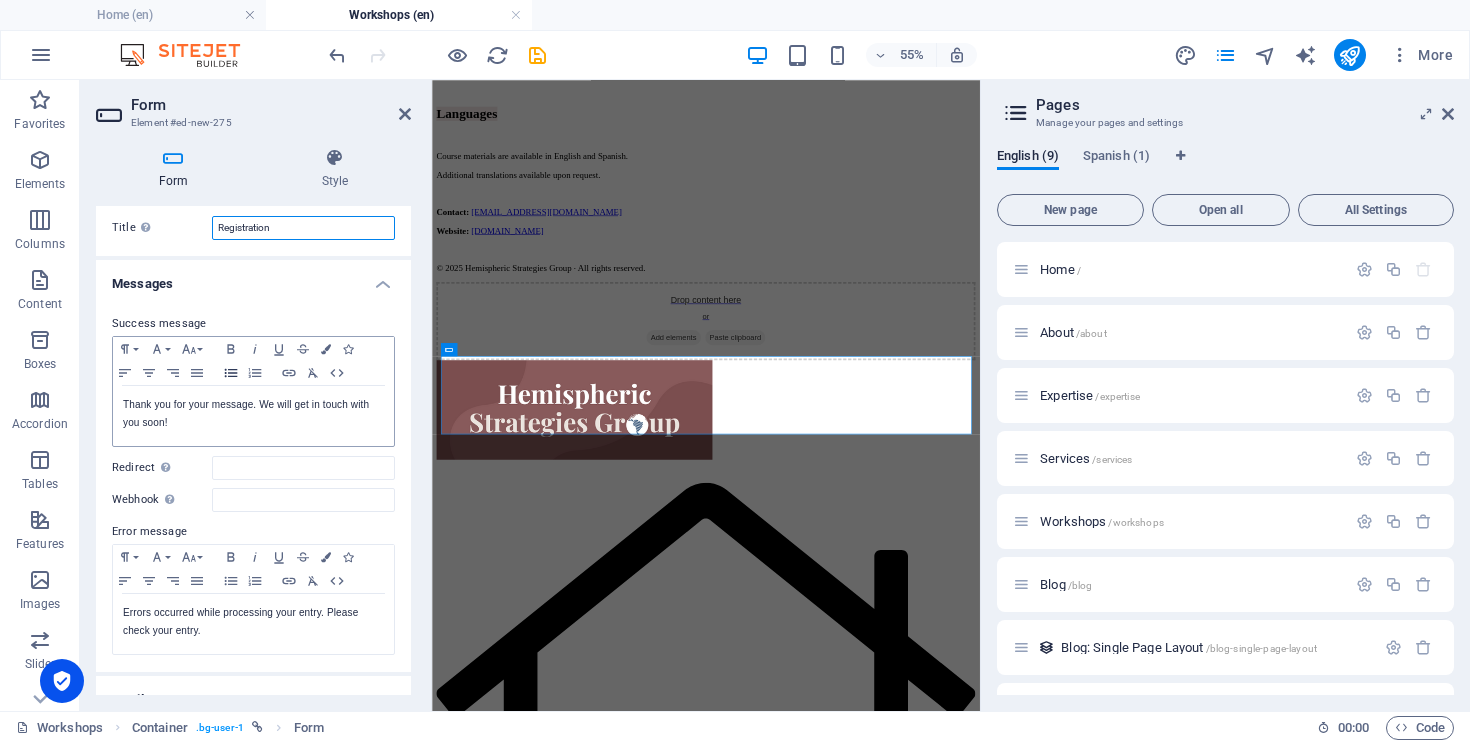 scroll, scrollTop: 118, scrollLeft: 0, axis: vertical 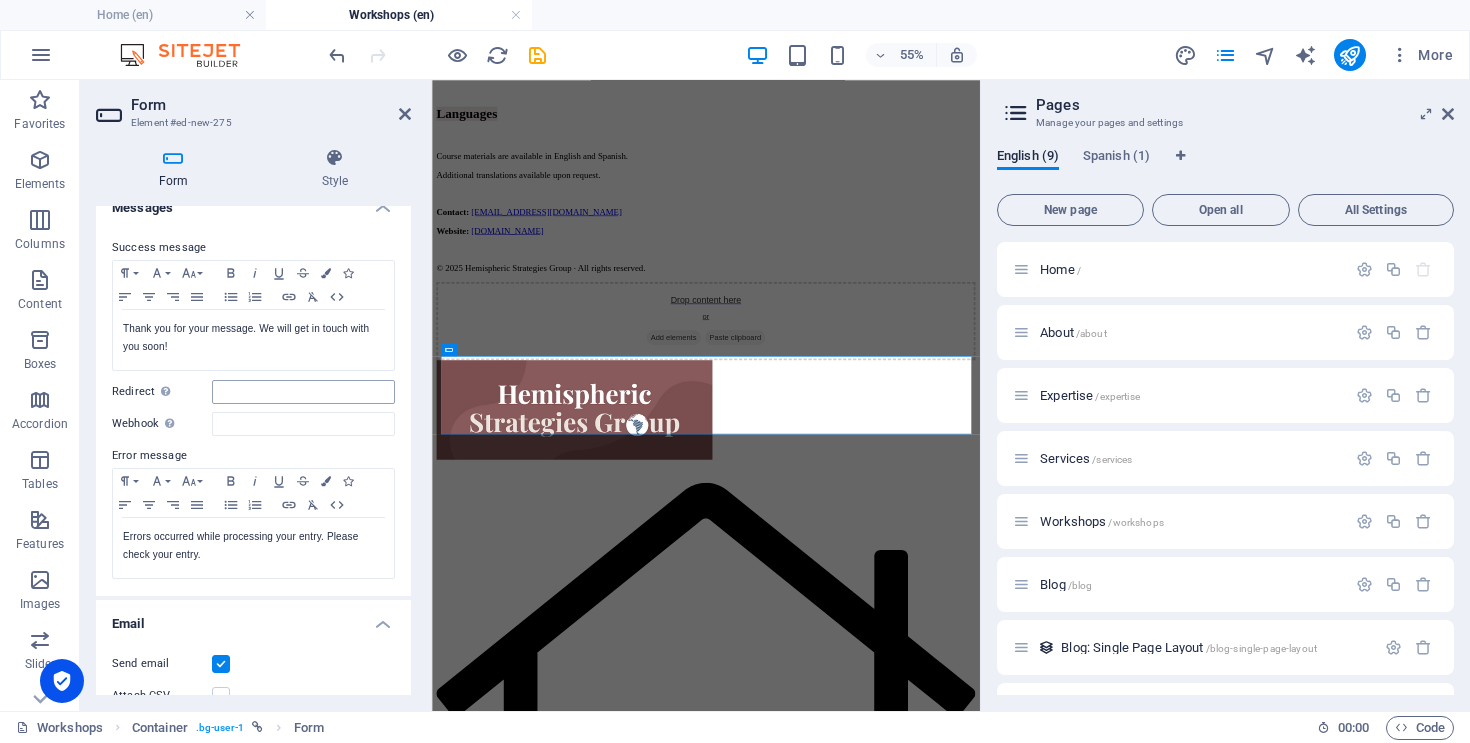 type on "Registration" 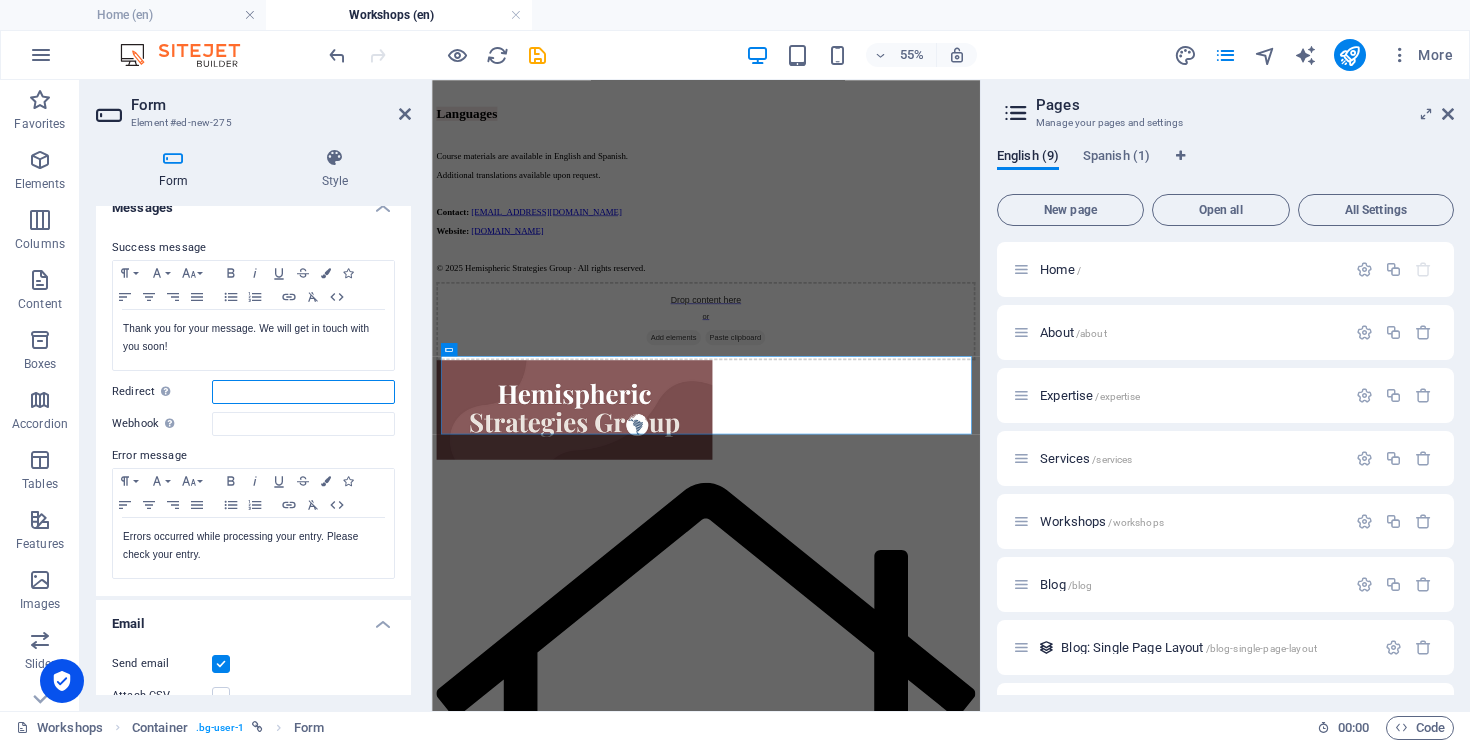 click on "Redirect Define a redirect target upon successful form submission; for example, a success page." at bounding box center (303, 392) 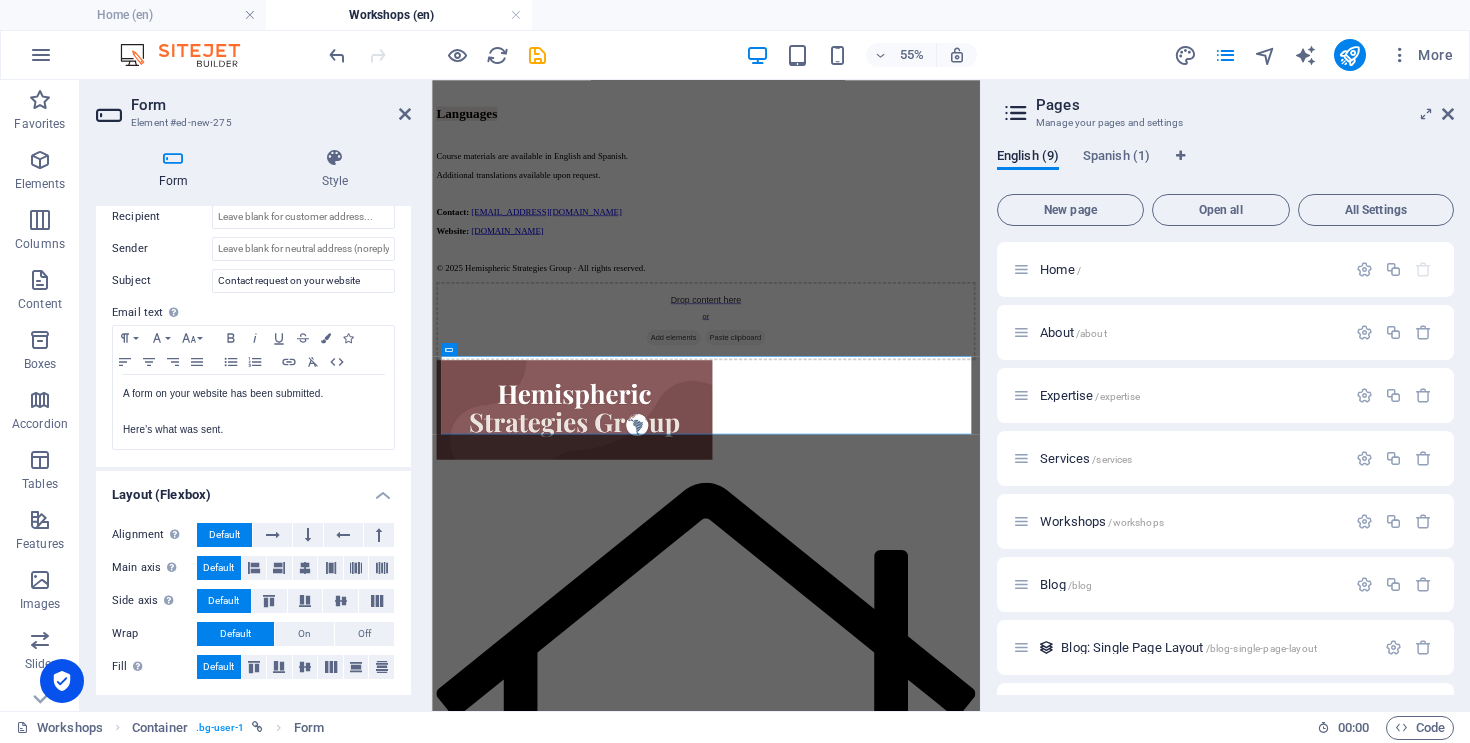 scroll, scrollTop: 0, scrollLeft: 0, axis: both 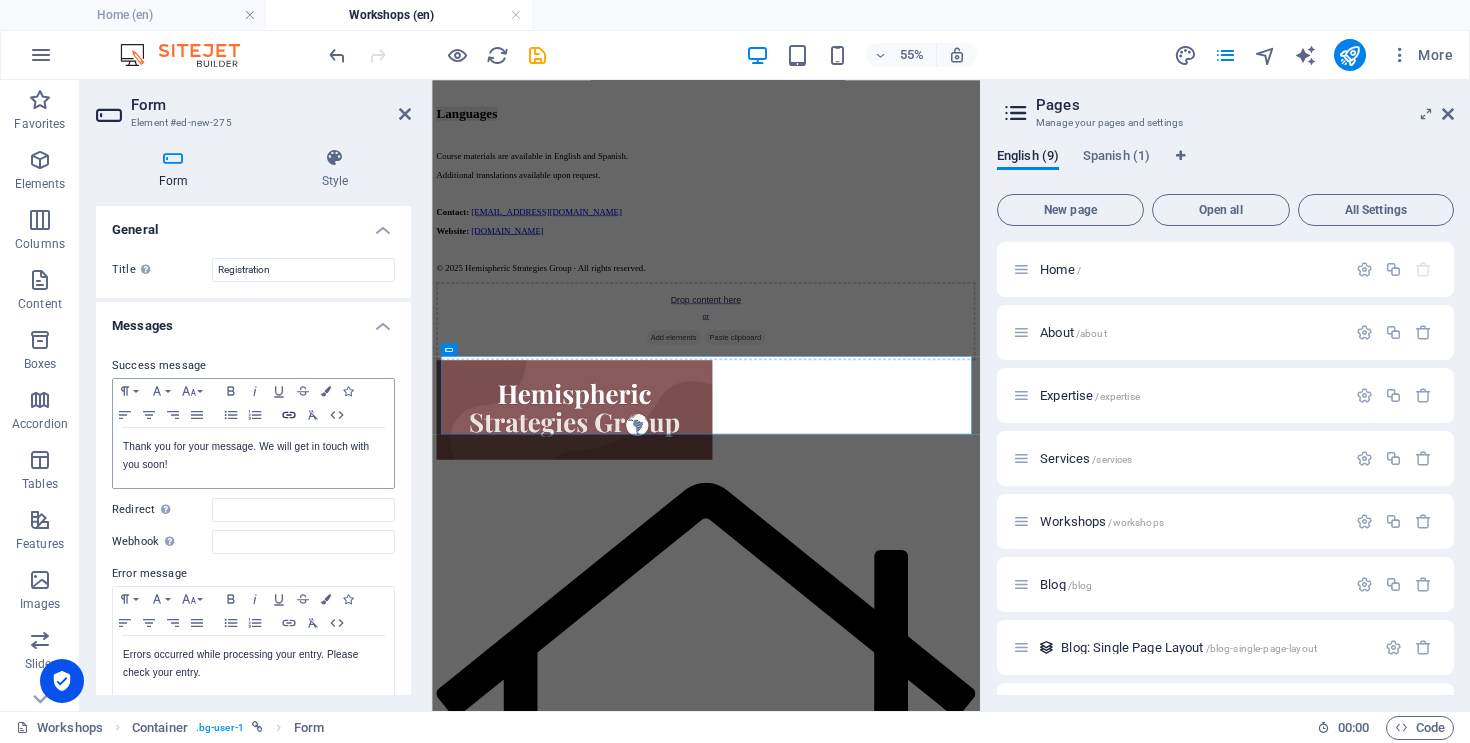 click 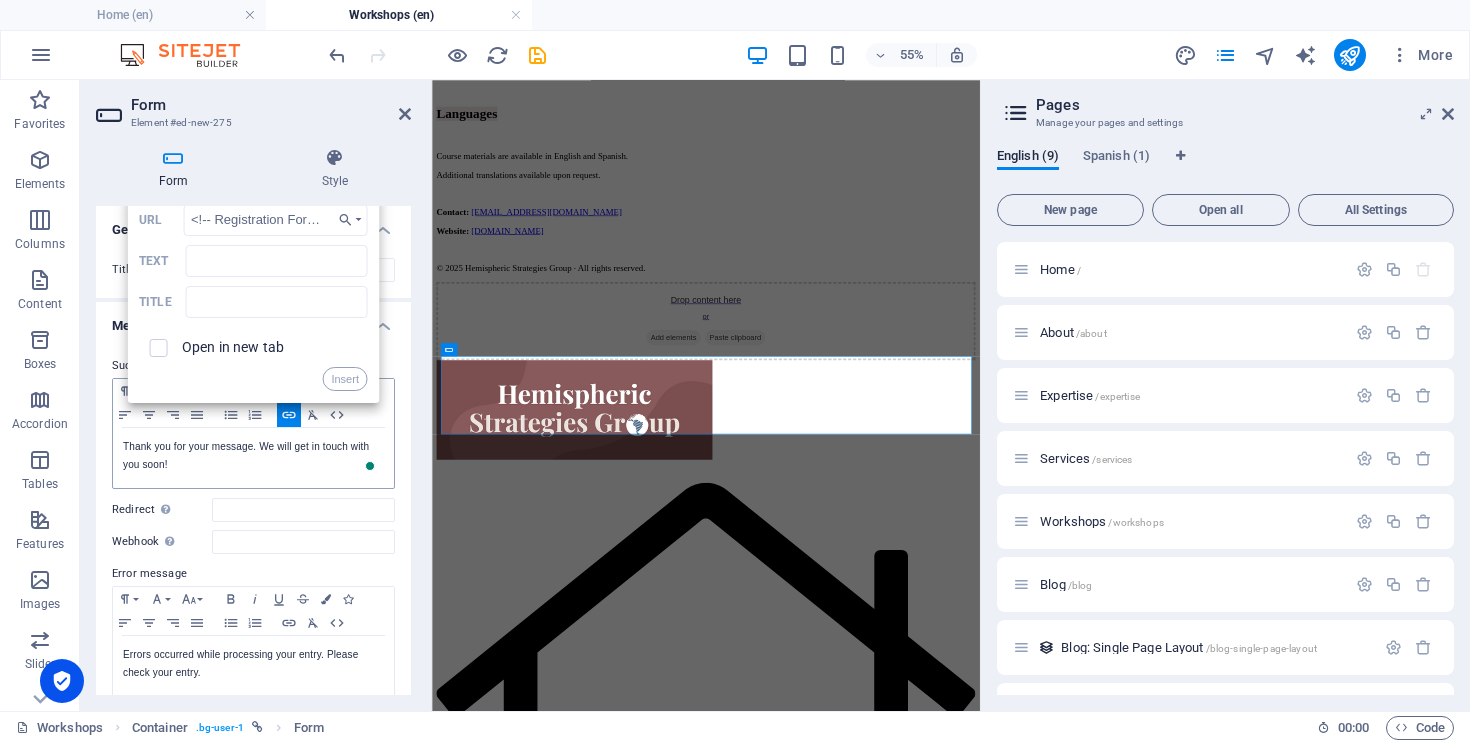 scroll, scrollTop: 0, scrollLeft: 948, axis: horizontal 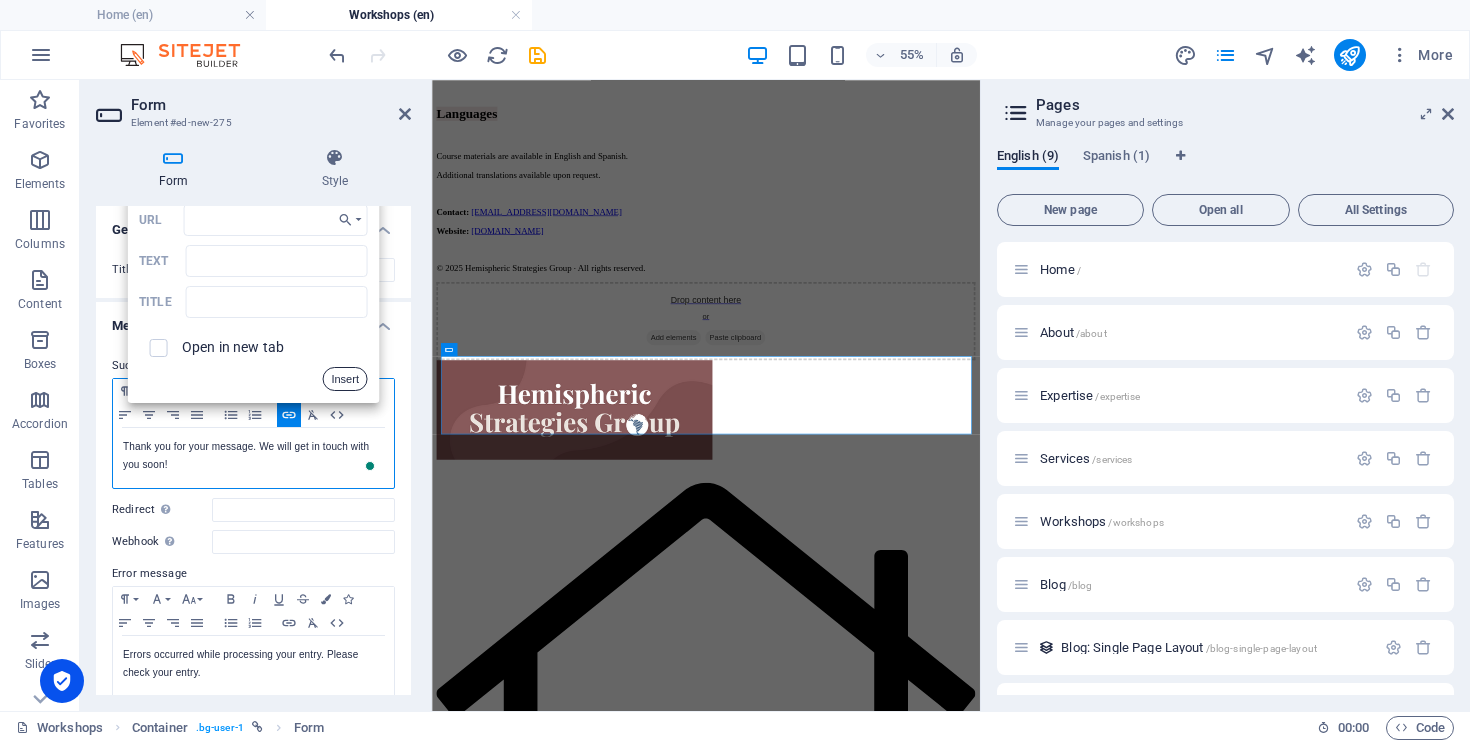 click on "Insert" at bounding box center [345, 379] 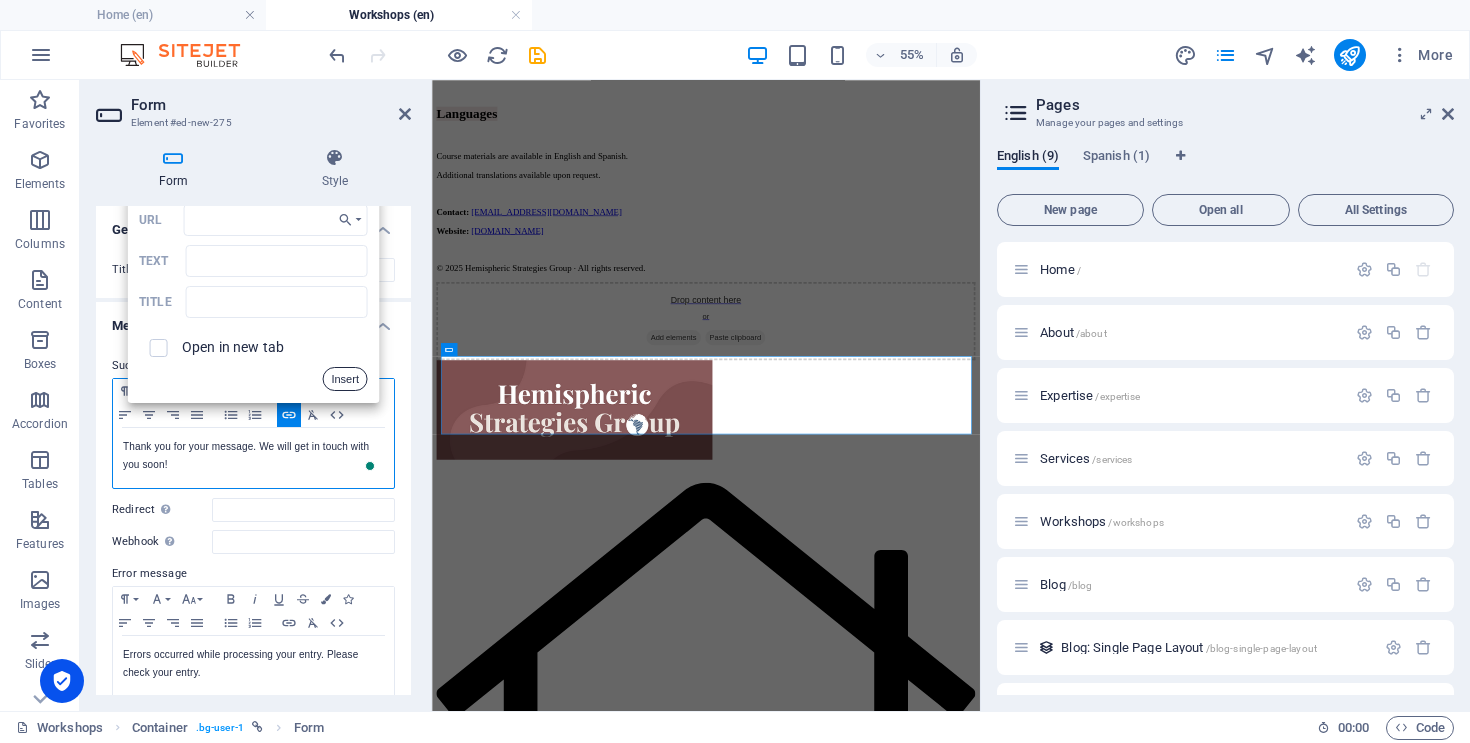 scroll, scrollTop: 0, scrollLeft: 0, axis: both 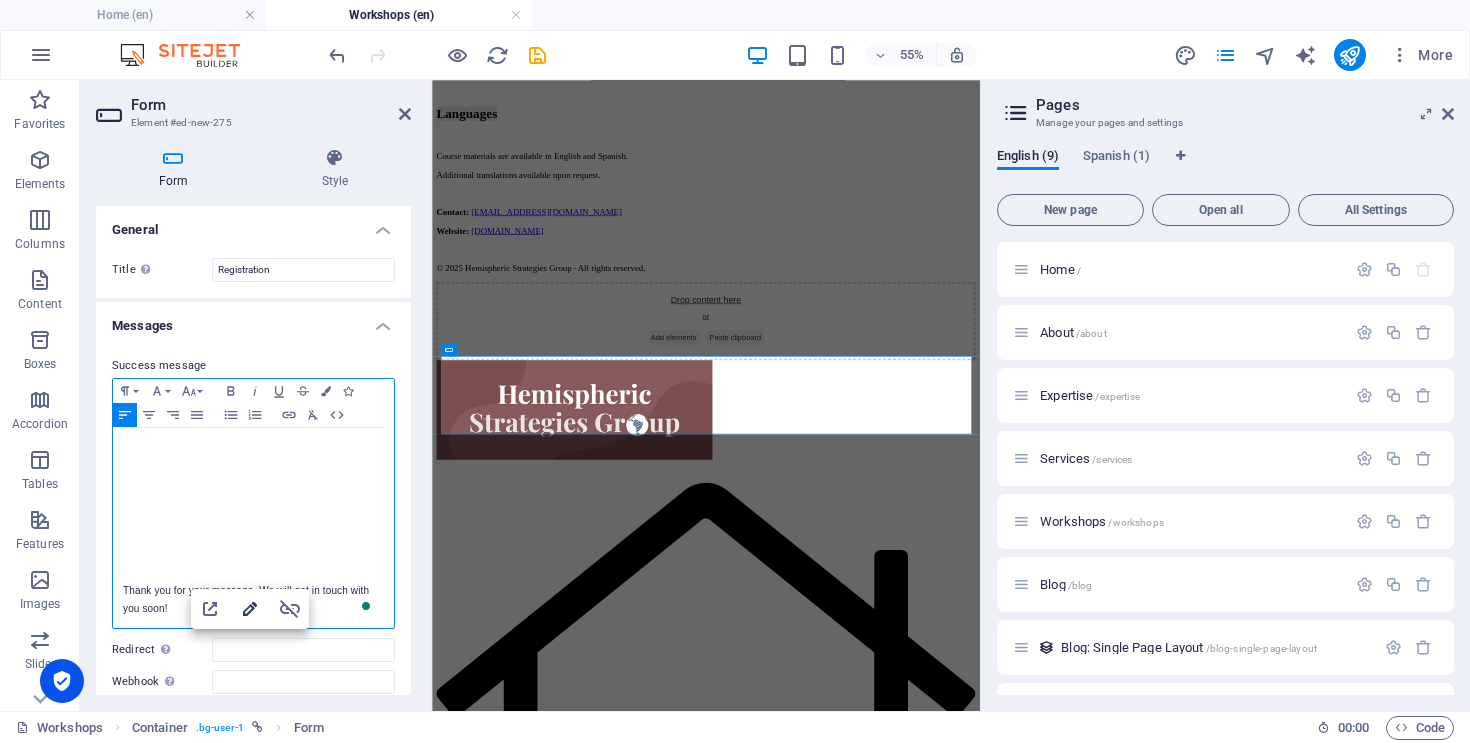 type on "%3C!--%20Registration%20Form%20Embed%20--%3E%20%3Ciframe%20src=%22YOUR_FORM_LINK_HERE%22%20%20%20%20%20%20%20%20%20width=%22100%%22%20height=%22800%22%20frameborder=%220%22%20%20%20%20%20%20%20%20%20marginheight=%220%22%20marginwidth=%220%22%3ELoading%E2%80%A6%3C/iframe%3E" 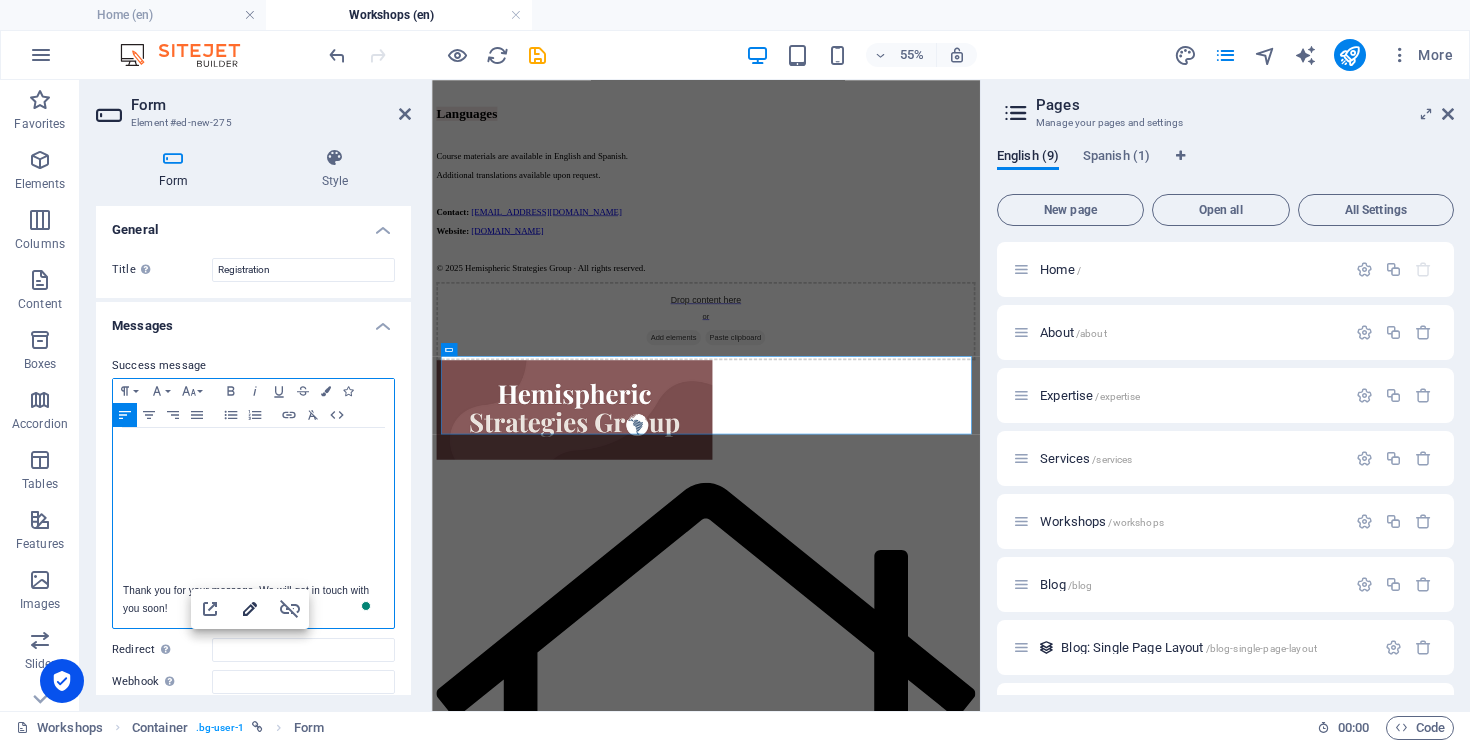 click 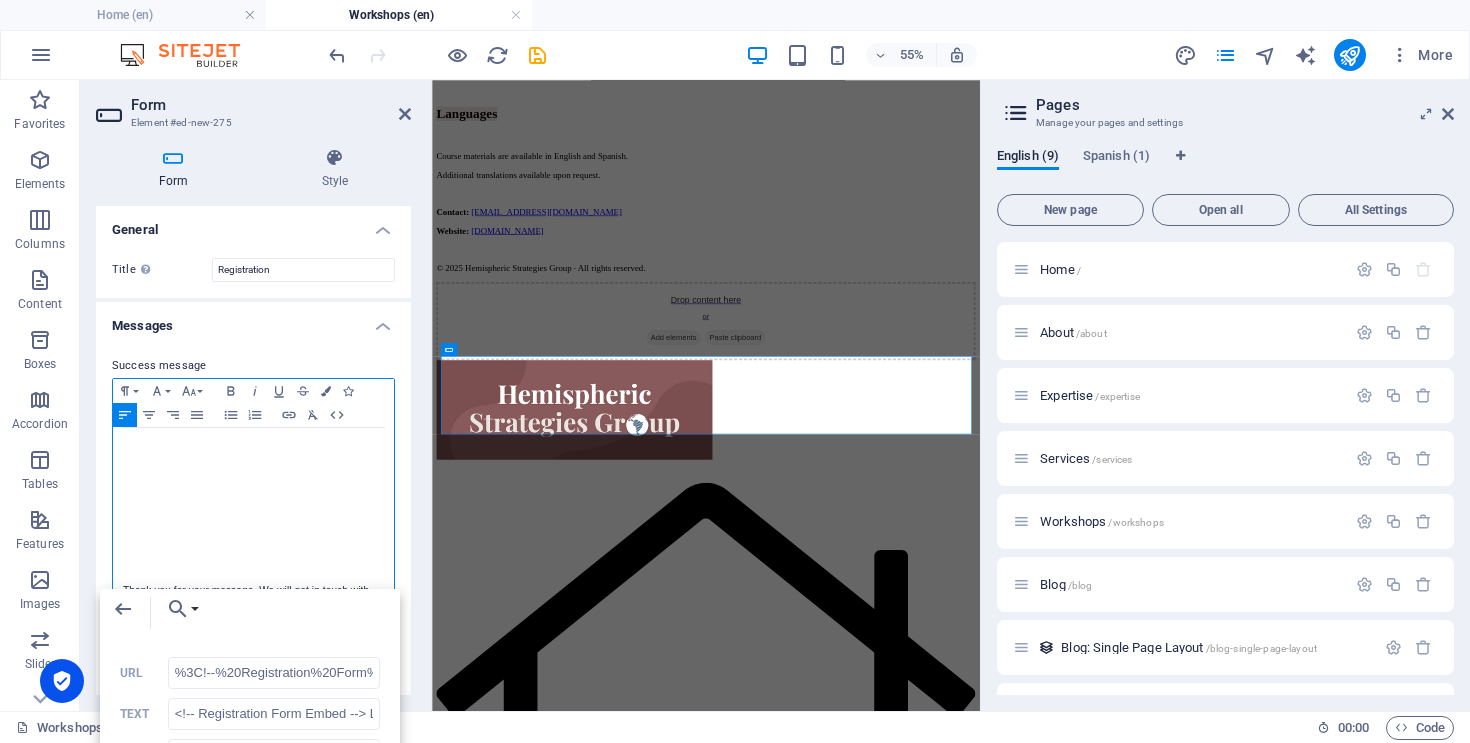 scroll, scrollTop: 0, scrollLeft: 1932, axis: horizontal 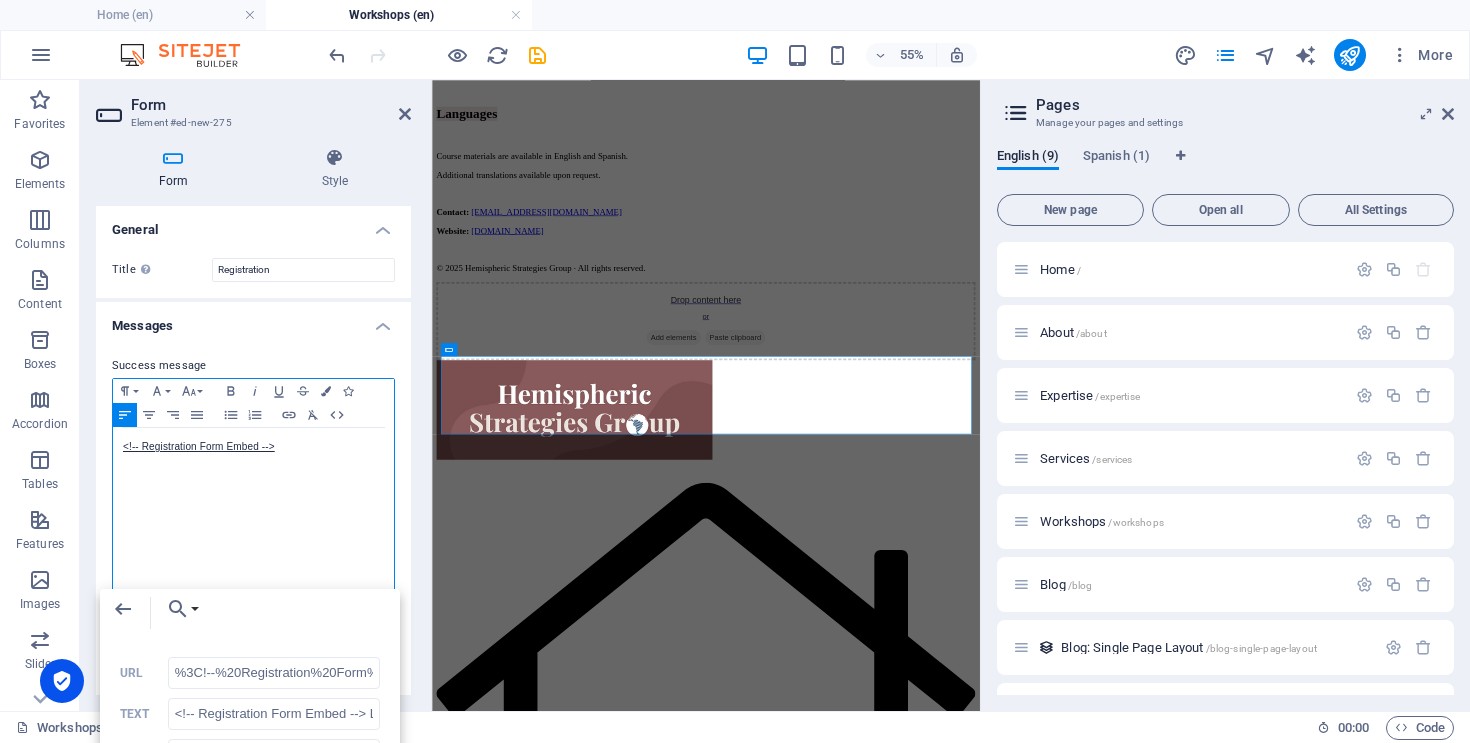 click on "<!-- Registration Form Embed -->  Loading… ​Thank you for your message. We will get in touch with you soon!" at bounding box center (253, 868) 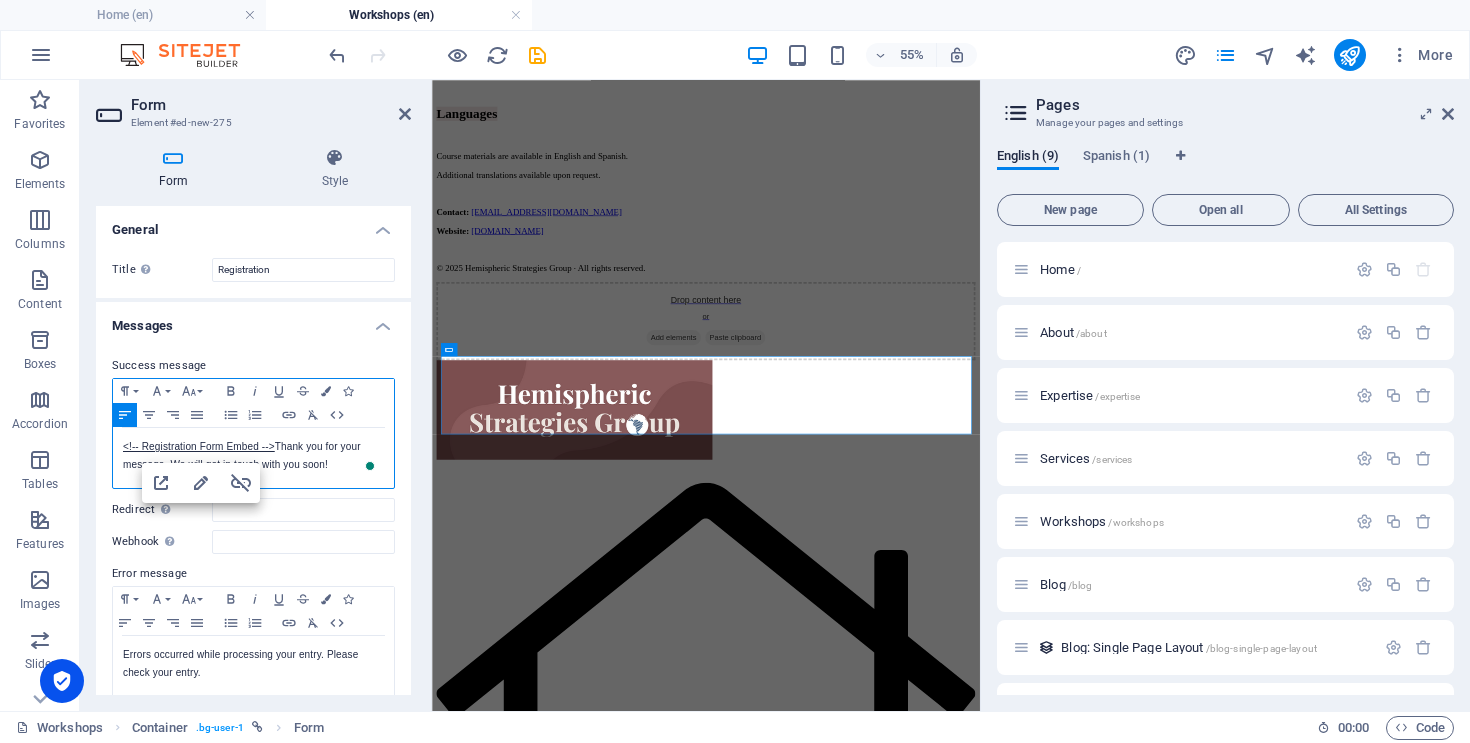 drag, startPoint x: 277, startPoint y: 448, endPoint x: 332, endPoint y: 474, distance: 60.835846 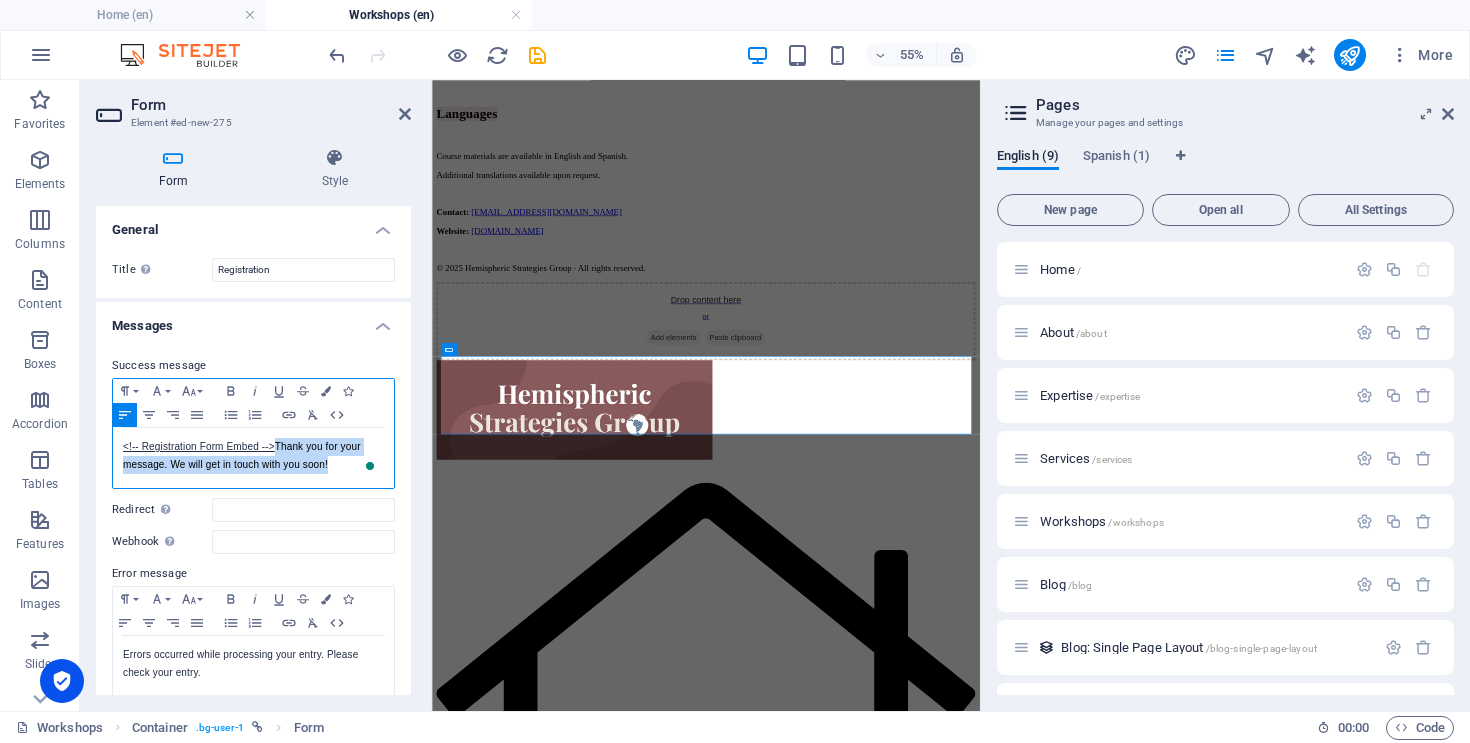 drag, startPoint x: 332, startPoint y: 472, endPoint x: 280, endPoint y: 446, distance: 58.137768 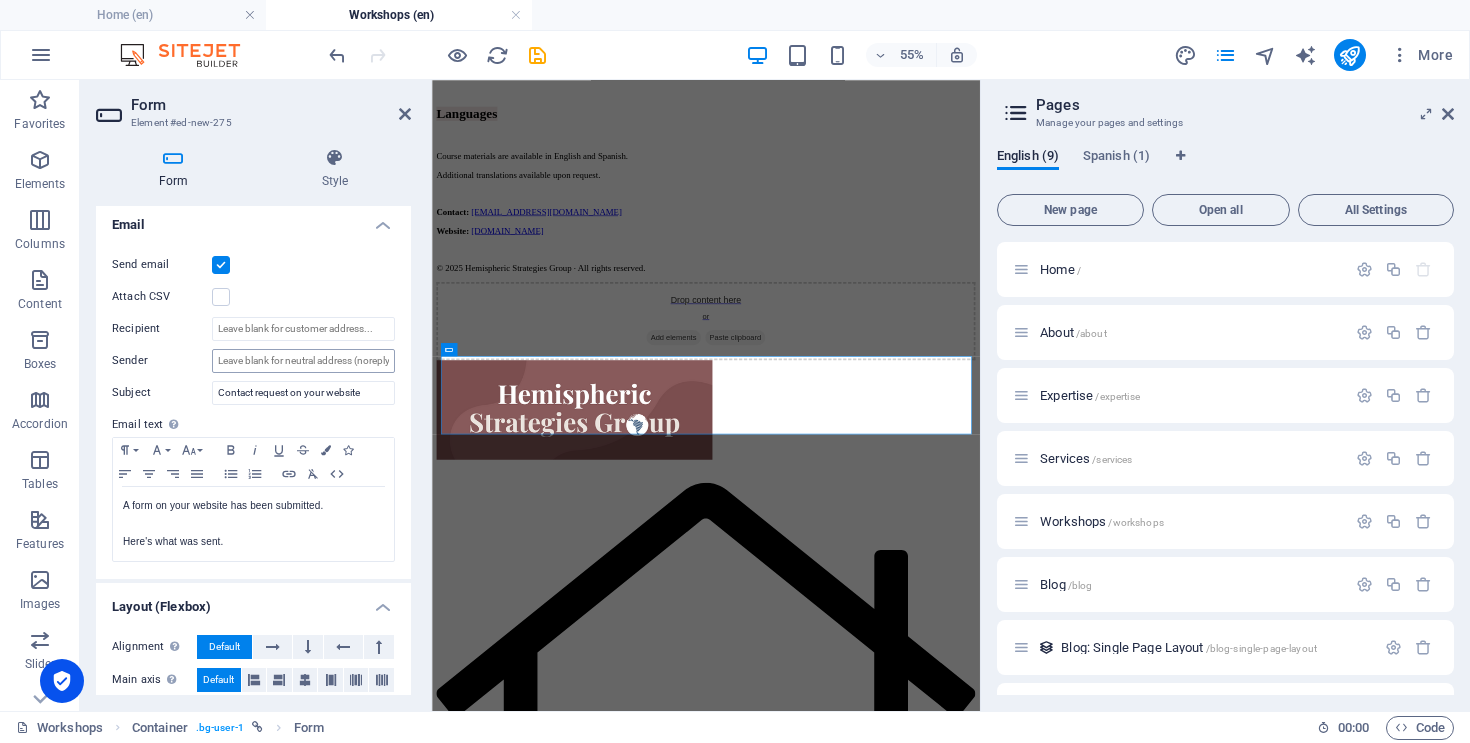 scroll, scrollTop: 543, scrollLeft: 0, axis: vertical 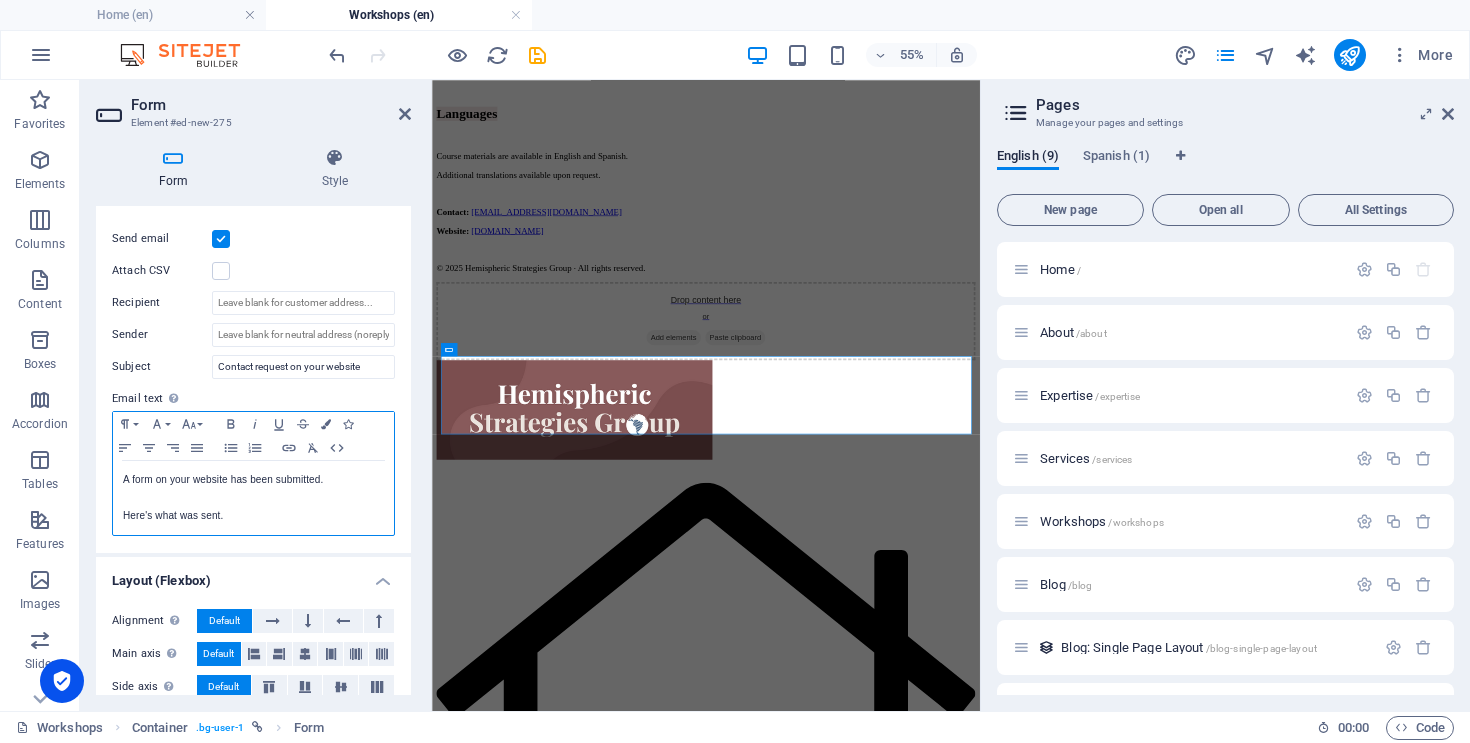 click on "Here's what was sent." at bounding box center [253, 516] 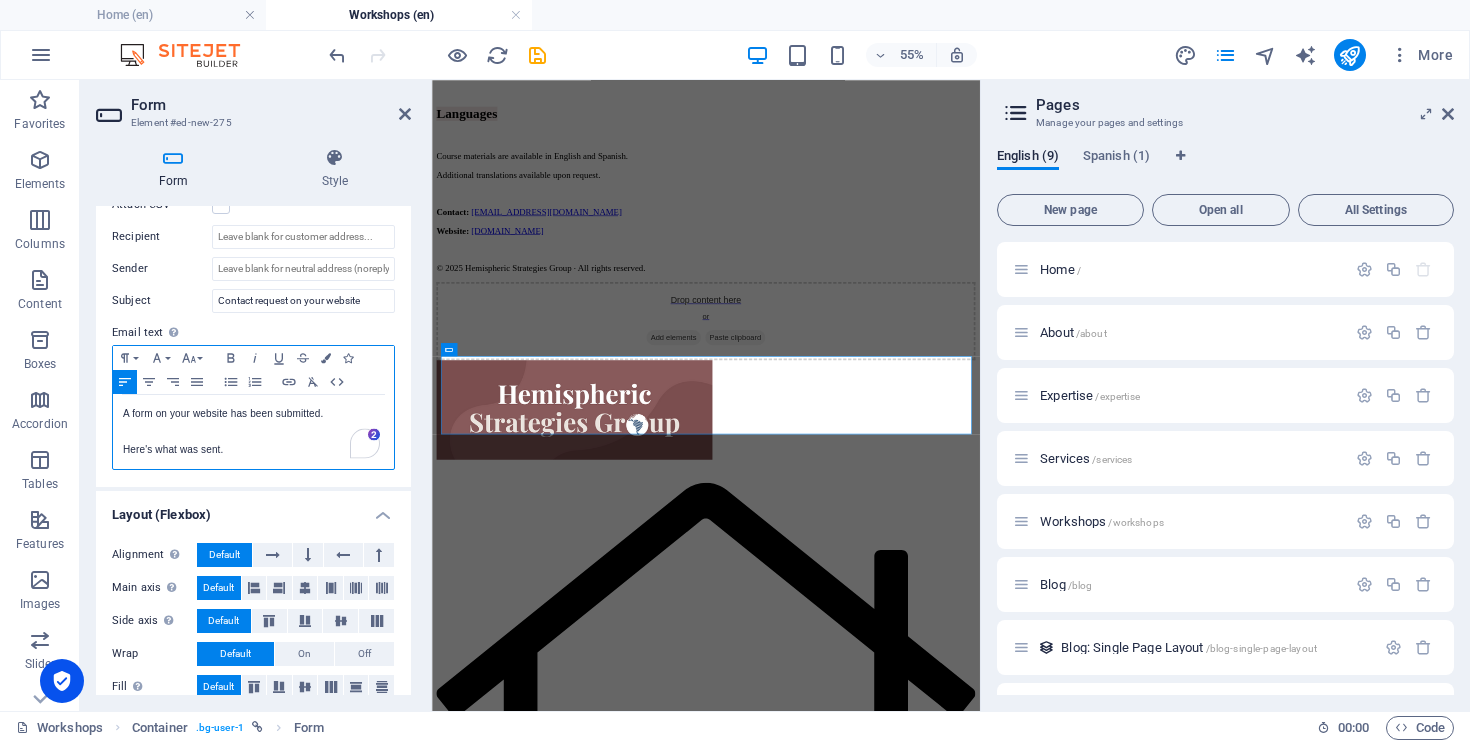 scroll, scrollTop: 629, scrollLeft: 0, axis: vertical 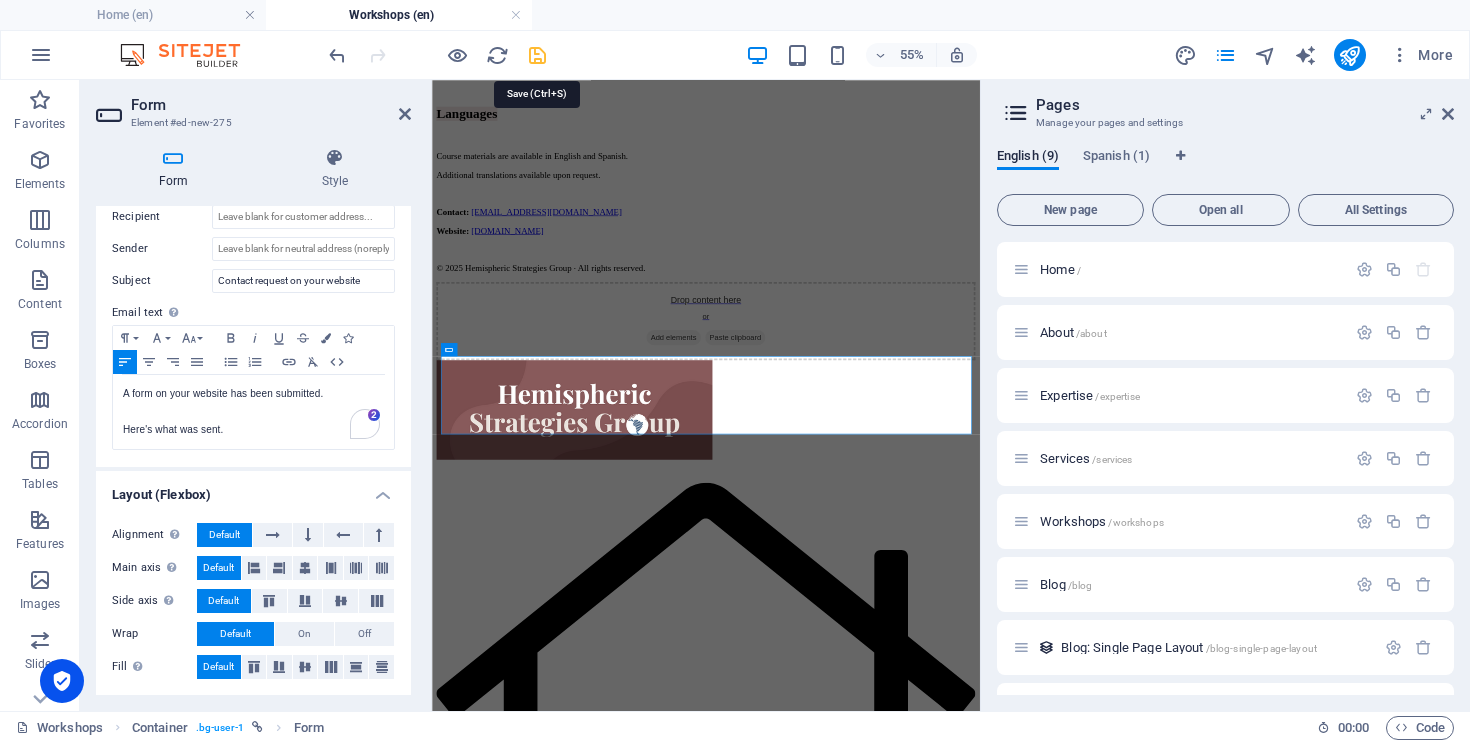 click at bounding box center (537, 55) 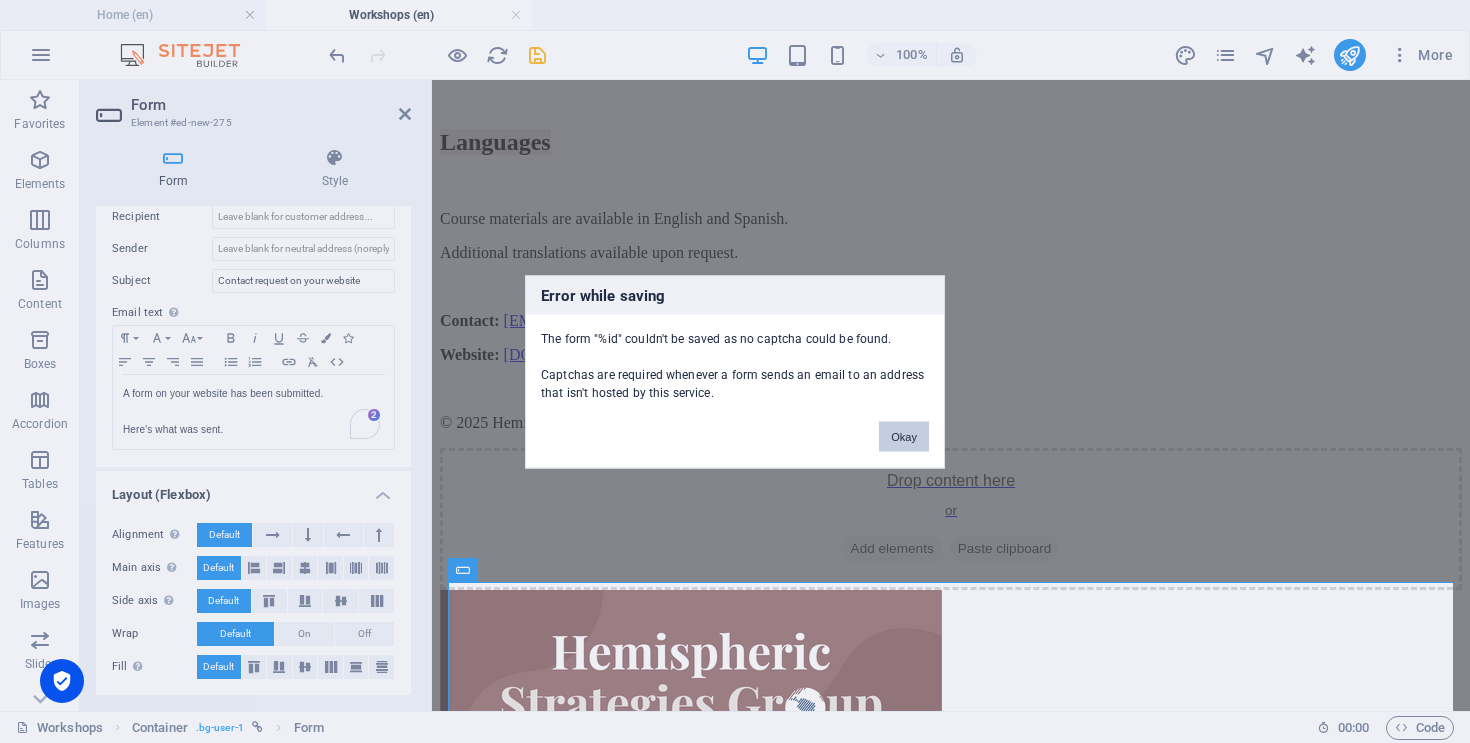 click on "Okay" at bounding box center (904, 436) 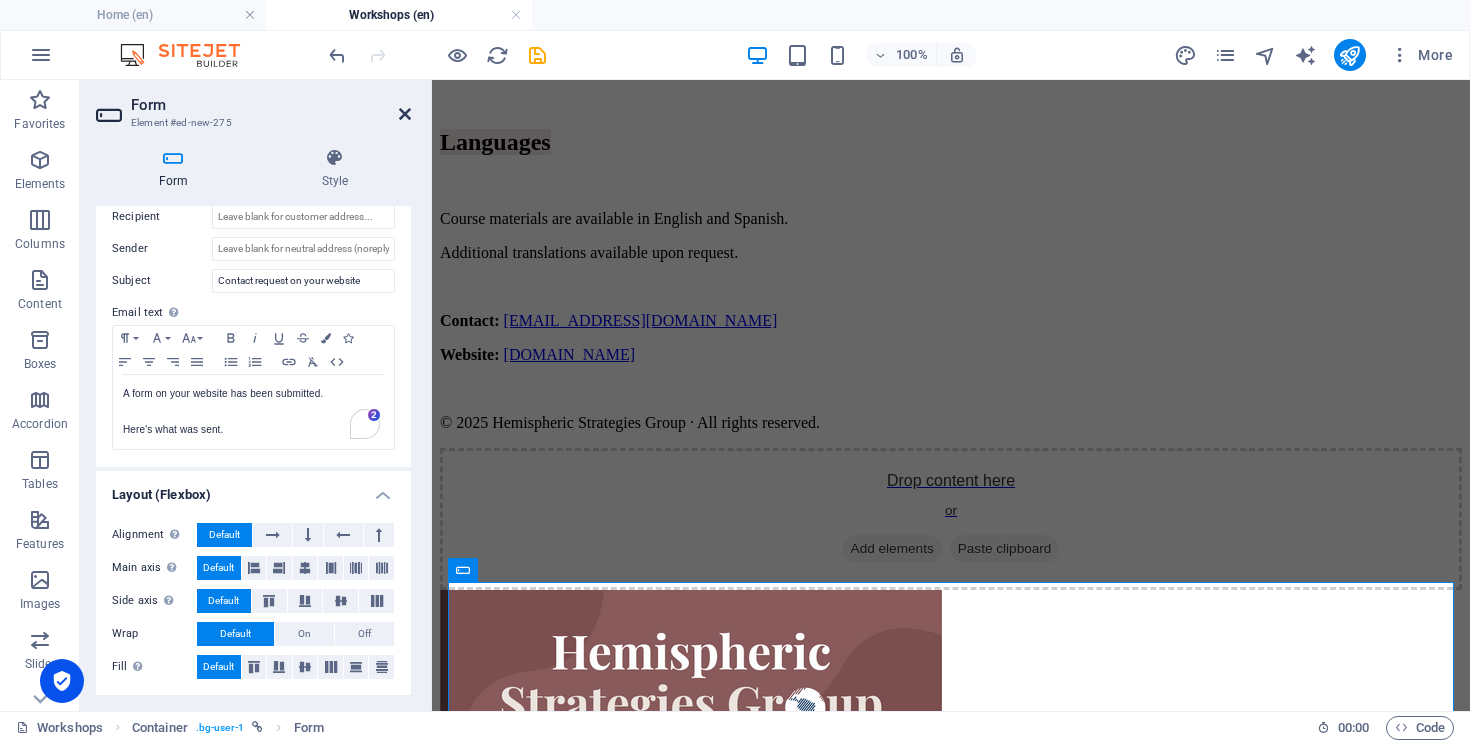 click at bounding box center (405, 114) 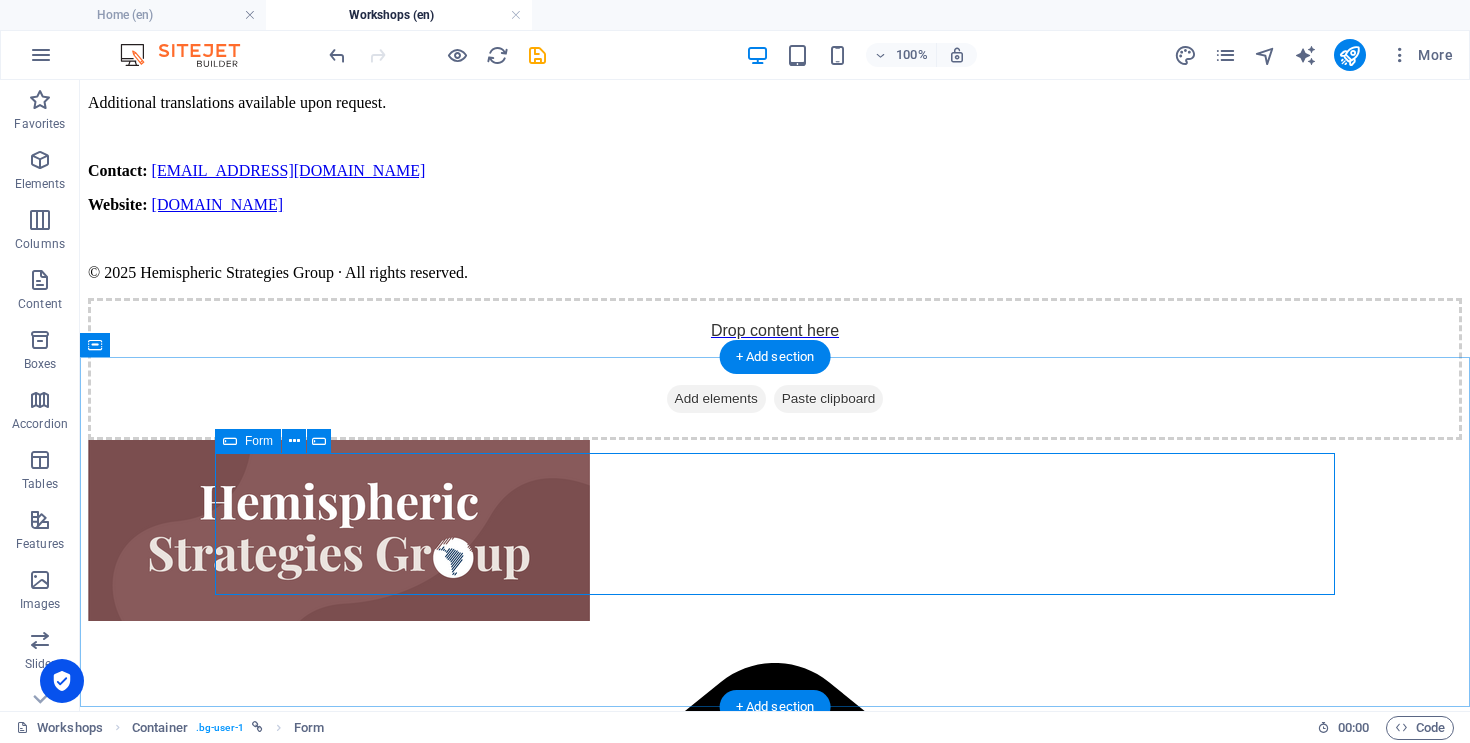 scroll, scrollTop: 1263, scrollLeft: 0, axis: vertical 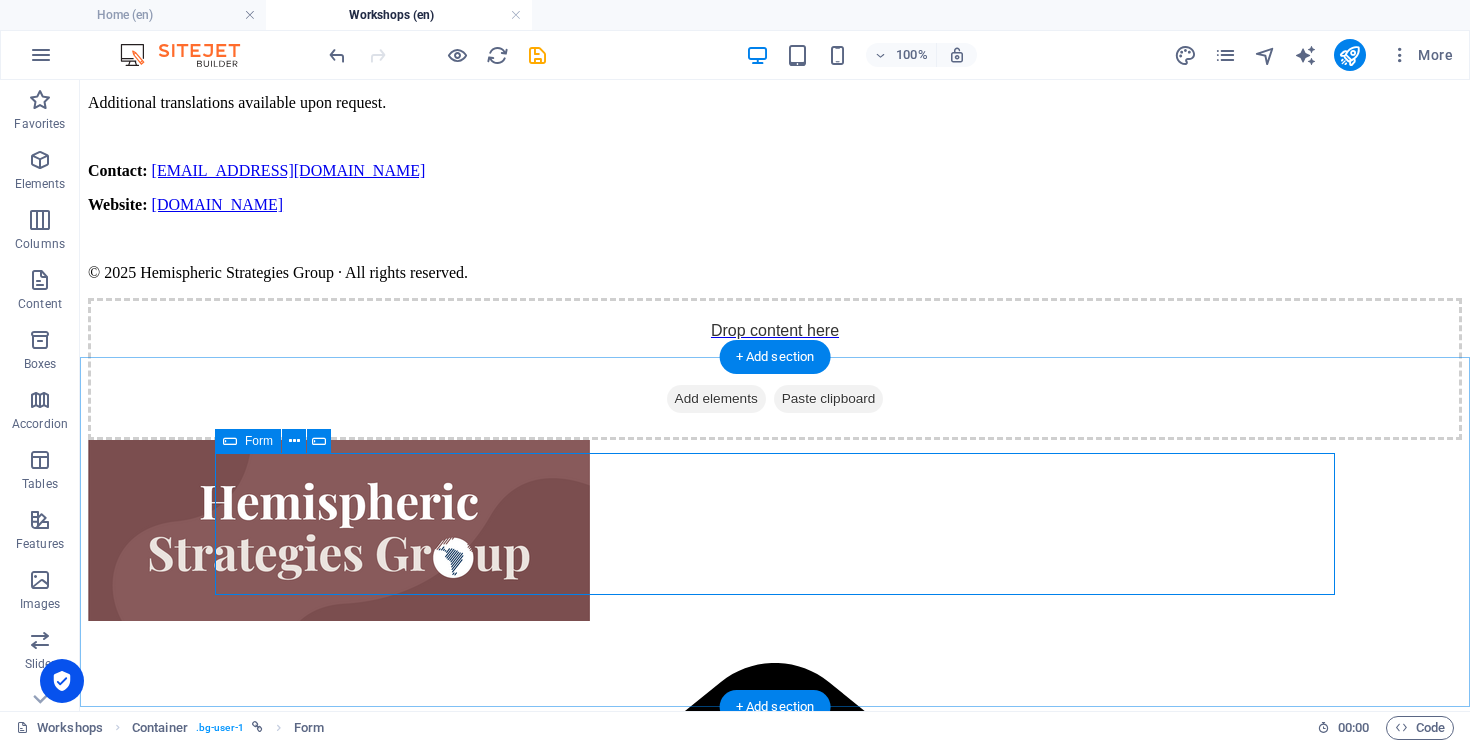 click on "Add elements" 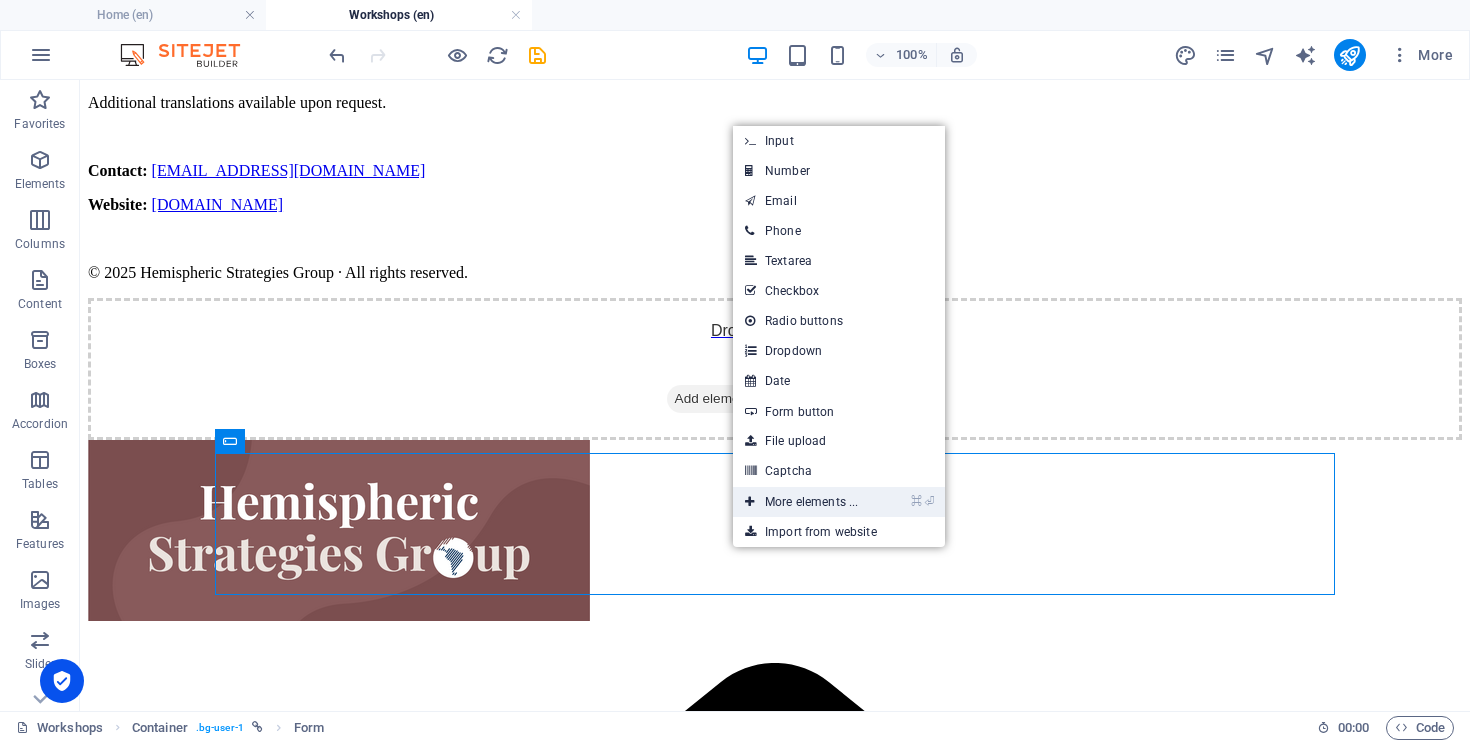 click on "⌘ ⏎  More elements ..." at bounding box center (801, 502) 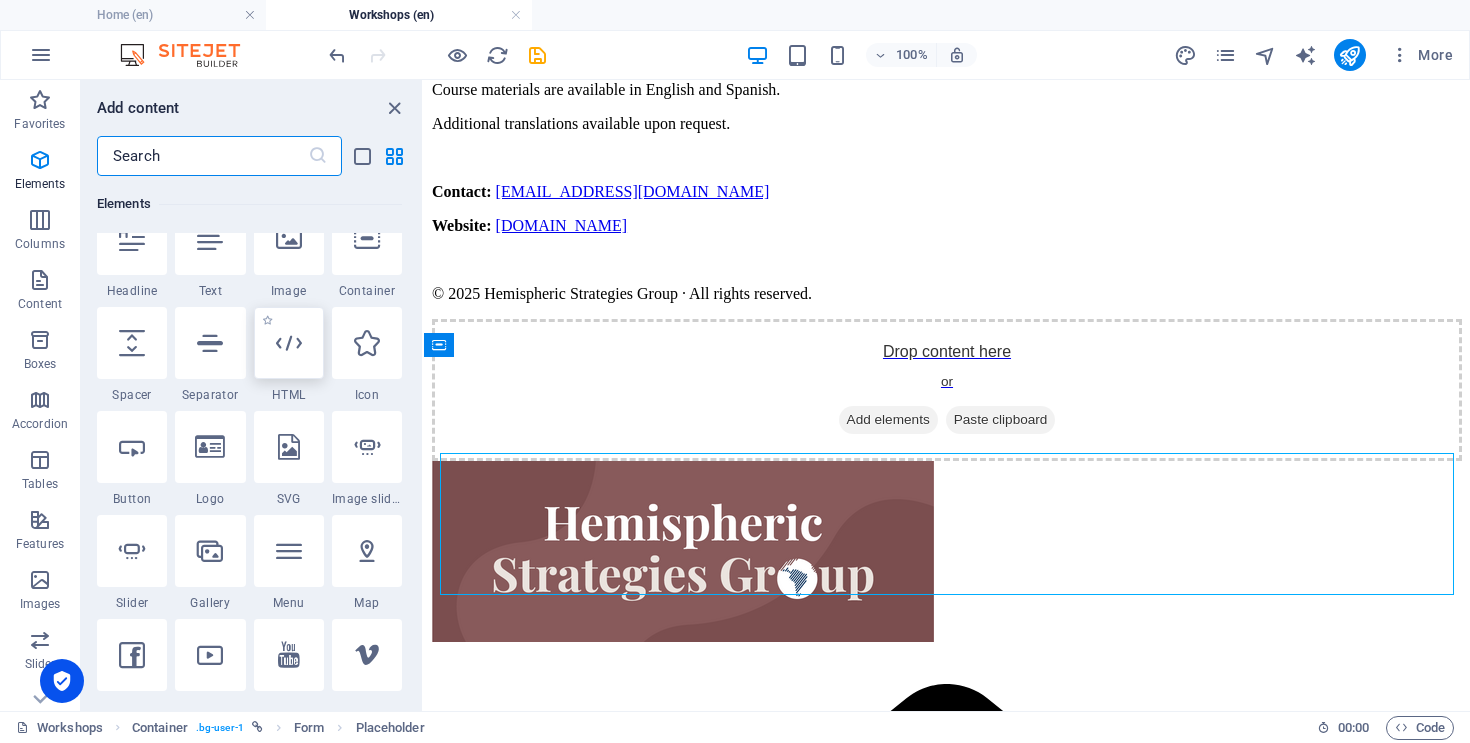 scroll, scrollTop: 266, scrollLeft: 0, axis: vertical 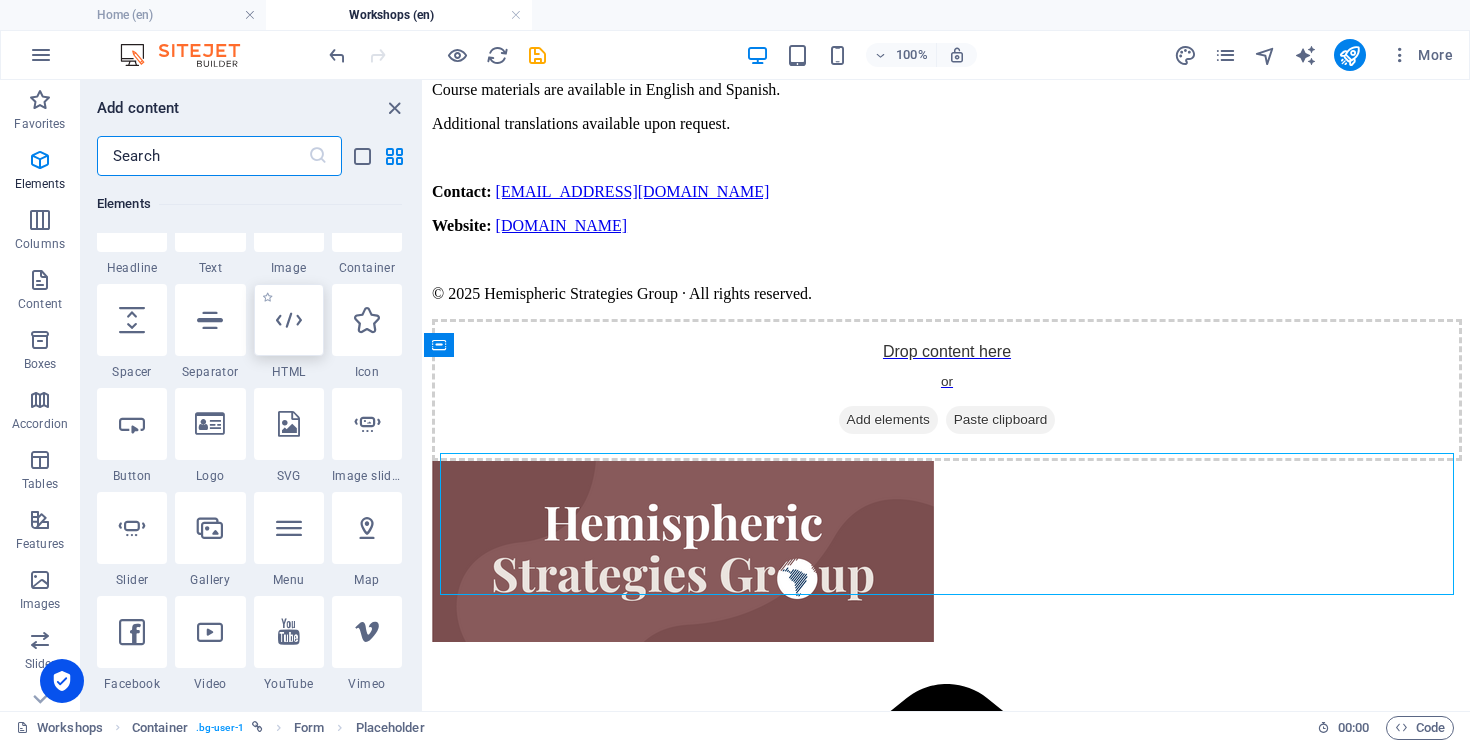 click at bounding box center [289, 320] 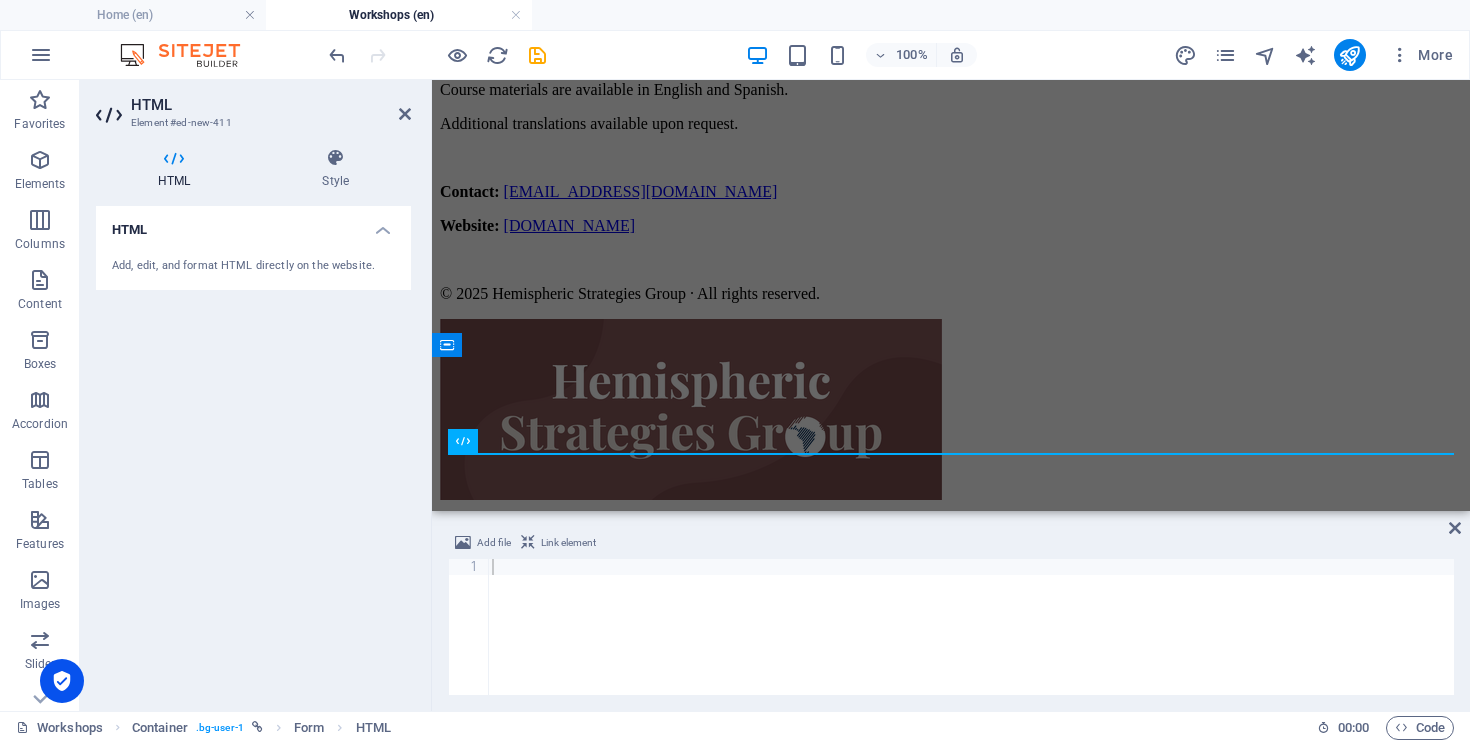 click on "Add, edit, and format HTML directly on the website." at bounding box center (253, 266) 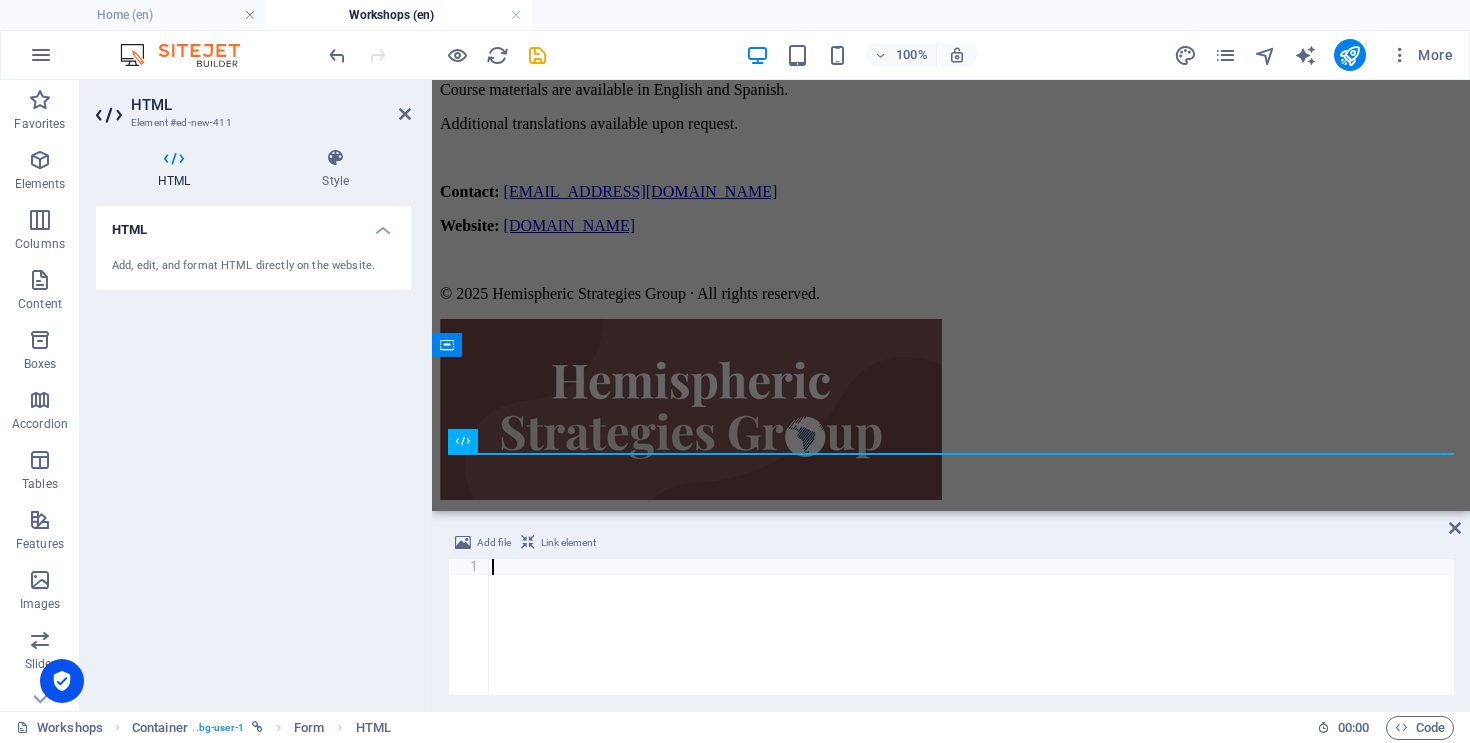 paste on "</iframe>" 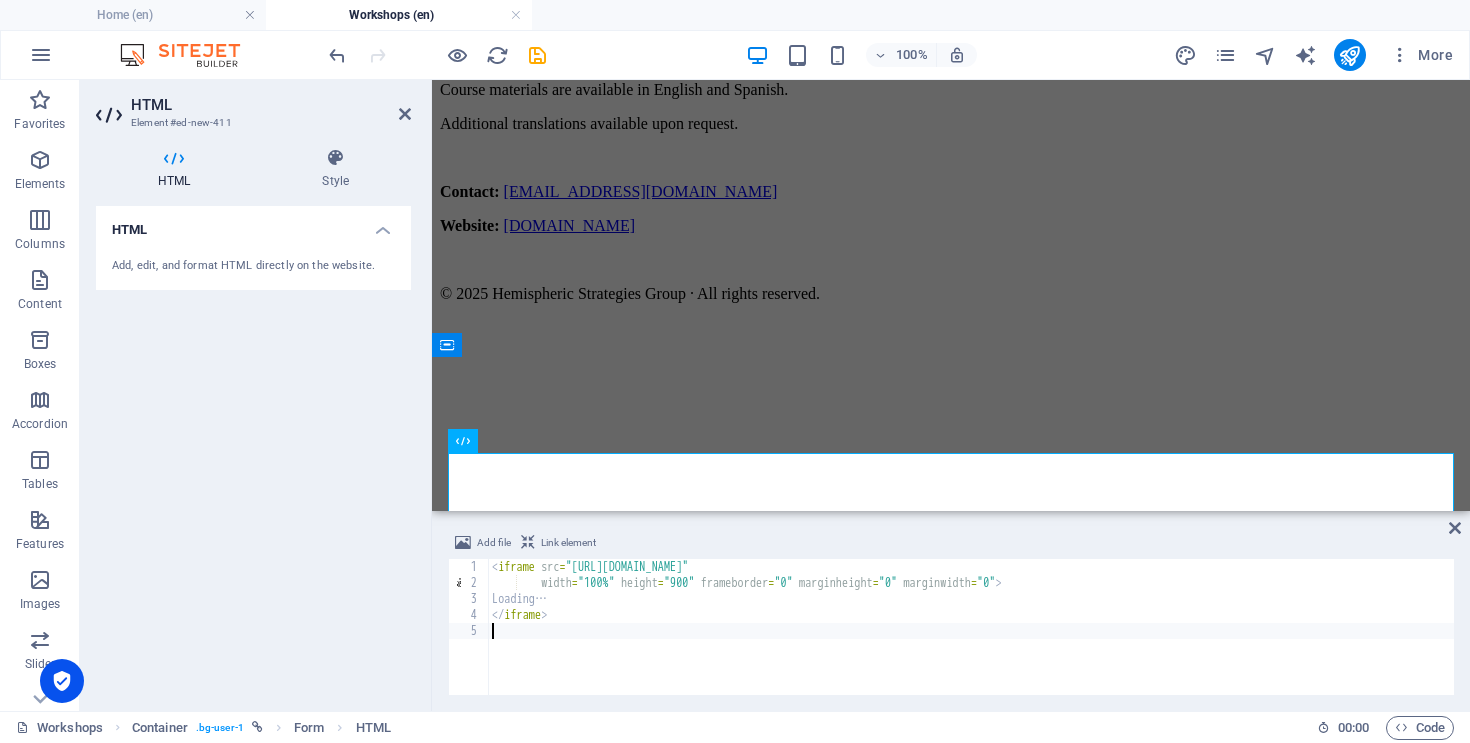 type on "</iframe>" 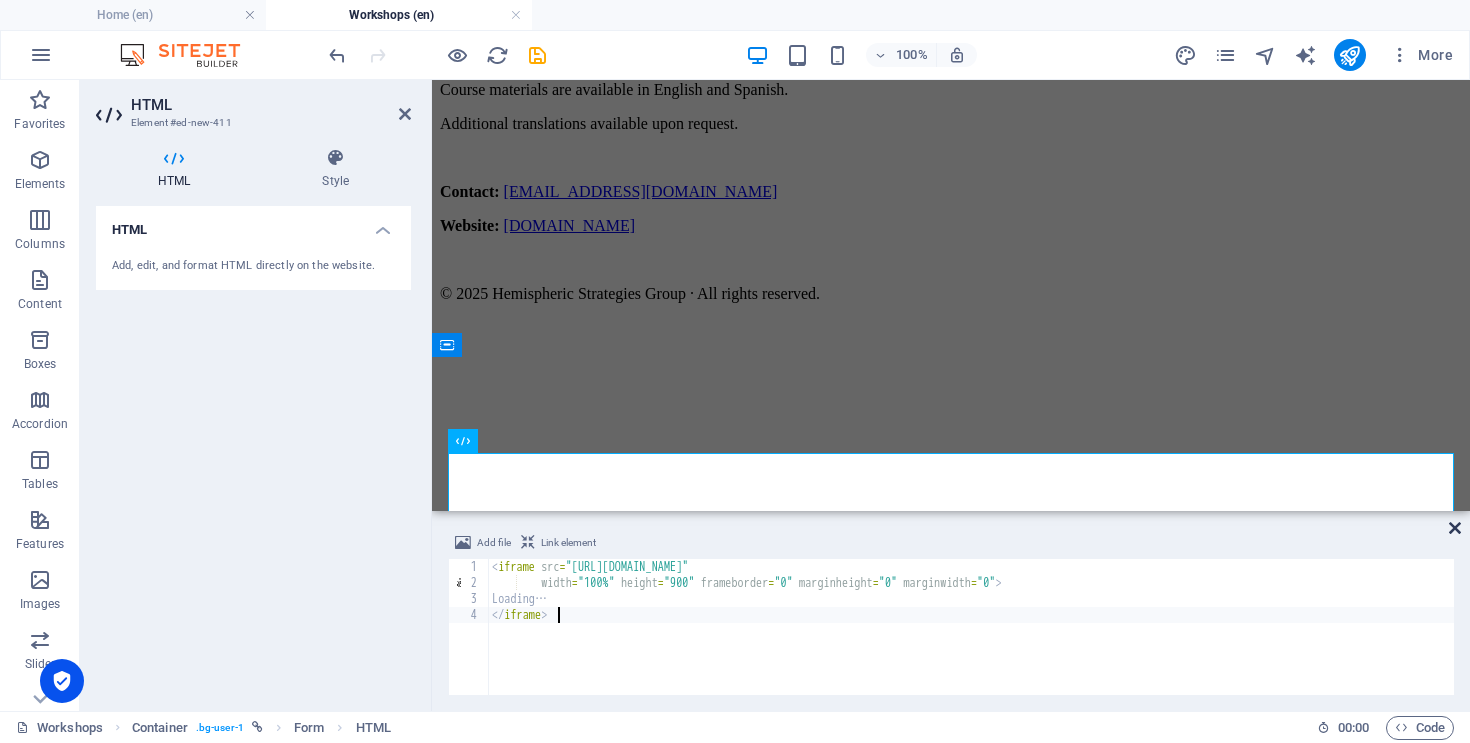 click at bounding box center (1455, 528) 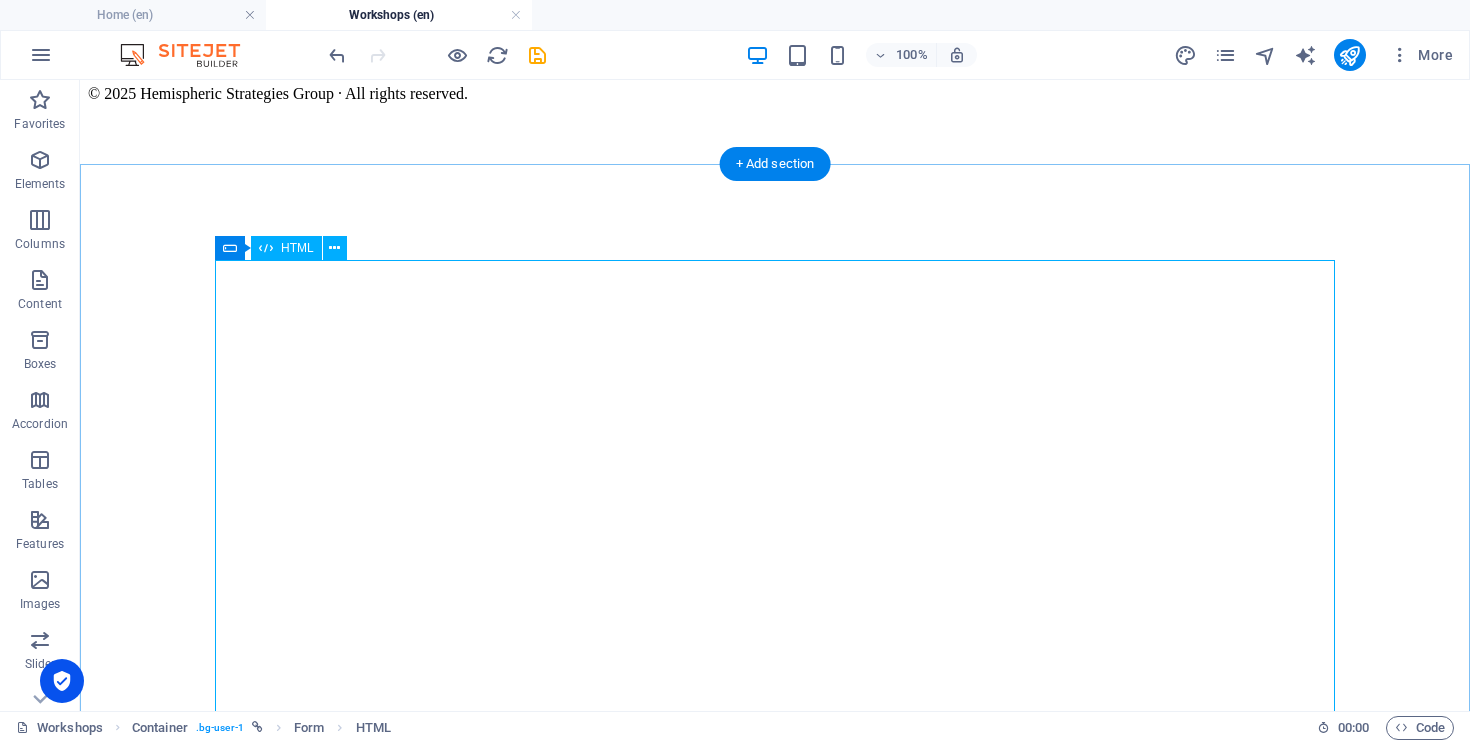 scroll, scrollTop: 1441, scrollLeft: 0, axis: vertical 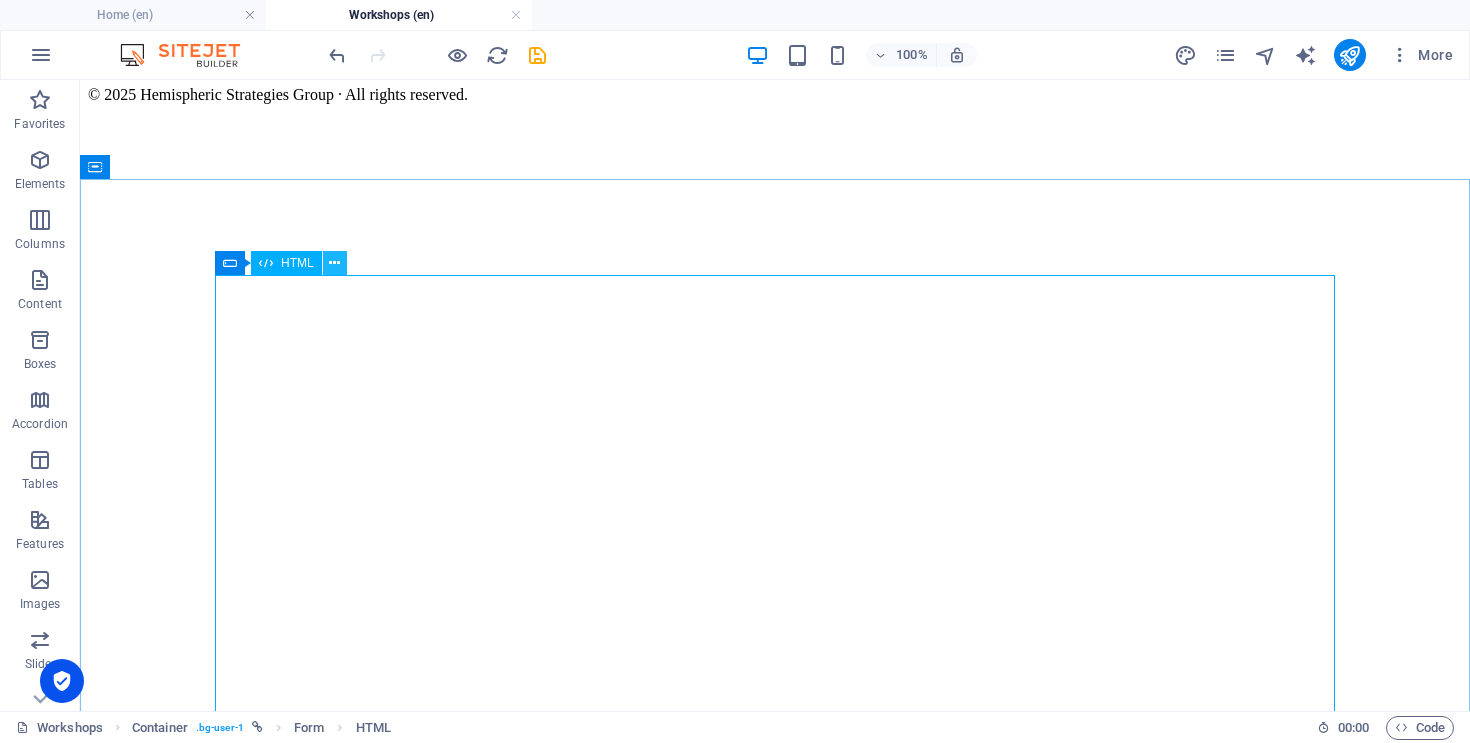 click at bounding box center (334, 263) 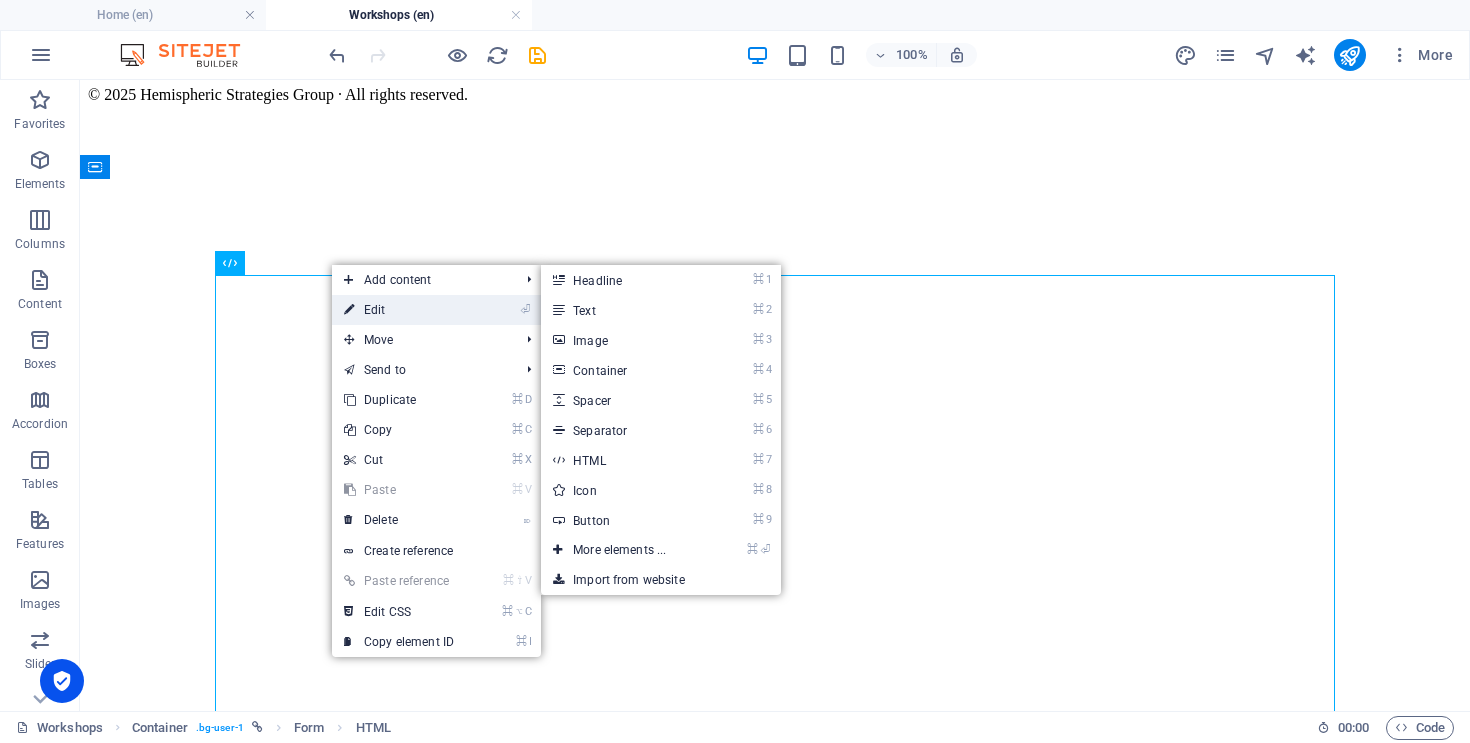 click on "⏎  Edit" at bounding box center [399, 310] 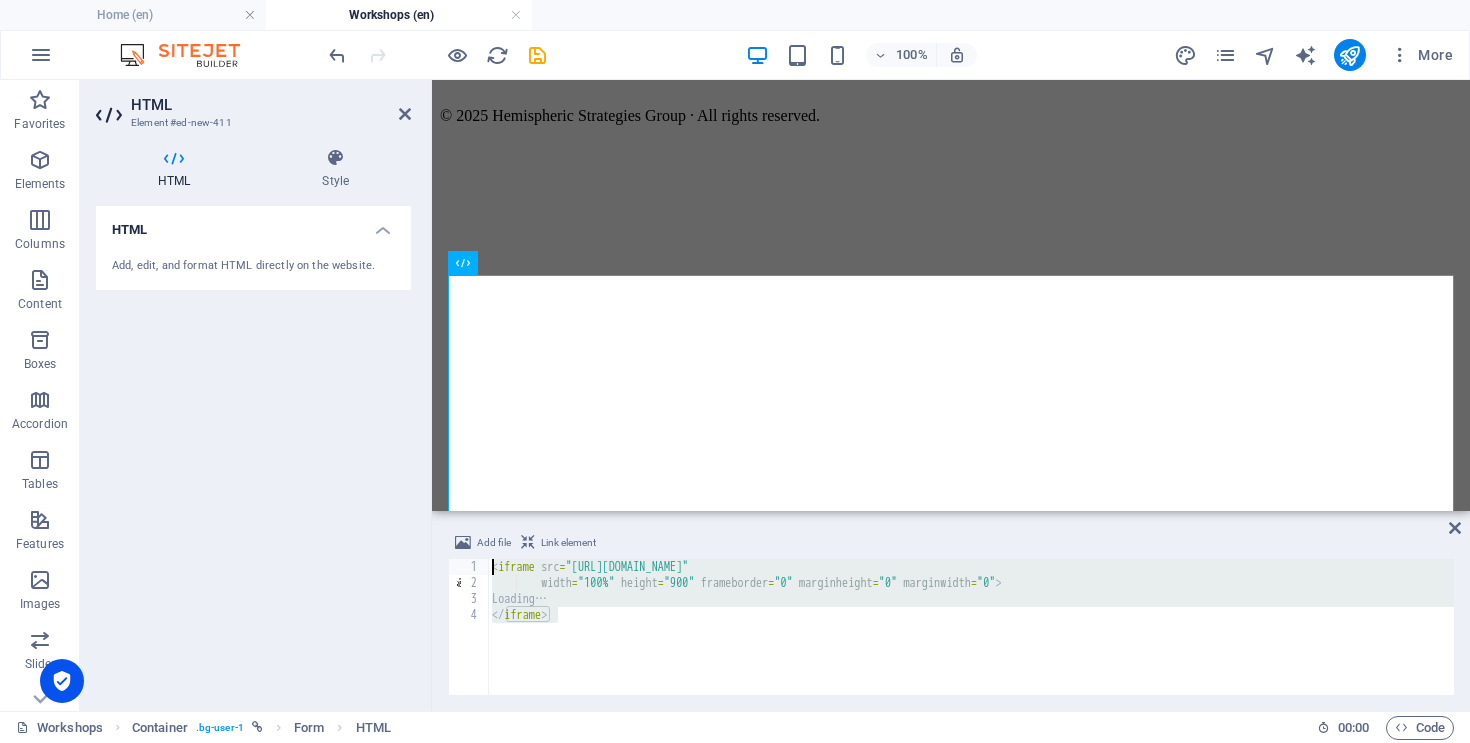 drag, startPoint x: 597, startPoint y: 623, endPoint x: 483, endPoint y: 553, distance: 133.77592 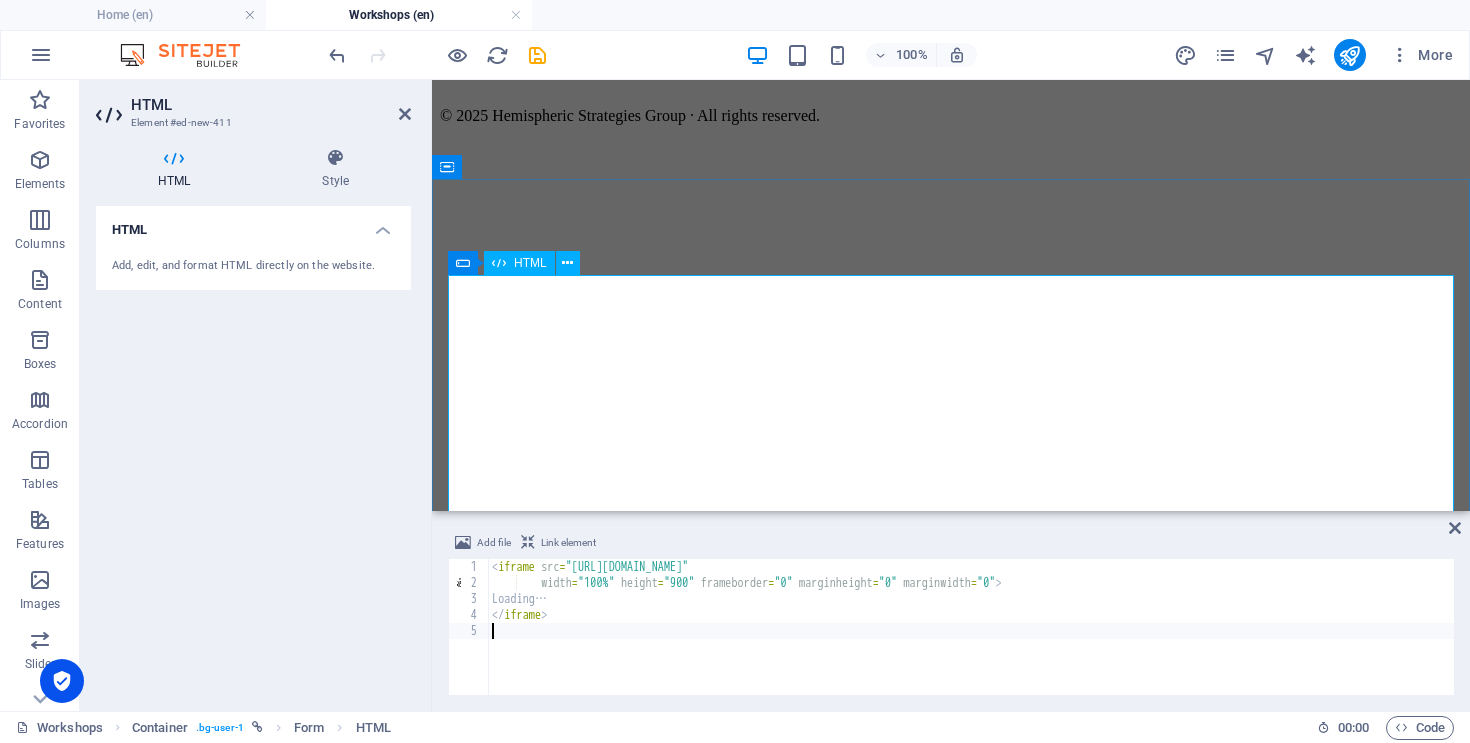 type on "</iframe>" 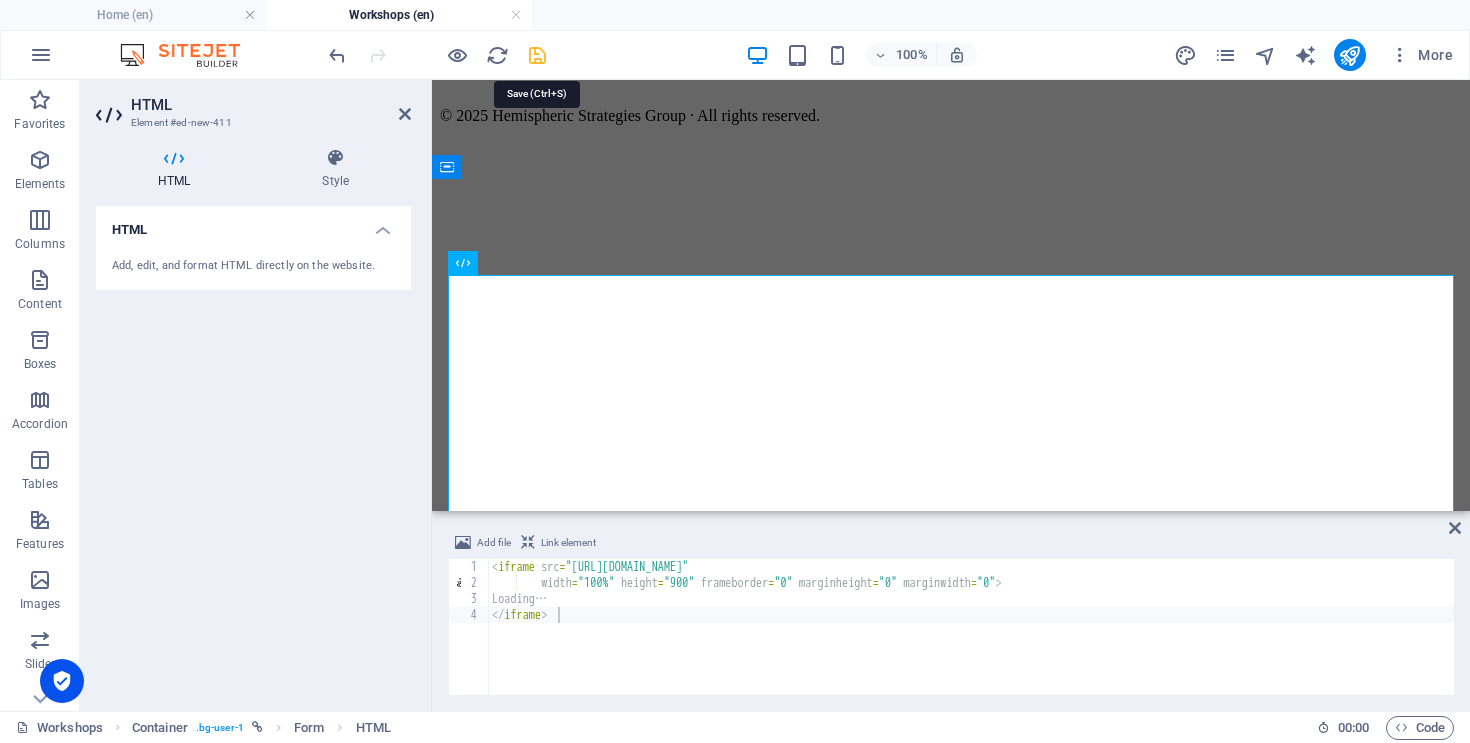 click at bounding box center (537, 55) 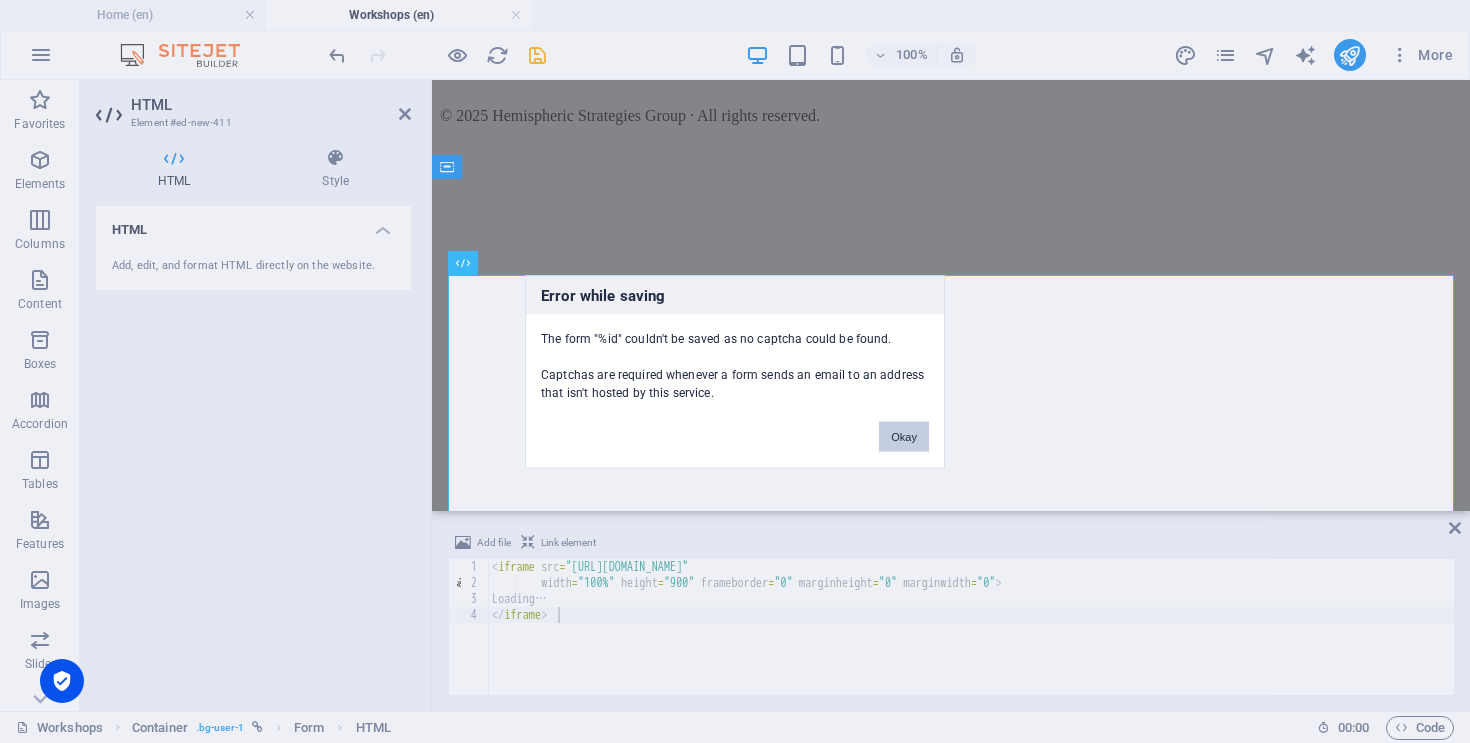 click on "Okay" at bounding box center [904, 436] 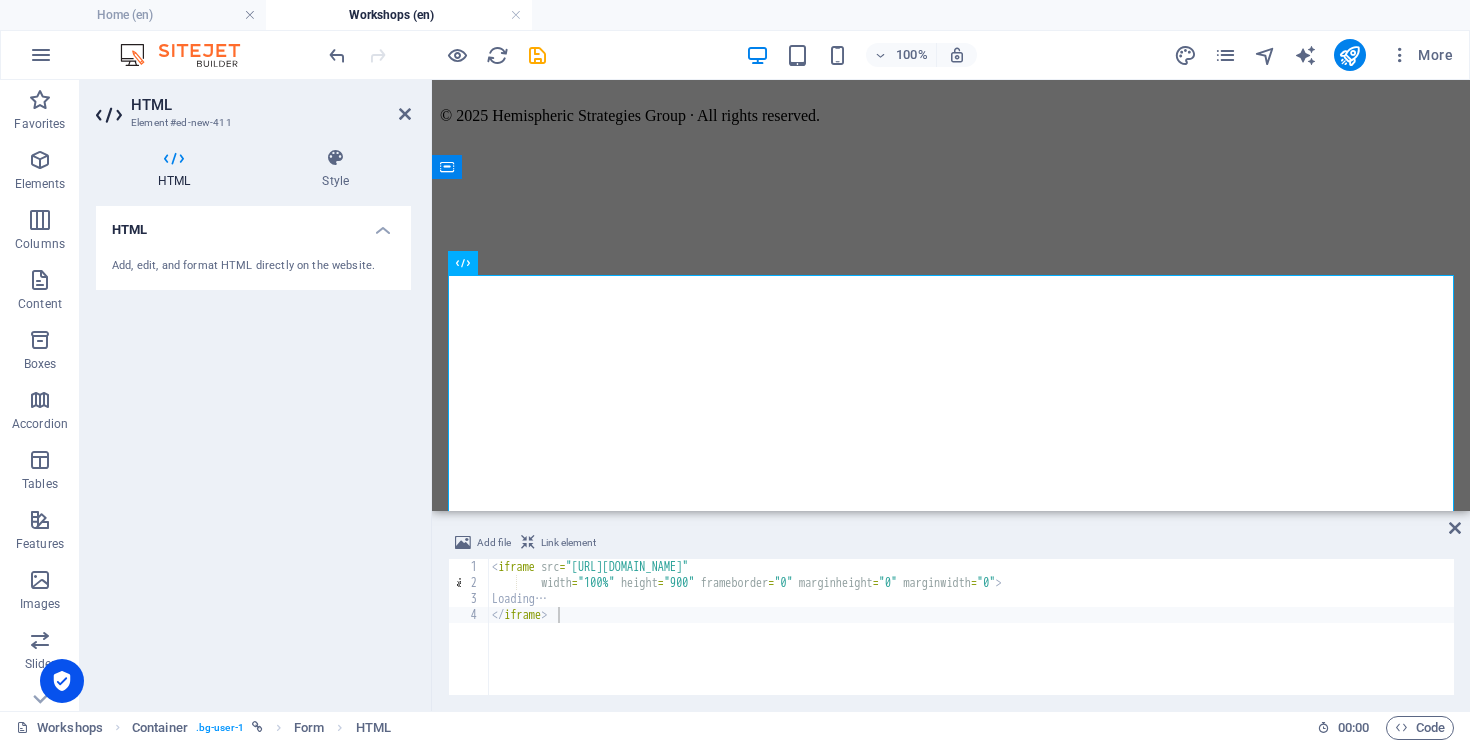 click on "< iframe   src = "[URL][DOMAIN_NAME]"           width = "100%"   height = "900"   frameborder = "0"   marginheight = "0"   marginwidth = "0" >     Loading… </ iframe >" at bounding box center [971, 643] 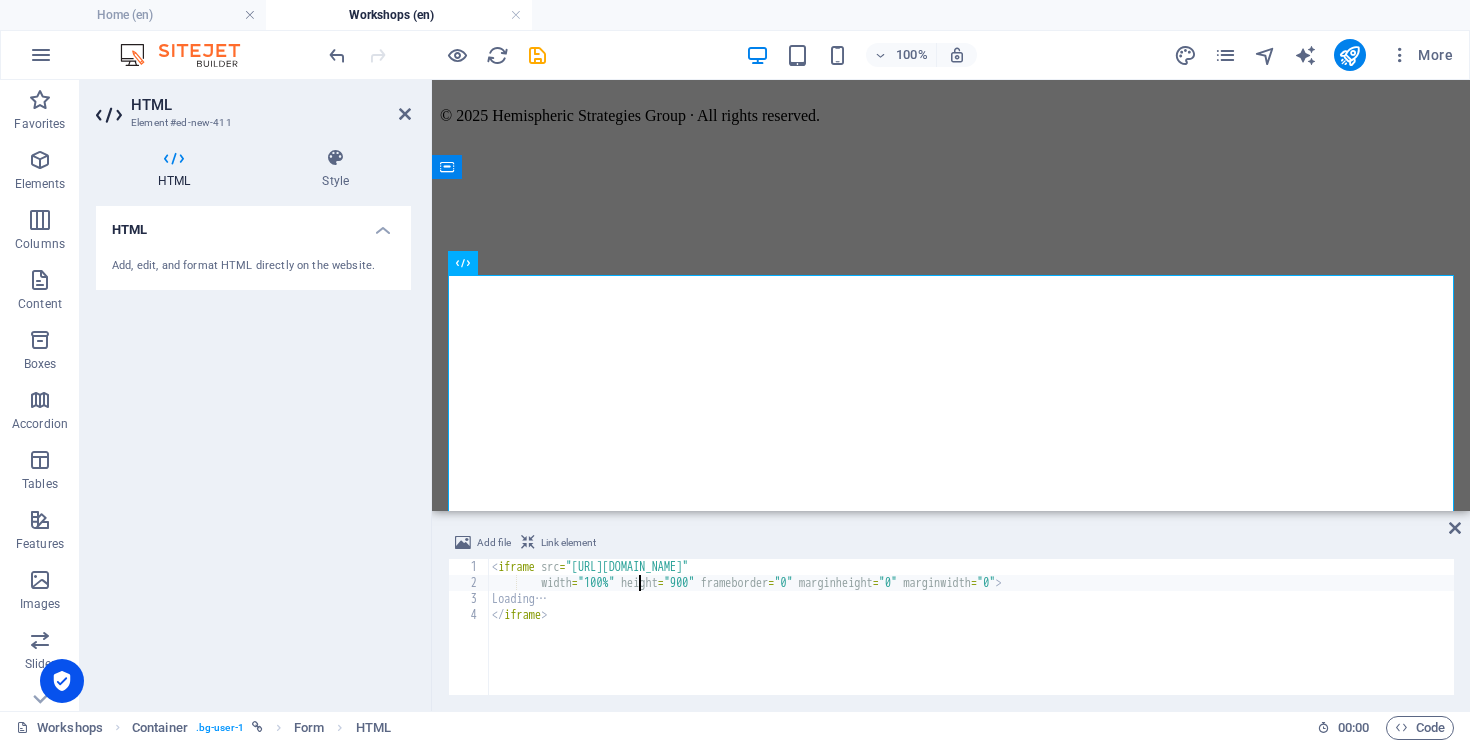 click on "< iframe   src = "[URL][DOMAIN_NAME]"           width = "100%"   height = "900"   frameborder = "0"   marginheight = "0"   marginwidth = "0" >     Loading… </ iframe >" at bounding box center (971, 643) 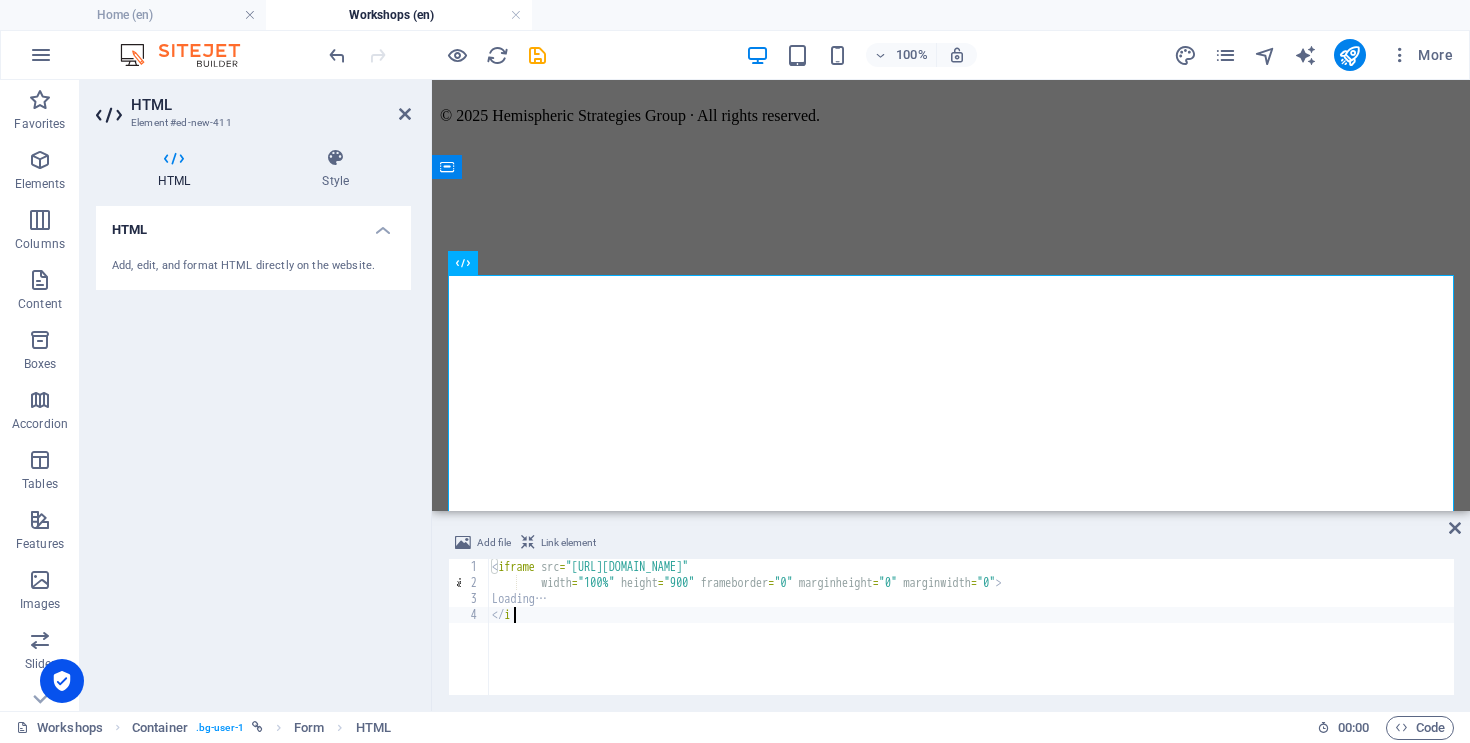 type on "<" 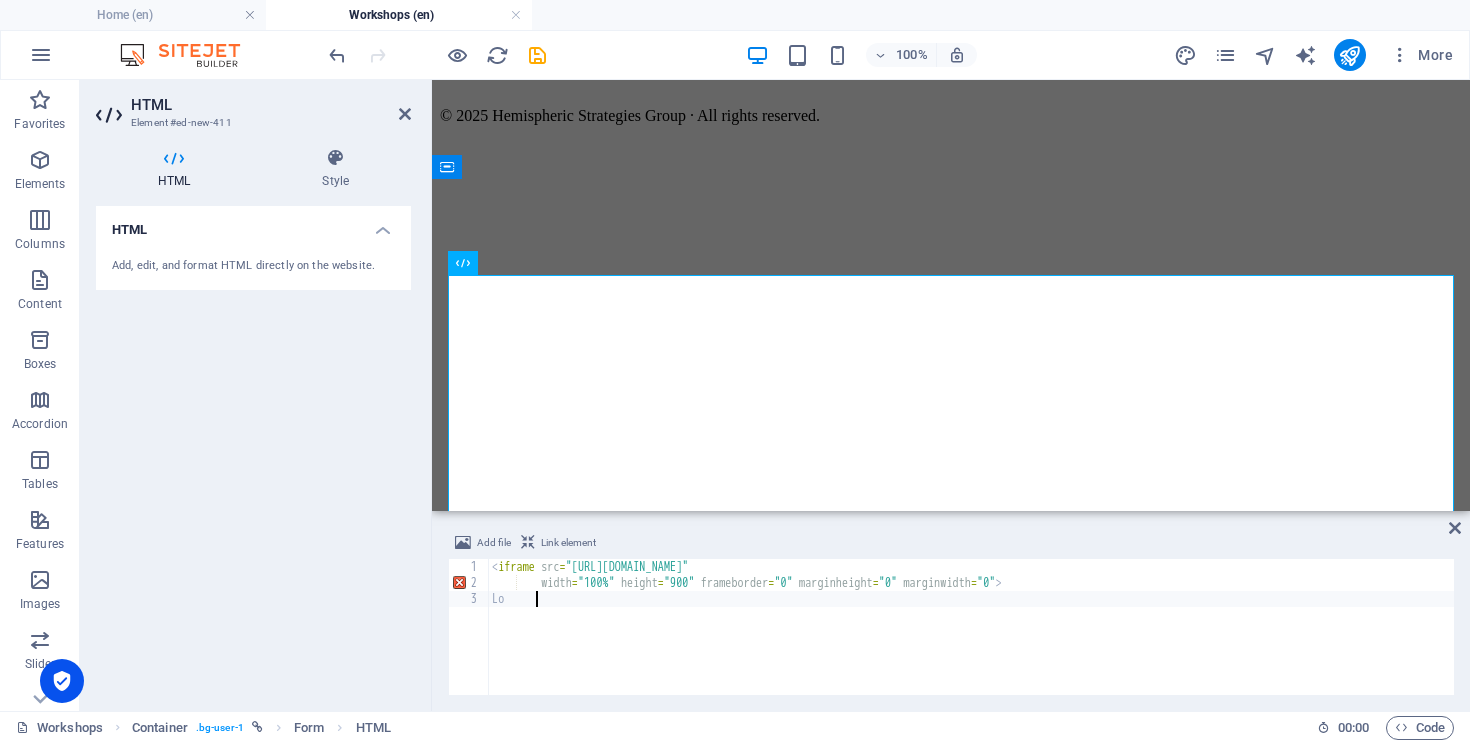type on "L" 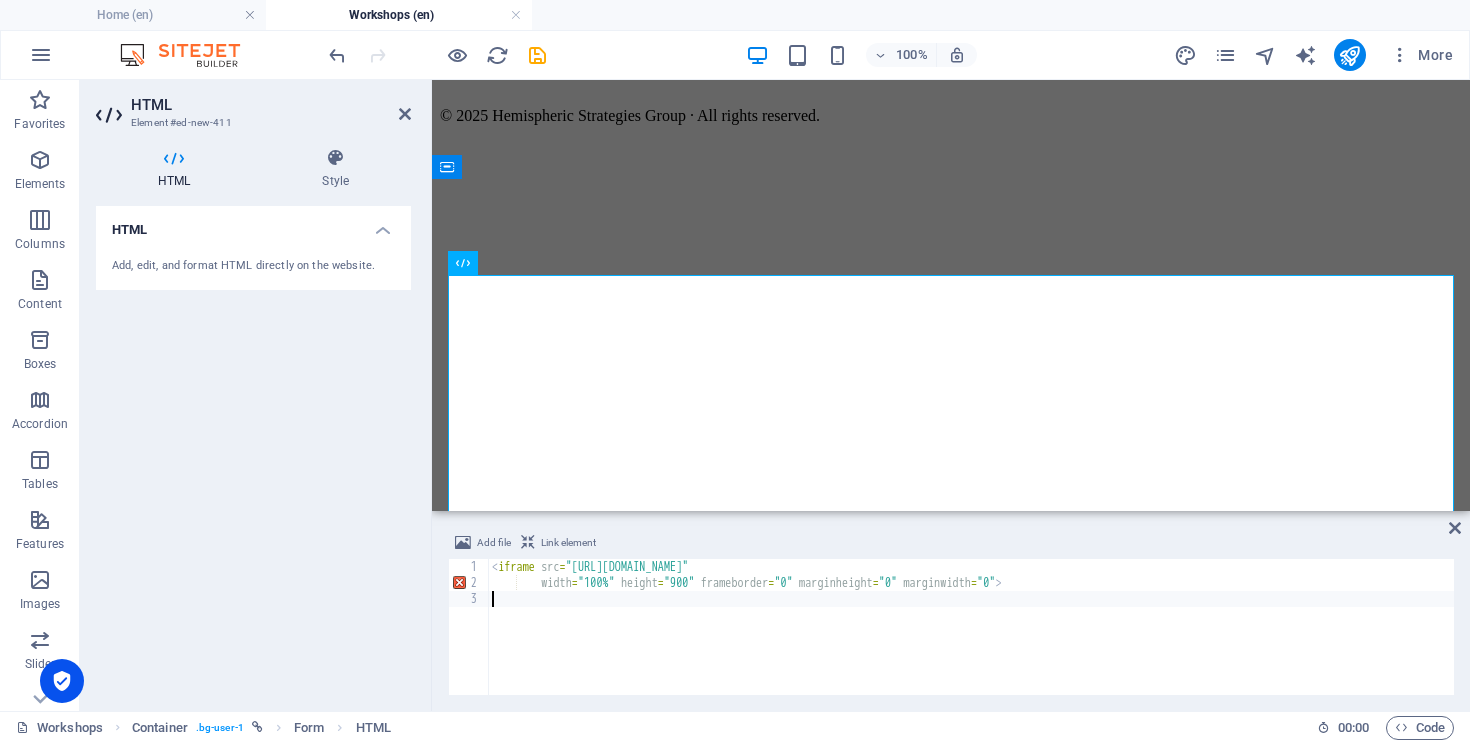 type on "width="100%" height="900" frameborder="0" marginheight="0" marginwidth="0">" 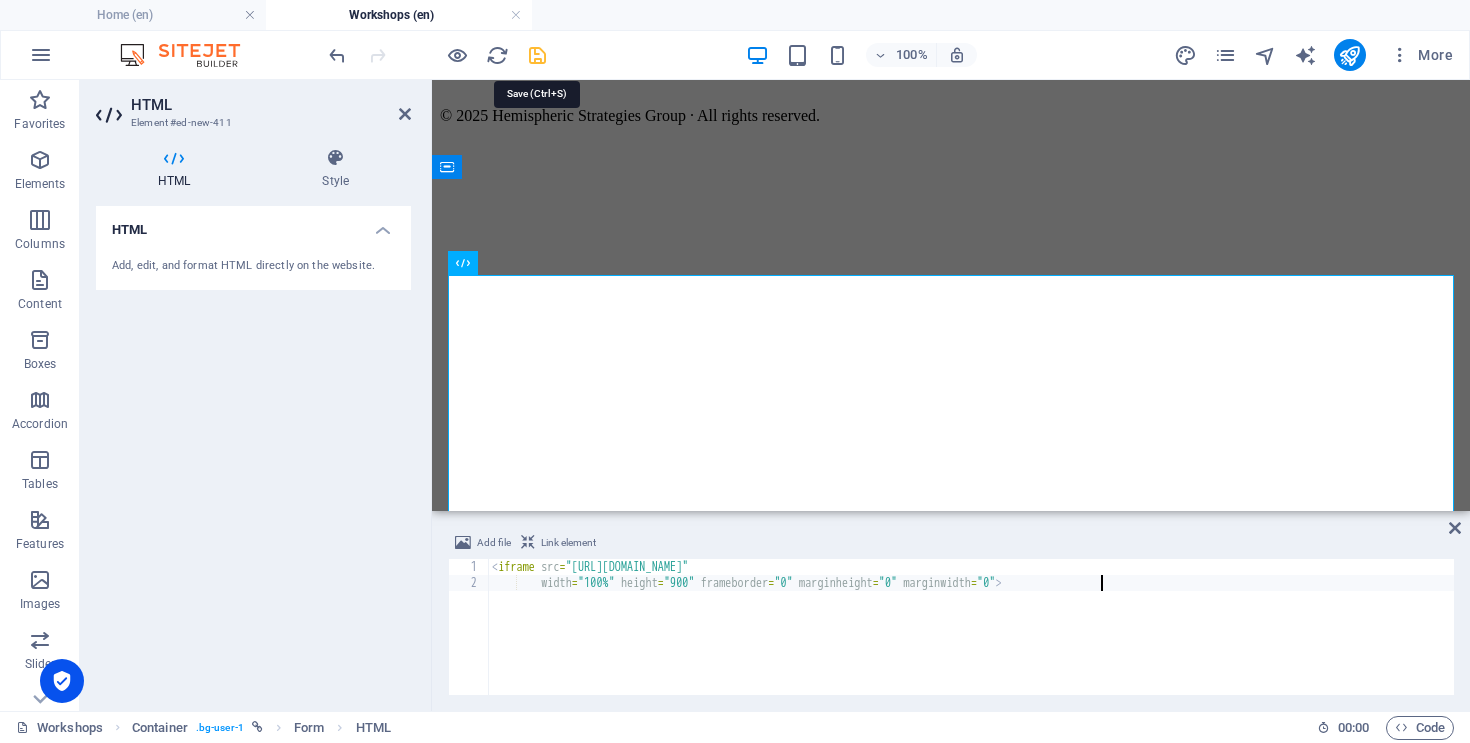 click at bounding box center [537, 55] 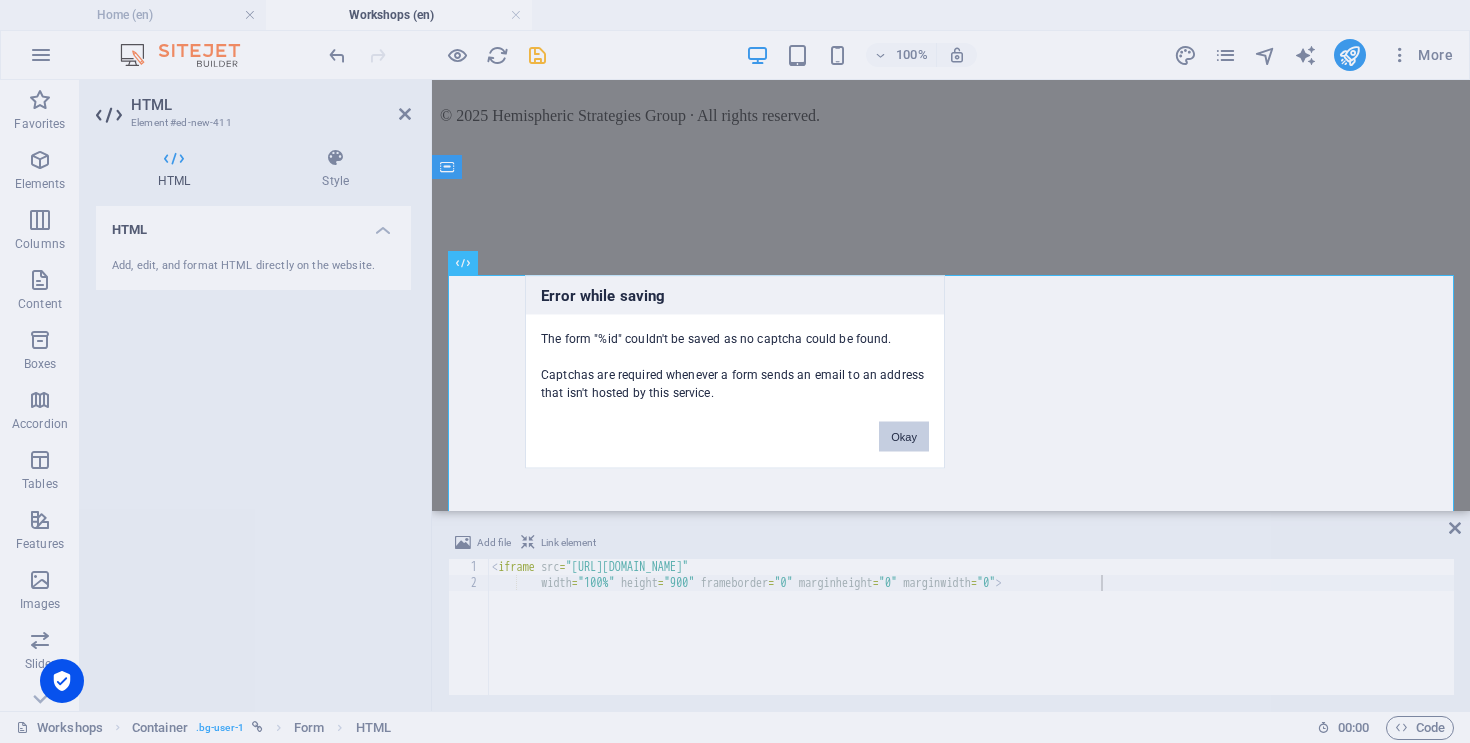 click on "Okay" at bounding box center (904, 436) 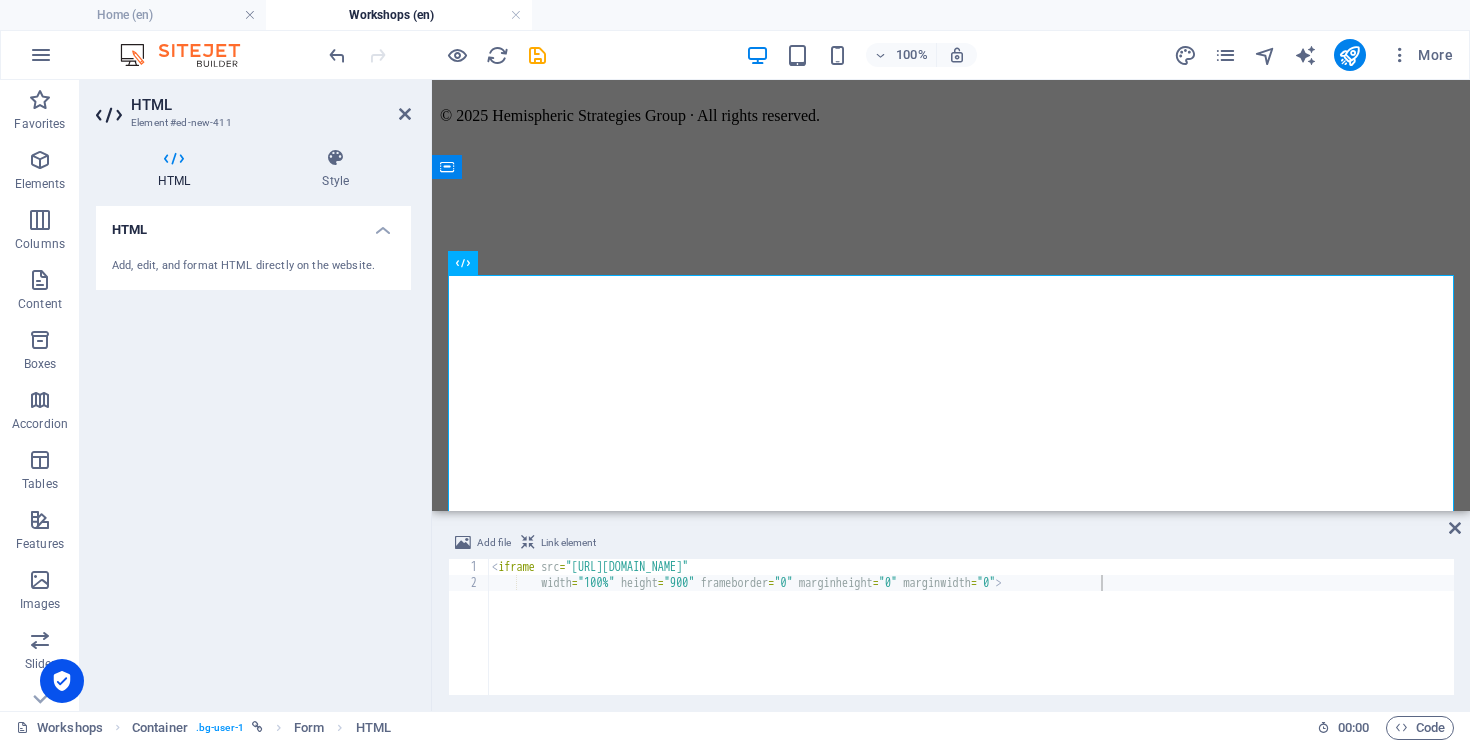 click on "HTML Element #ed-new-411 HTML Style HTML Add, edit, and format HTML directly on the website. Preset Element Layout How this element expands within the layout (Flexbox). Size Default auto px % 1/1 1/2 1/3 1/4 1/5 1/6 1/7 1/8 1/9 1/10 Grow Shrink Order Container layout Visible Visible Opacity 100 % Overflow Spacing Margin Default auto px % rem vw vh Custom Custom auto px % rem vw vh auto px % rem vw vh auto px % rem vw vh auto px % rem vw vh Padding Default px rem % vh vw Custom Custom px rem % vh vw px rem % vh vw px rem % vh vw px rem % vh vw Border Style              - Width 1 auto px rem % vh vw Custom Custom 1 auto px rem % vh vw 1 auto px rem % vh vw 1 auto px rem % vh vw 1 auto px rem % vh vw  - Color Round corners Default px rem % vh vw Custom Custom px rem % vh vw px rem % vh vw px rem % vh vw px rem % vh vw Shadow Default None Outside Inside Color X offset 0 px rem vh vw Y offset 0 px rem vh vw Blur 0 px rem % vh vw Spread 0 px rem vh vw Text Shadow Default None Outside Color X offset 0 px 0" at bounding box center (256, 395) 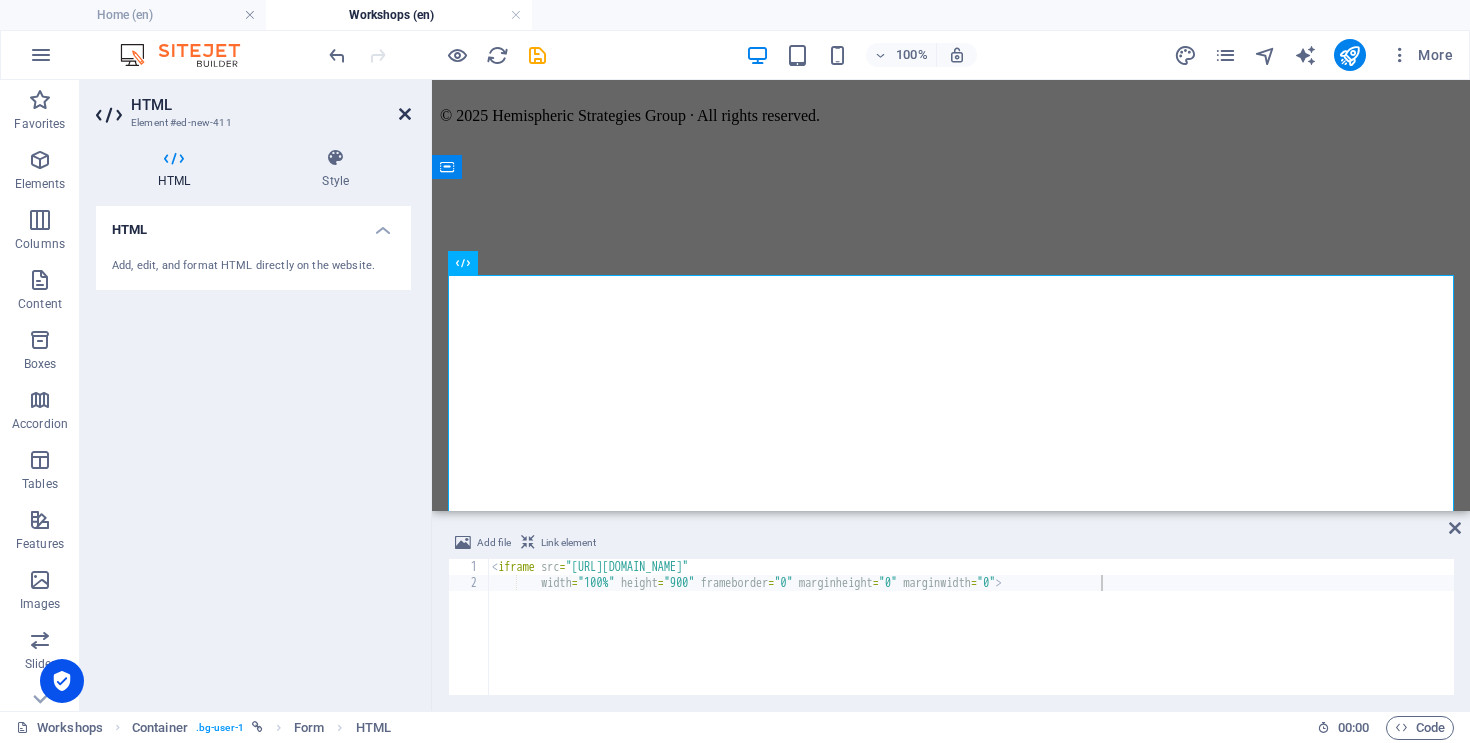click at bounding box center [405, 114] 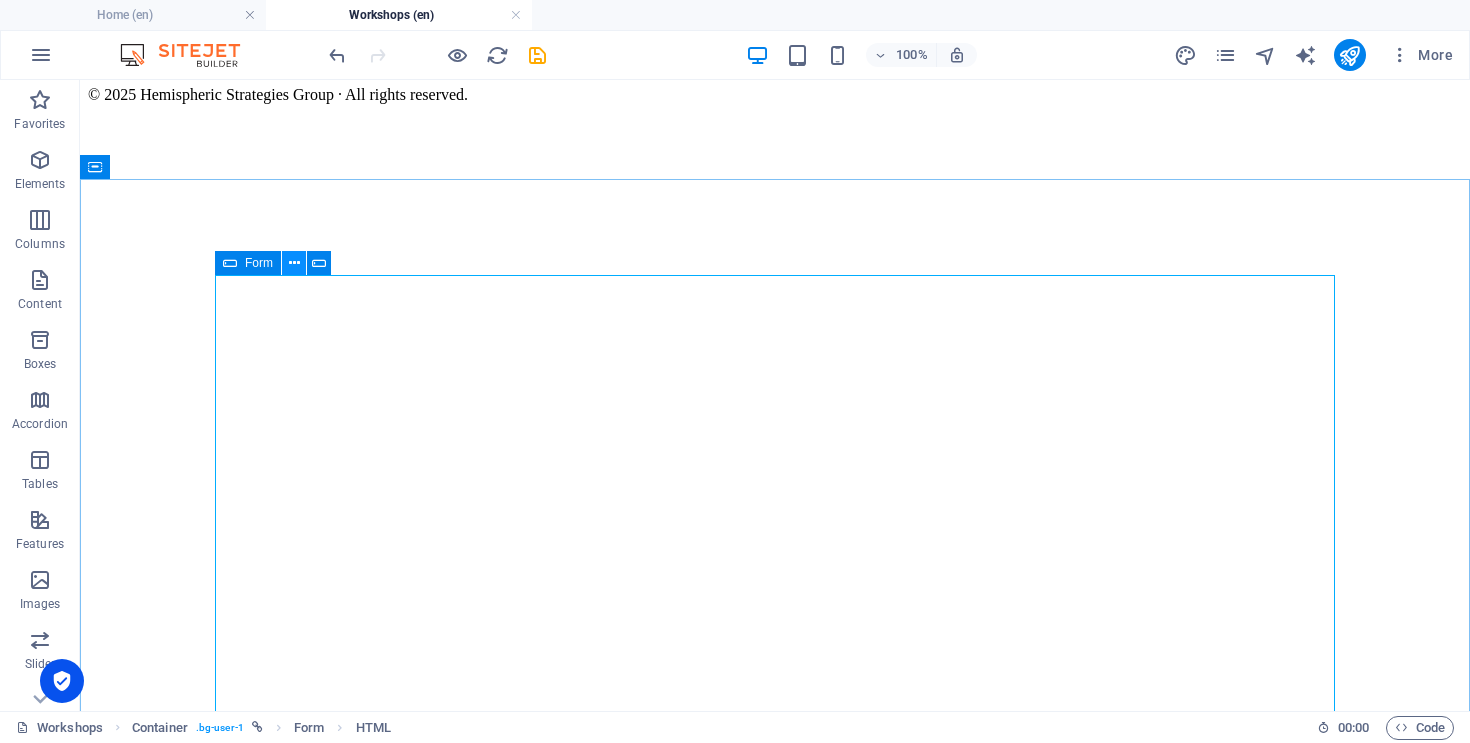 click at bounding box center (294, 263) 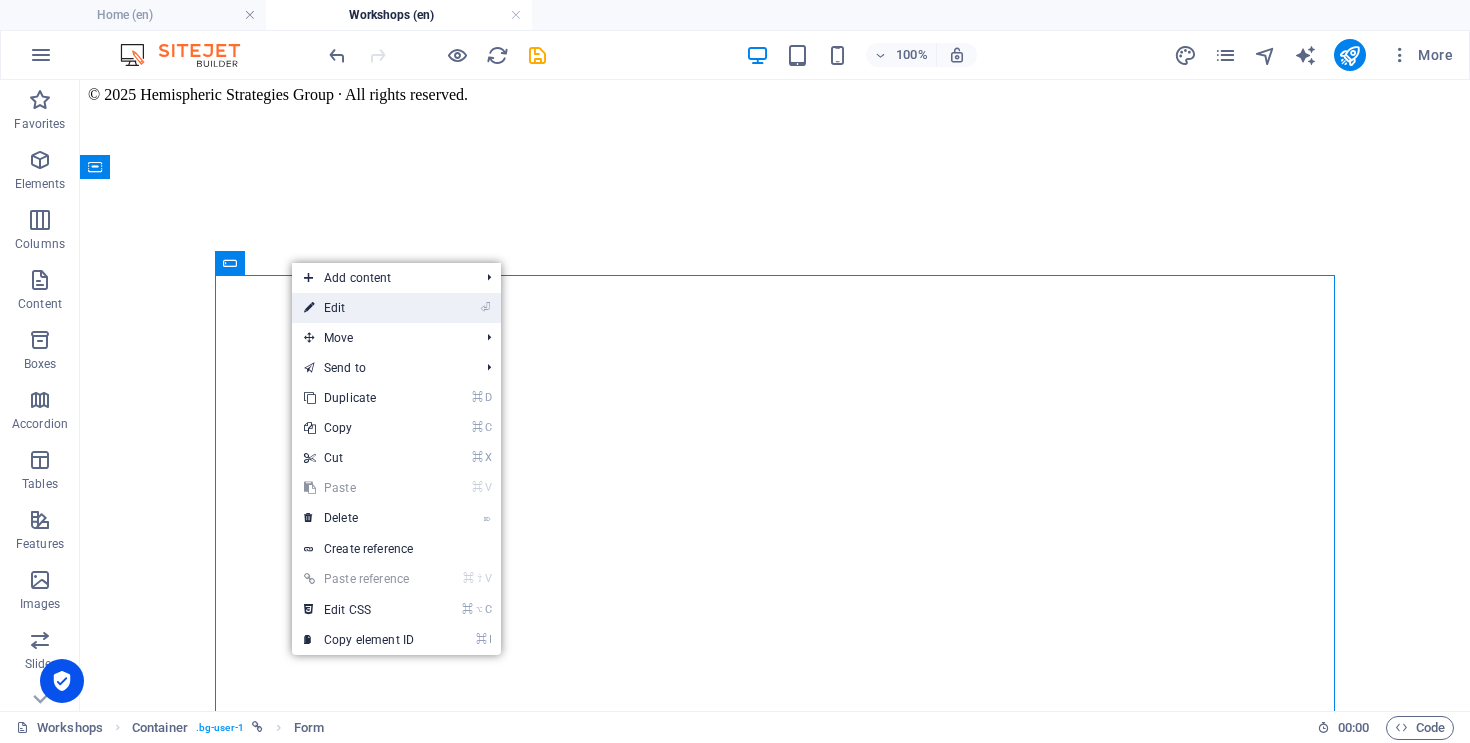 click on "⏎  Edit" at bounding box center (359, 308) 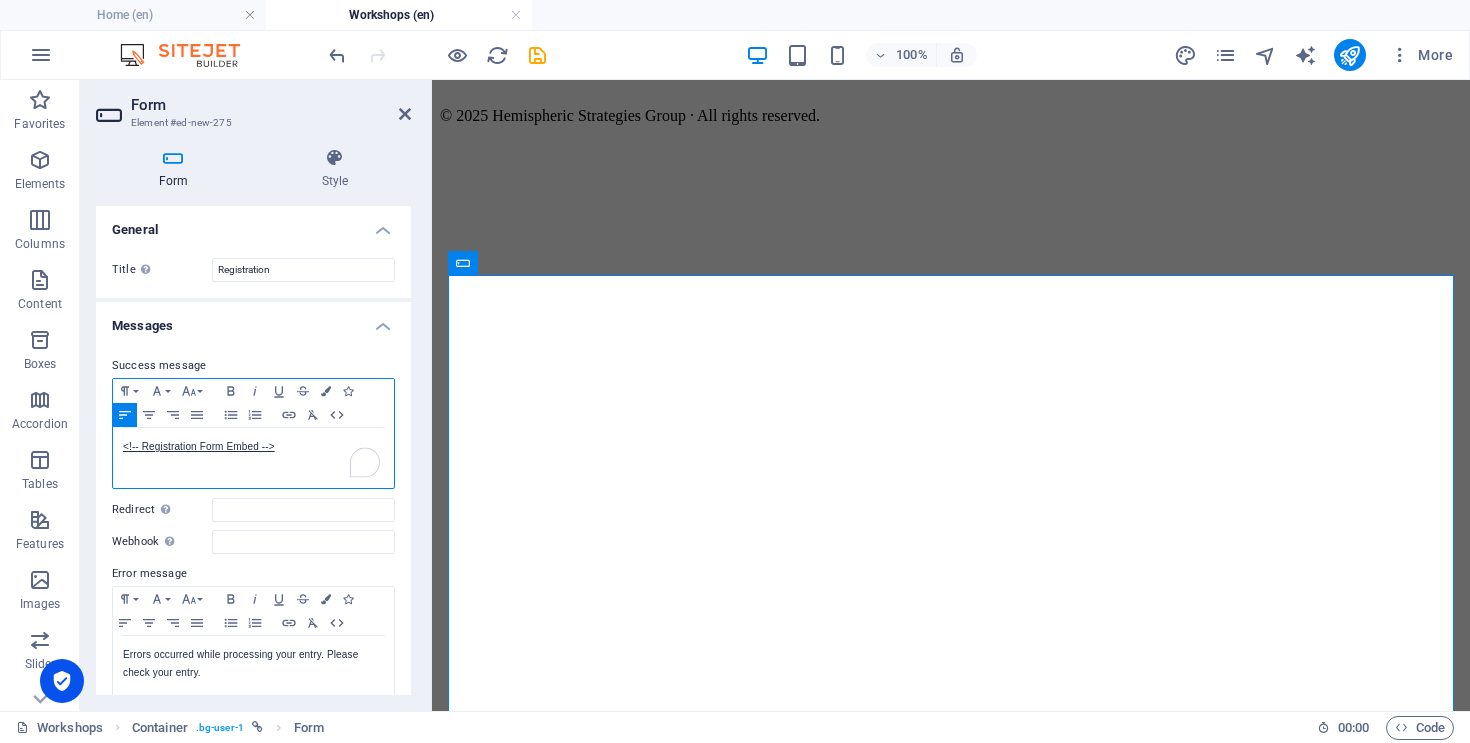 drag, startPoint x: 344, startPoint y: 451, endPoint x: 118, endPoint y: 430, distance: 226.97357 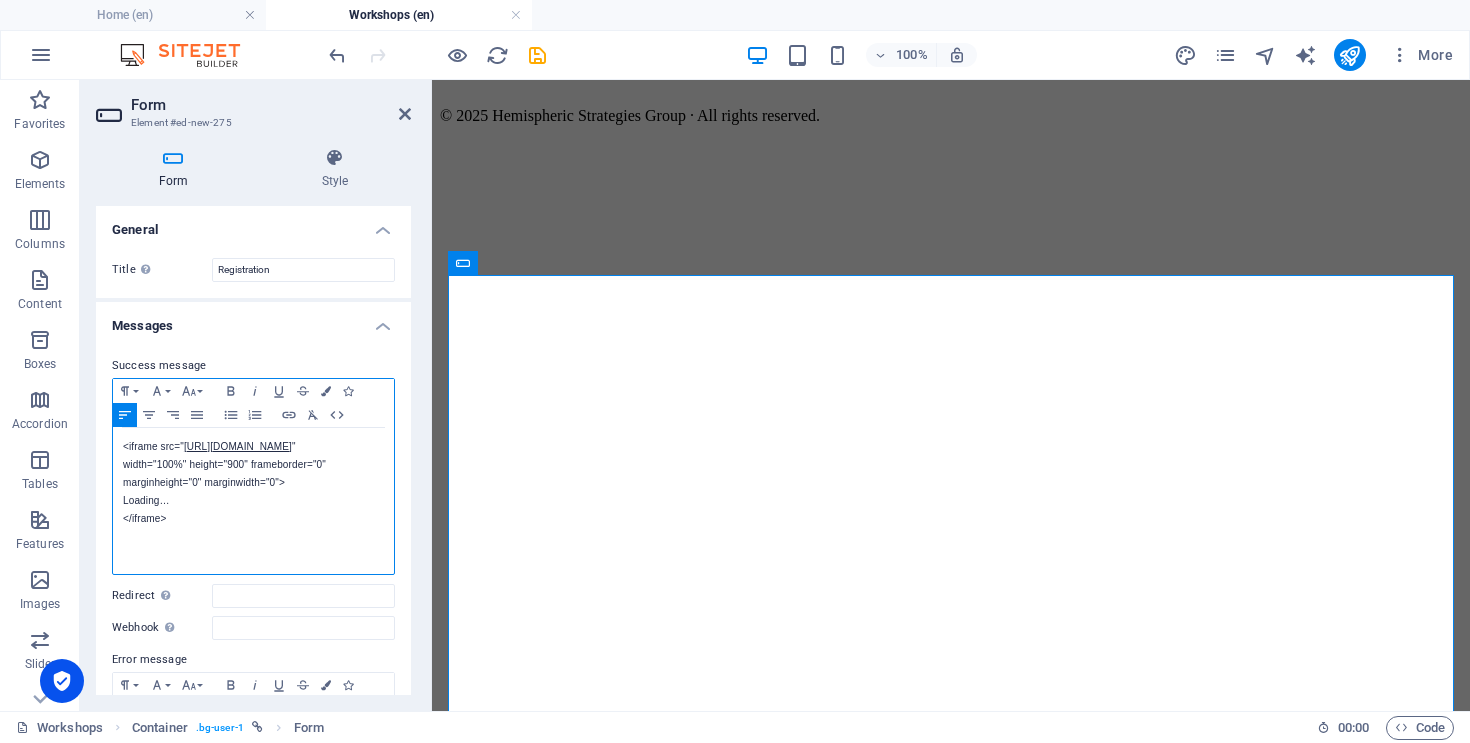 scroll, scrollTop: 2350, scrollLeft: 0, axis: vertical 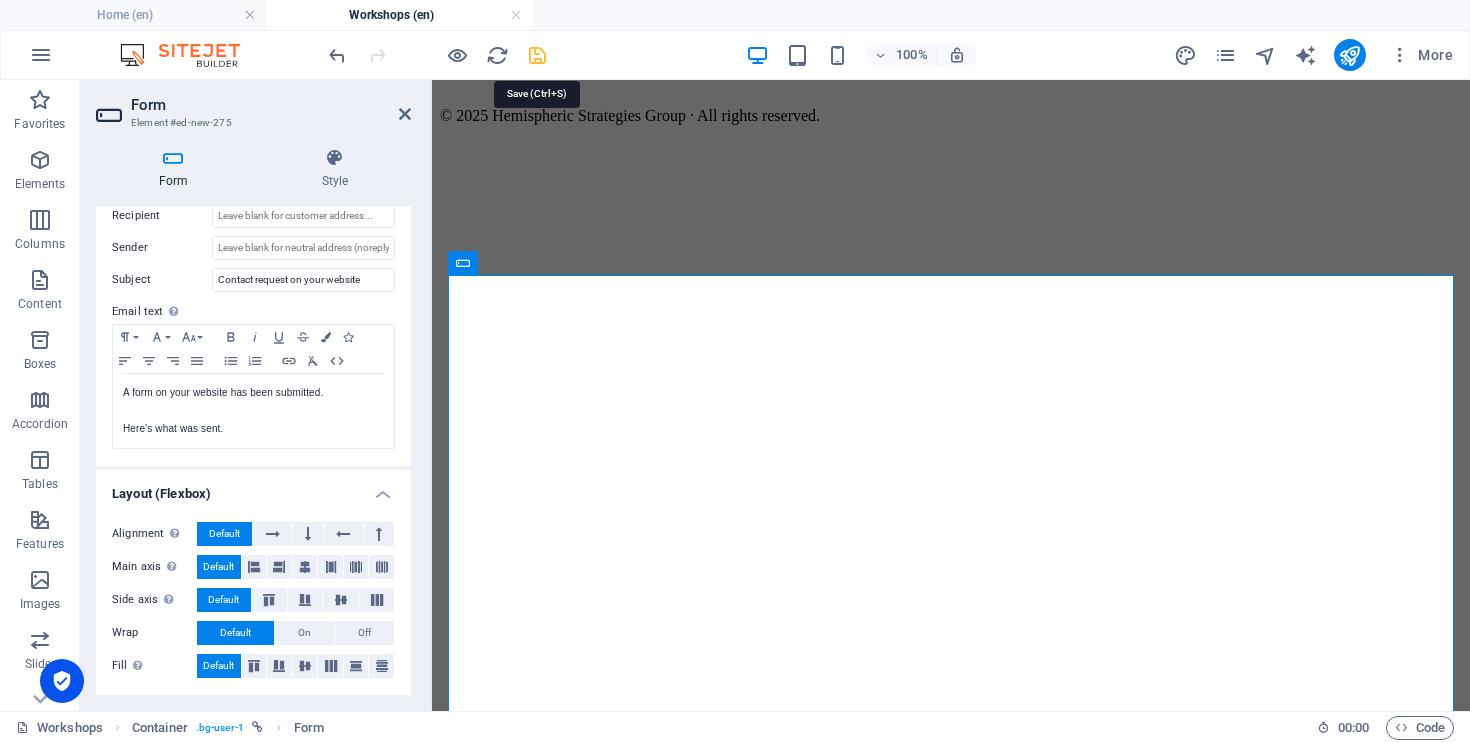 click at bounding box center [537, 55] 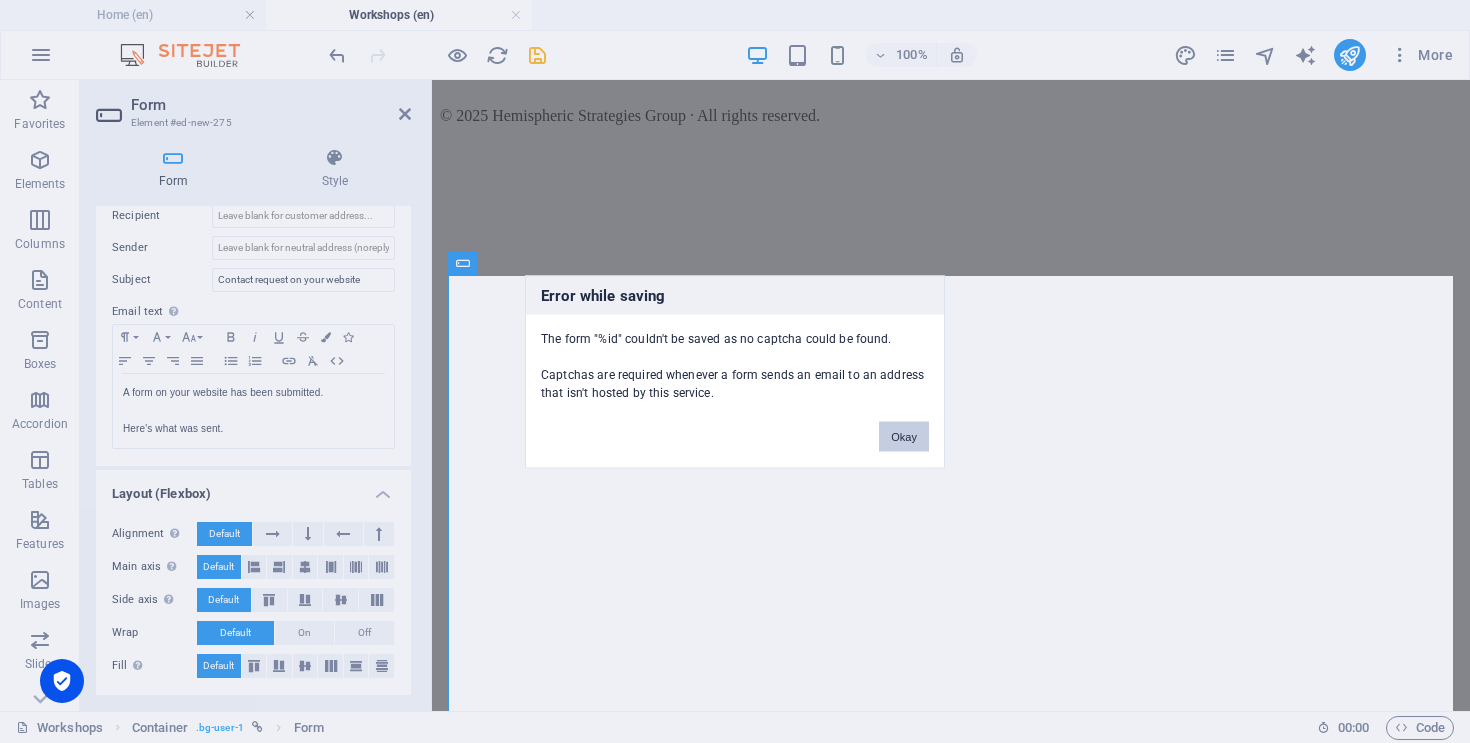 click on "Okay" at bounding box center (904, 436) 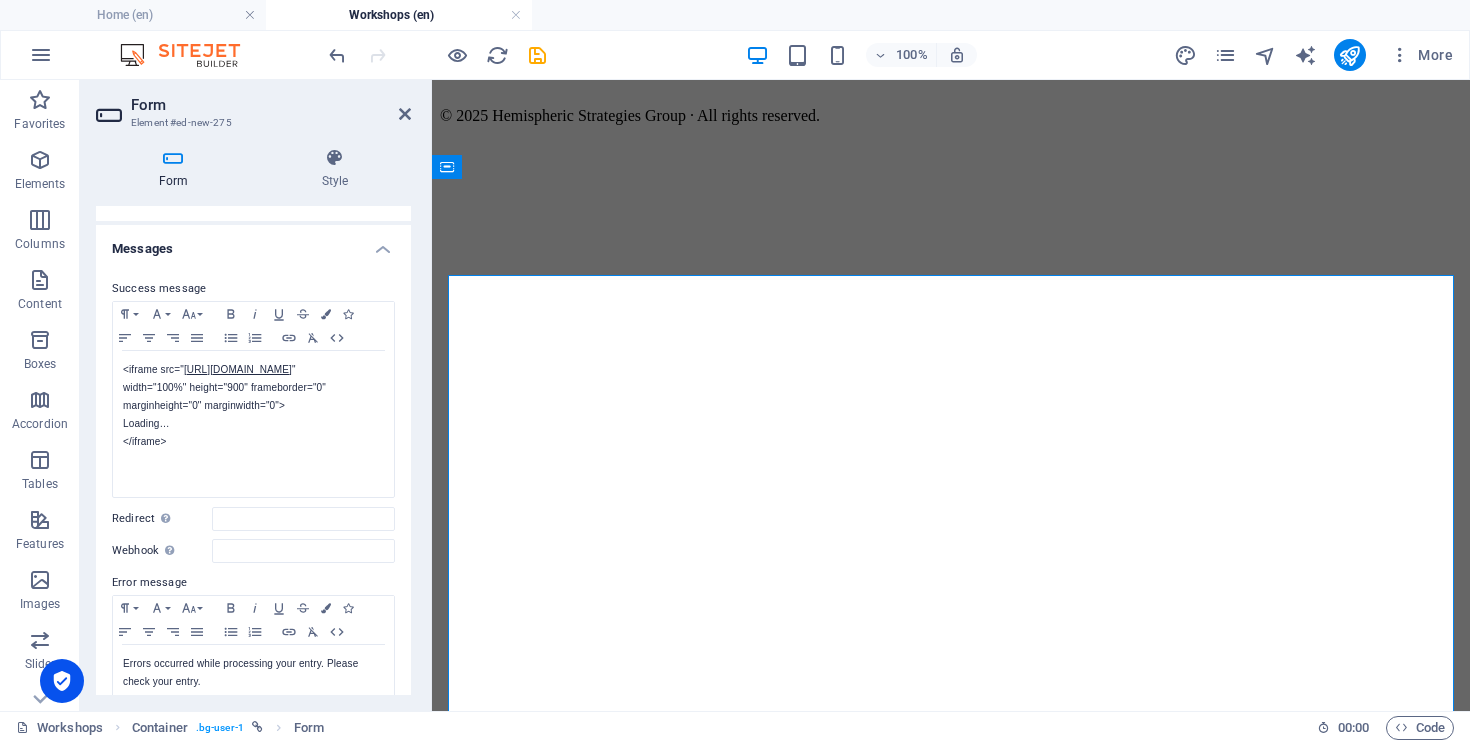 scroll, scrollTop: 0, scrollLeft: 0, axis: both 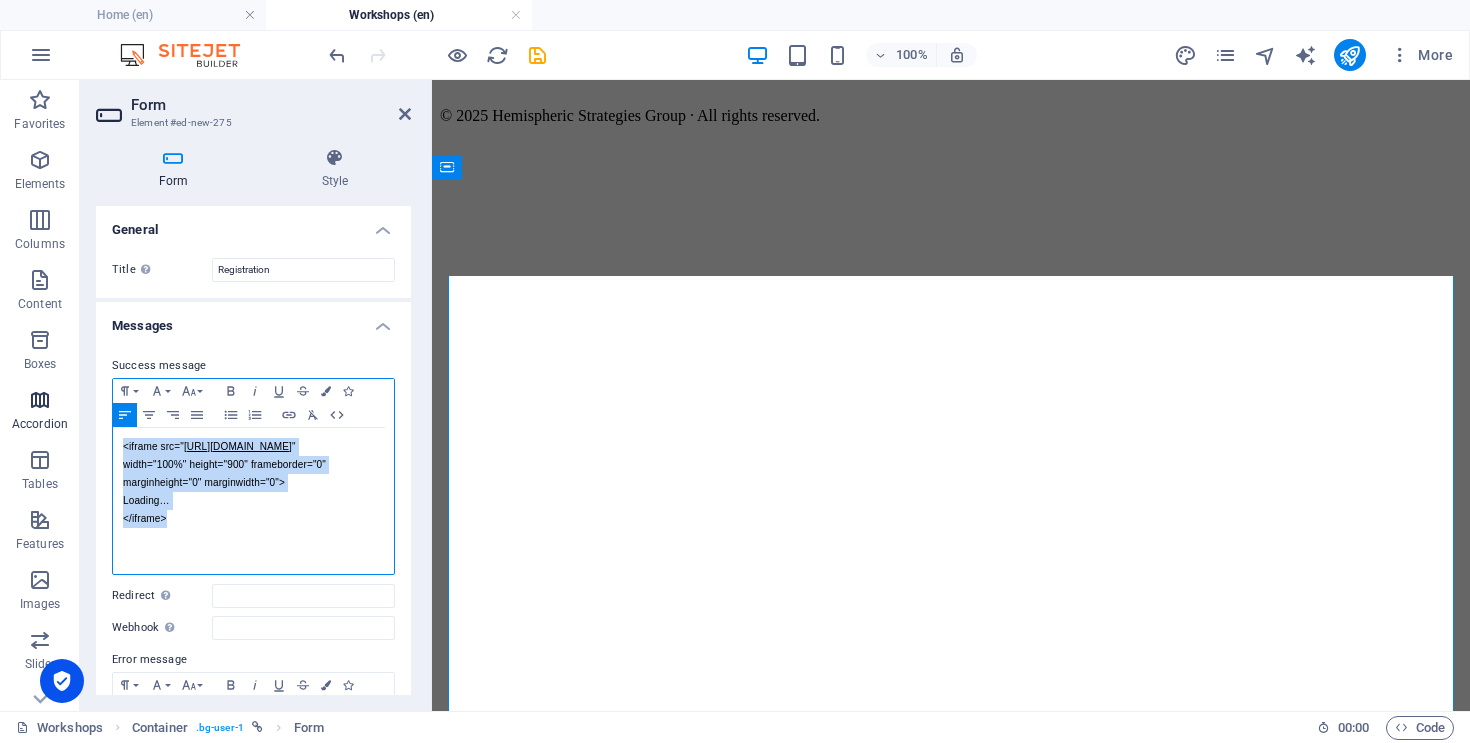 drag, startPoint x: 248, startPoint y: 566, endPoint x: 59, endPoint y: 379, distance: 265.87592 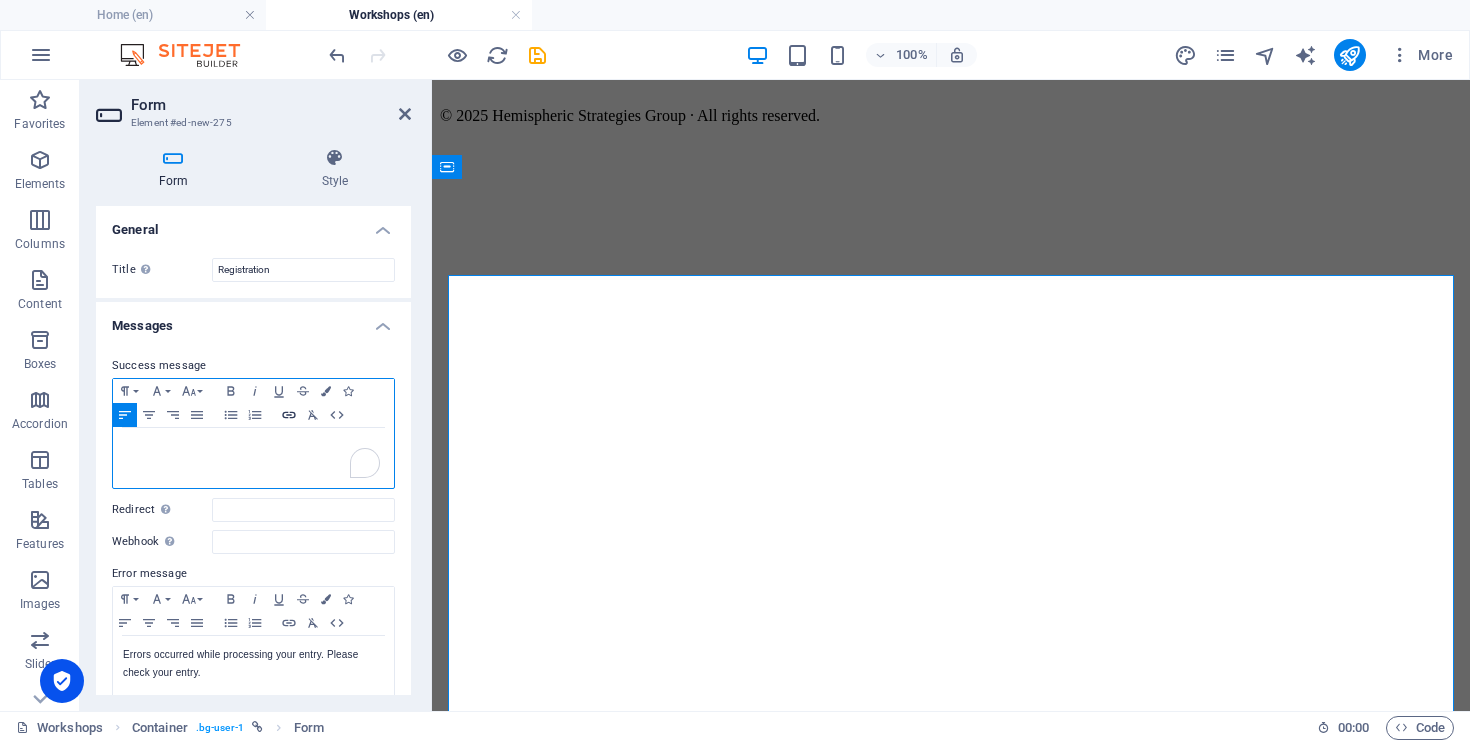 type 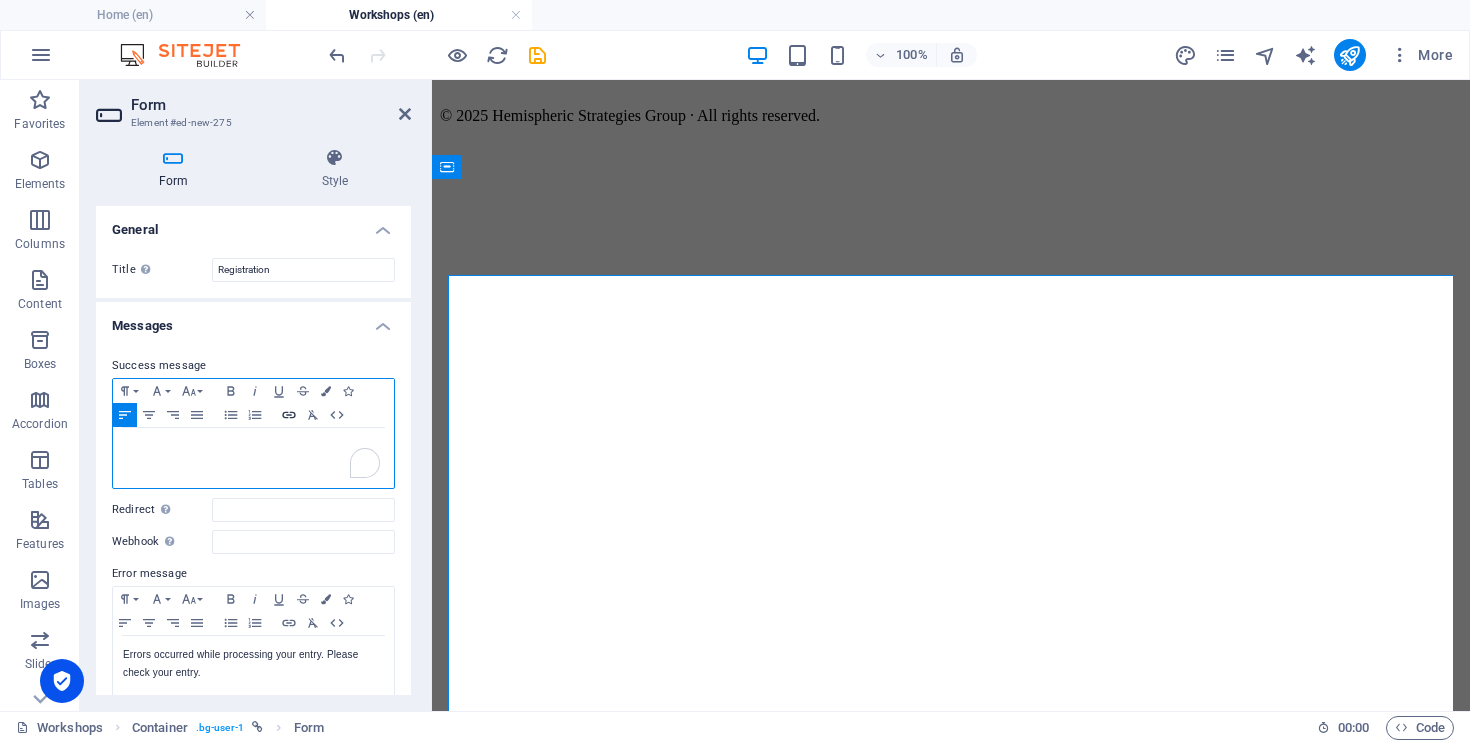 type 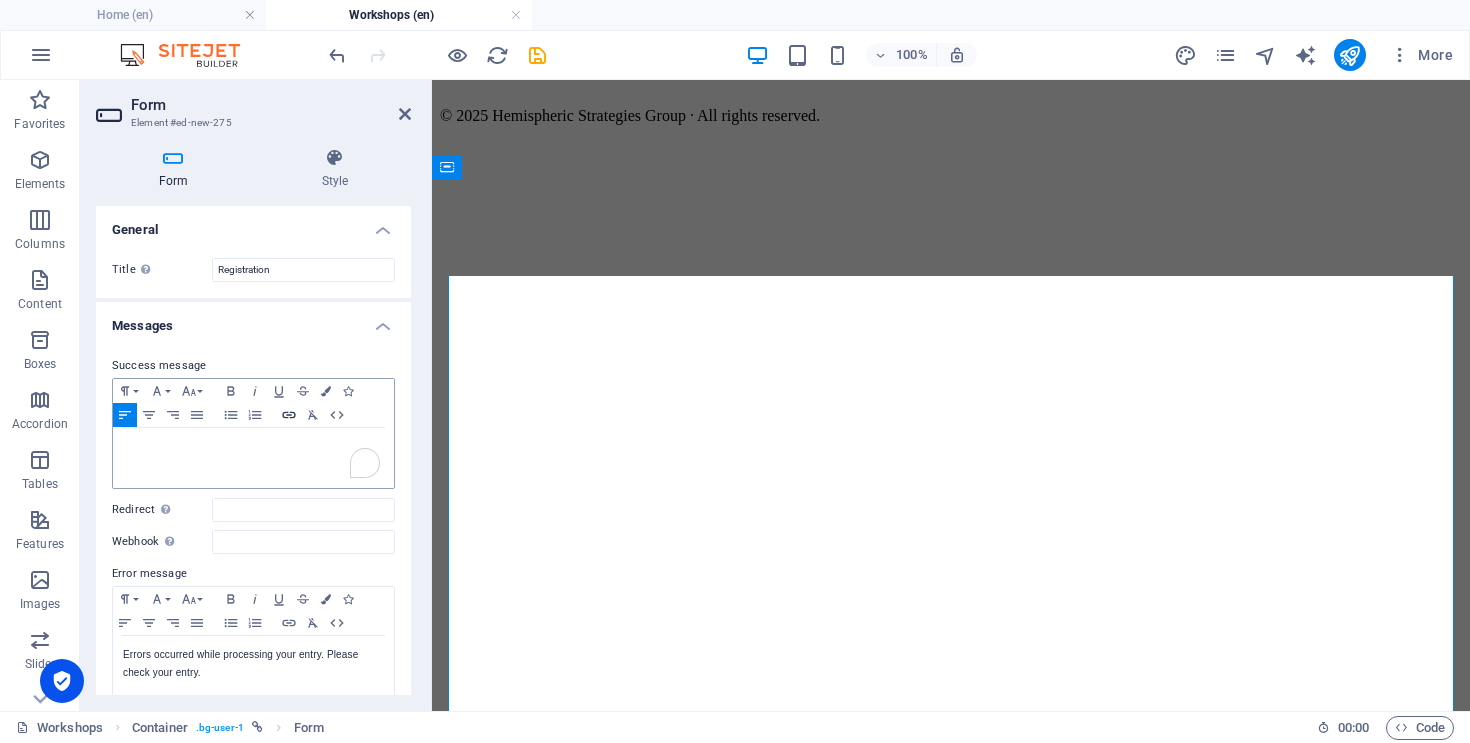 click 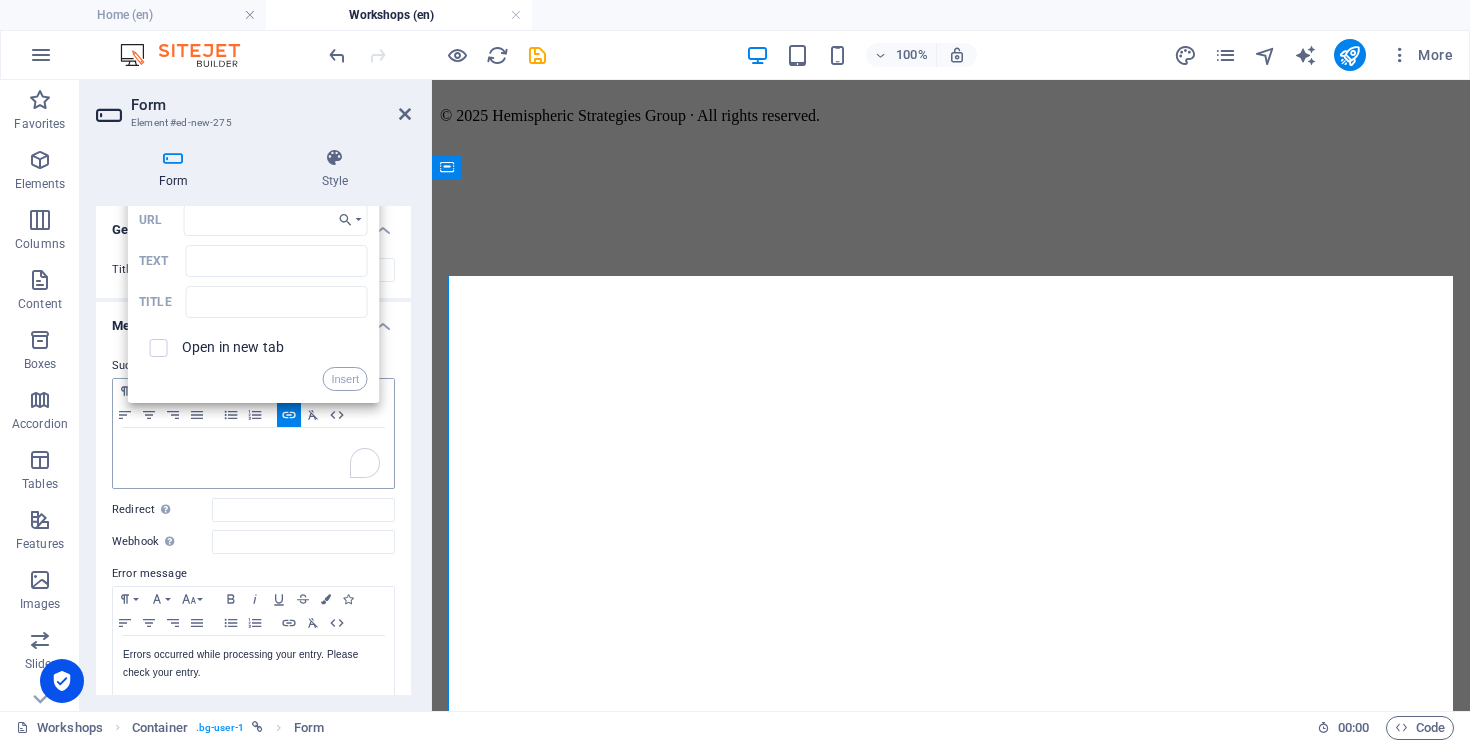type on "[URL][DOMAIN_NAME]" 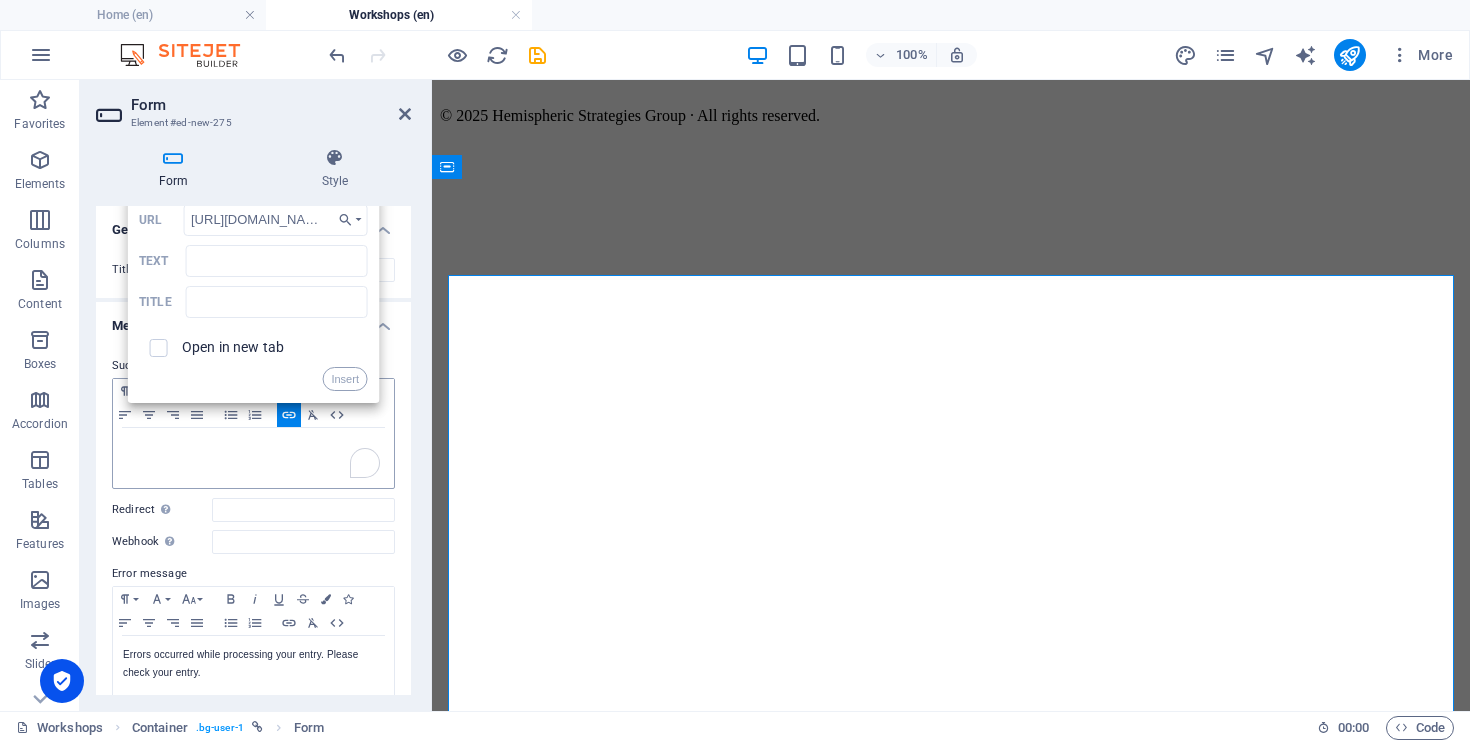 scroll, scrollTop: 0, scrollLeft: 411, axis: horizontal 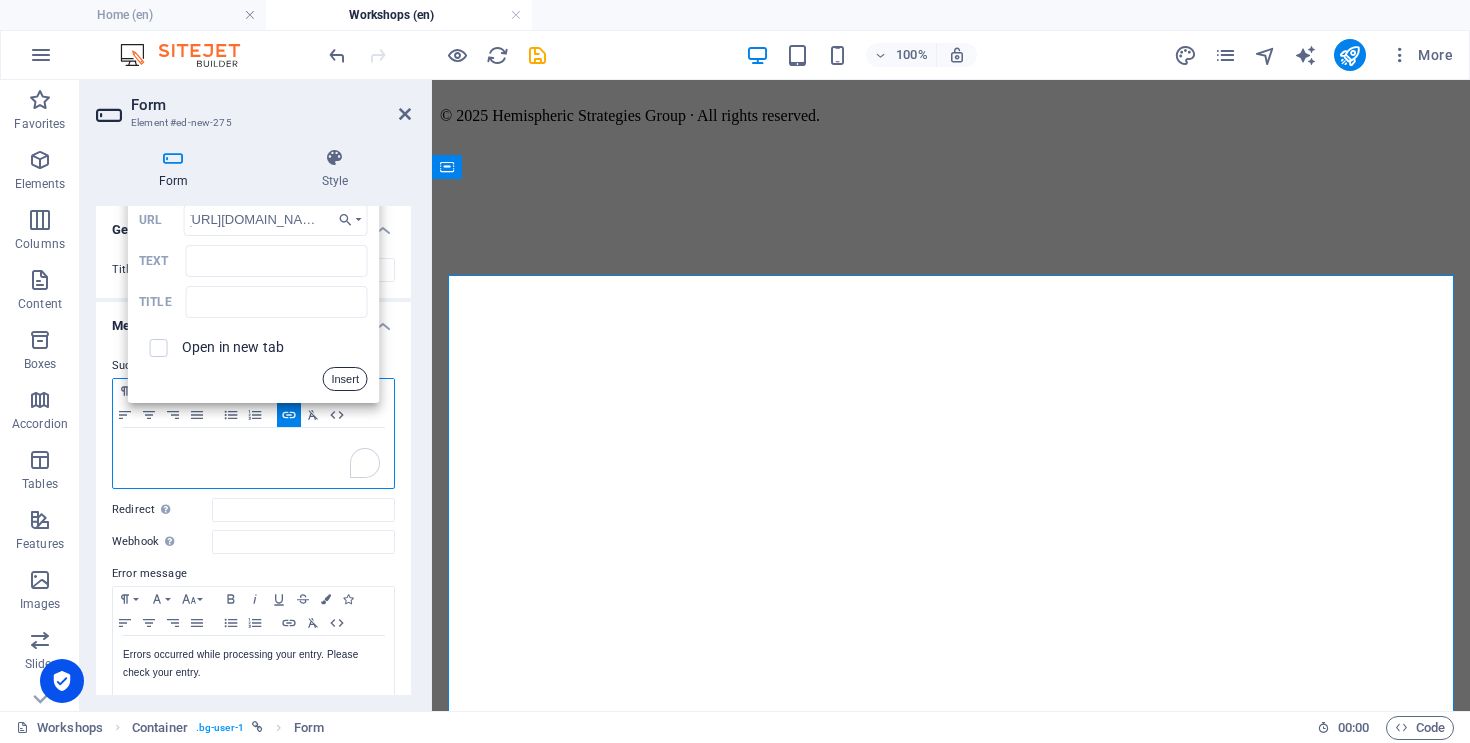 click on "Insert" at bounding box center [345, 379] 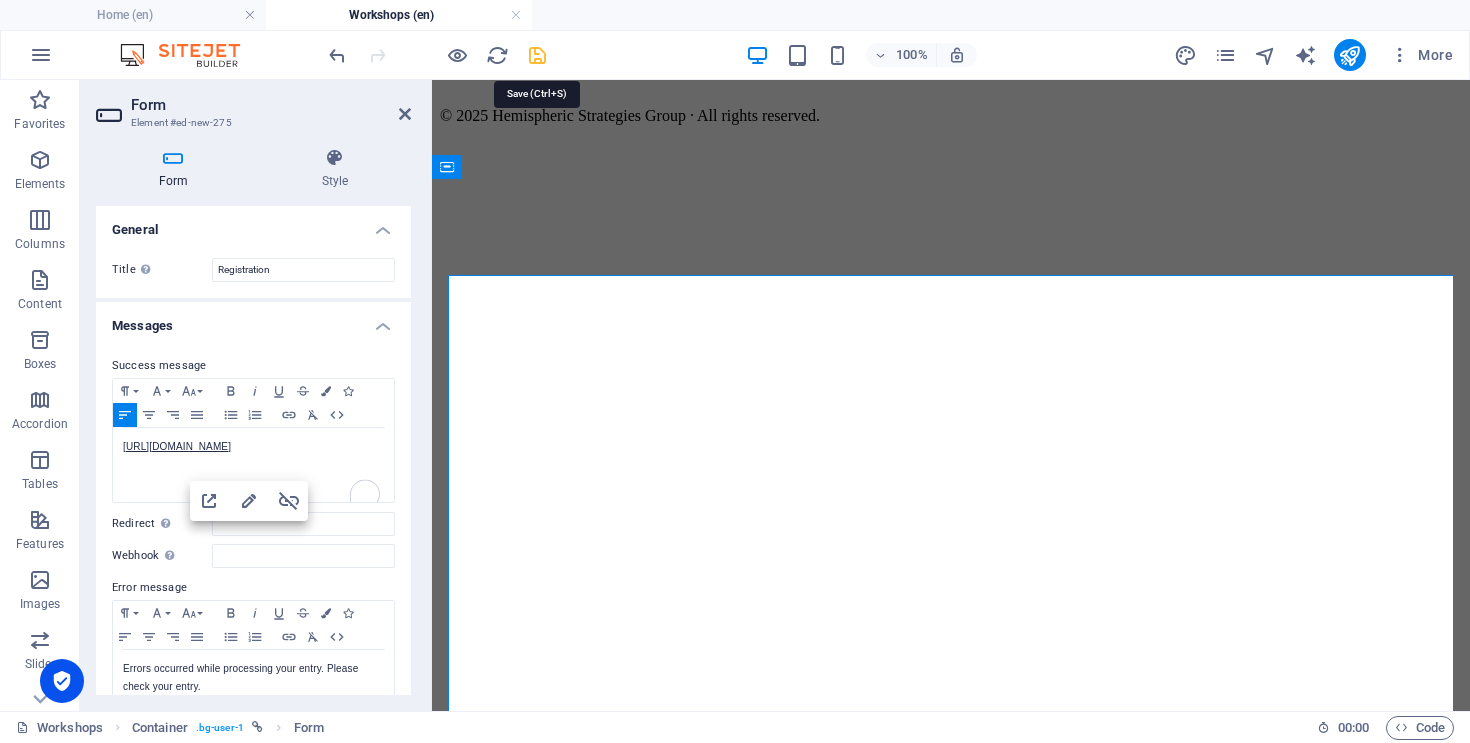 click at bounding box center (537, 55) 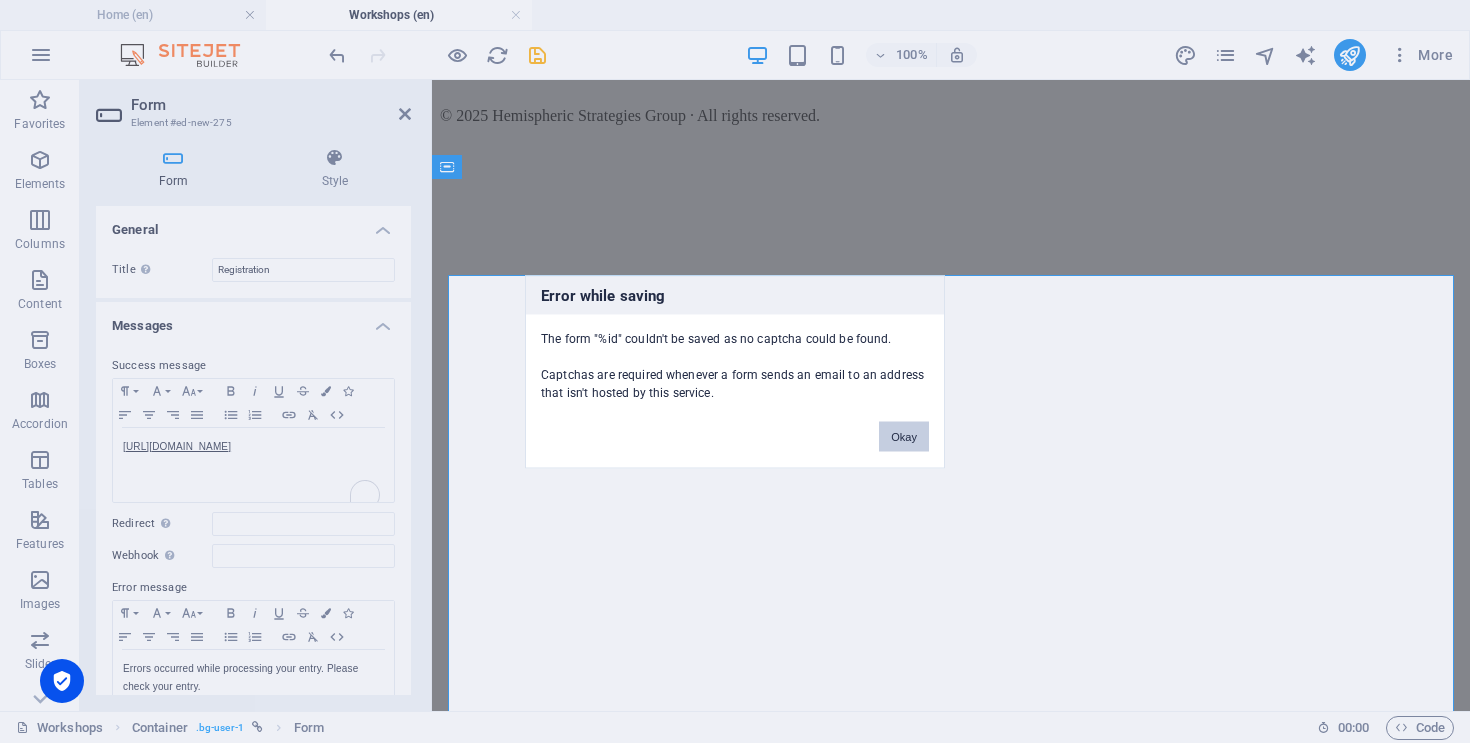 click on "Okay" at bounding box center (904, 436) 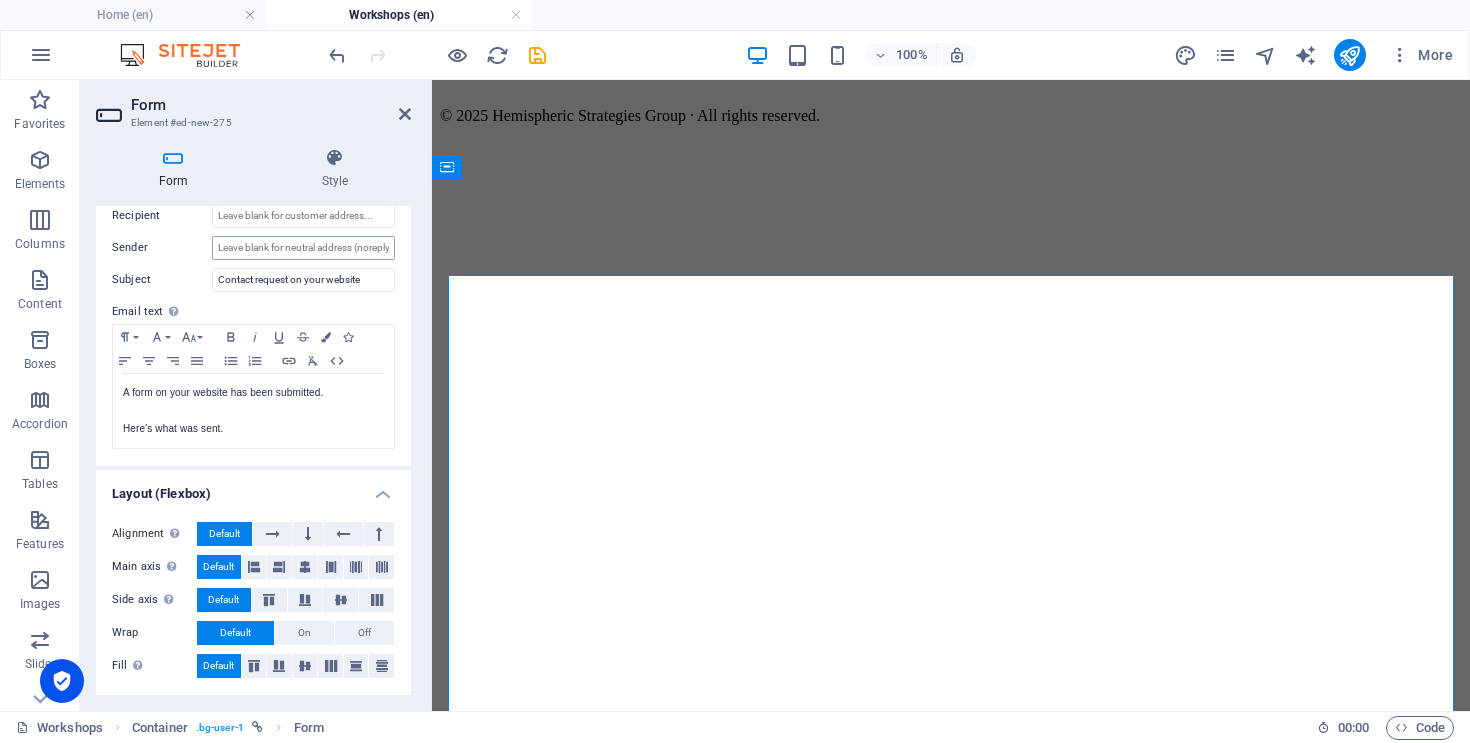scroll, scrollTop: 661, scrollLeft: 0, axis: vertical 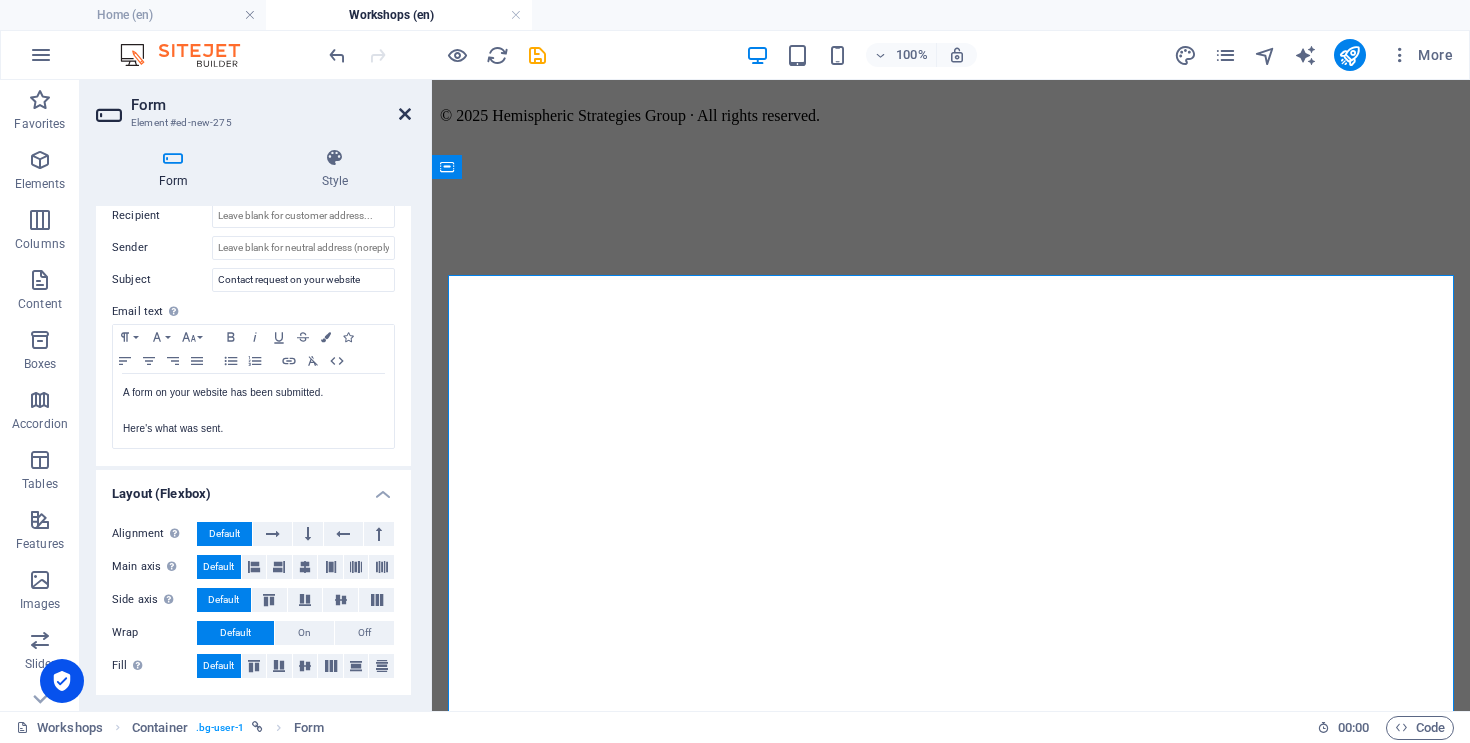 click at bounding box center [405, 114] 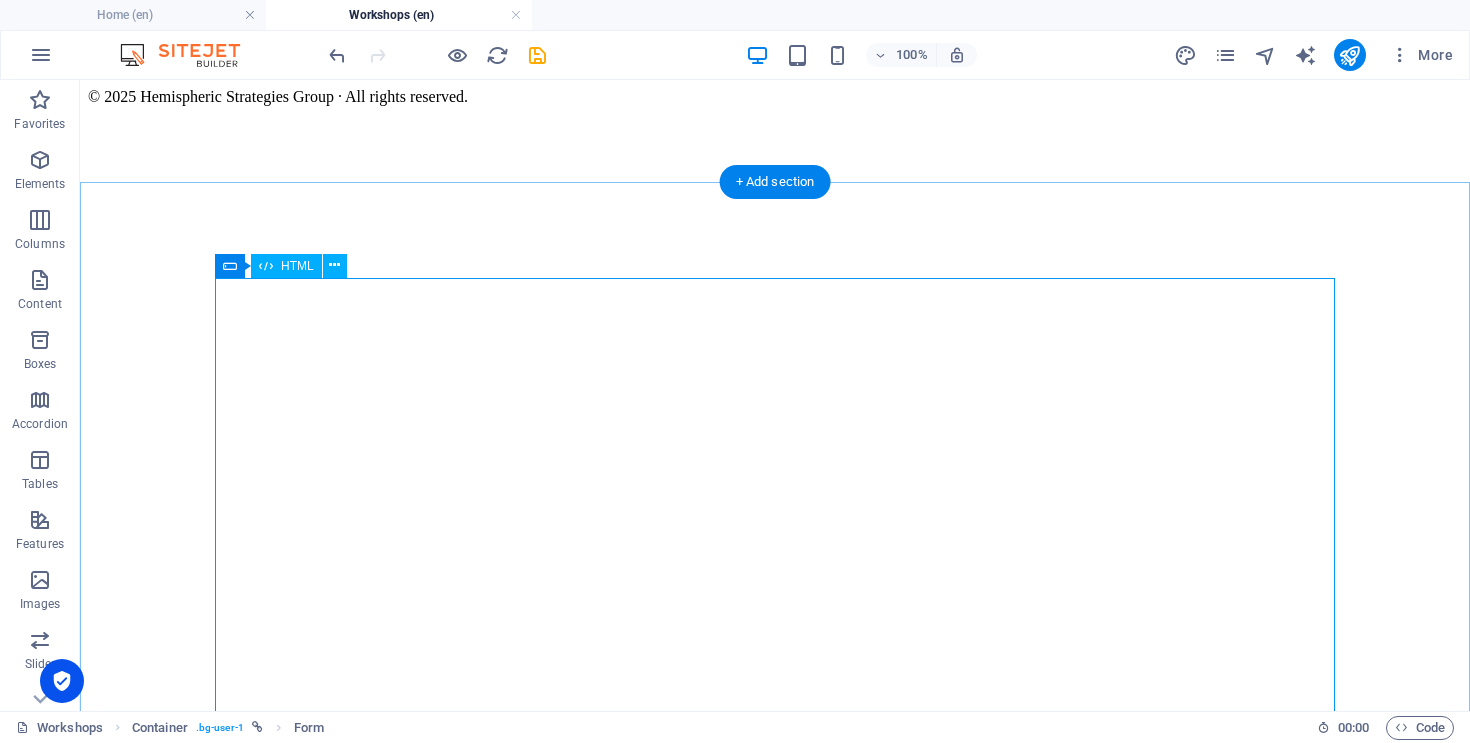 scroll, scrollTop: 1439, scrollLeft: 0, axis: vertical 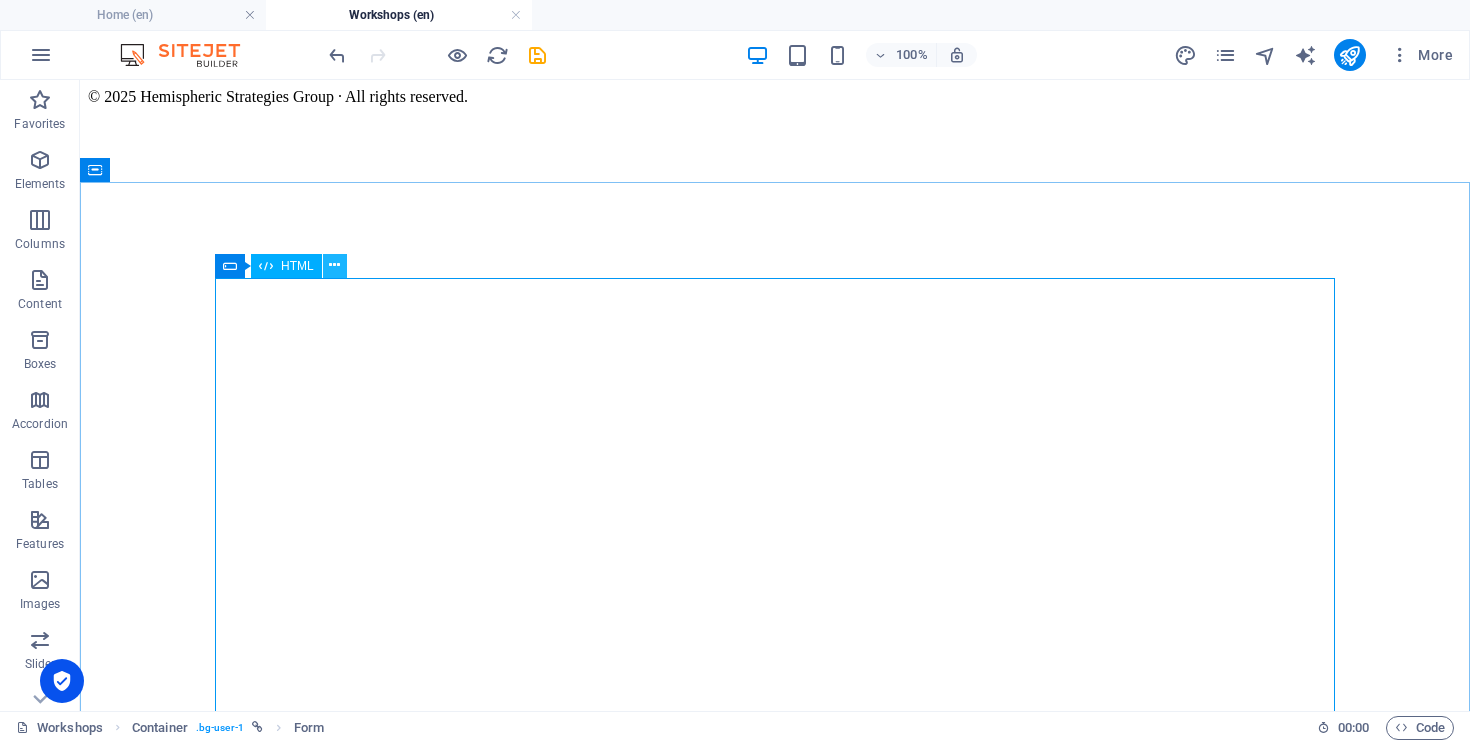 click at bounding box center [334, 265] 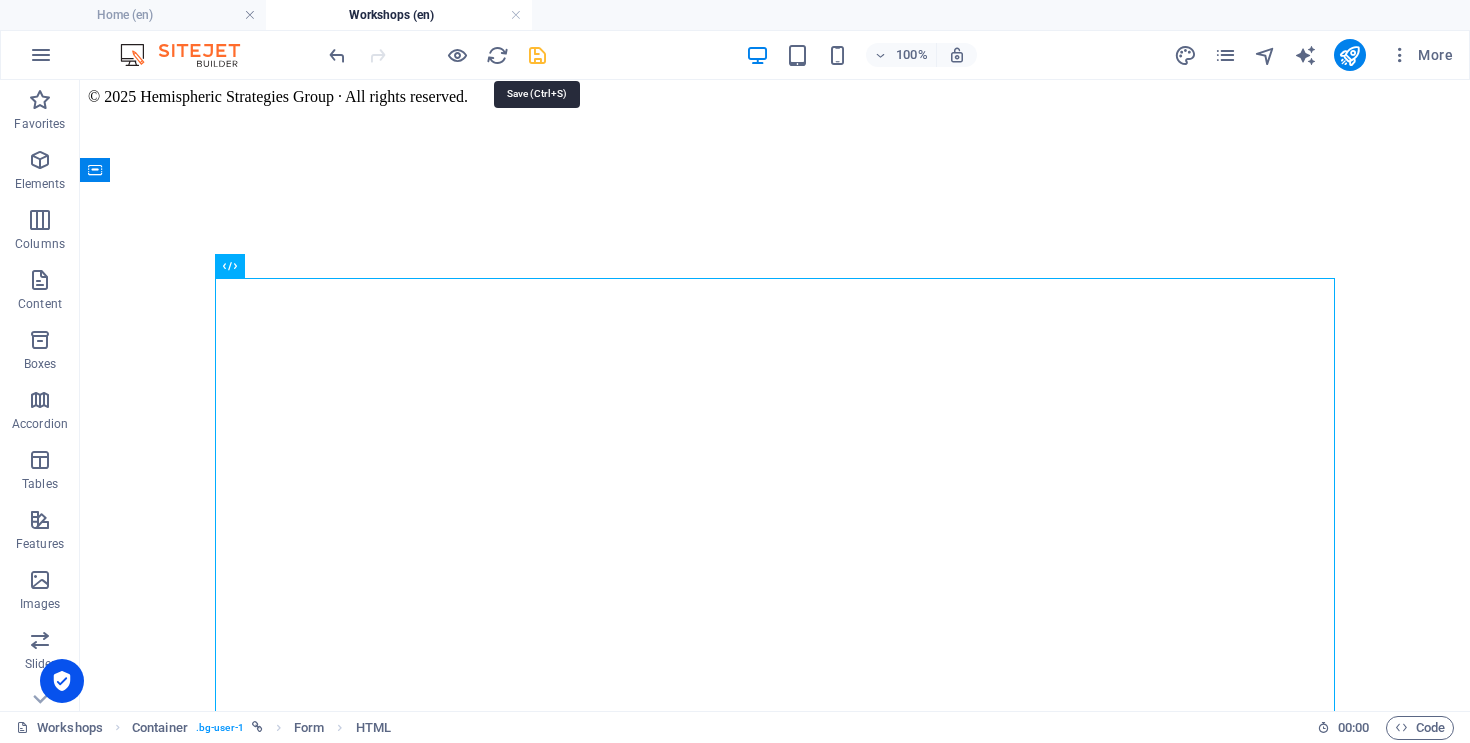 click at bounding box center (537, 55) 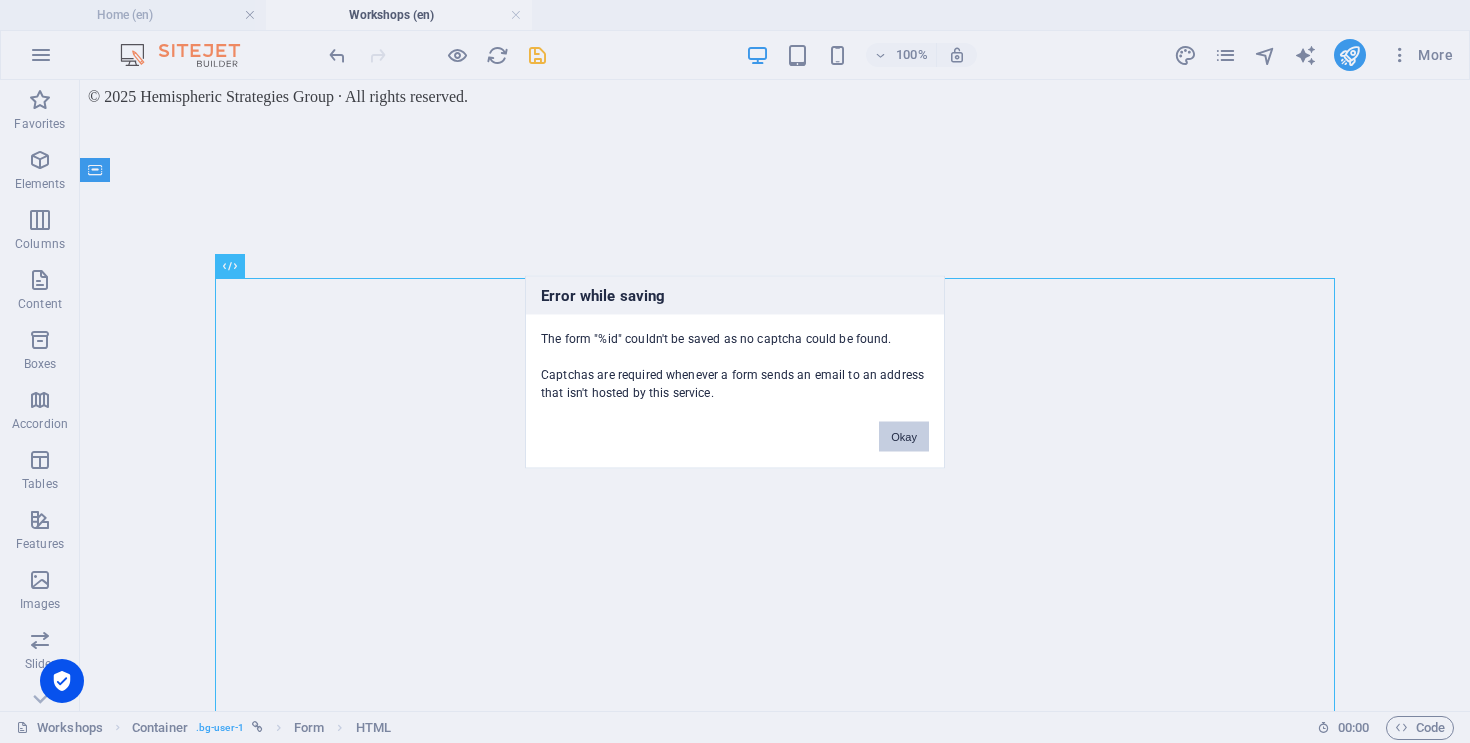 click on "Okay" at bounding box center [904, 436] 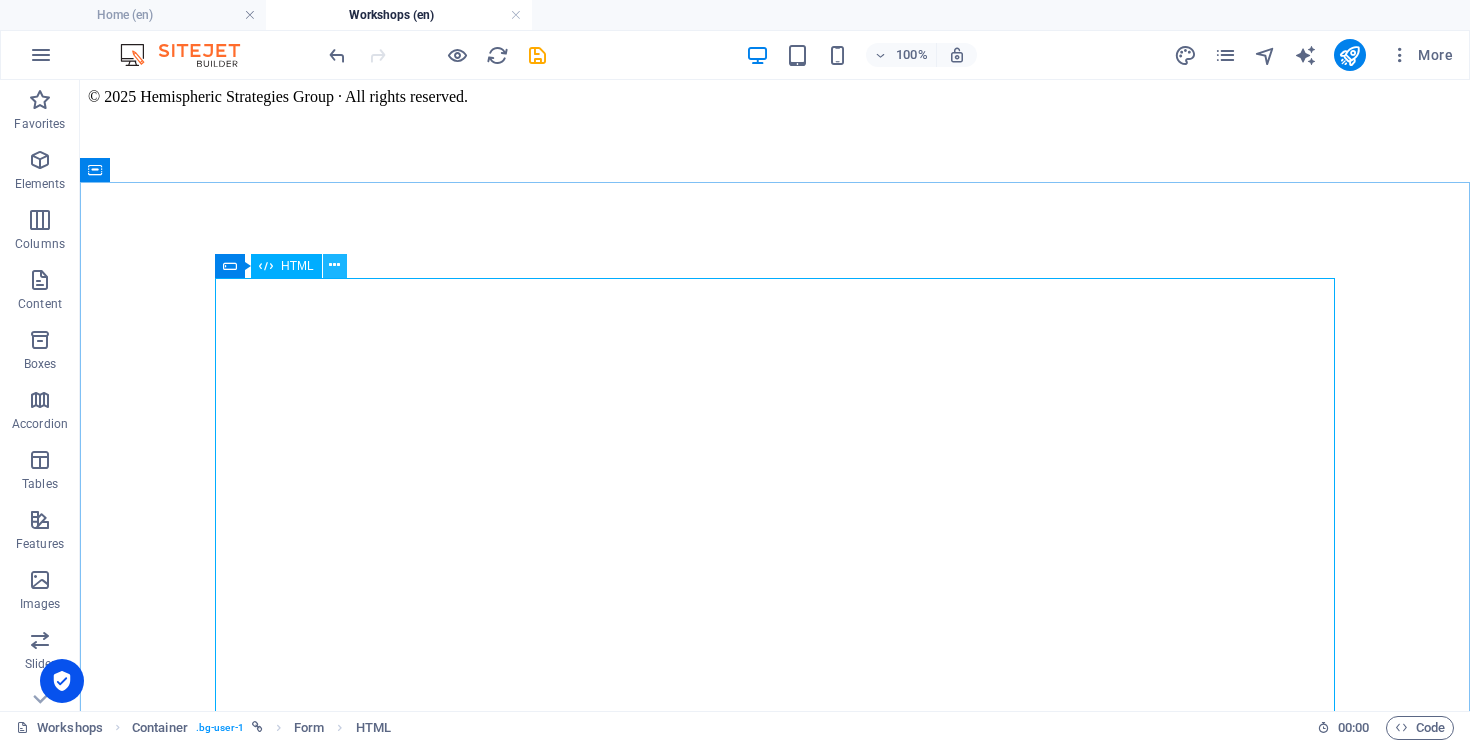 click at bounding box center [334, 265] 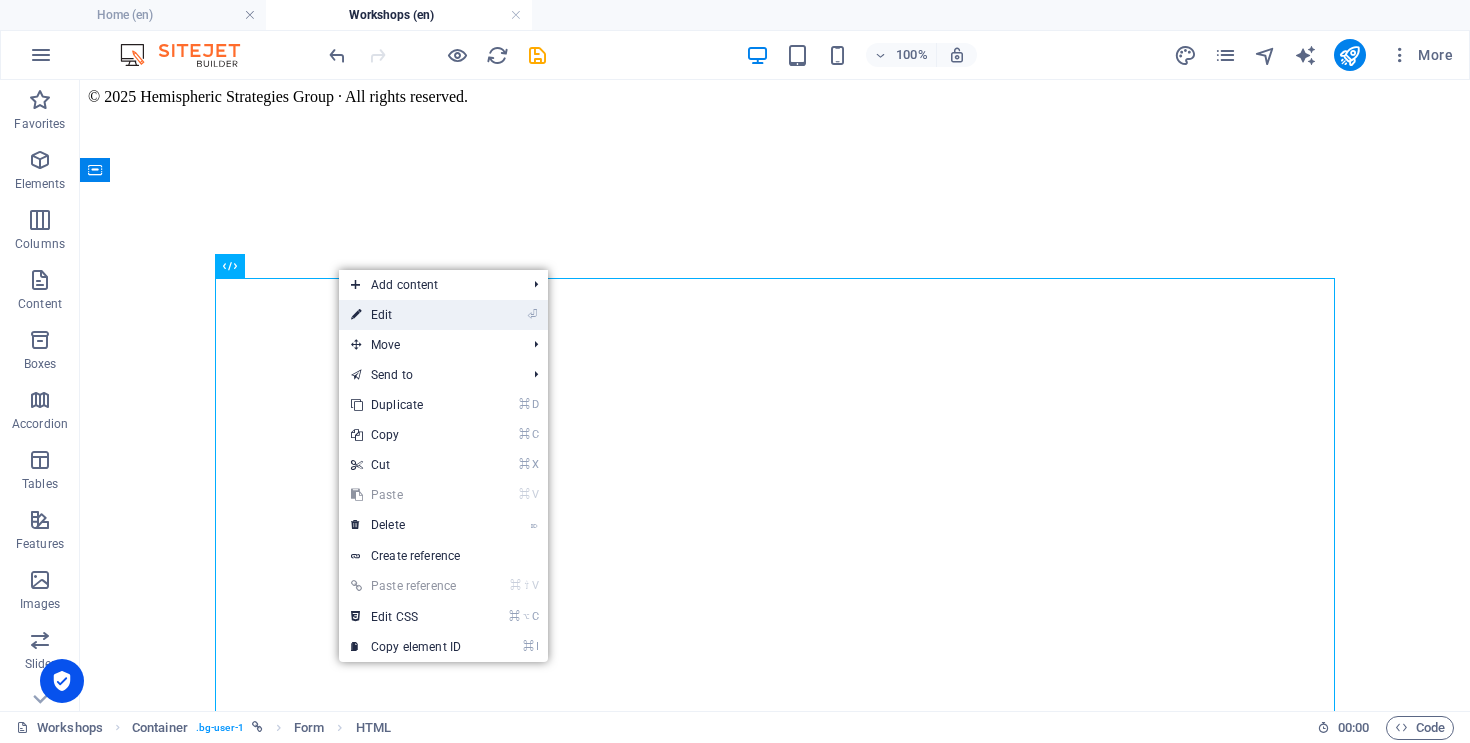 click on "⏎  Edit" at bounding box center [406, 315] 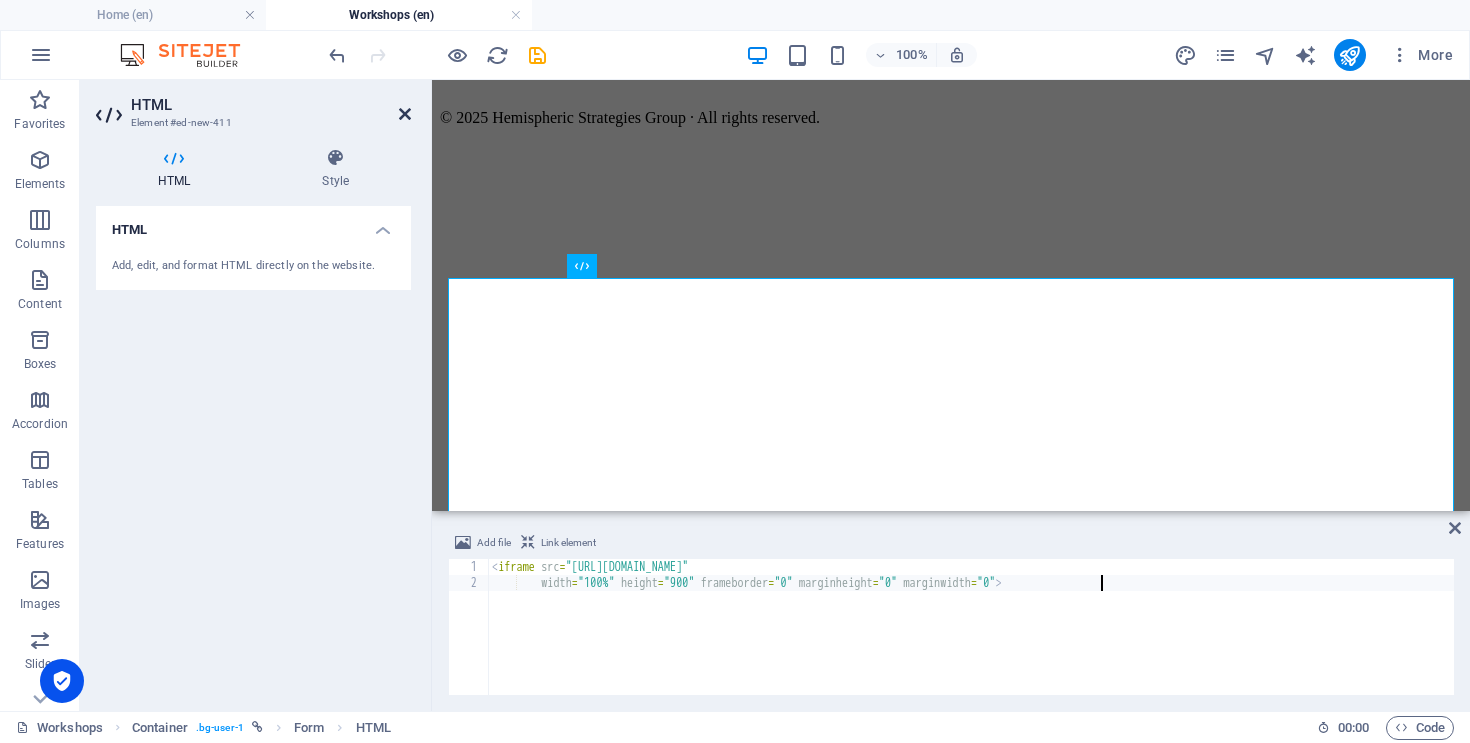 click at bounding box center (405, 114) 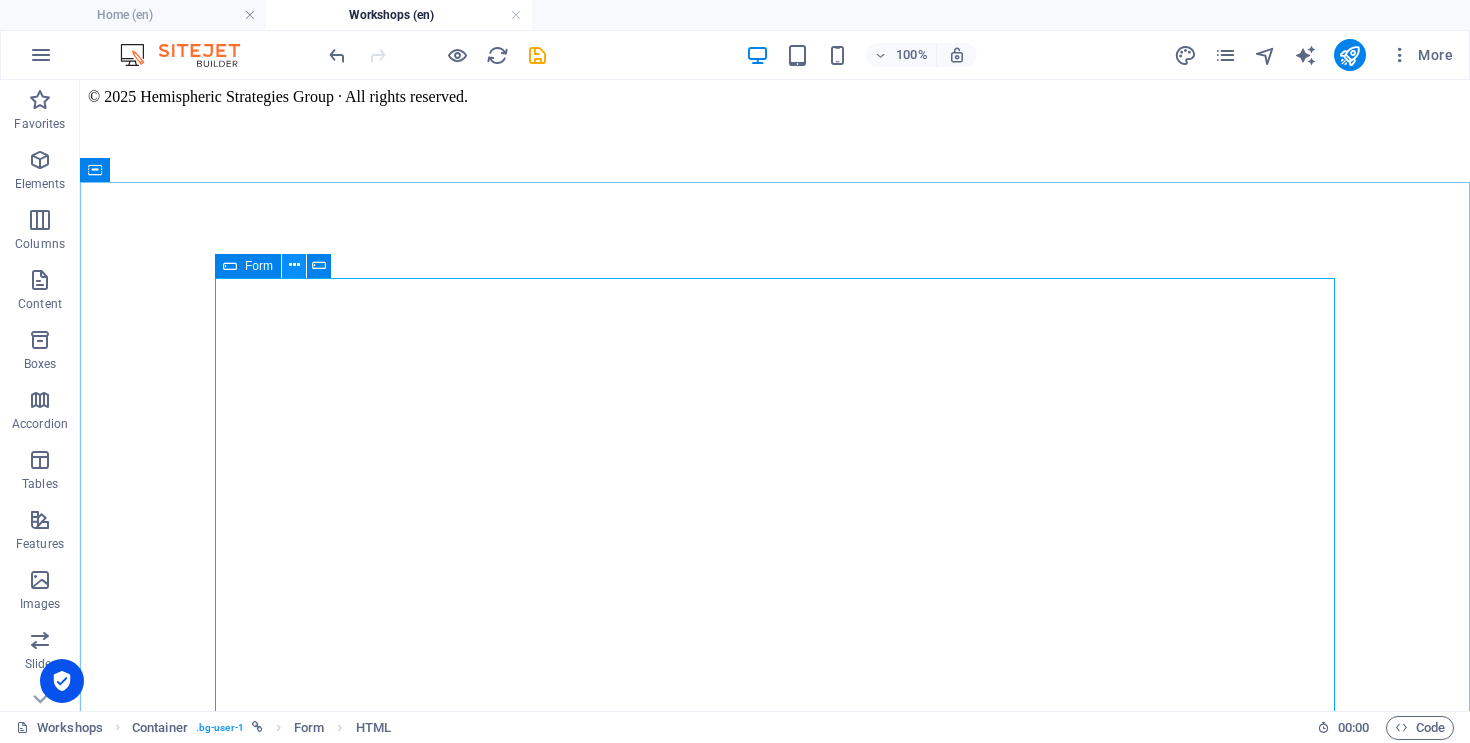 click at bounding box center (294, 265) 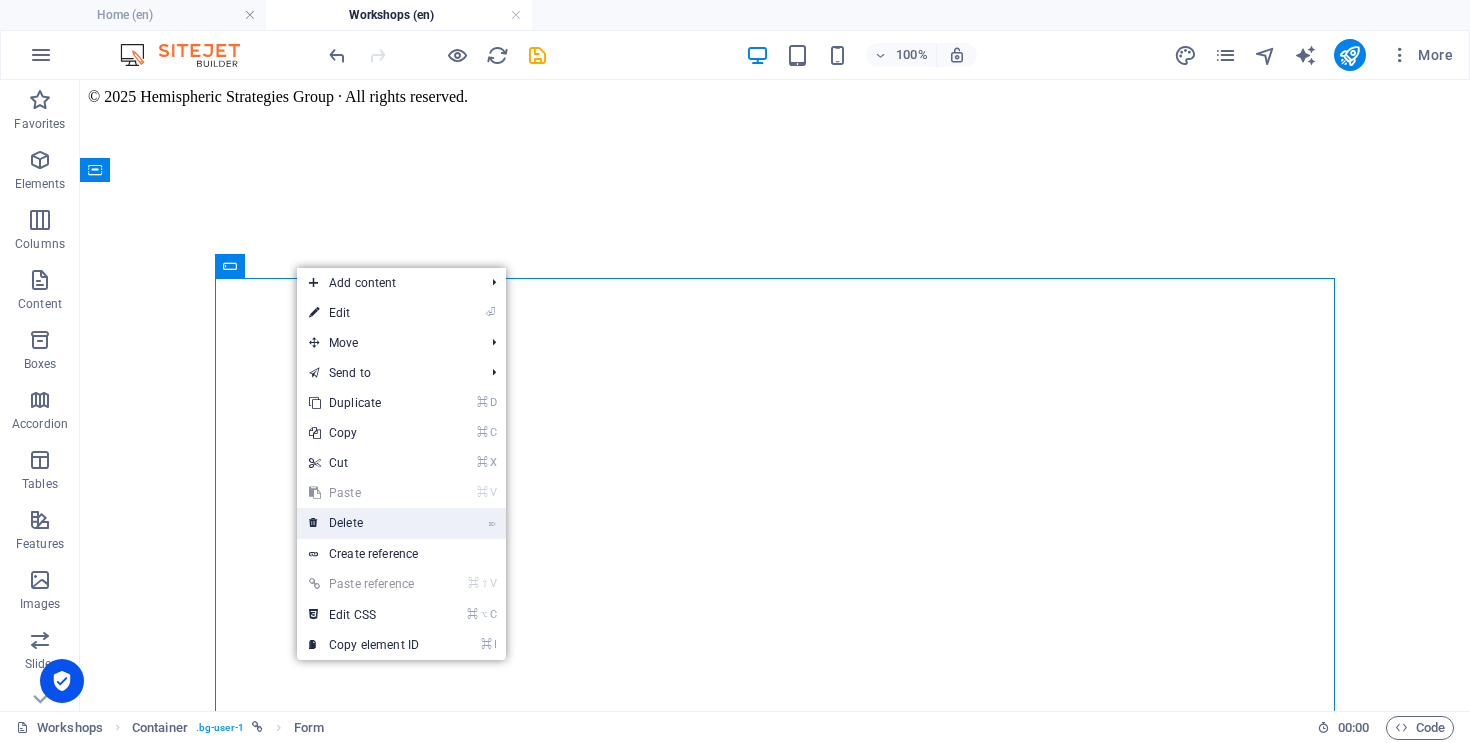 click on "⌦  Delete" at bounding box center [364, 523] 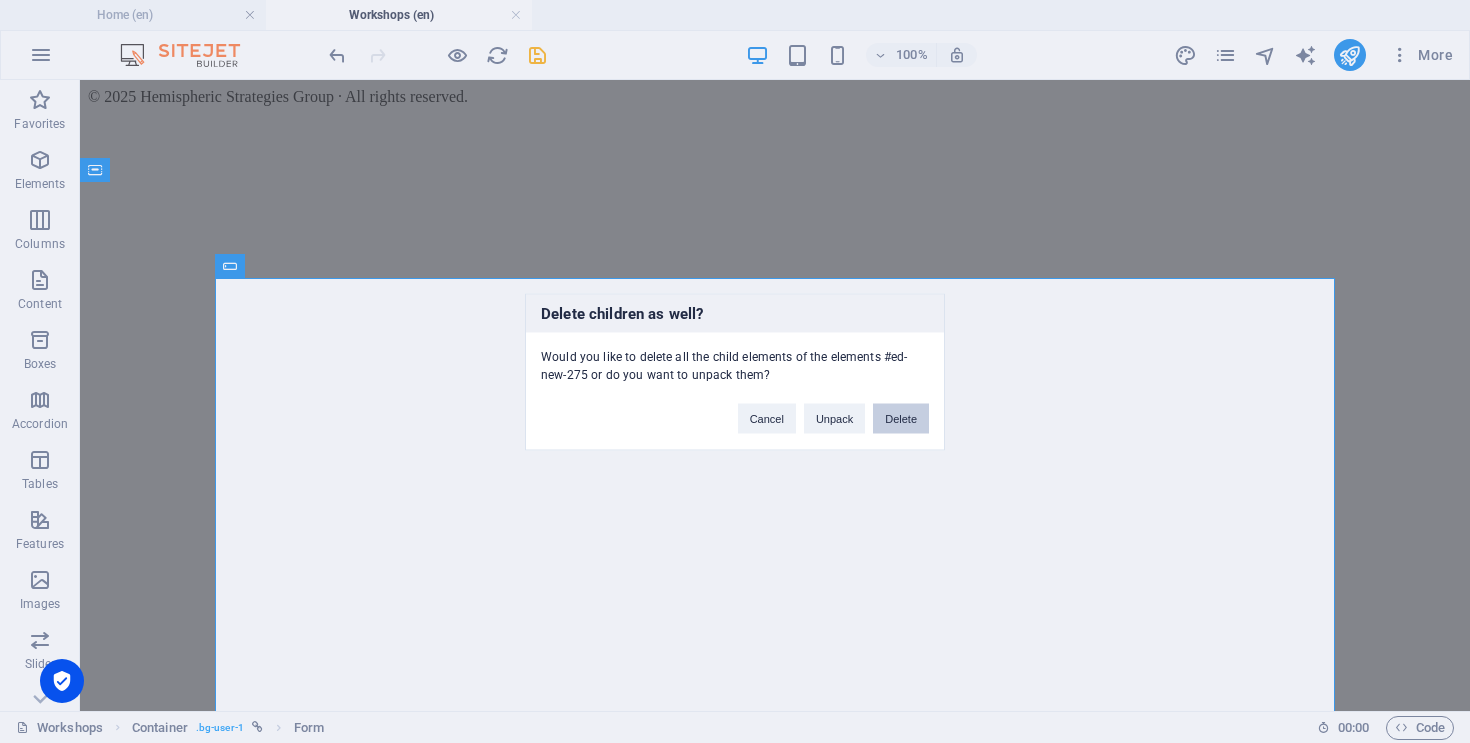 click on "Delete" at bounding box center (901, 418) 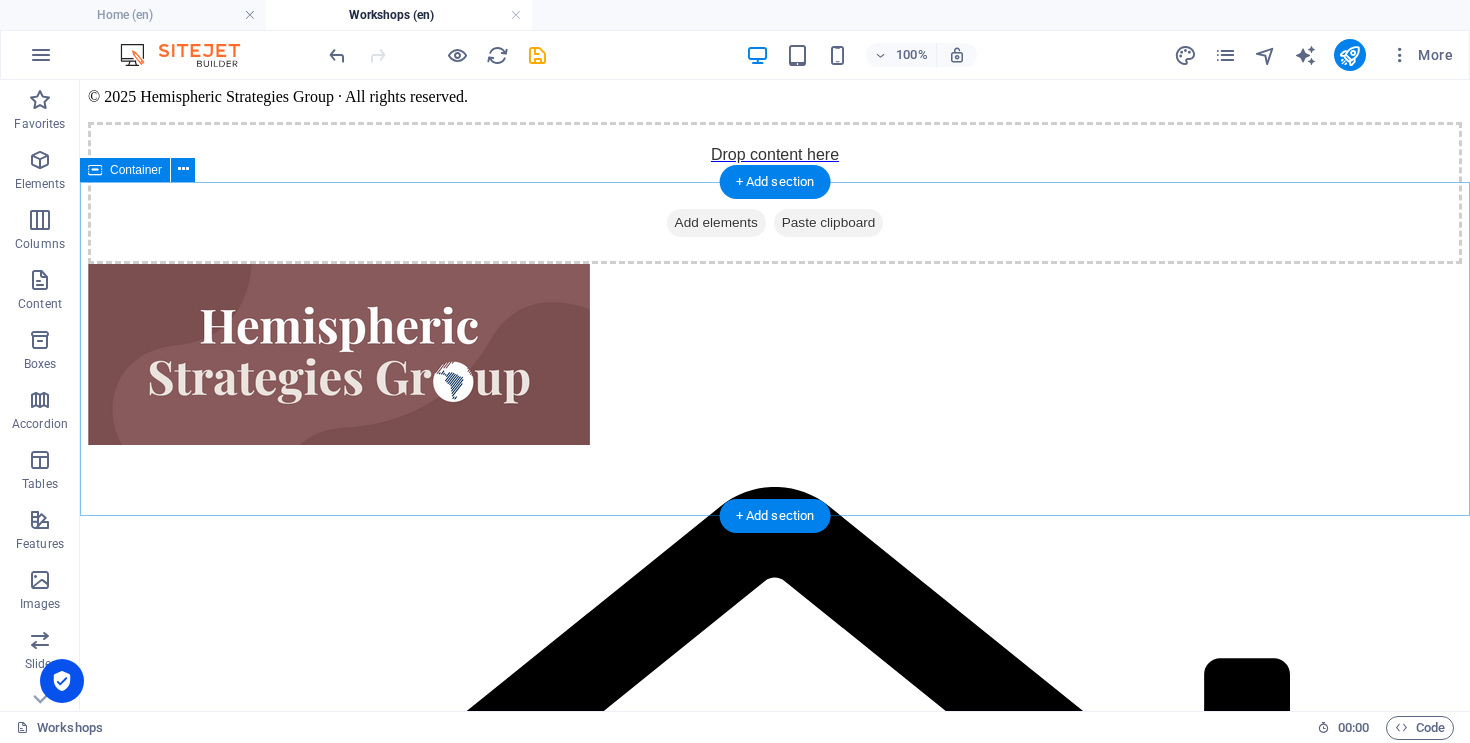 click on "Add elements" at bounding box center [716, 223] 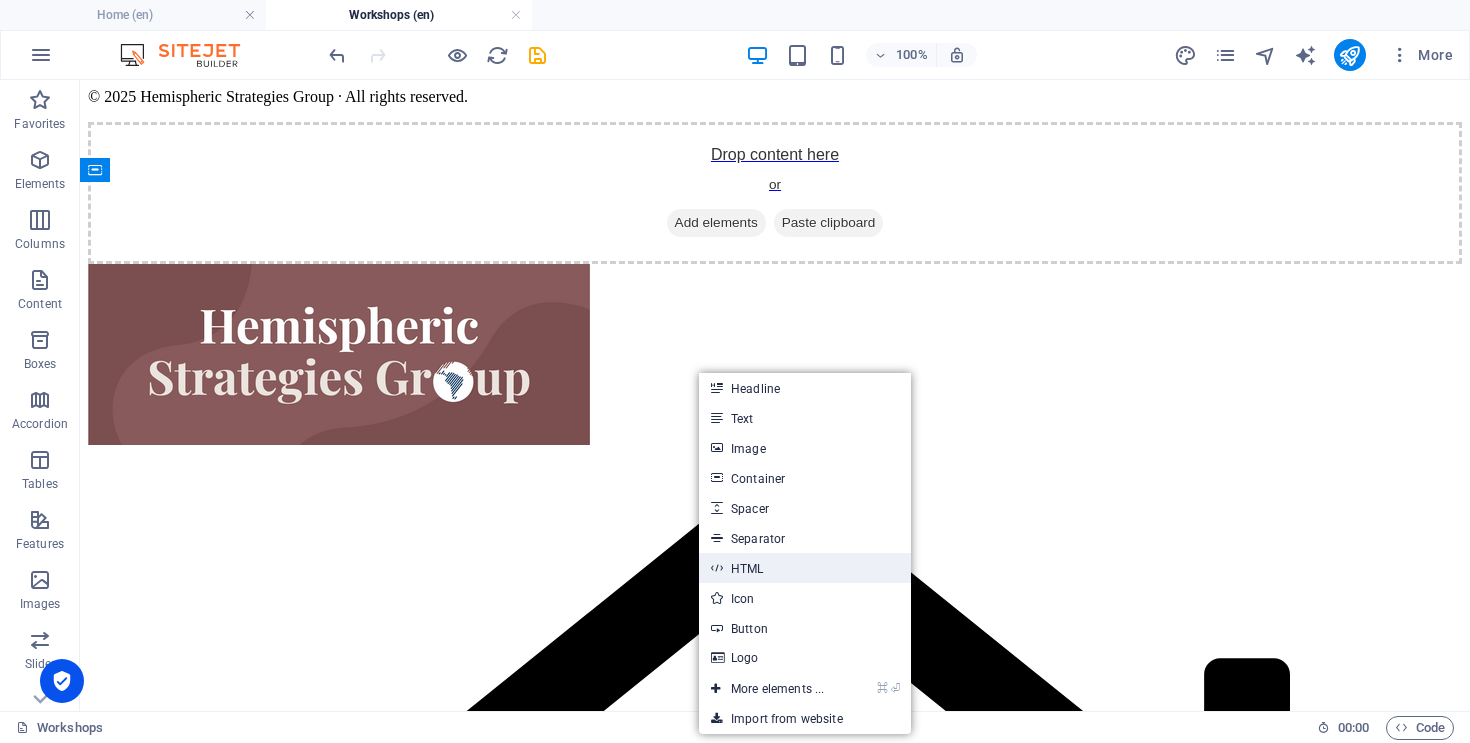 click on "HTML" at bounding box center [805, 568] 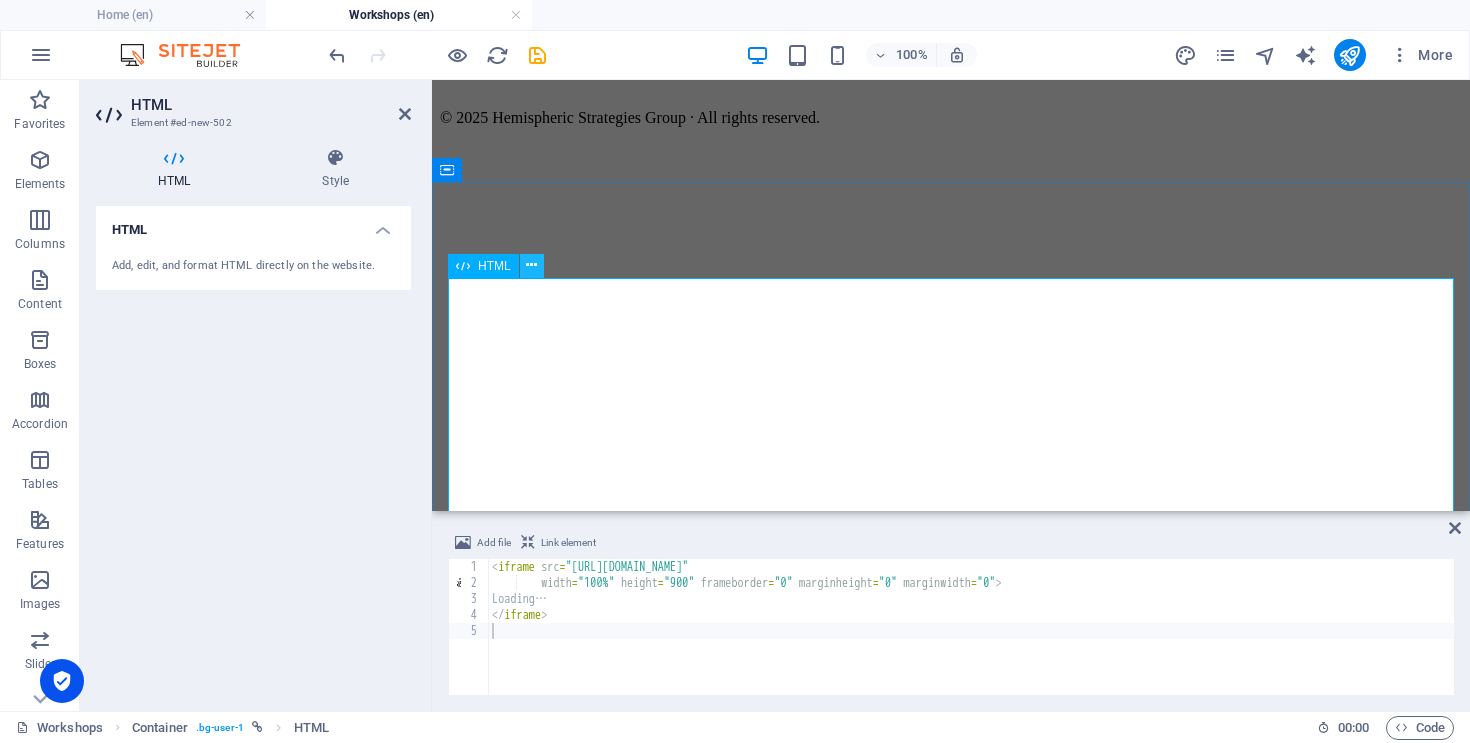 click at bounding box center (531, 265) 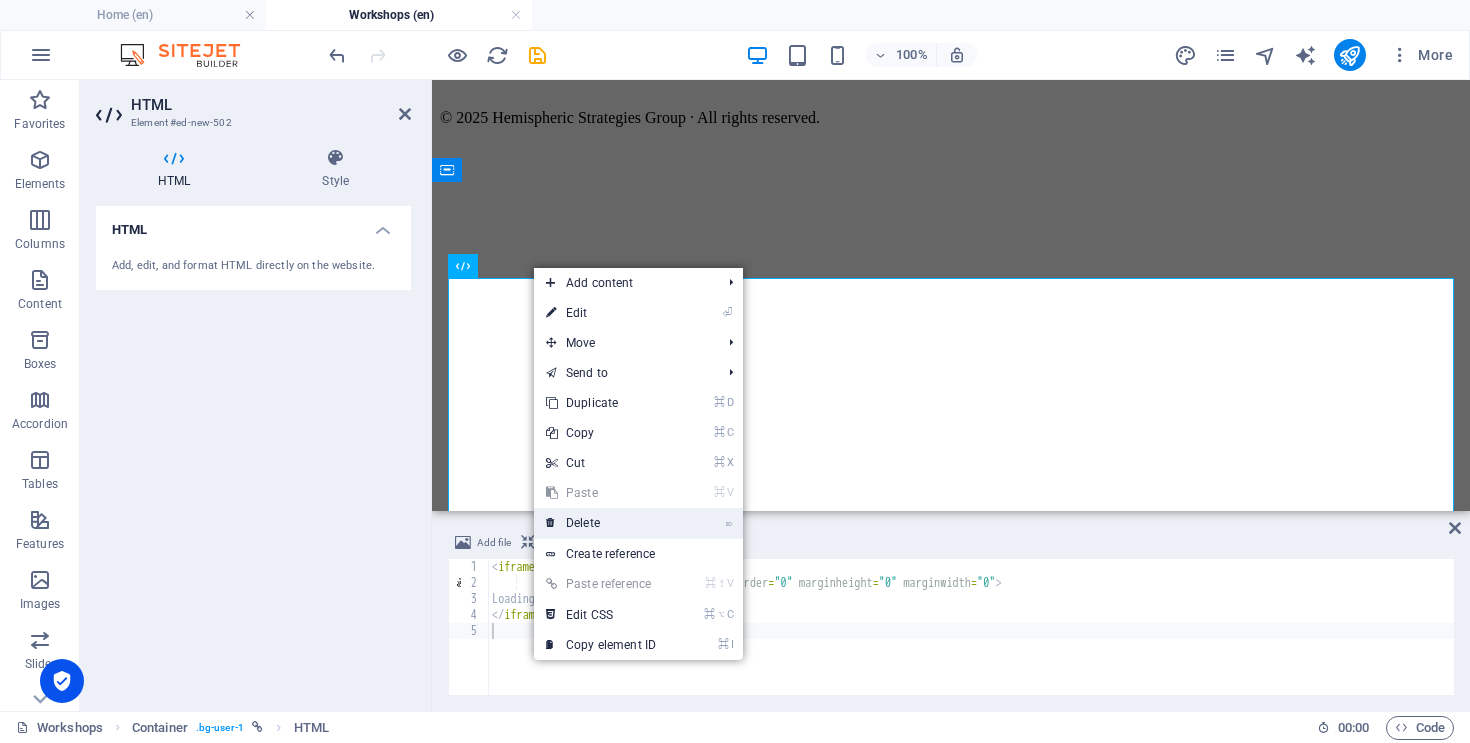 click on "⌦  Delete" at bounding box center [601, 523] 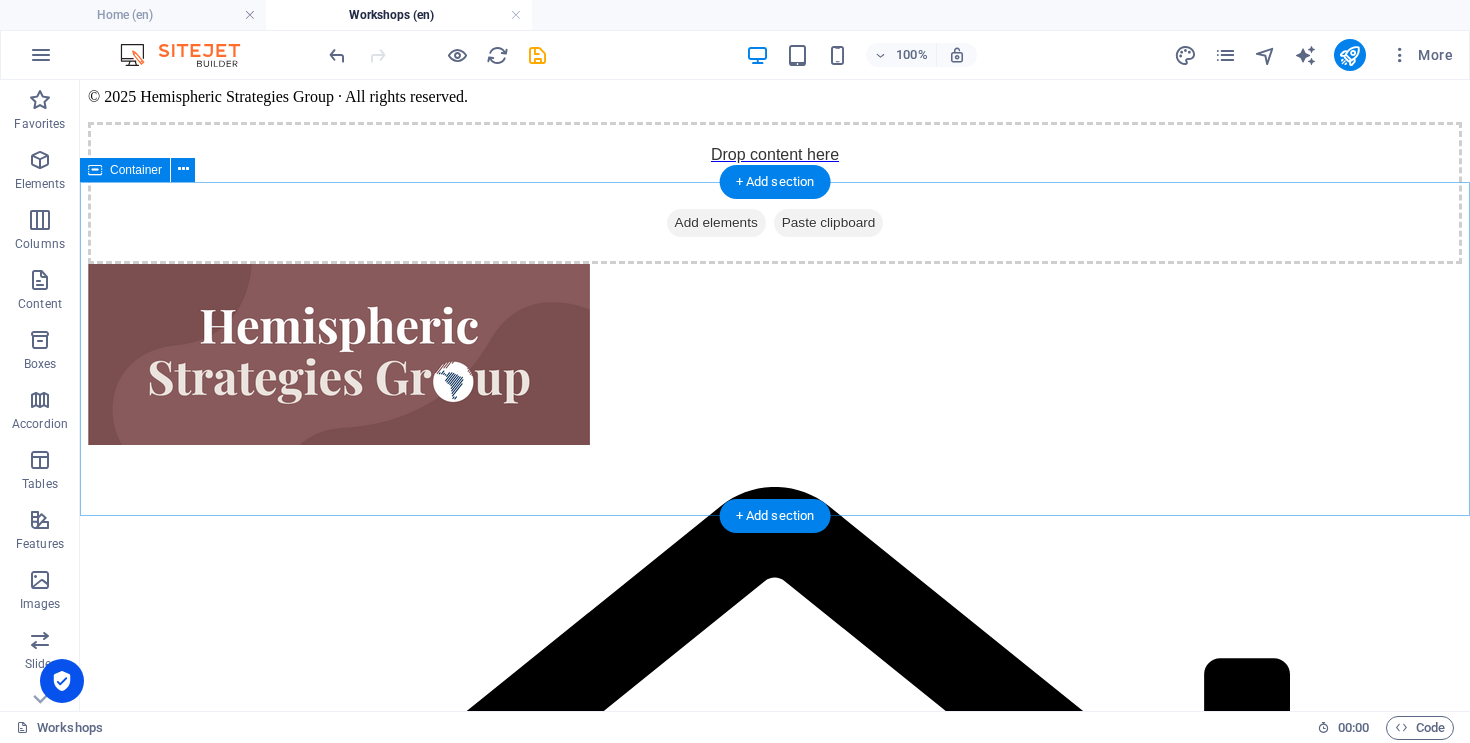 click on "Add elements" at bounding box center (716, 223) 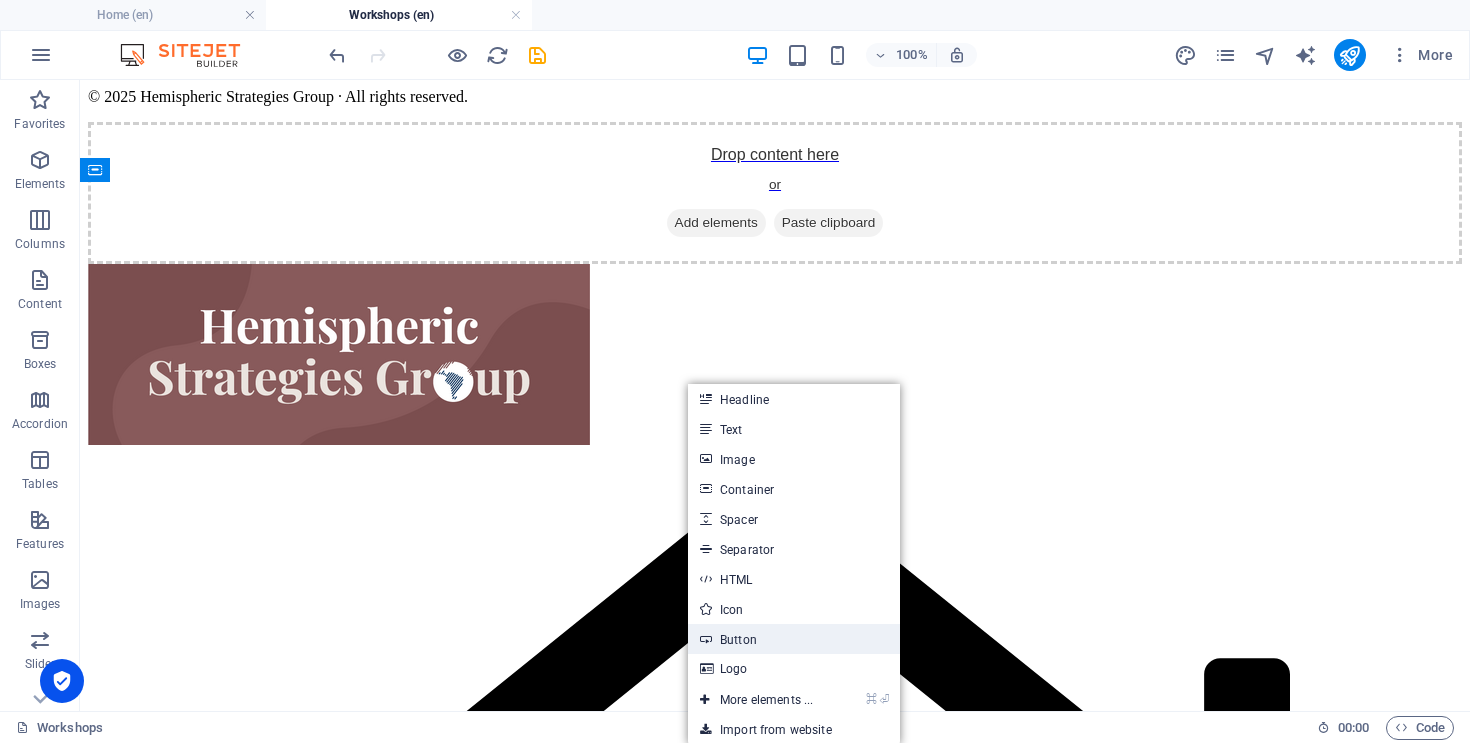 click on "Button" at bounding box center [794, 639] 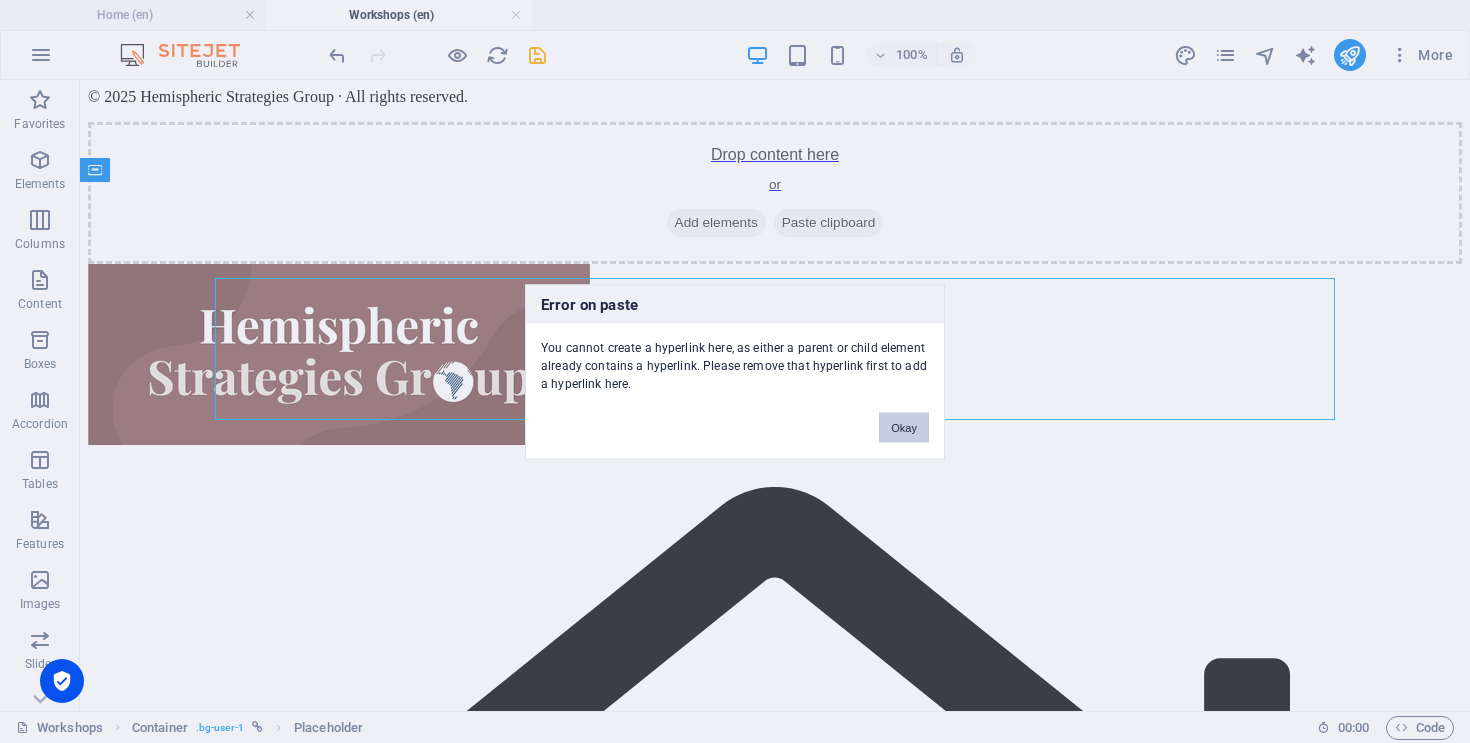 click on "Okay" at bounding box center (904, 427) 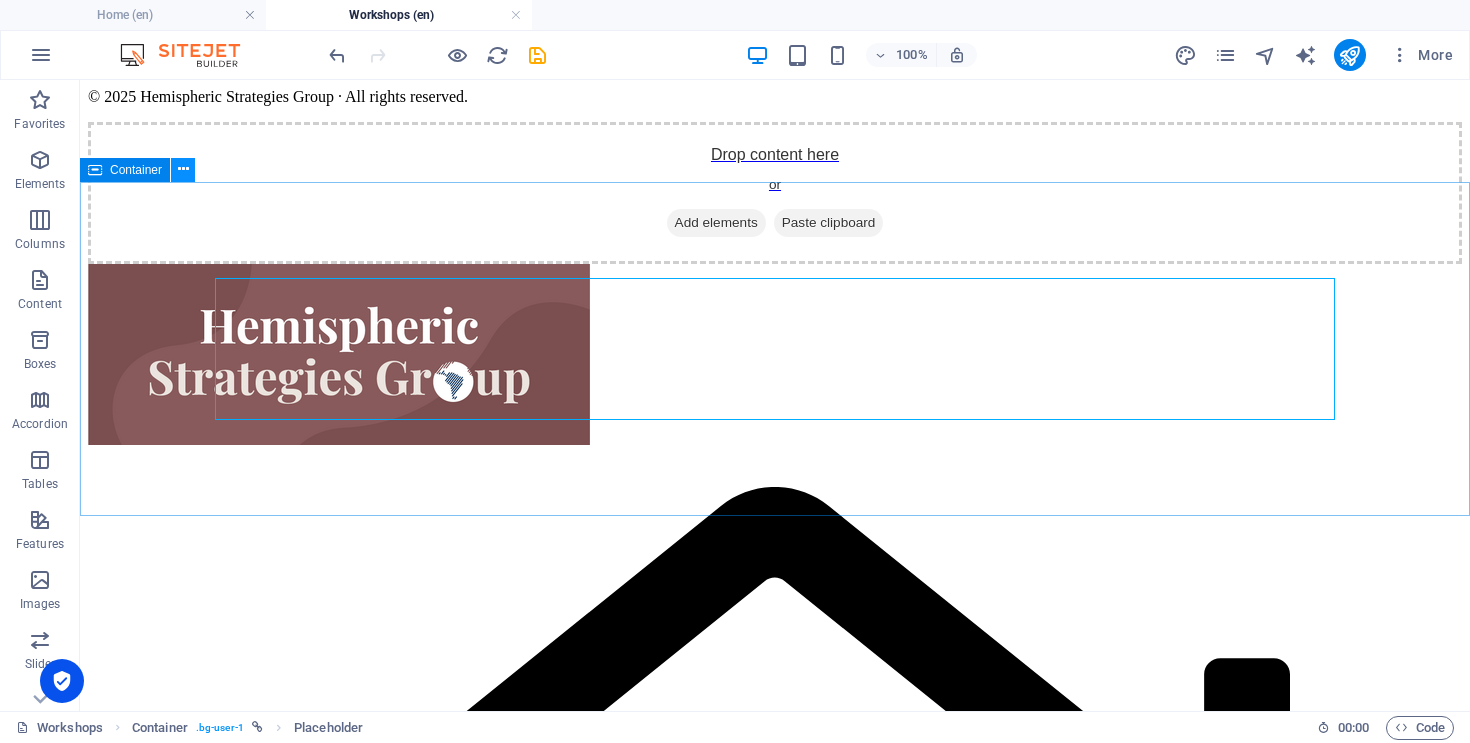 click at bounding box center [183, 169] 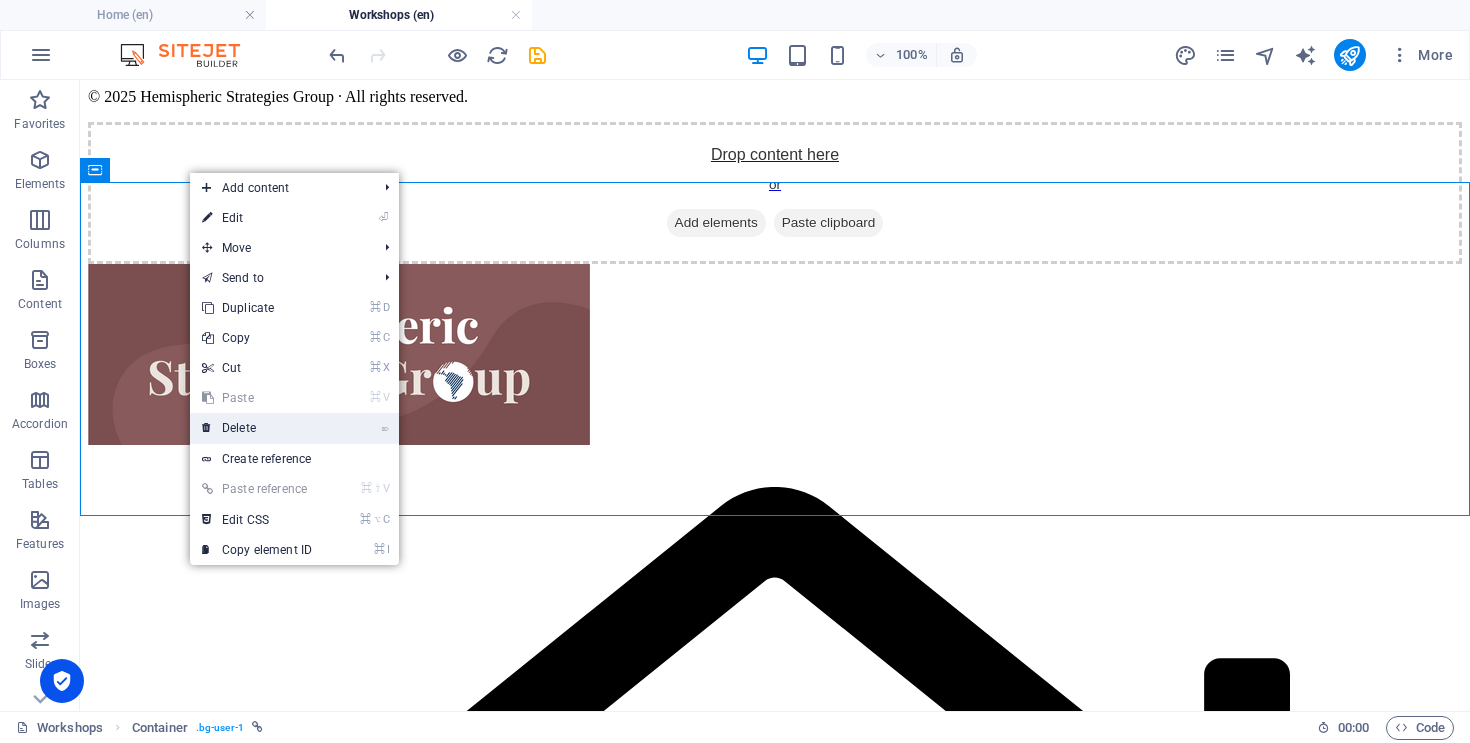 click on "⌦  Delete" at bounding box center [257, 428] 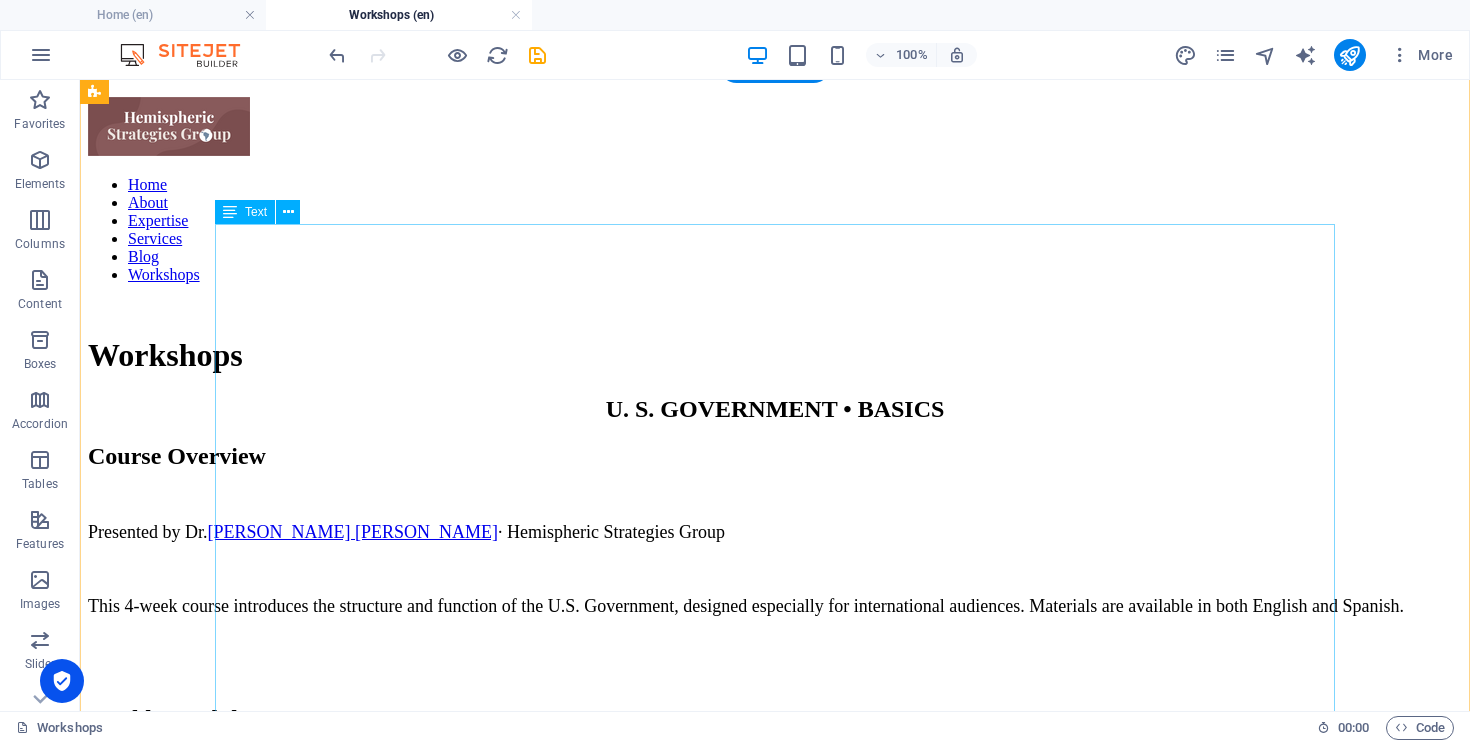 scroll, scrollTop: 7, scrollLeft: 0, axis: vertical 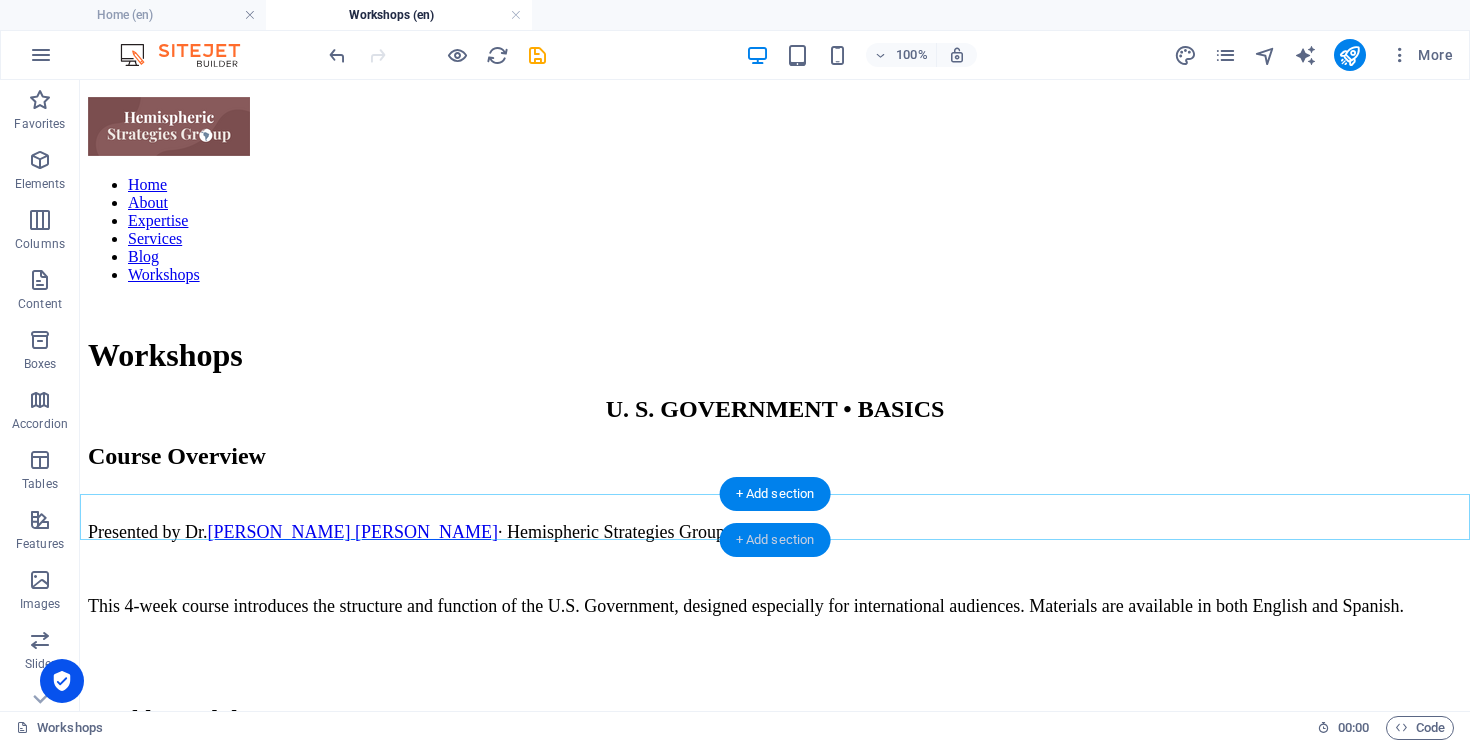 click on "+ Add section" at bounding box center (775, 540) 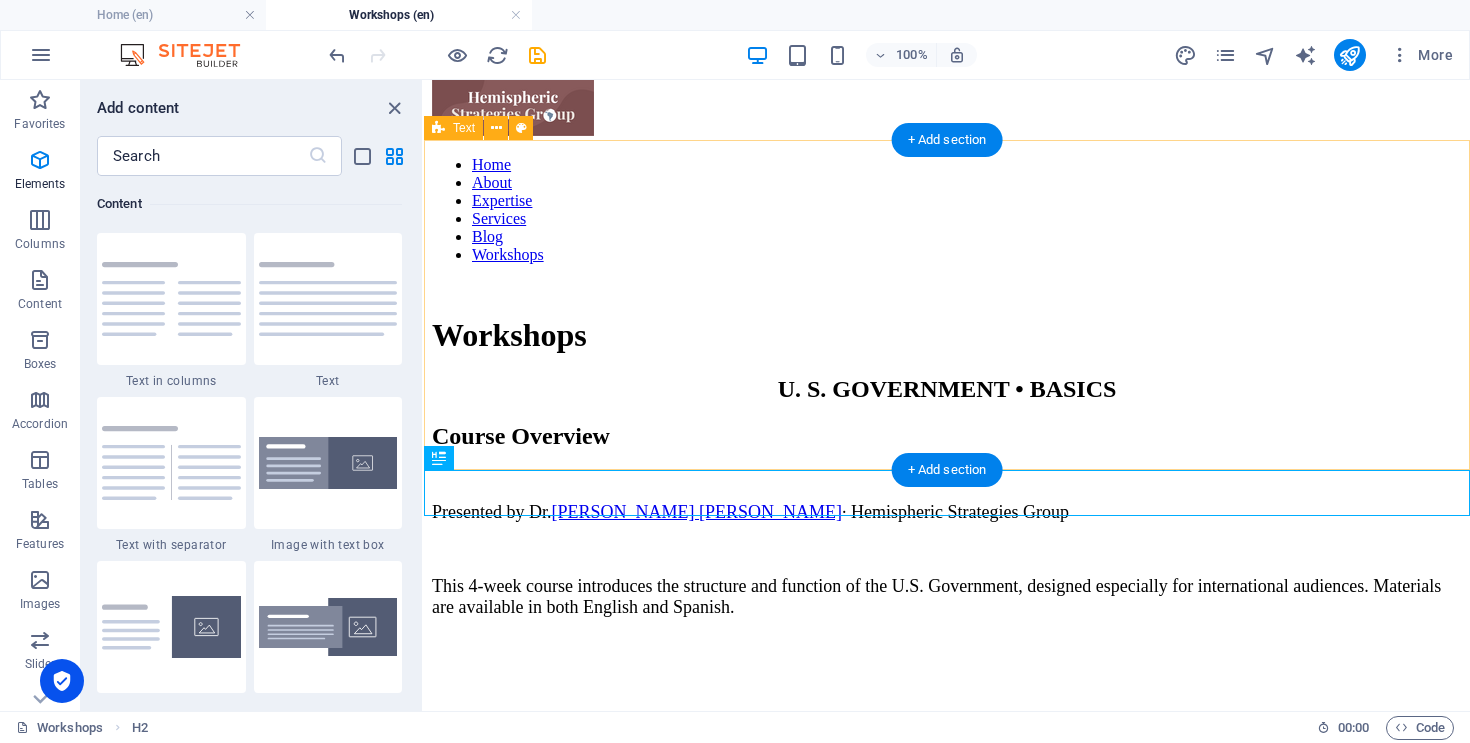 scroll, scrollTop: 3499, scrollLeft: 0, axis: vertical 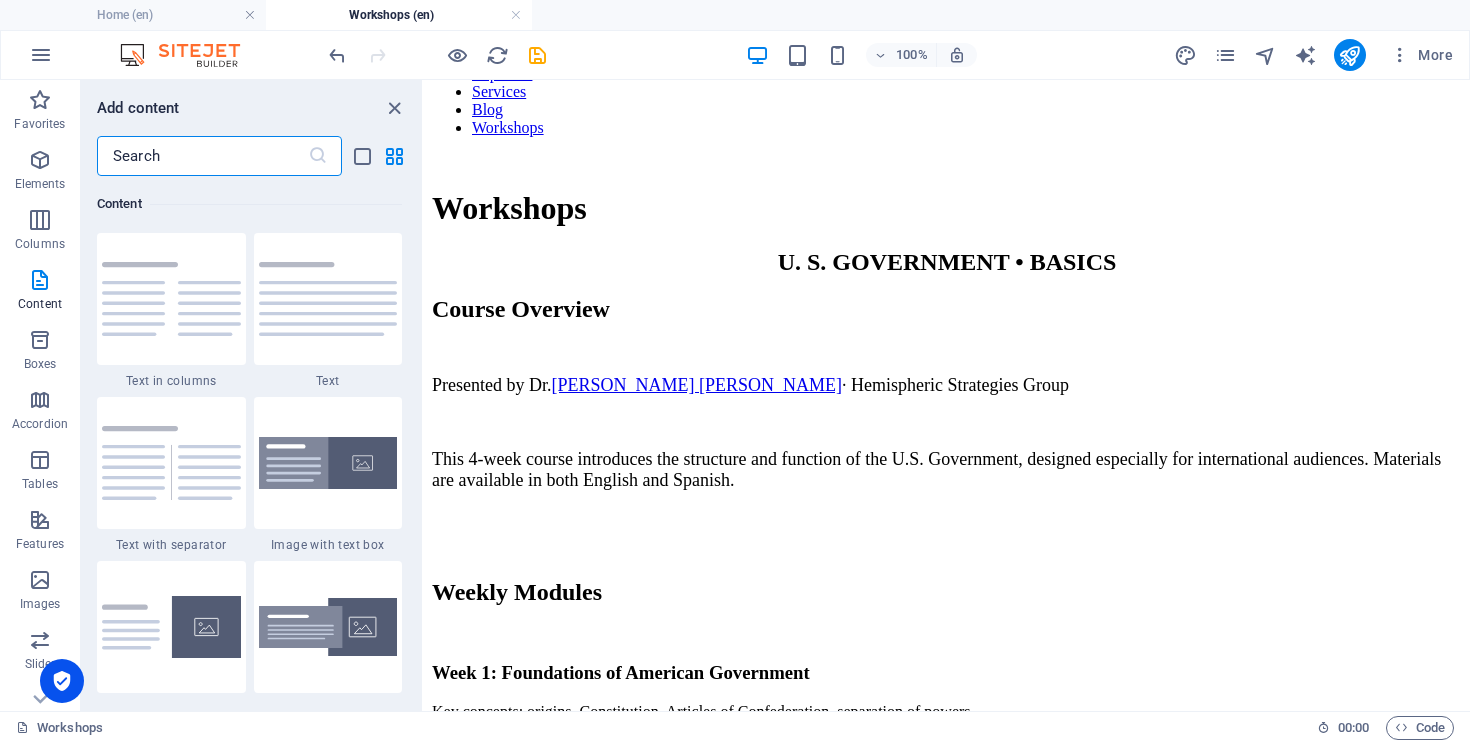 click at bounding box center (202, 156) 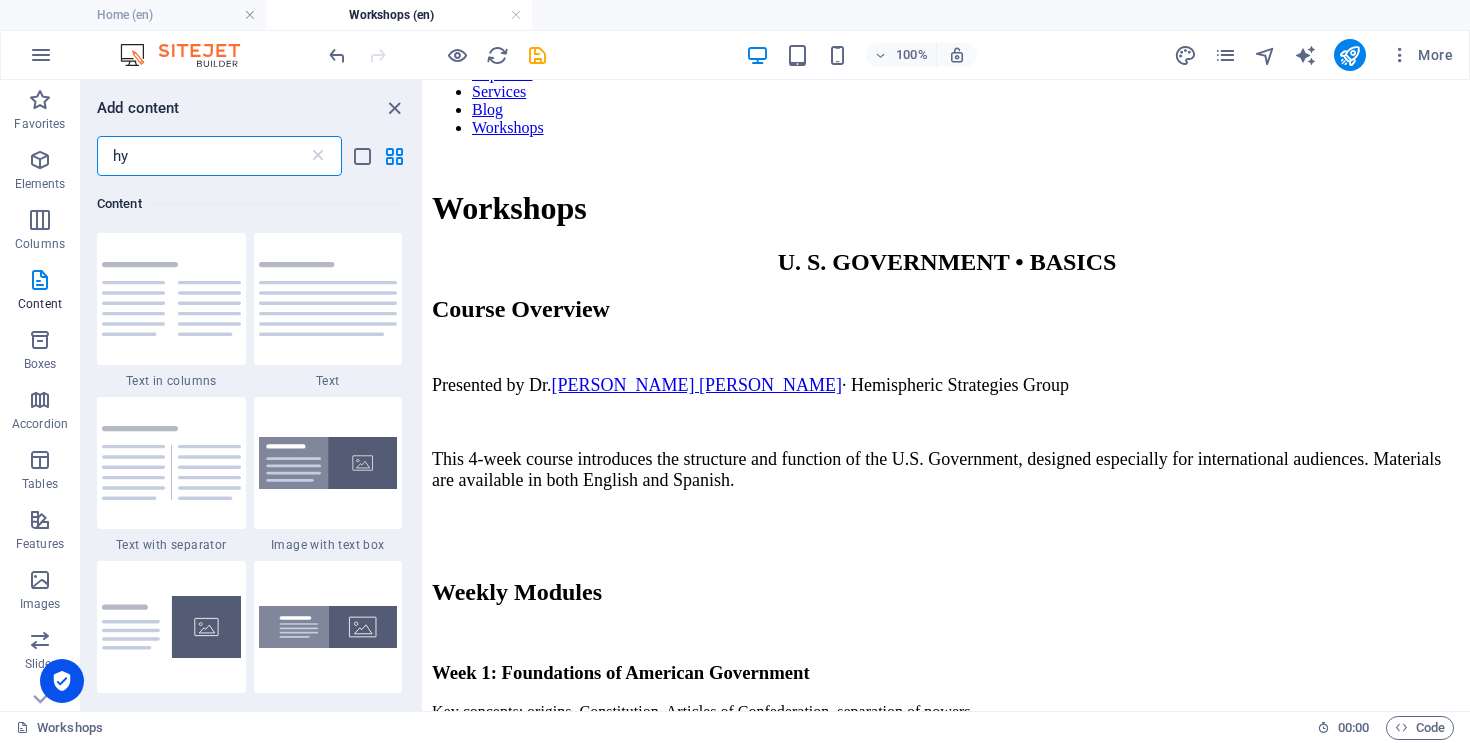 scroll, scrollTop: 0, scrollLeft: 0, axis: both 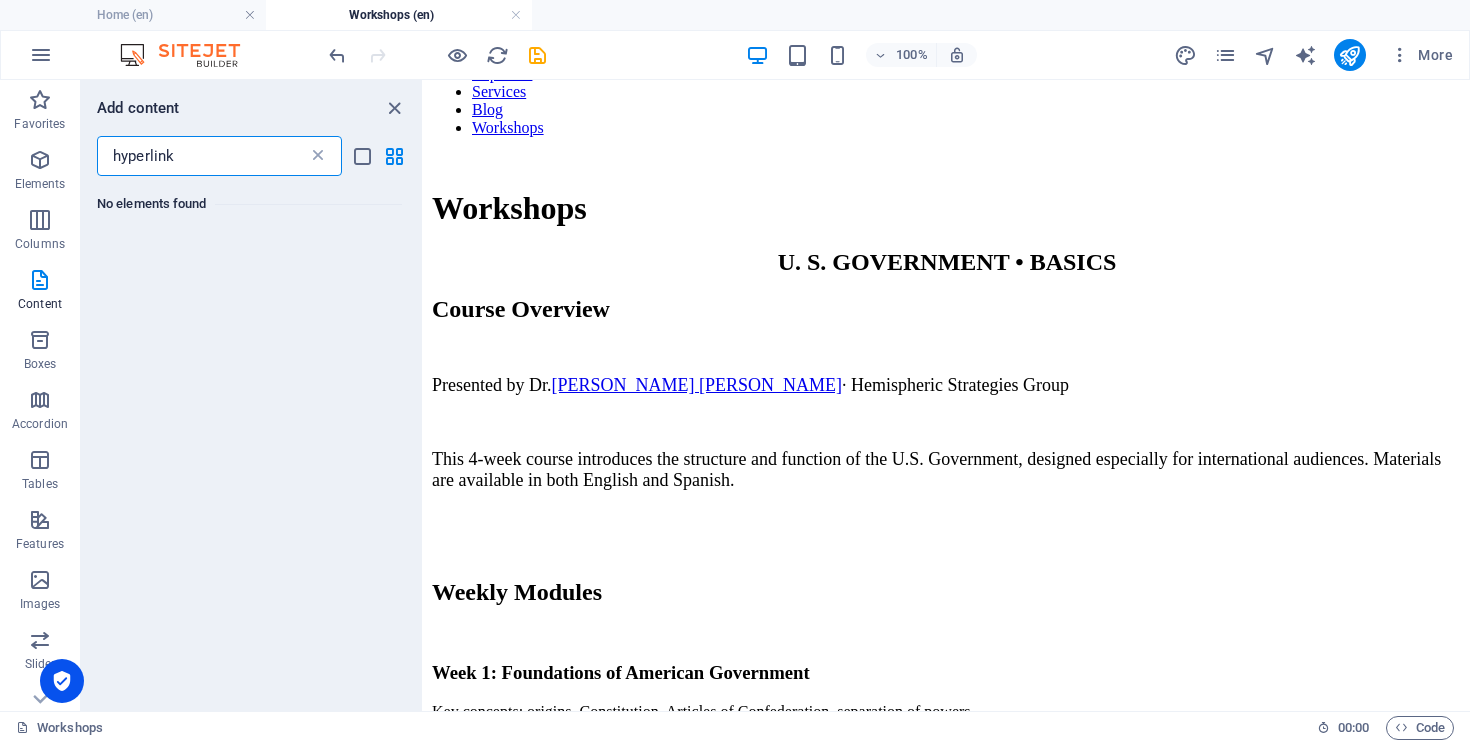 type on "hyperlink" 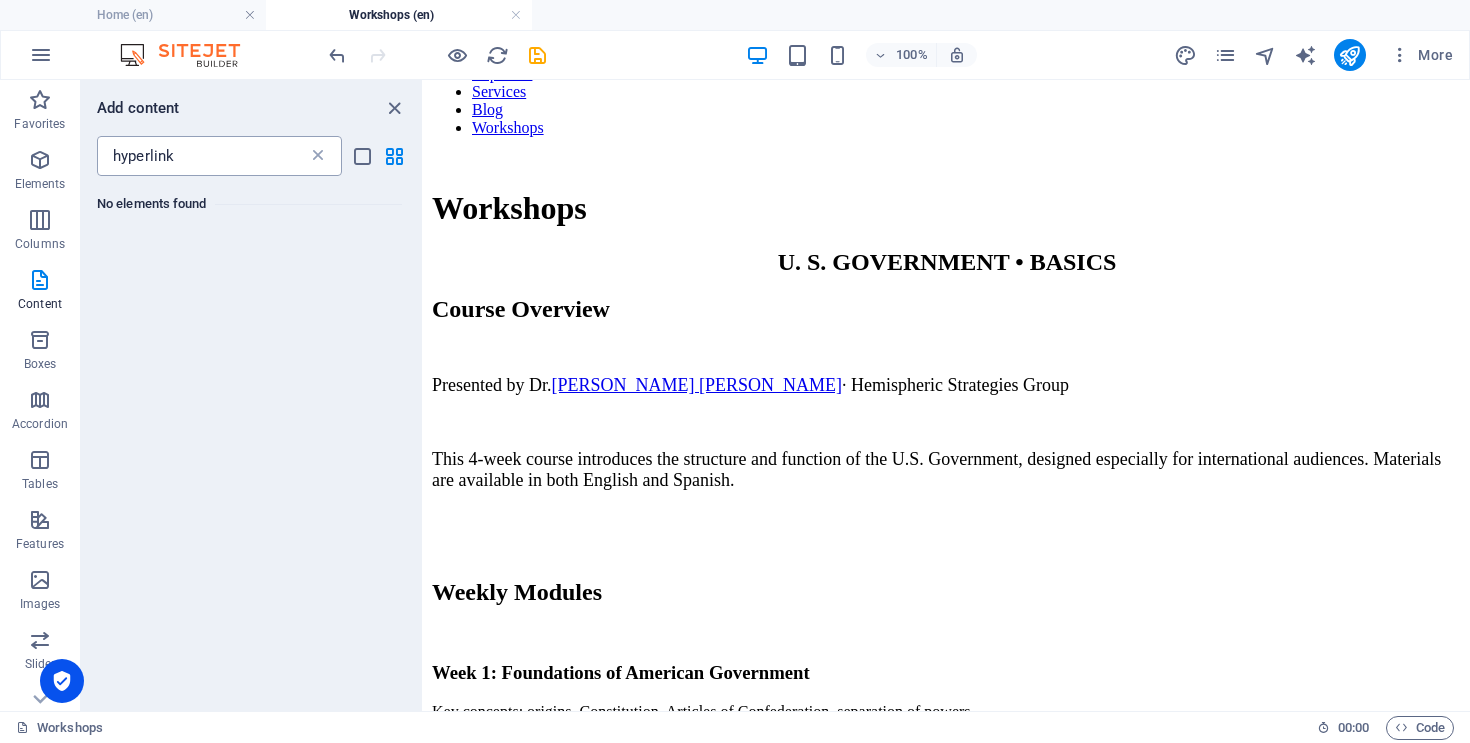 click at bounding box center (318, 156) 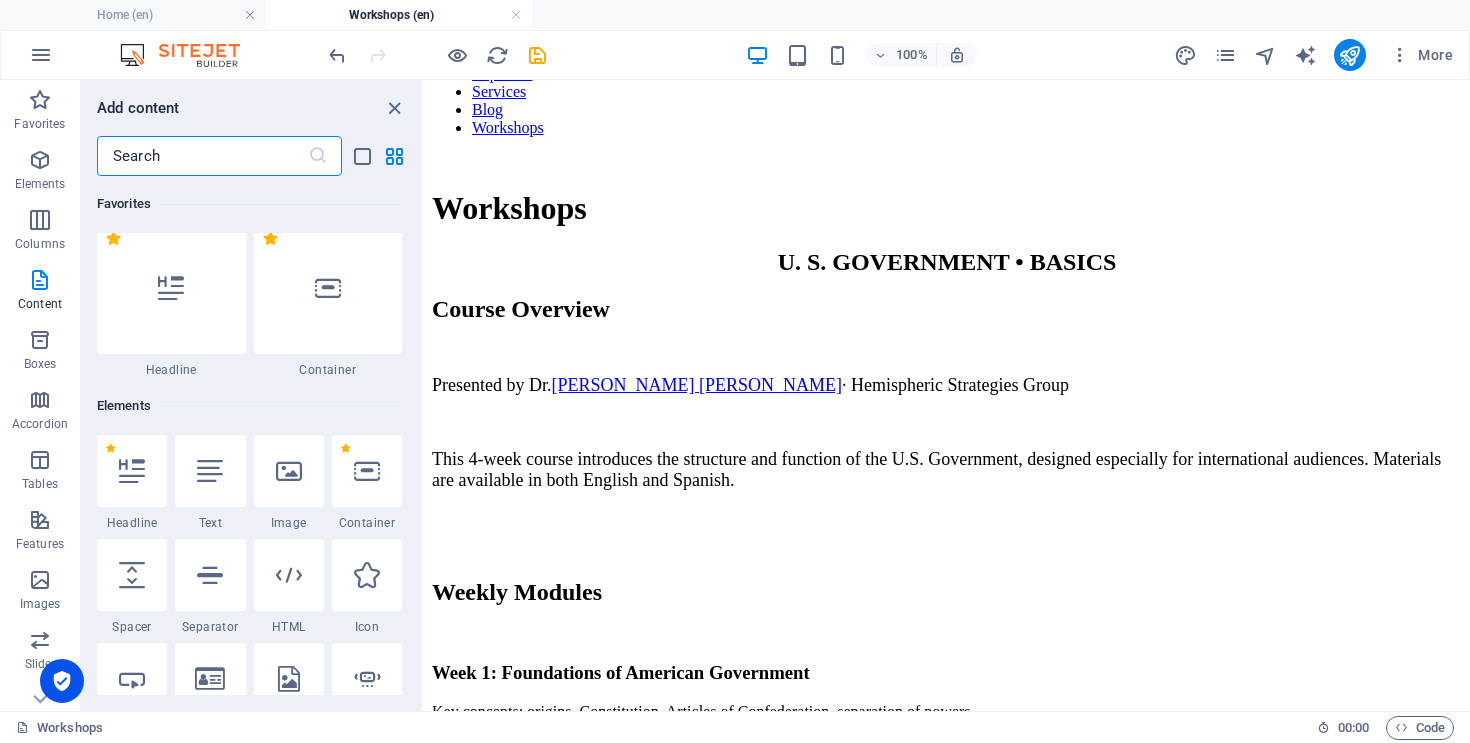 scroll, scrollTop: 67, scrollLeft: 0, axis: vertical 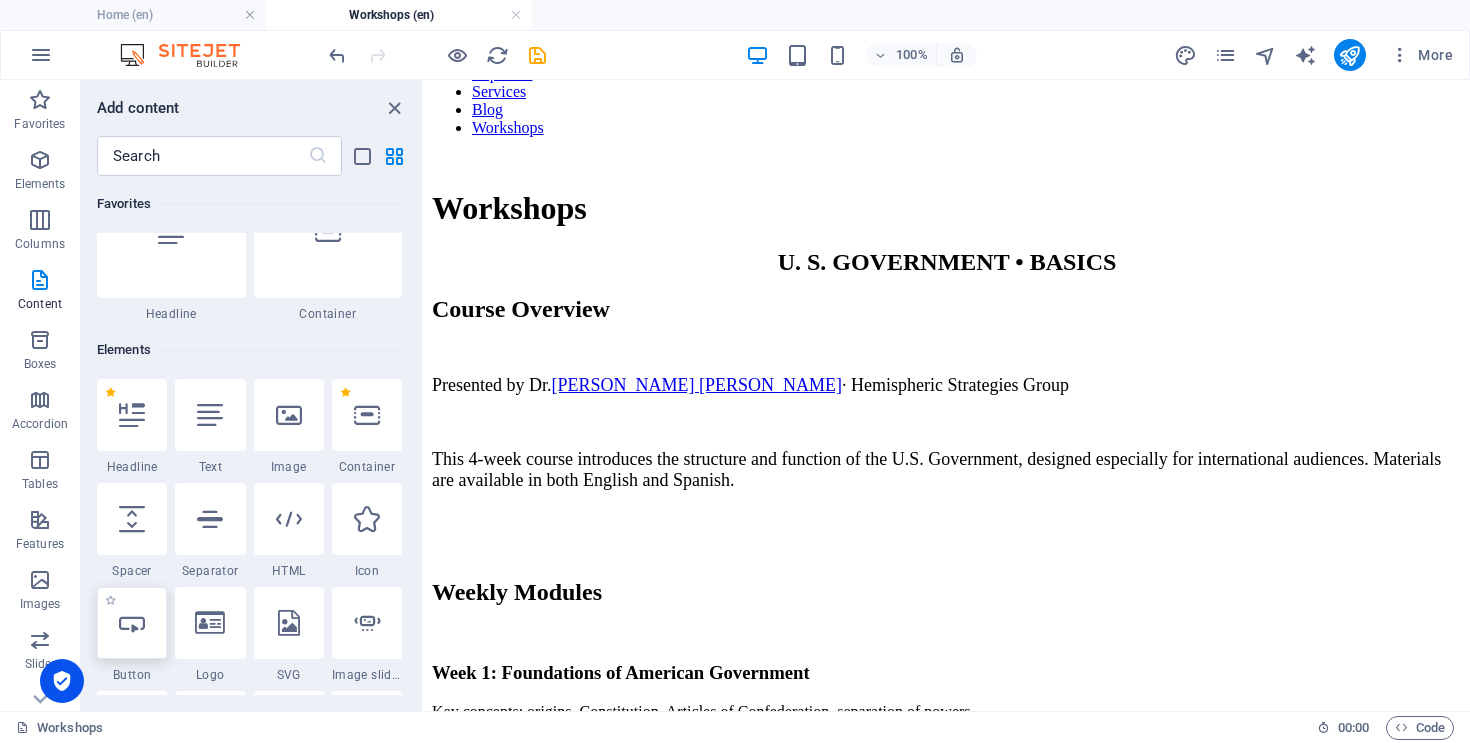 click at bounding box center [132, 623] 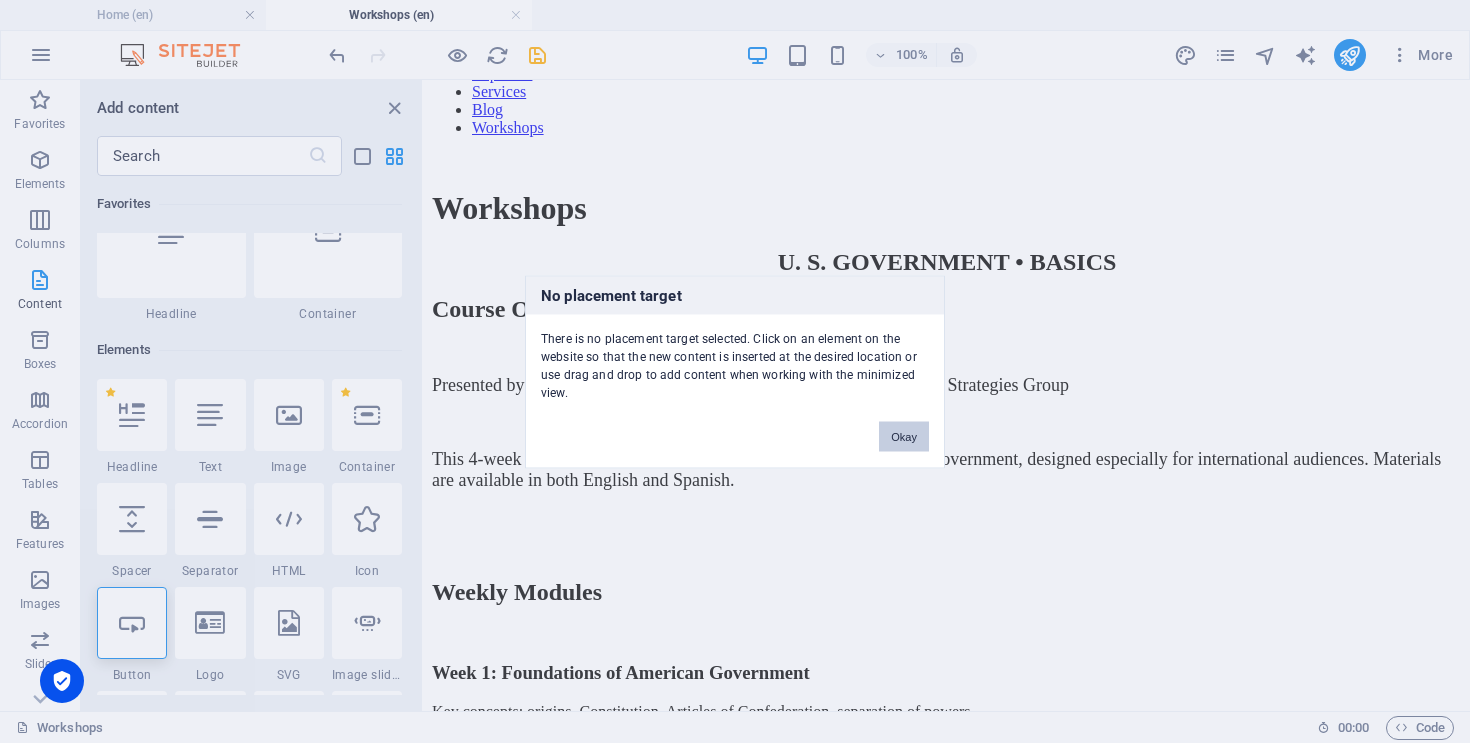 click on "Okay" at bounding box center [904, 436] 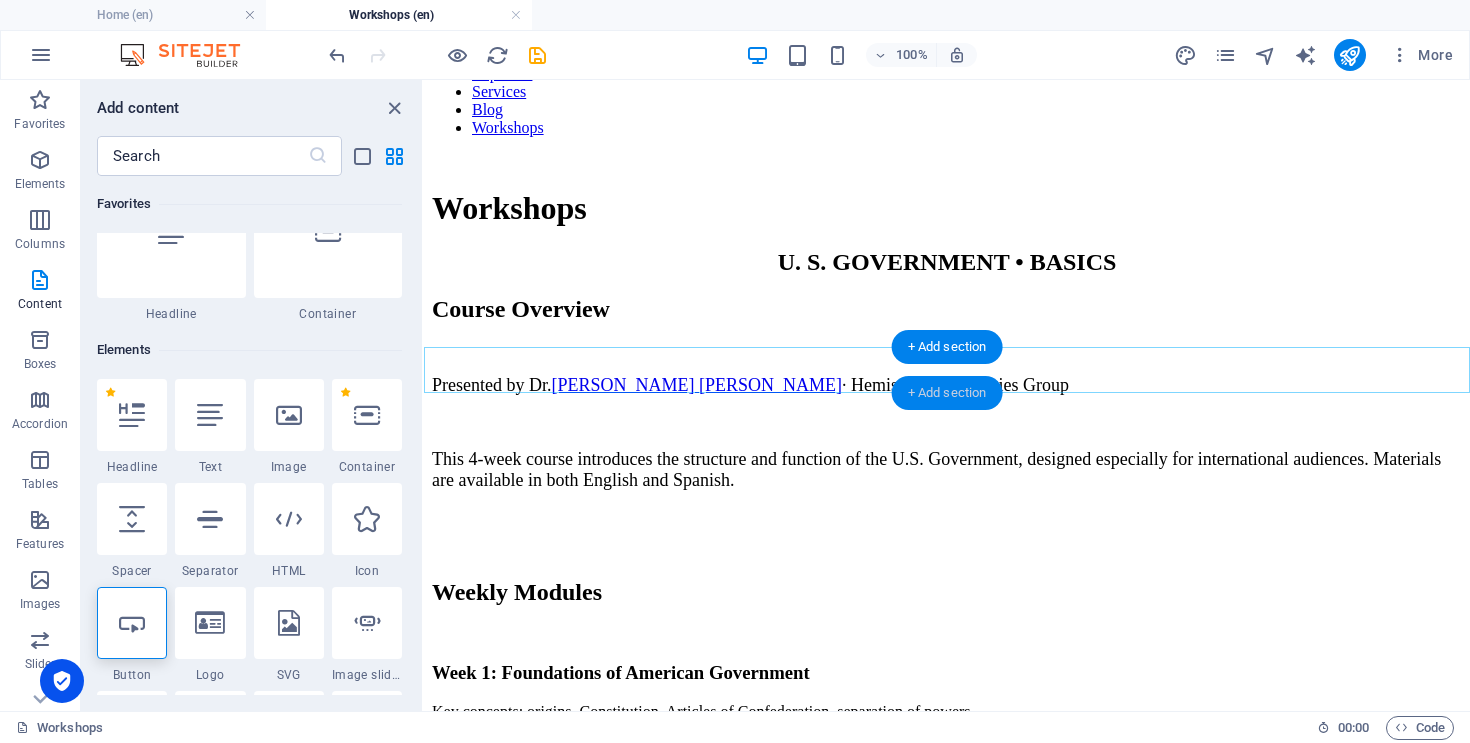 click on "+ Add section" at bounding box center [947, 393] 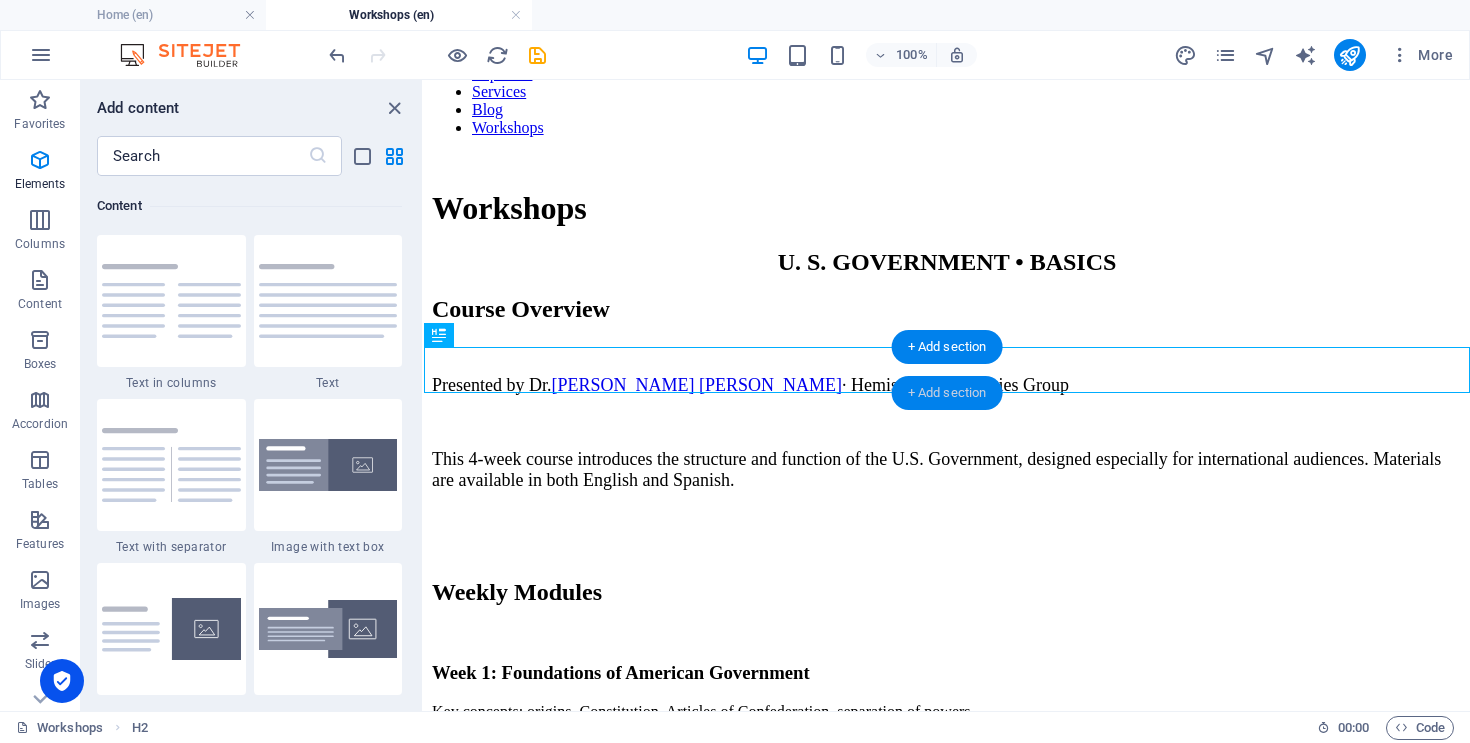 scroll, scrollTop: 3499, scrollLeft: 0, axis: vertical 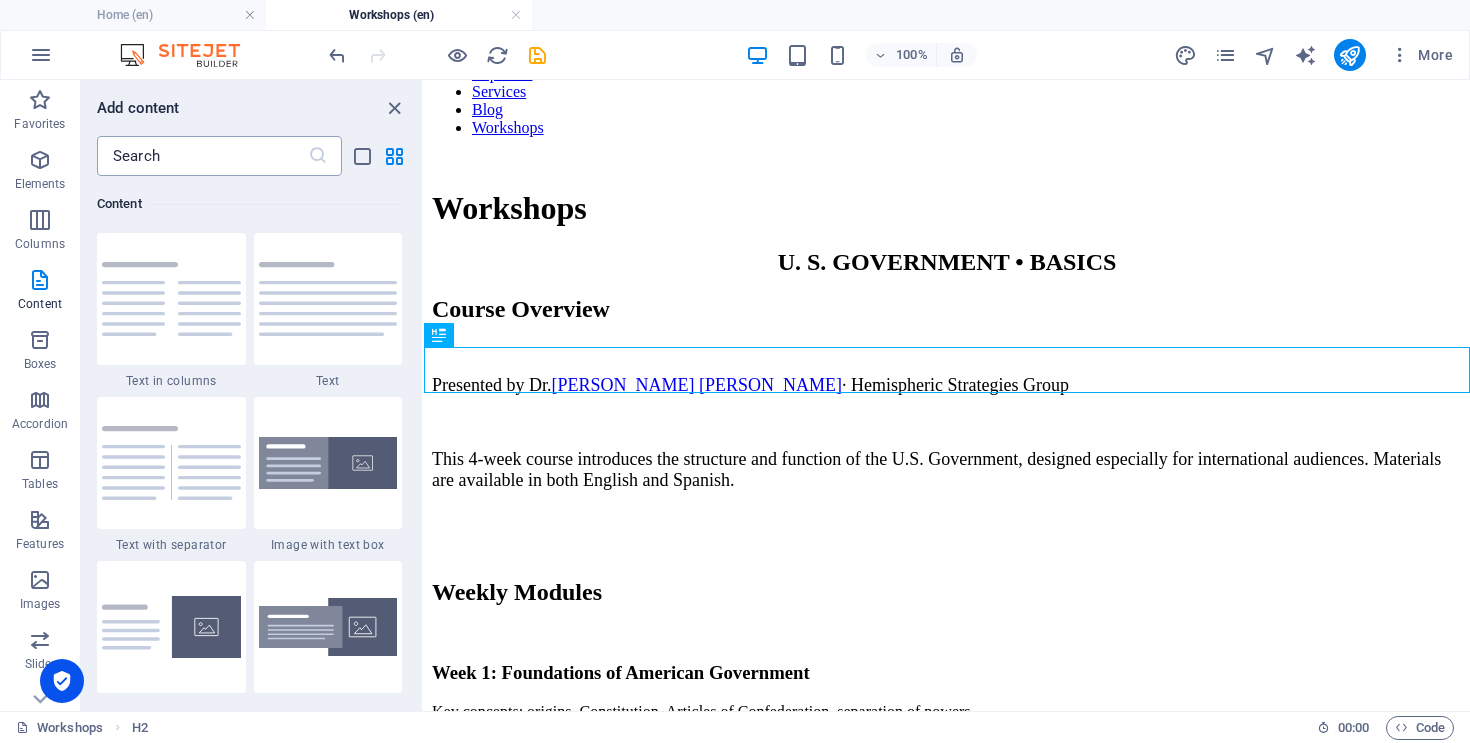 click at bounding box center (202, 156) 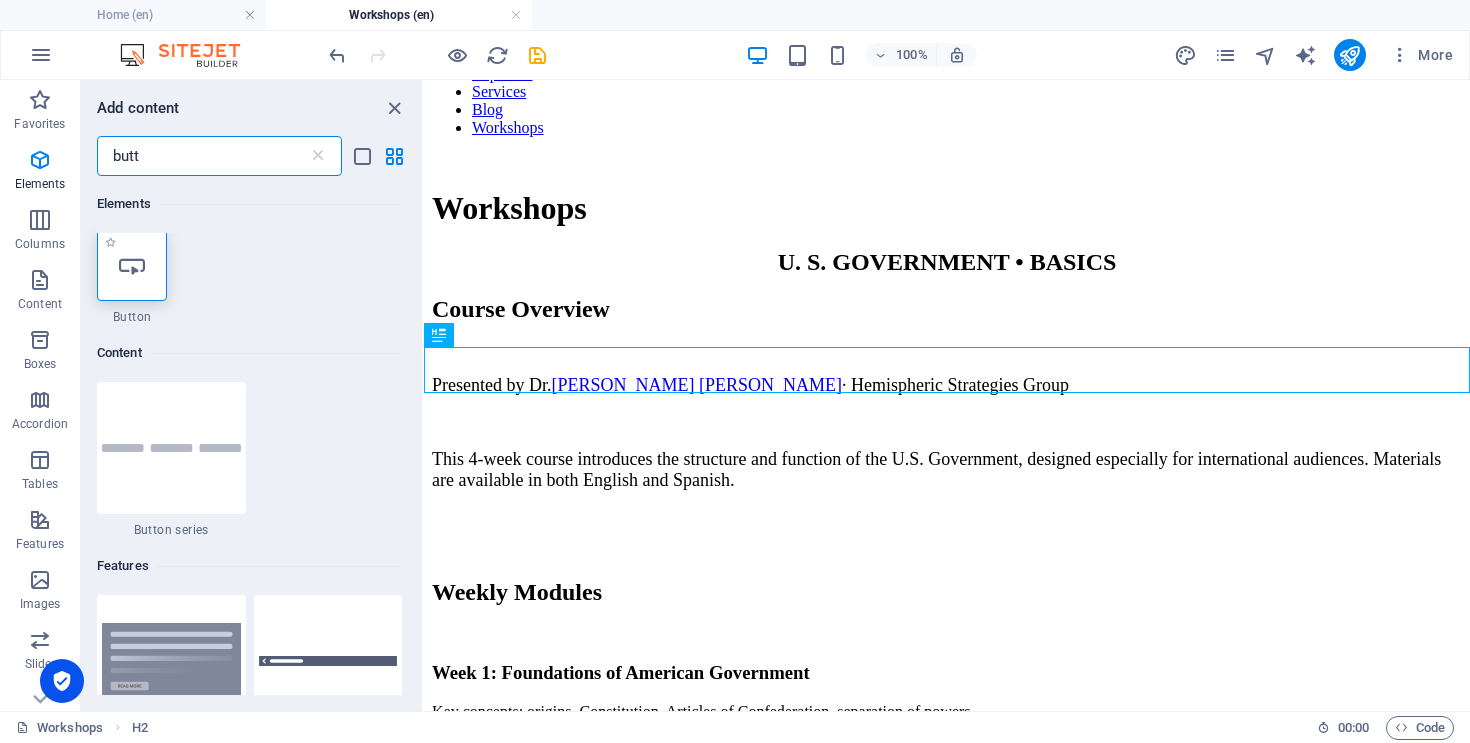 scroll, scrollTop: 1, scrollLeft: 0, axis: vertical 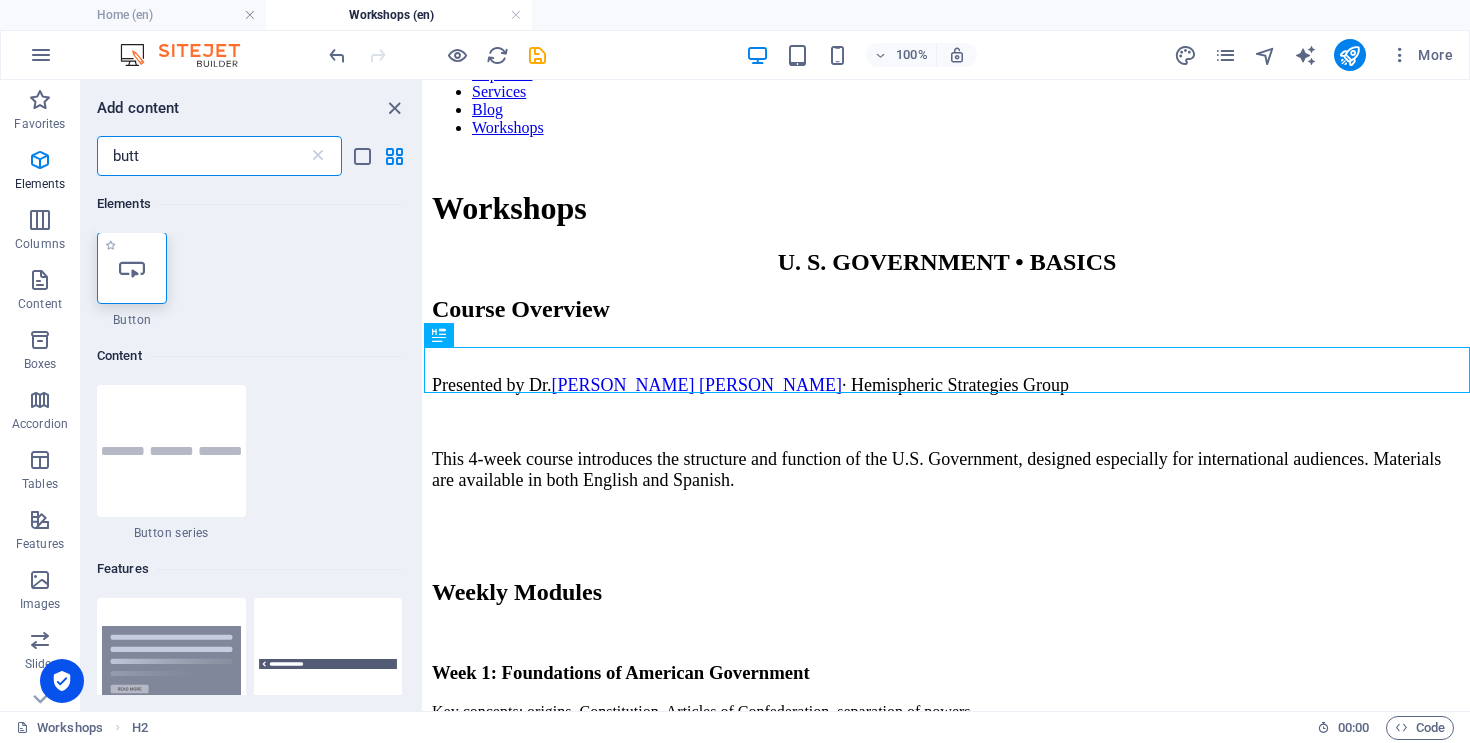 type on "butt" 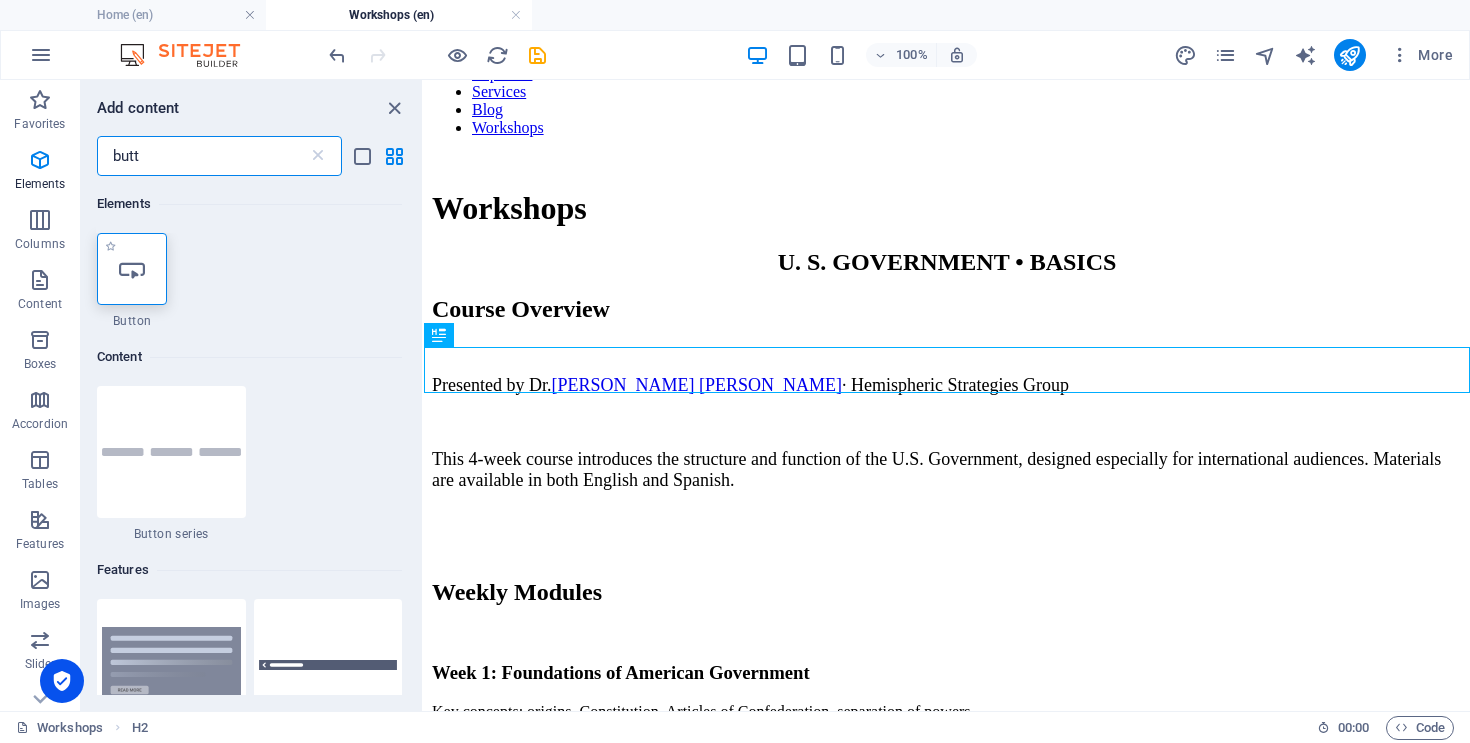 click at bounding box center [132, 269] 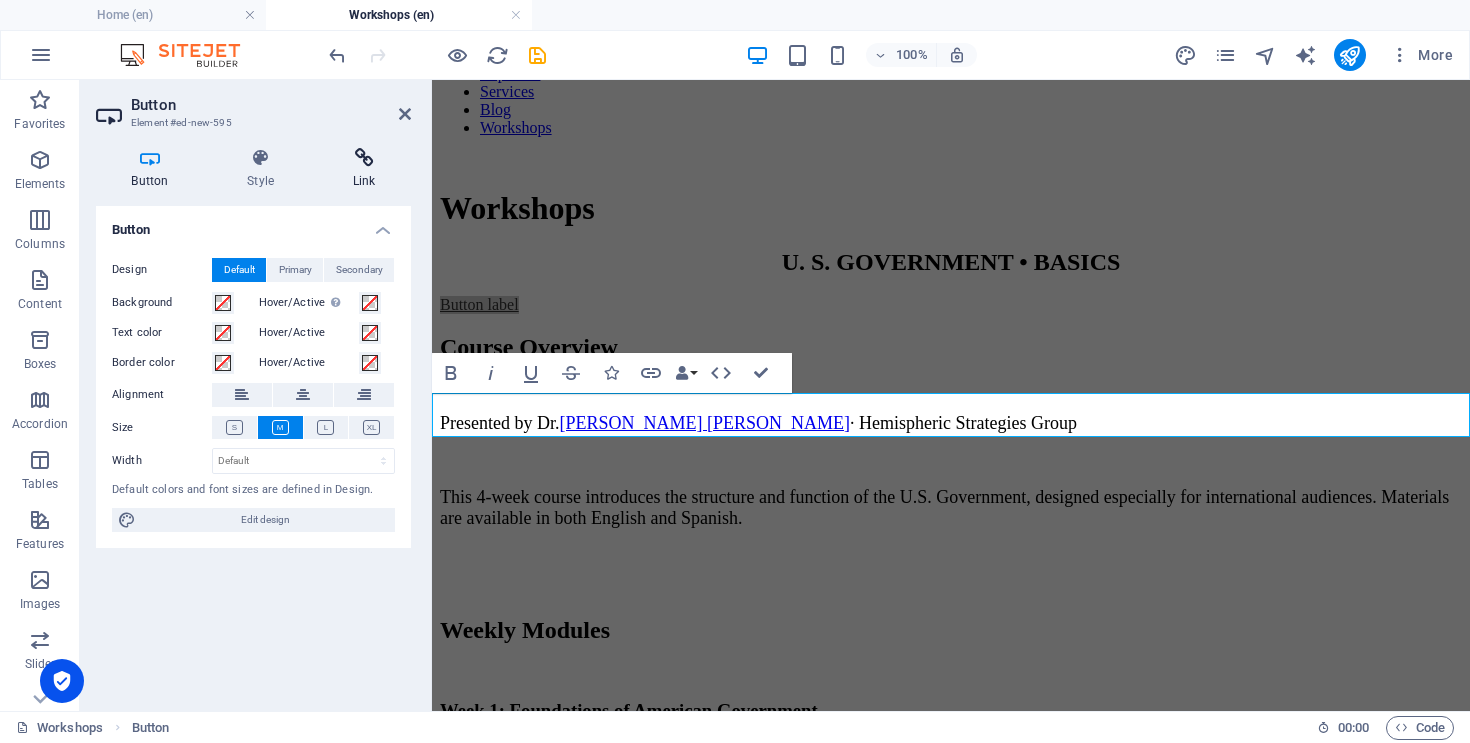 click at bounding box center [364, 158] 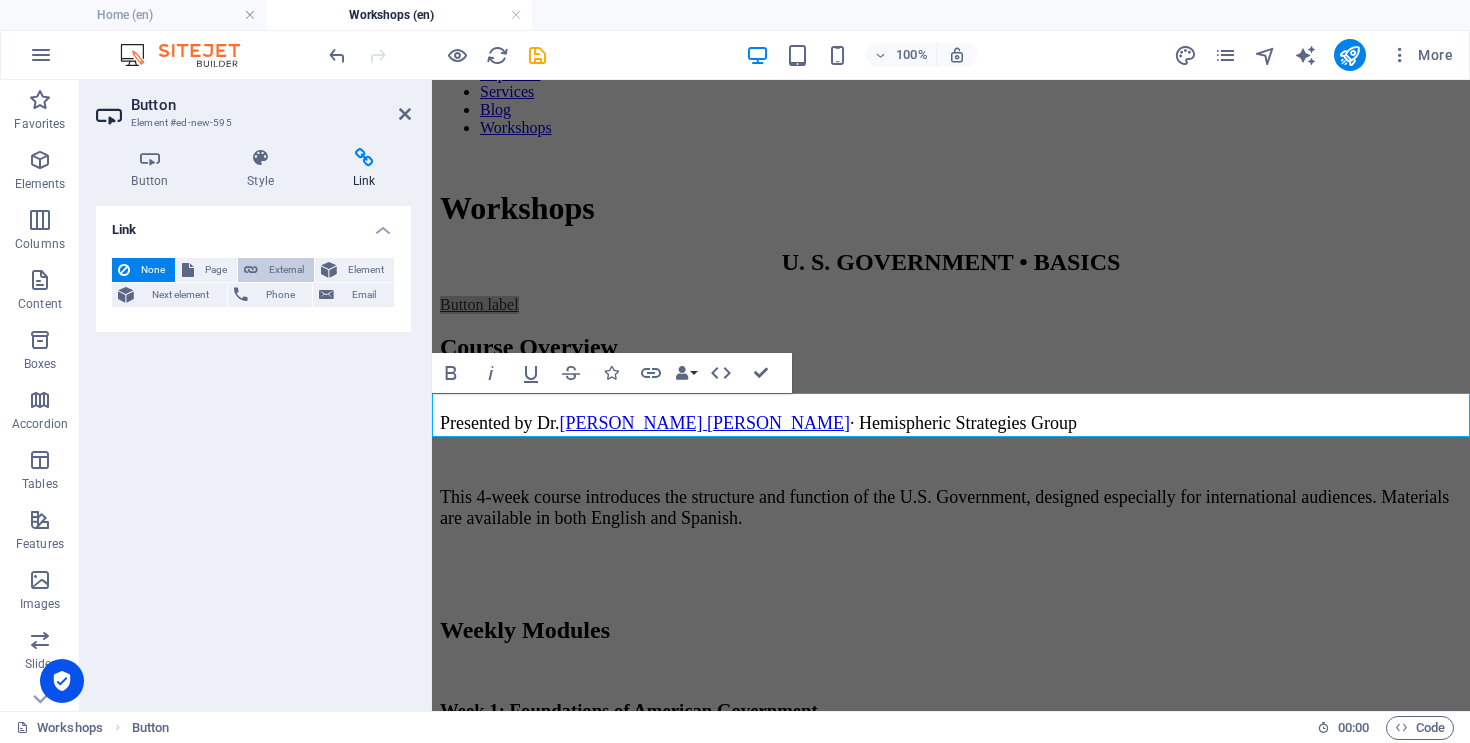 click on "External" at bounding box center (286, 270) 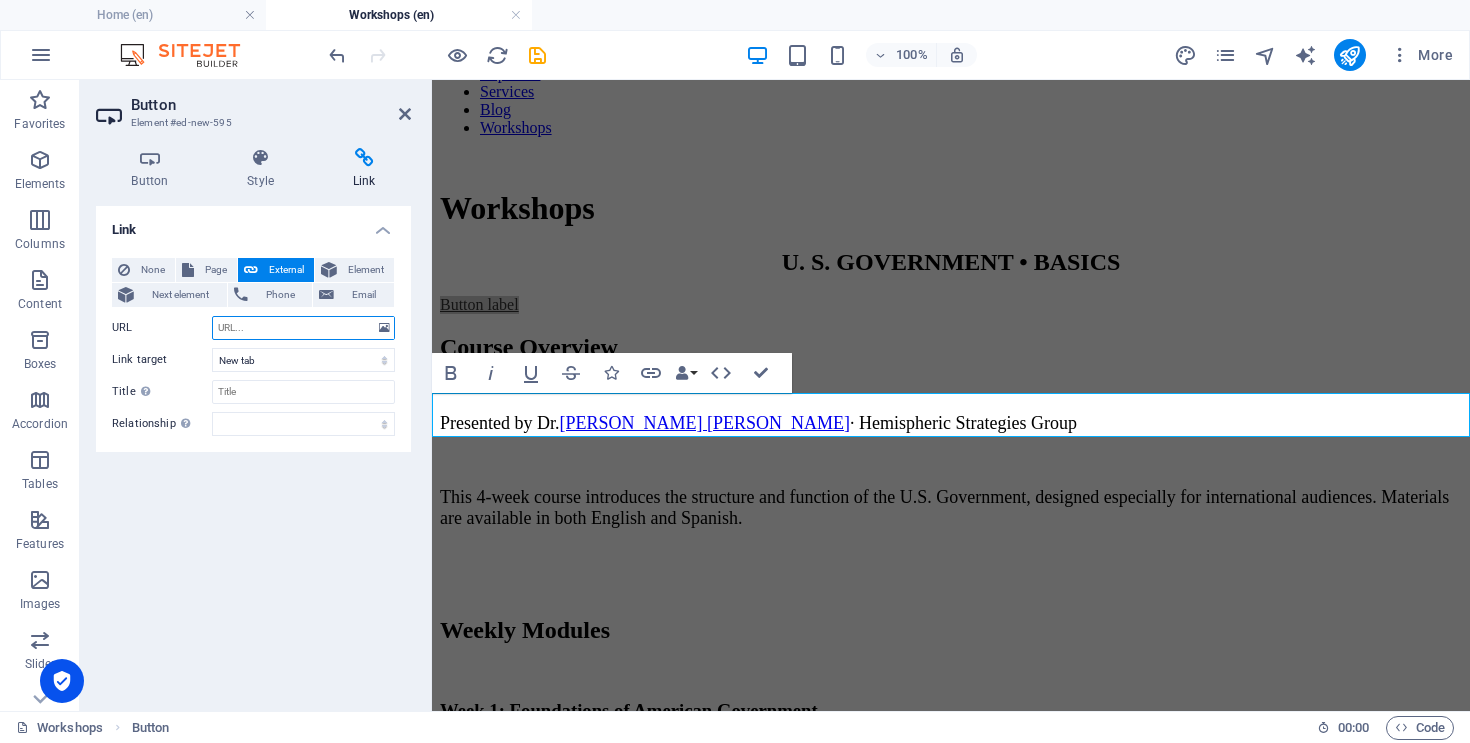 paste on "[URL][DOMAIN_NAME]" 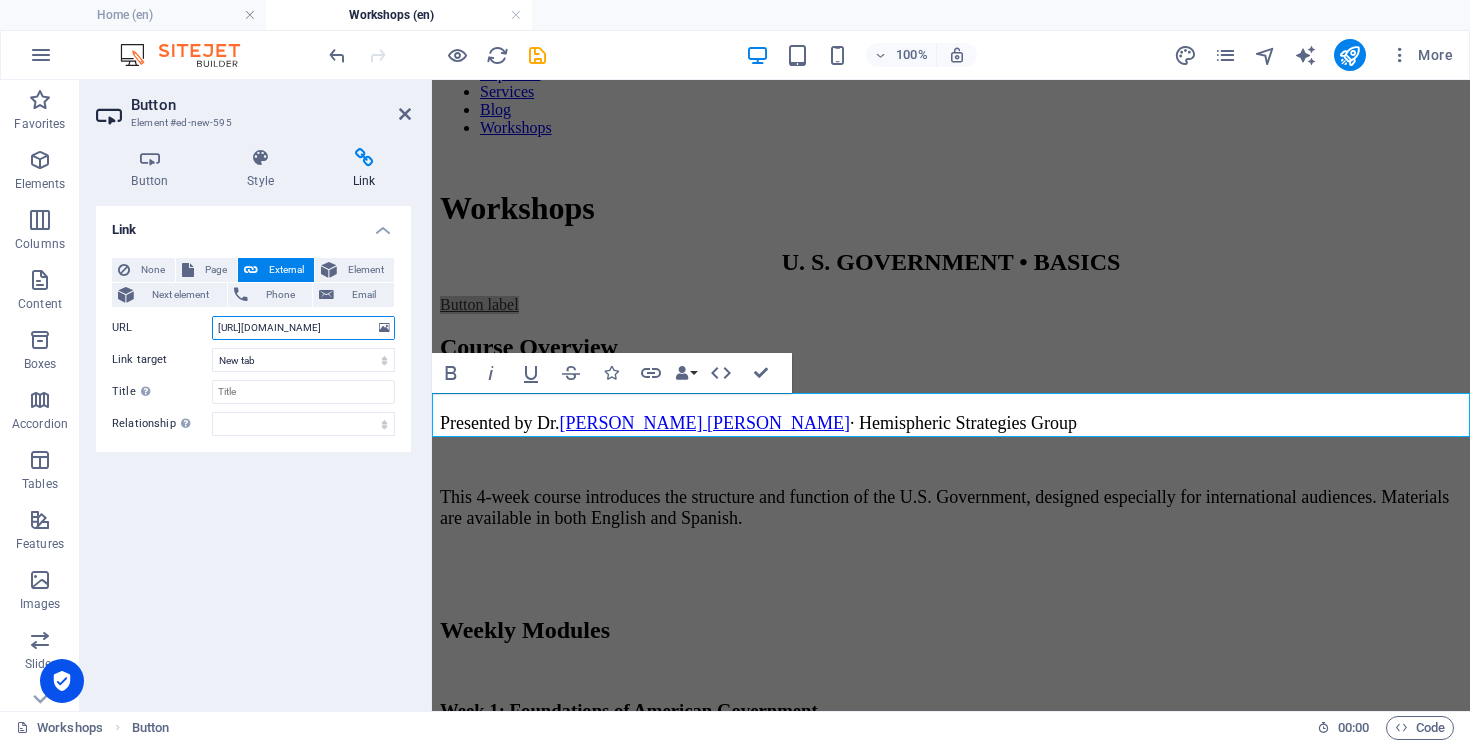 scroll, scrollTop: 0, scrollLeft: 25, axis: horizontal 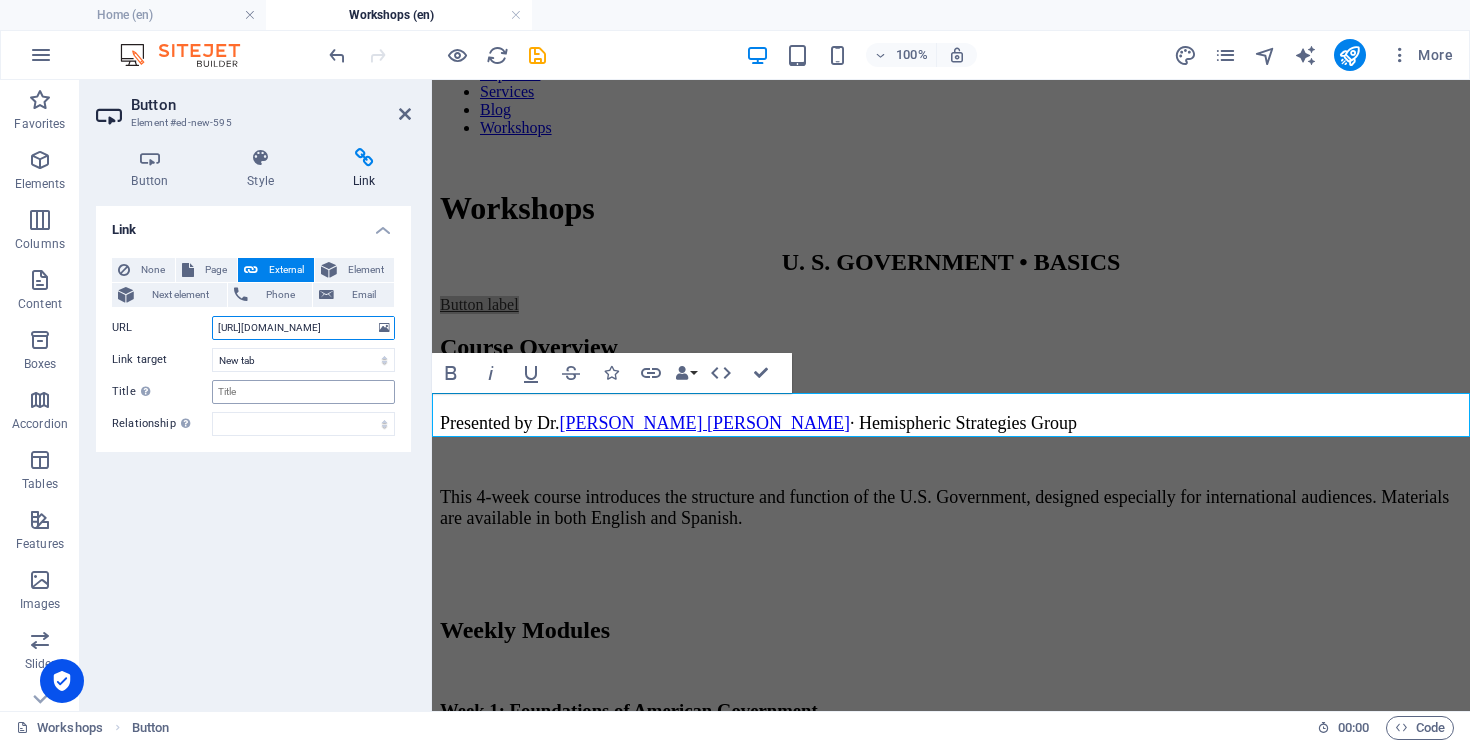 type on "[URL][DOMAIN_NAME]" 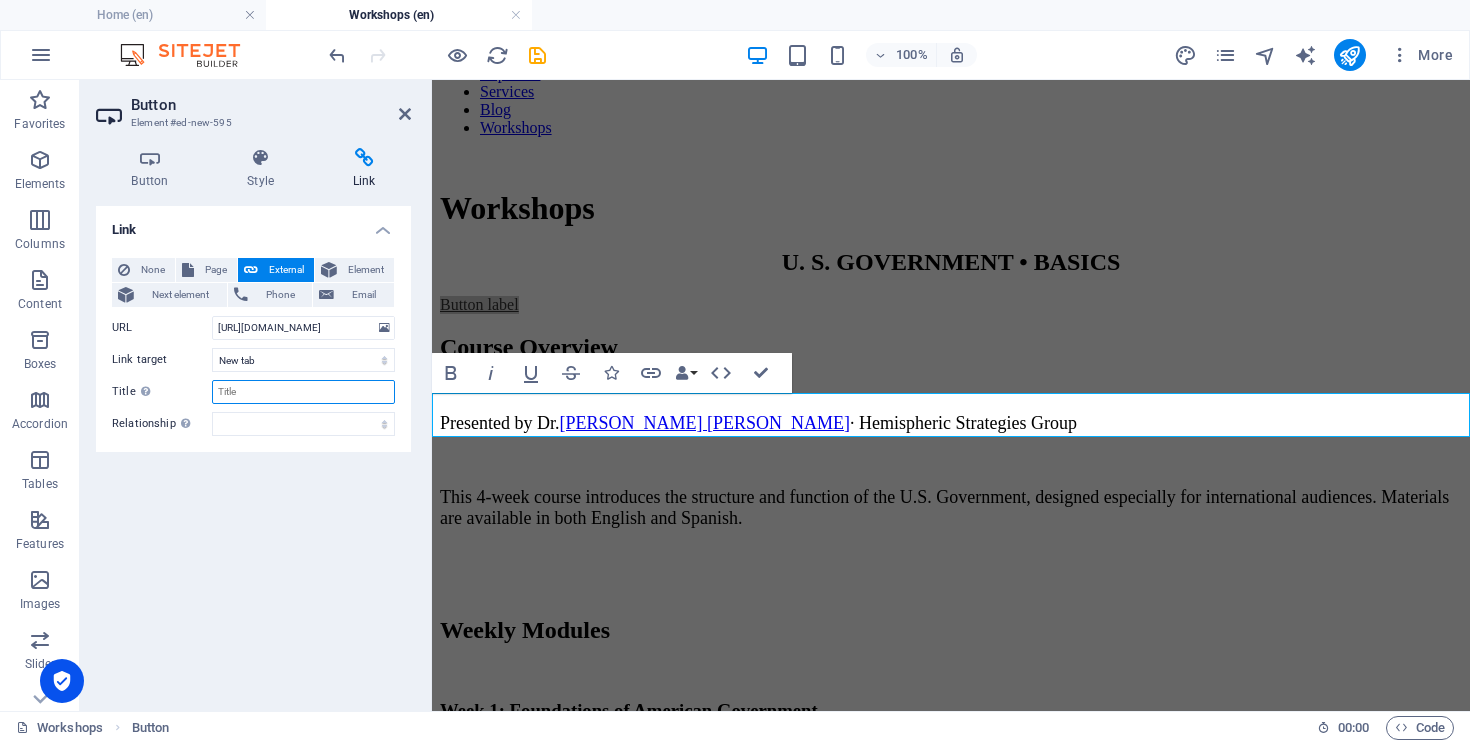 scroll, scrollTop: 0, scrollLeft: 0, axis: both 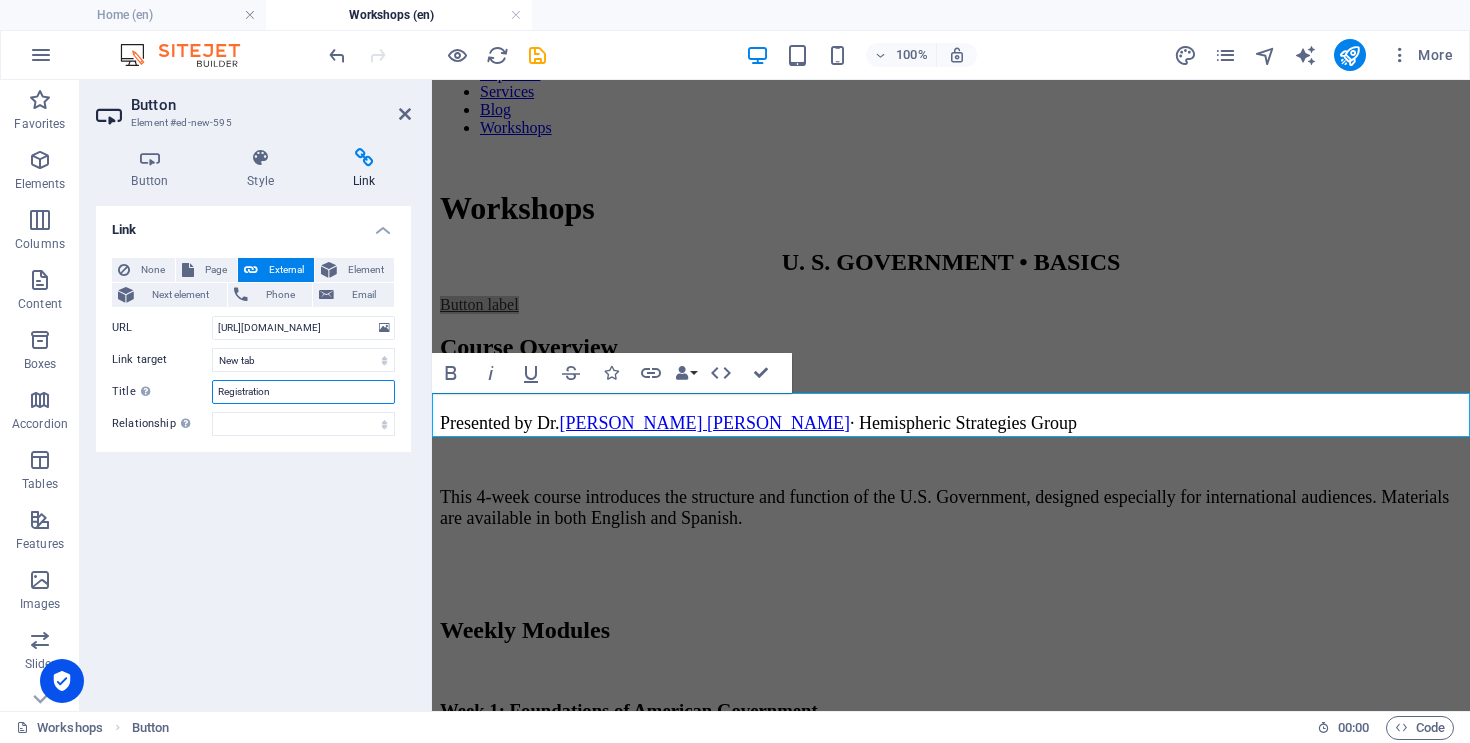 type on "Registration" 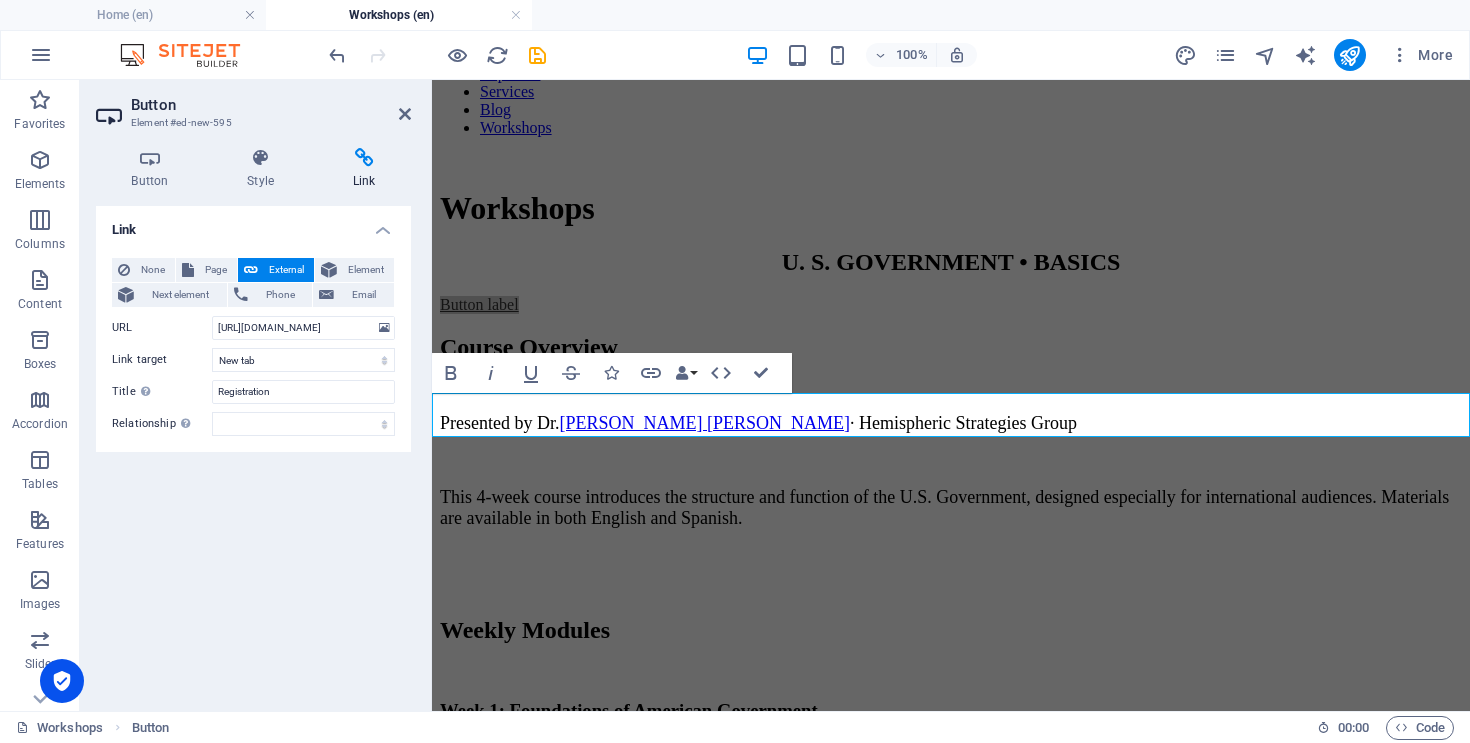 drag, startPoint x: 553, startPoint y: 51, endPoint x: 514, endPoint y: 52, distance: 39.012817 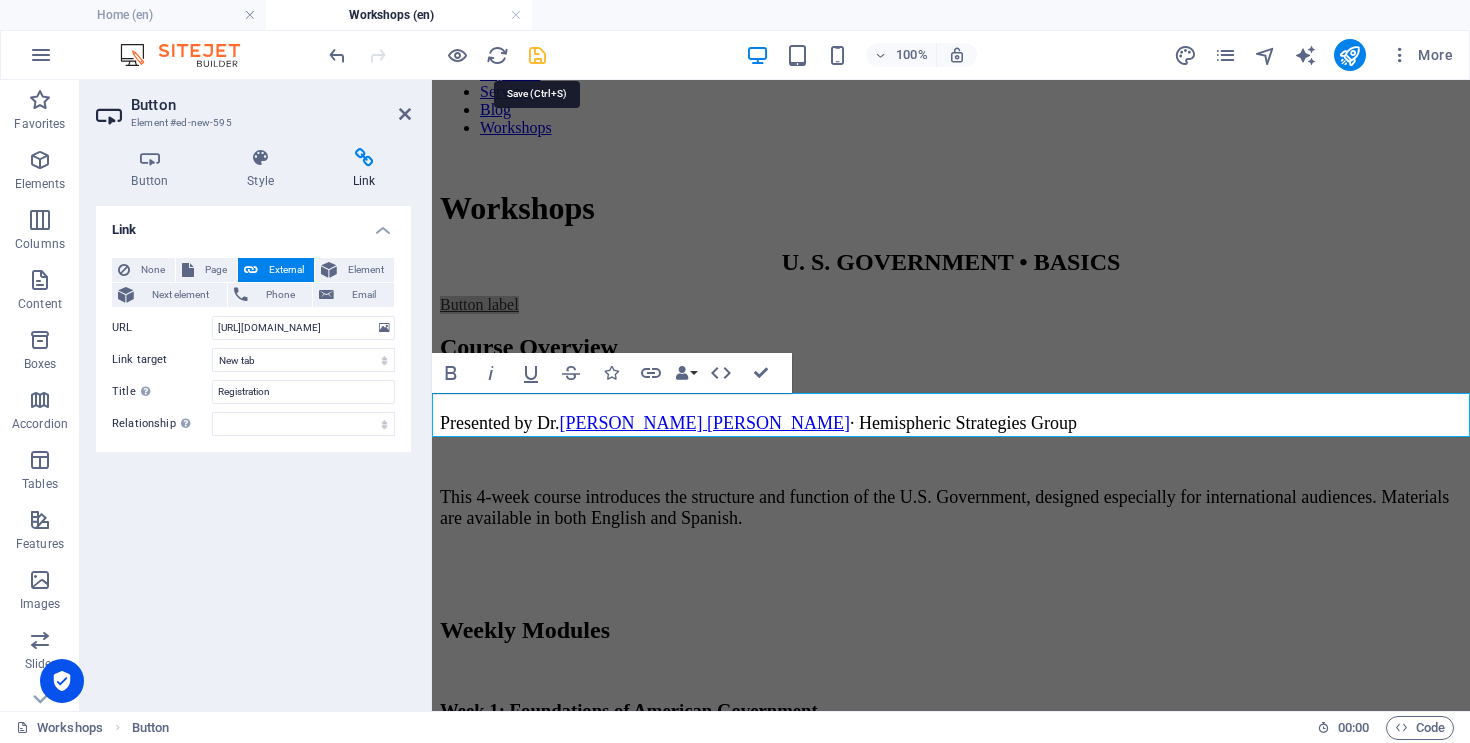 click at bounding box center [537, 55] 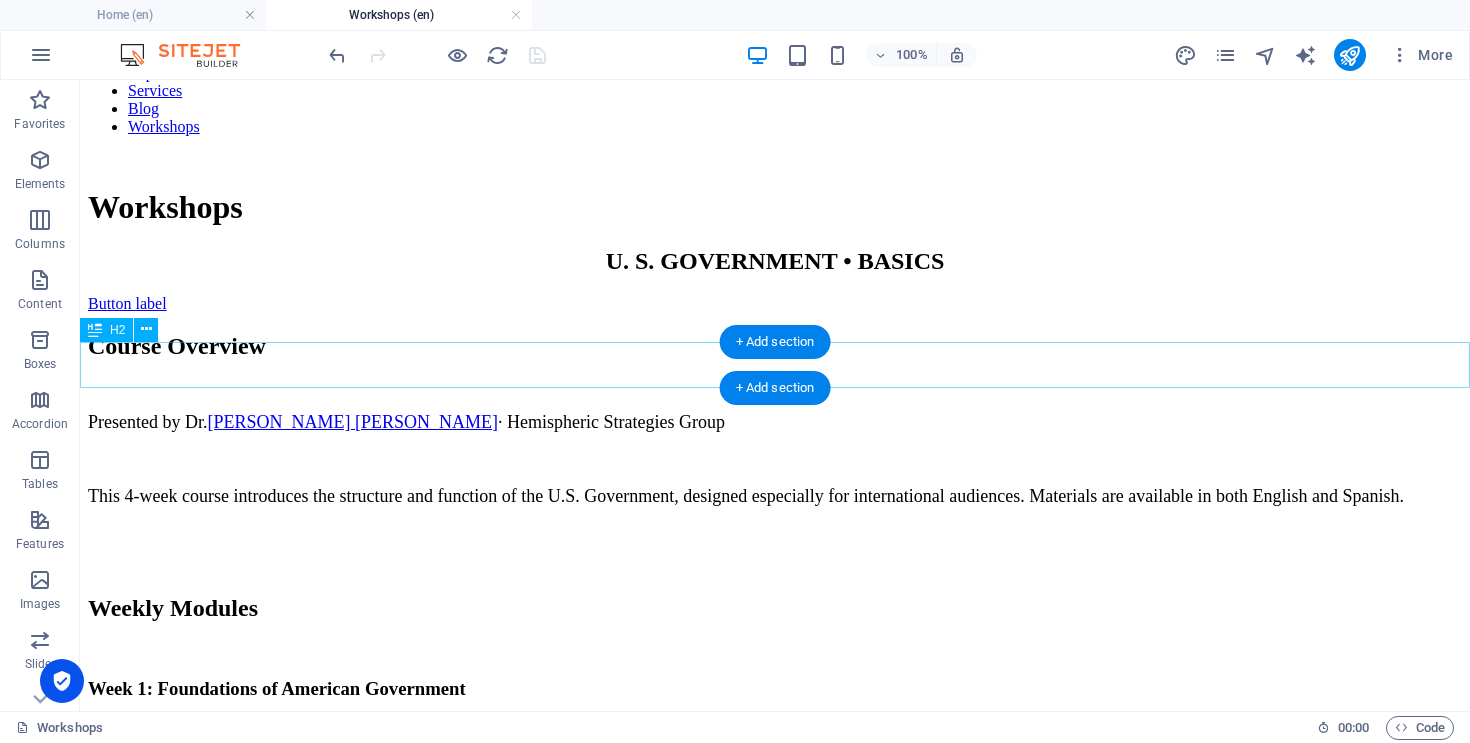 scroll, scrollTop: 169, scrollLeft: 0, axis: vertical 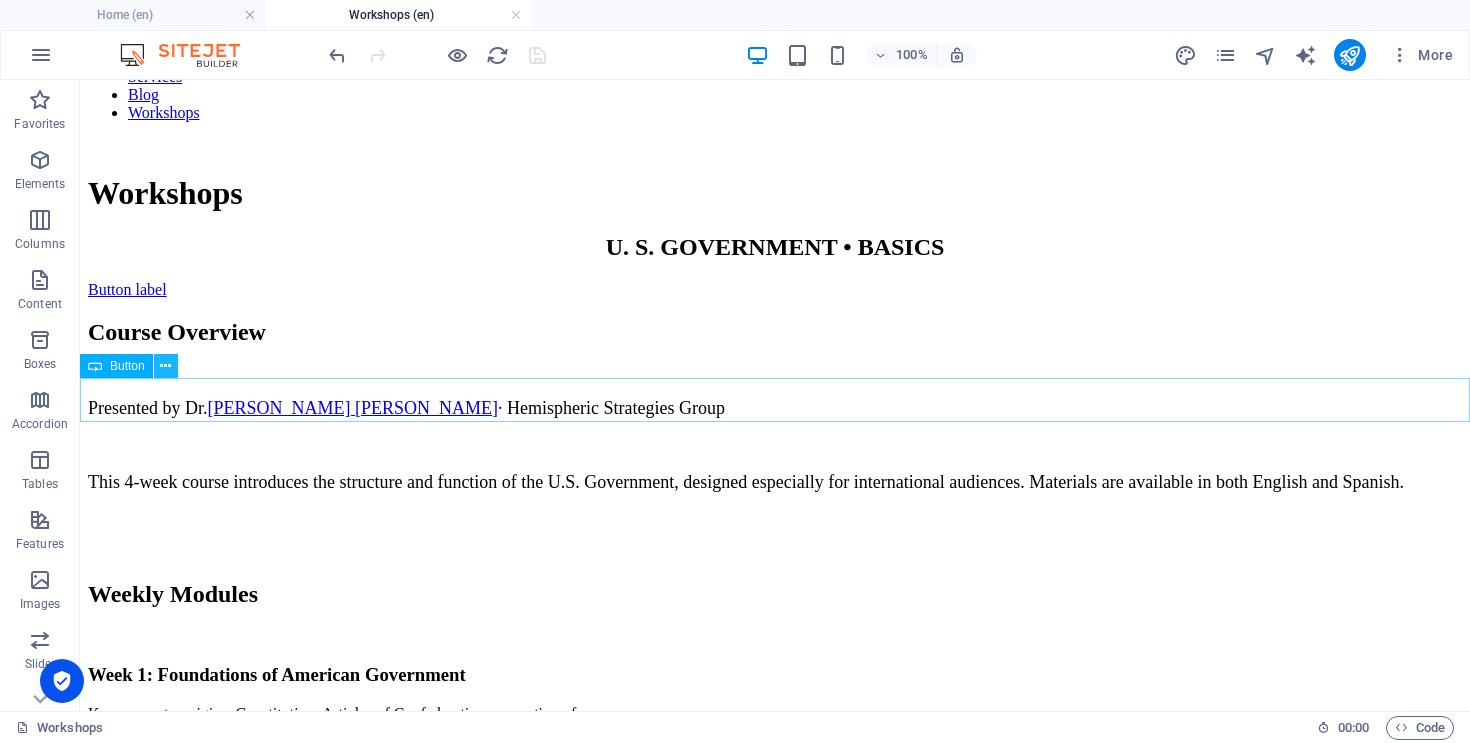 click at bounding box center [165, 366] 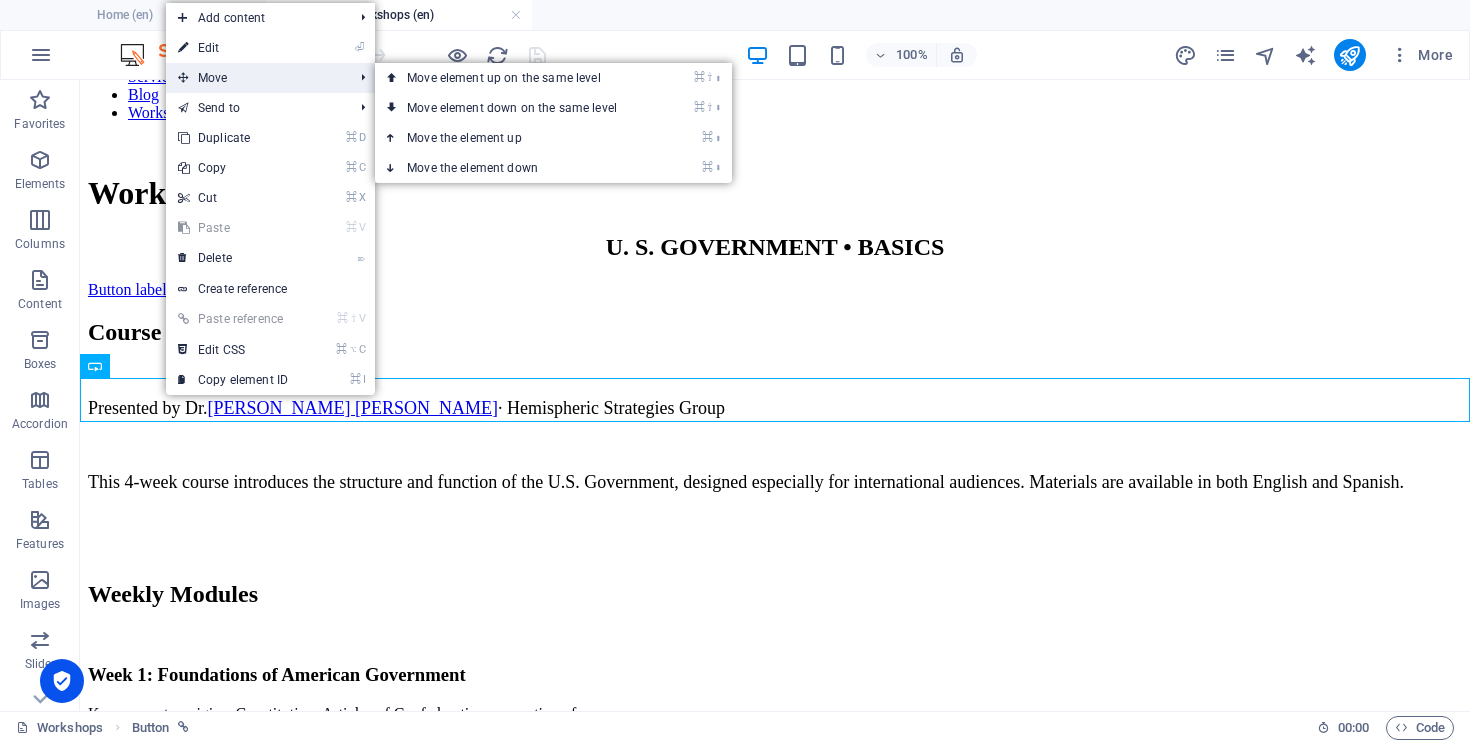 click on "Move" at bounding box center [255, 78] 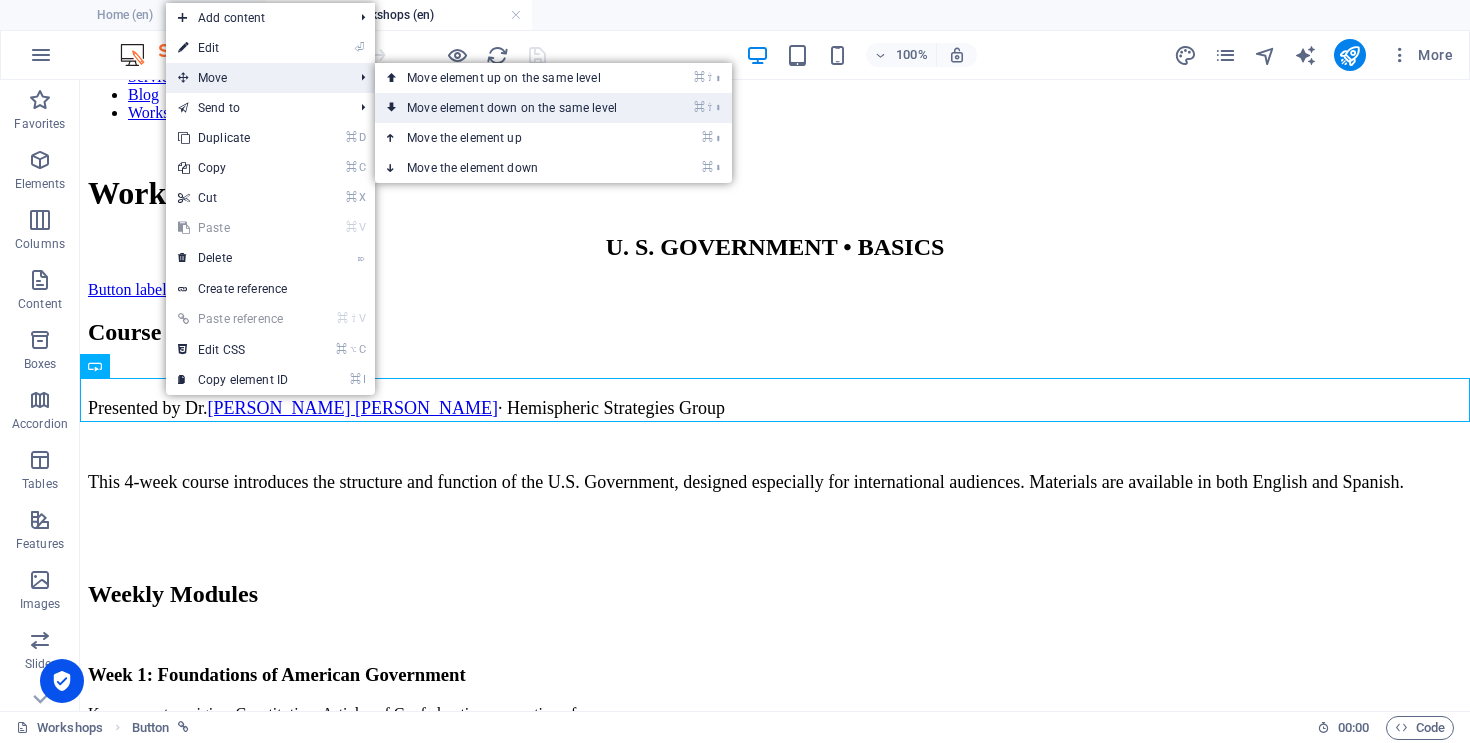 click on "⌘ ⇧ ⬇  Move element down on the same level" at bounding box center (516, 108) 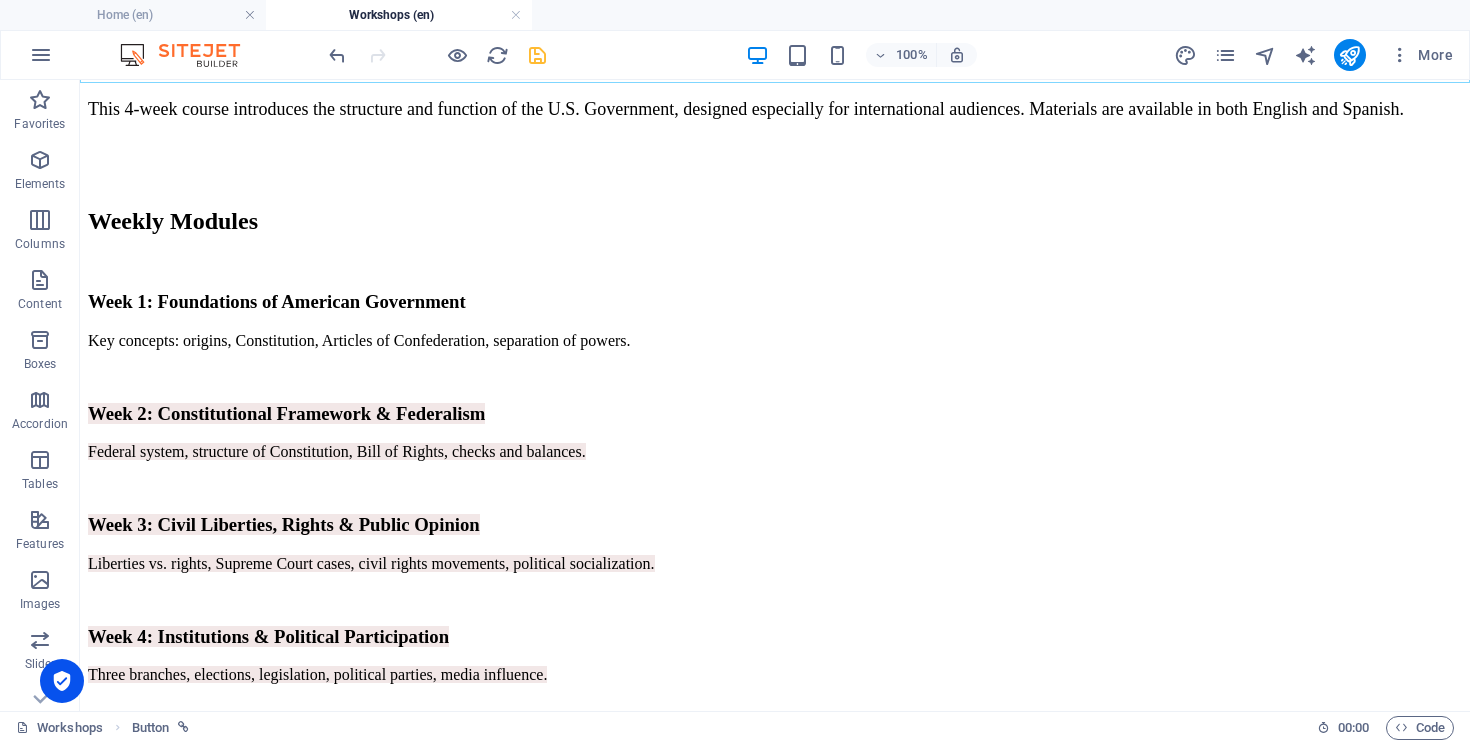 scroll, scrollTop: 1247, scrollLeft: 0, axis: vertical 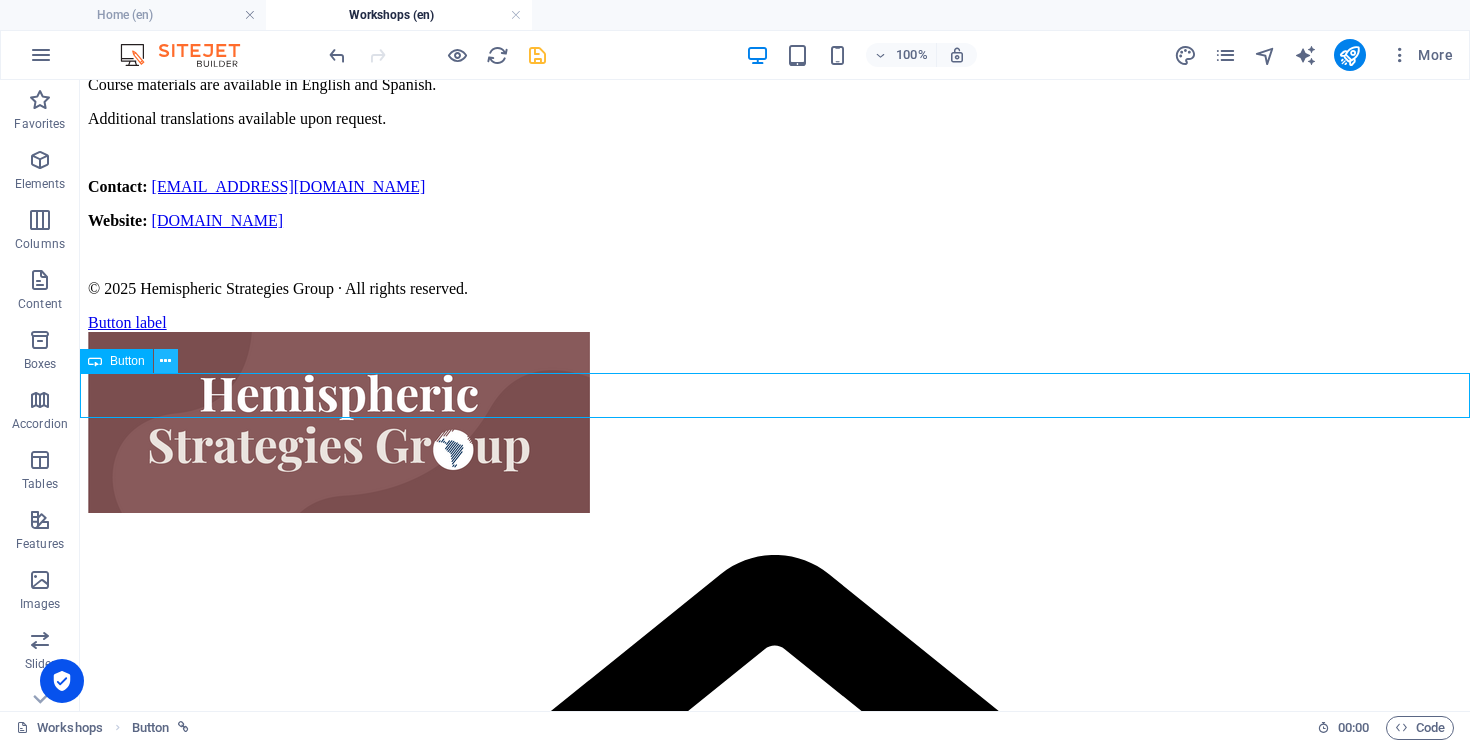 click at bounding box center [165, 361] 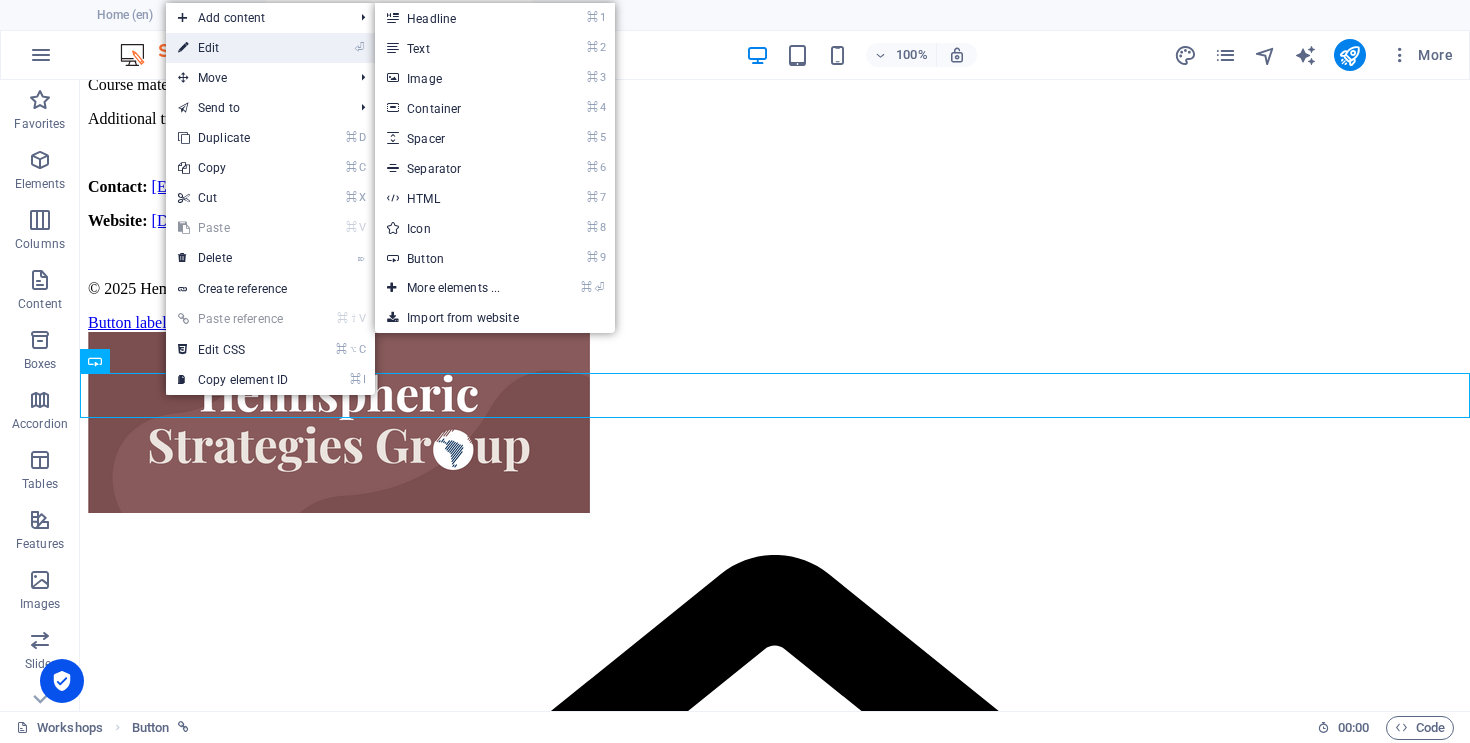 click on "⏎  Edit" at bounding box center [233, 48] 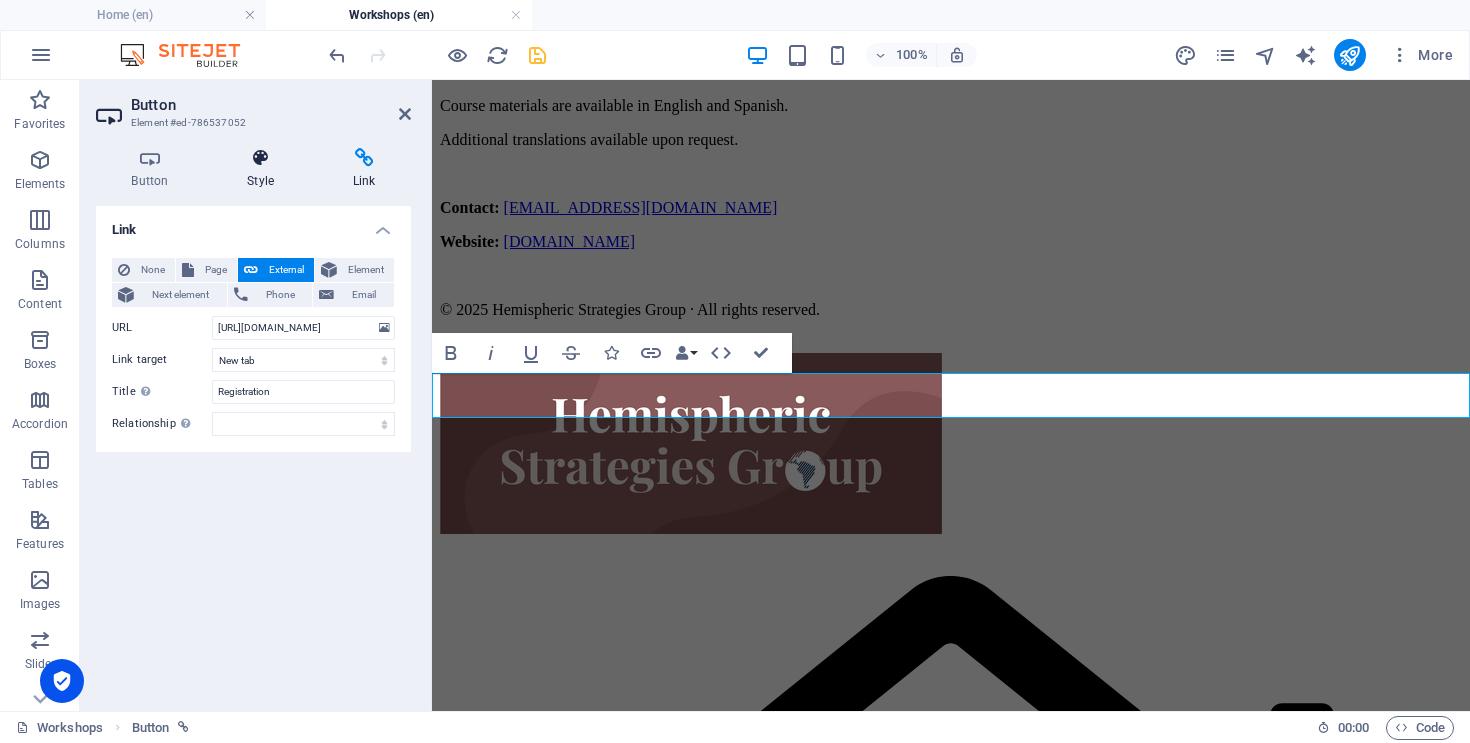 click at bounding box center (261, 158) 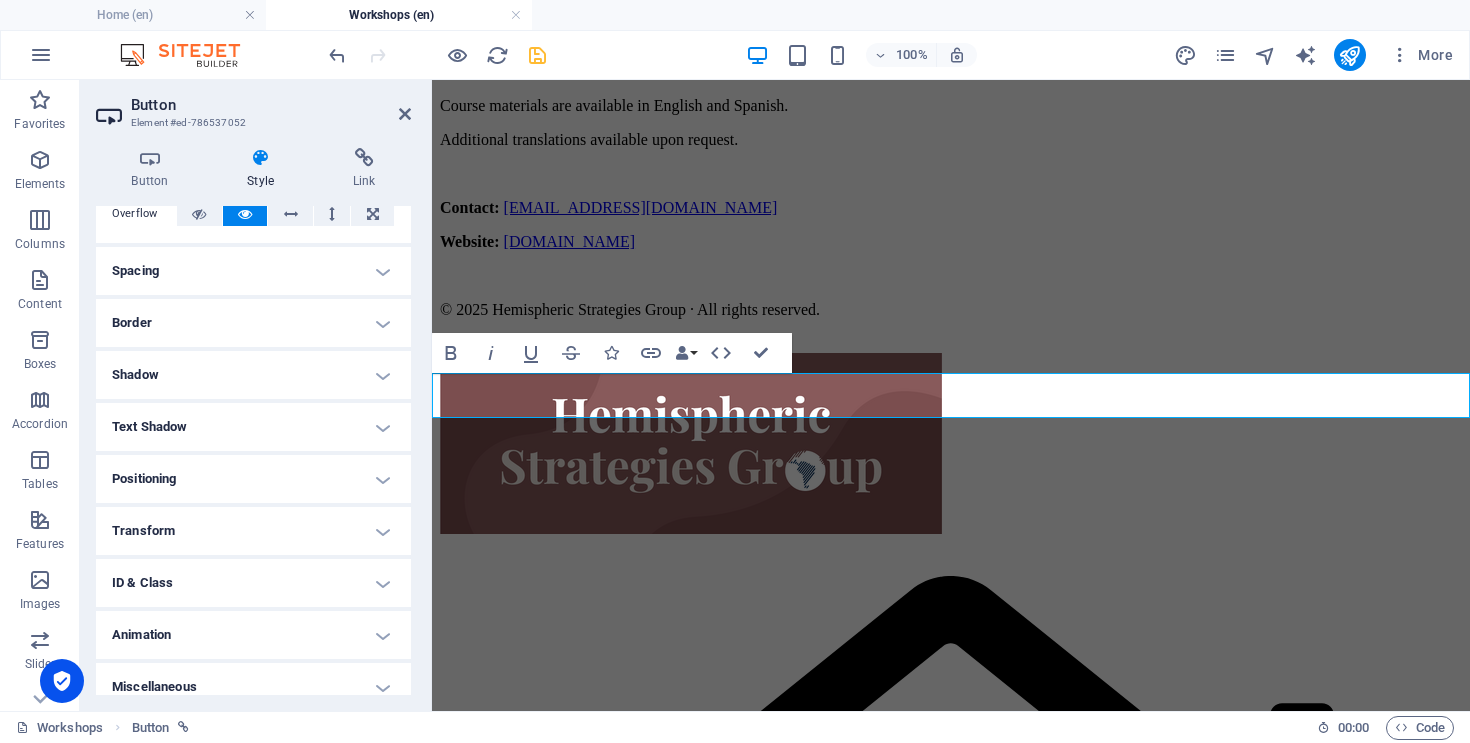 scroll, scrollTop: 145, scrollLeft: 0, axis: vertical 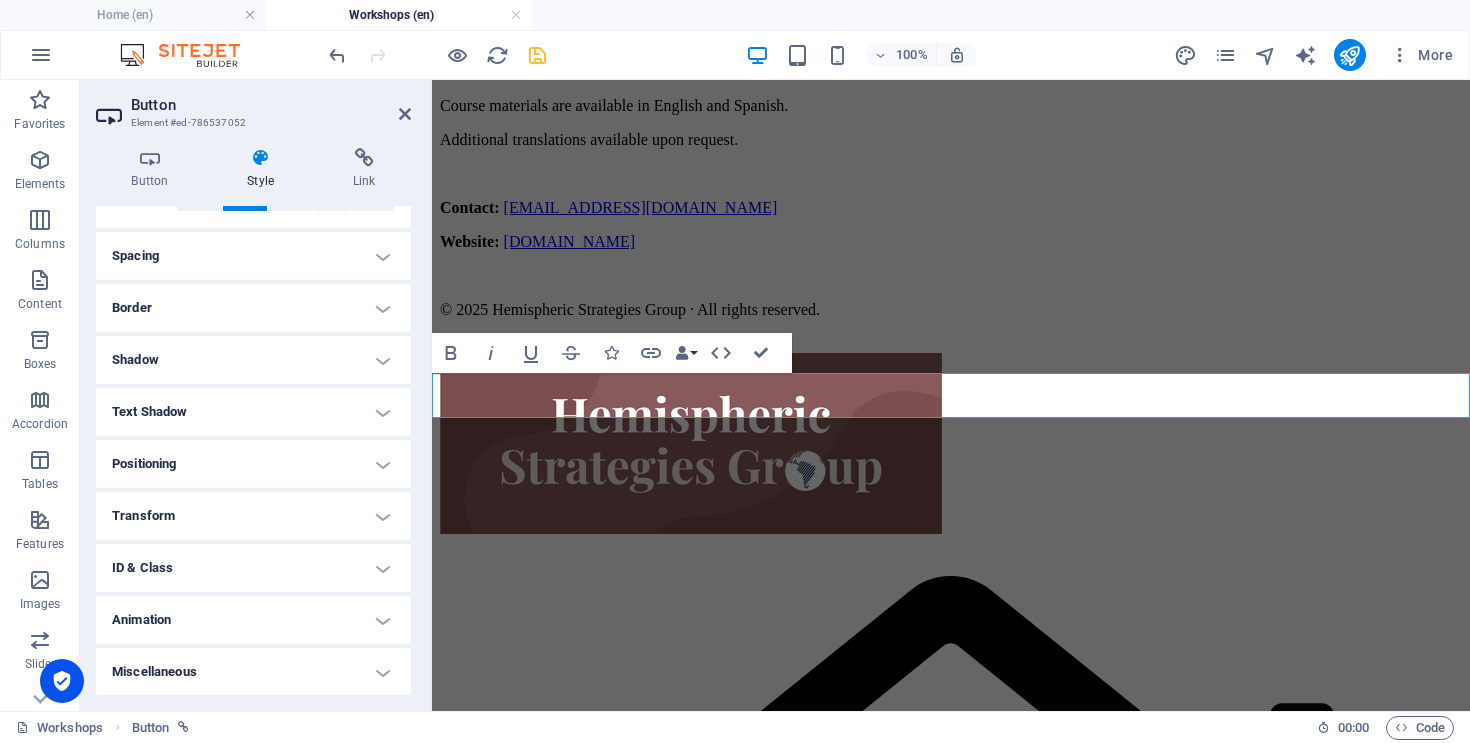 click on "Shadow" at bounding box center [253, 360] 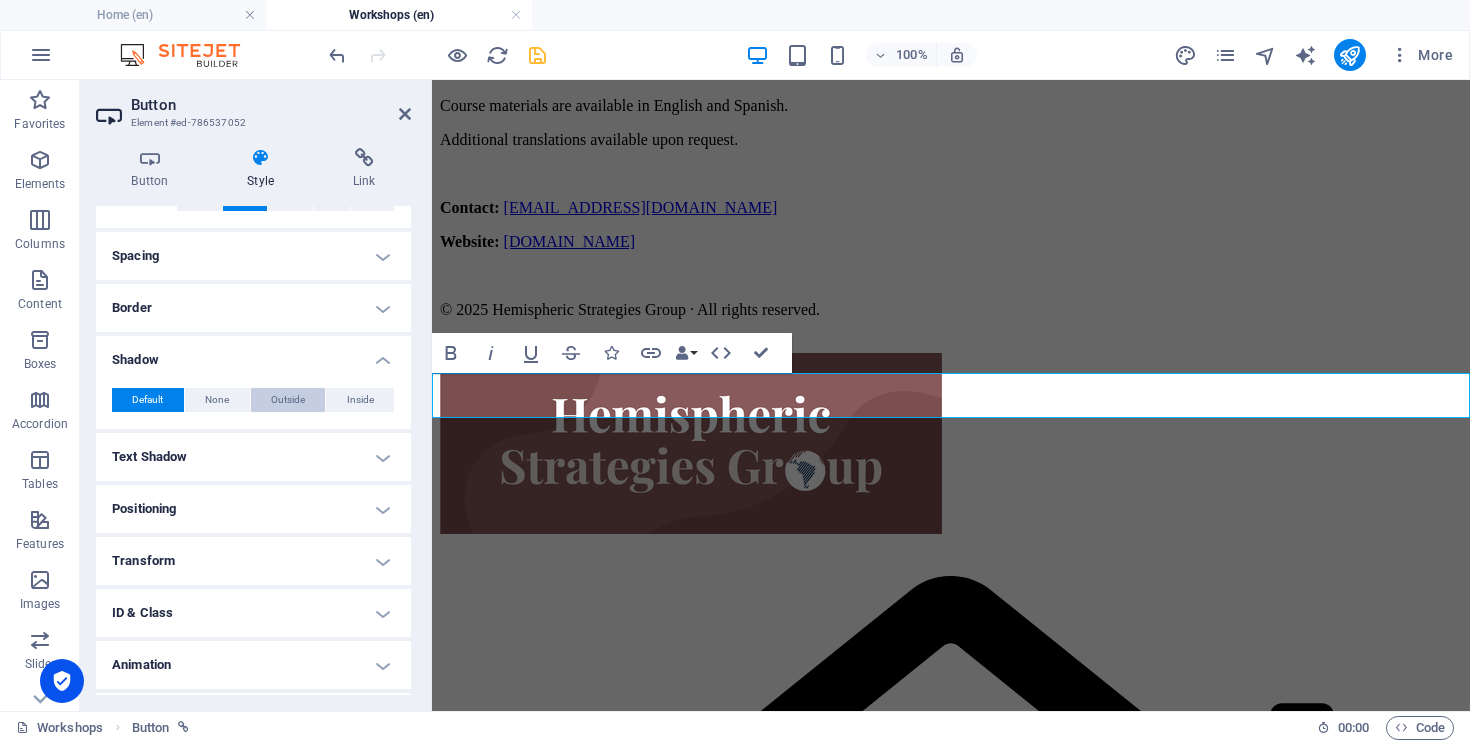 click on "Outside" at bounding box center [288, 400] 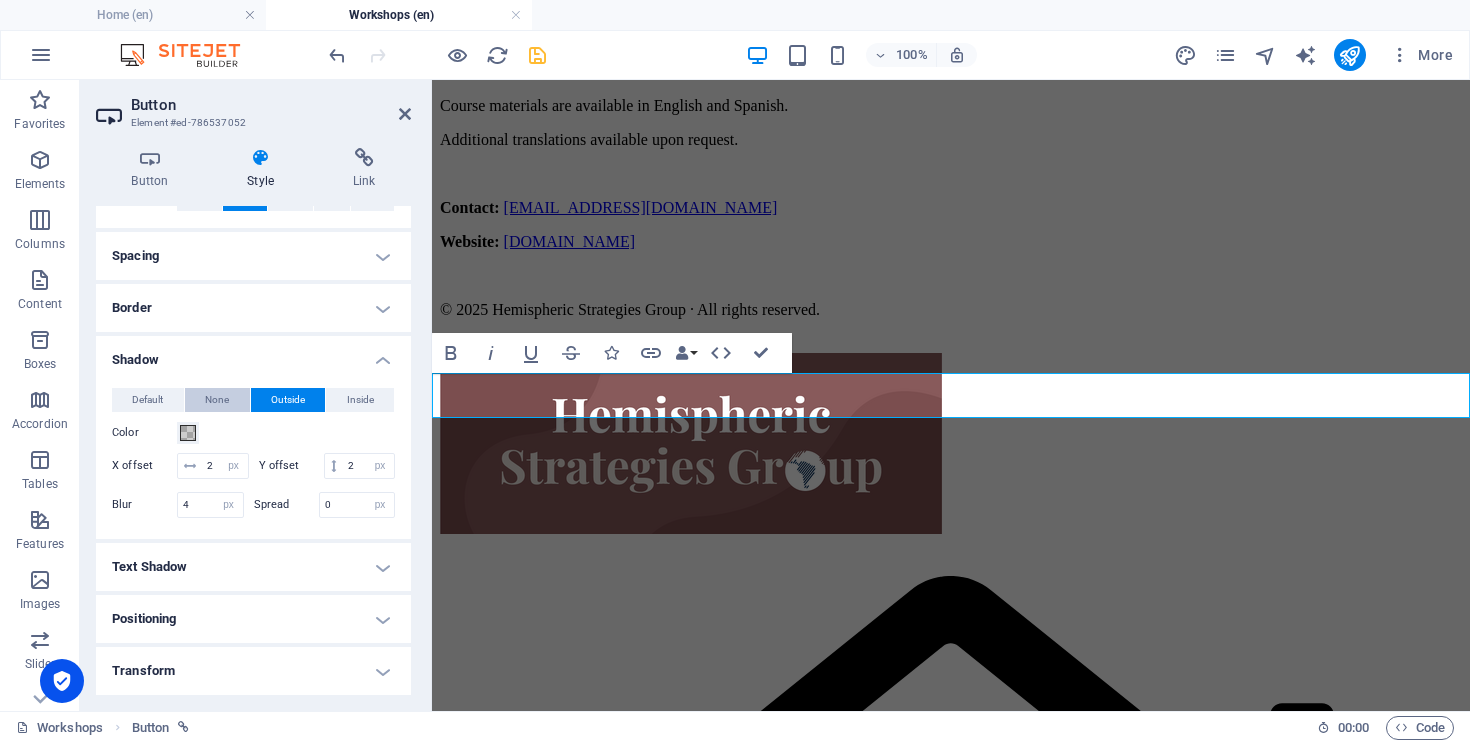 click on "None" at bounding box center [217, 400] 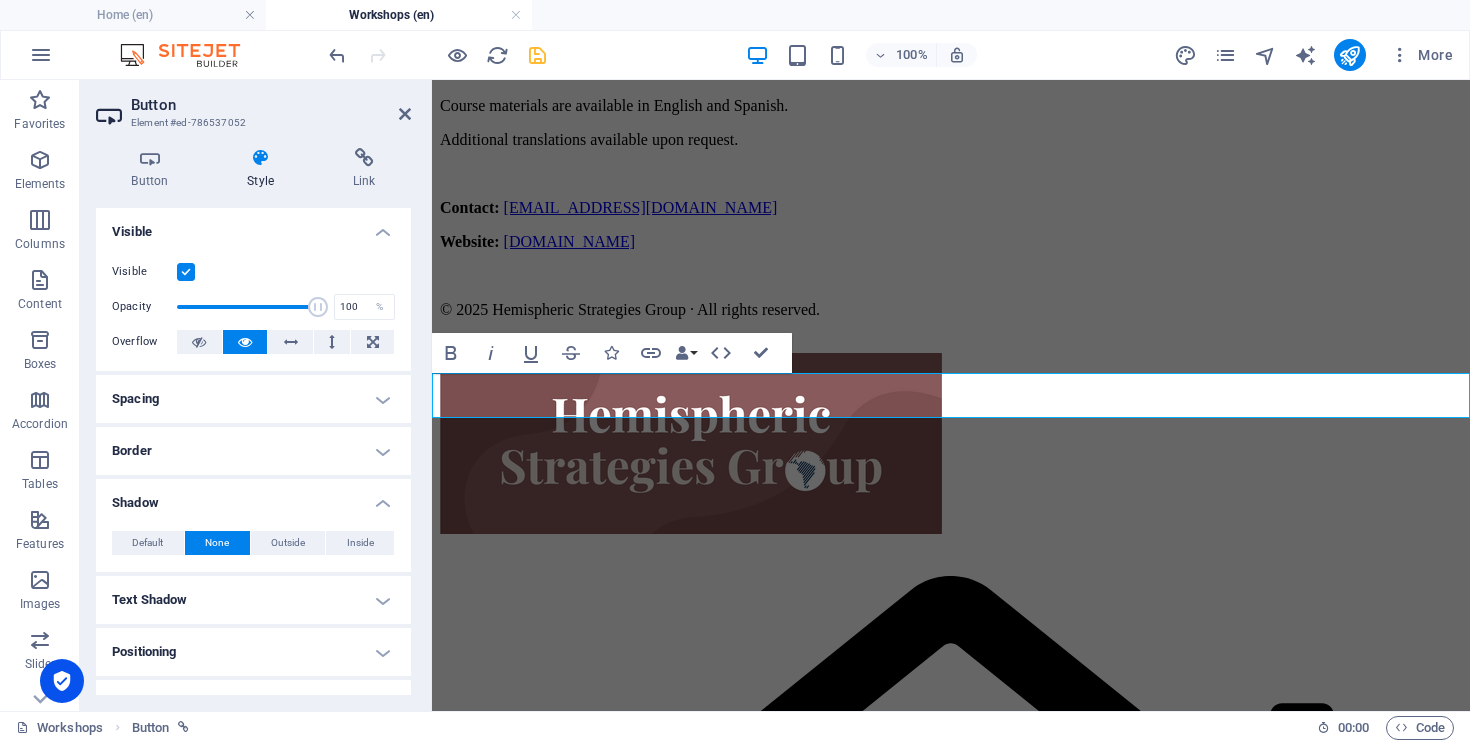 scroll, scrollTop: 0, scrollLeft: 0, axis: both 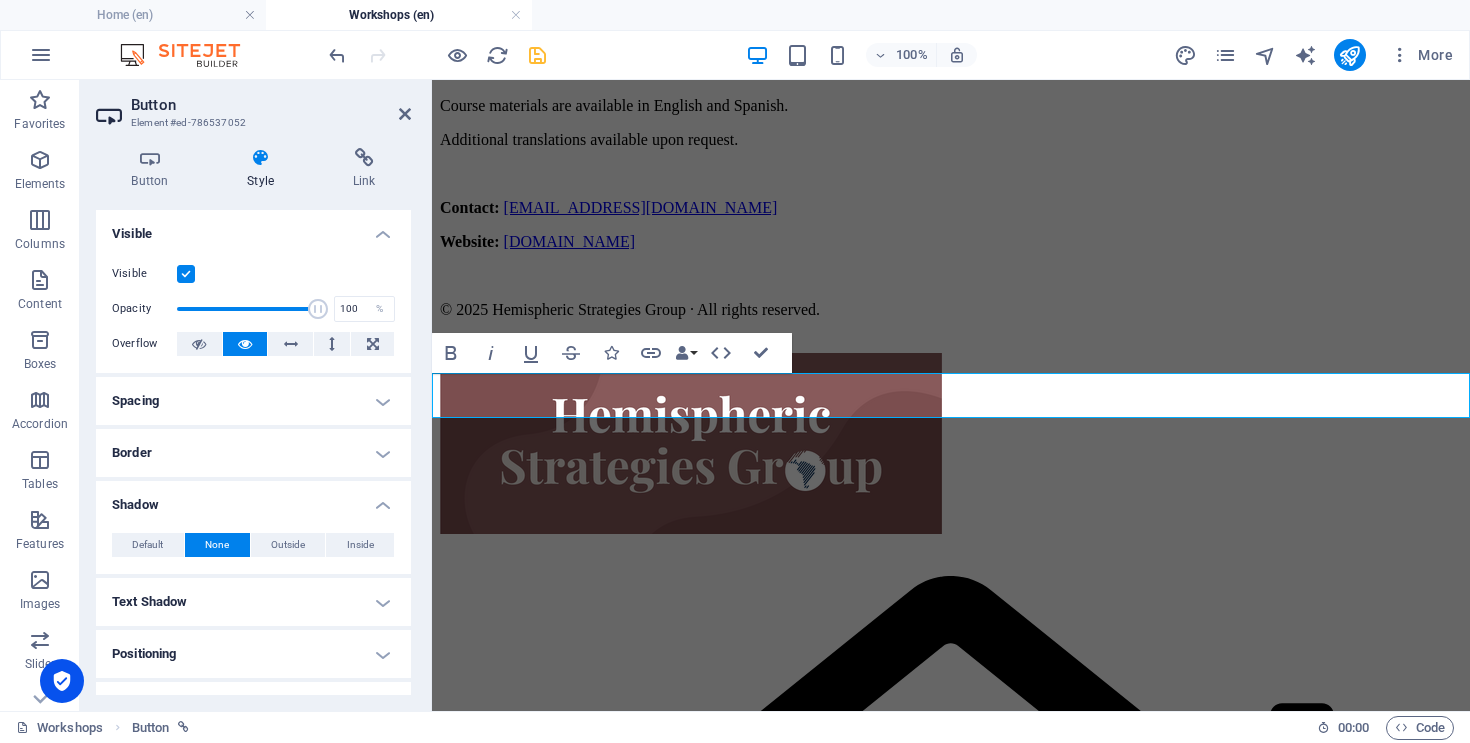 click on "Border" at bounding box center (253, 453) 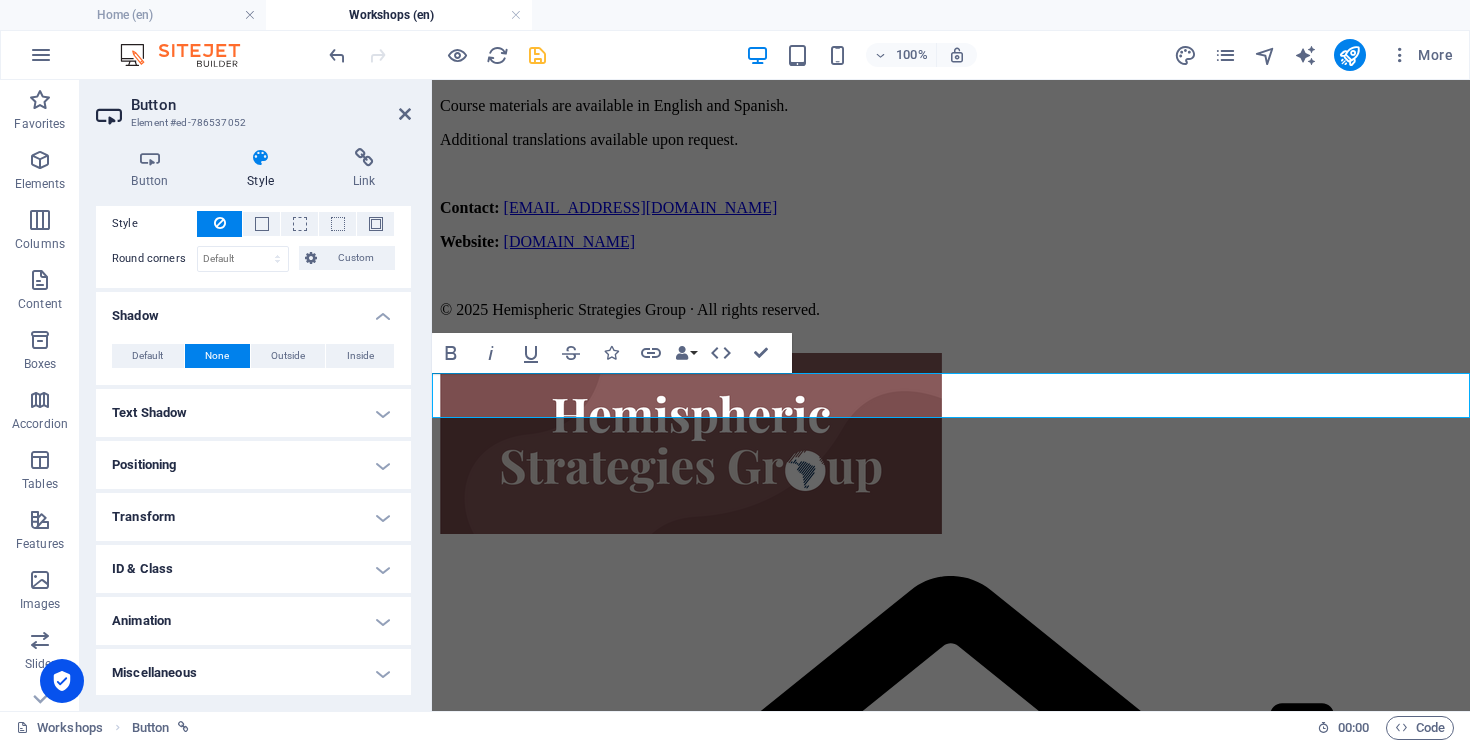scroll, scrollTop: 271, scrollLeft: 0, axis: vertical 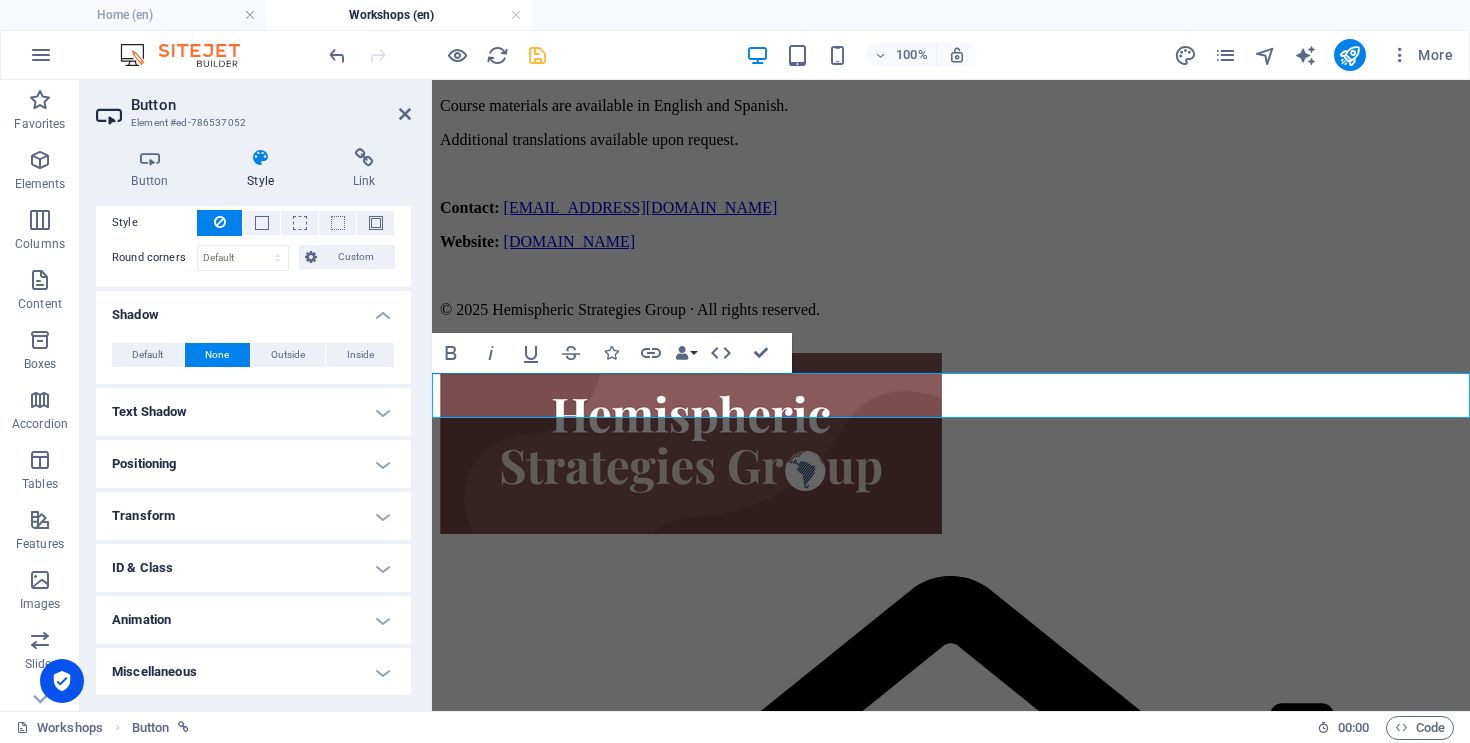 click on "Positioning" at bounding box center (253, 464) 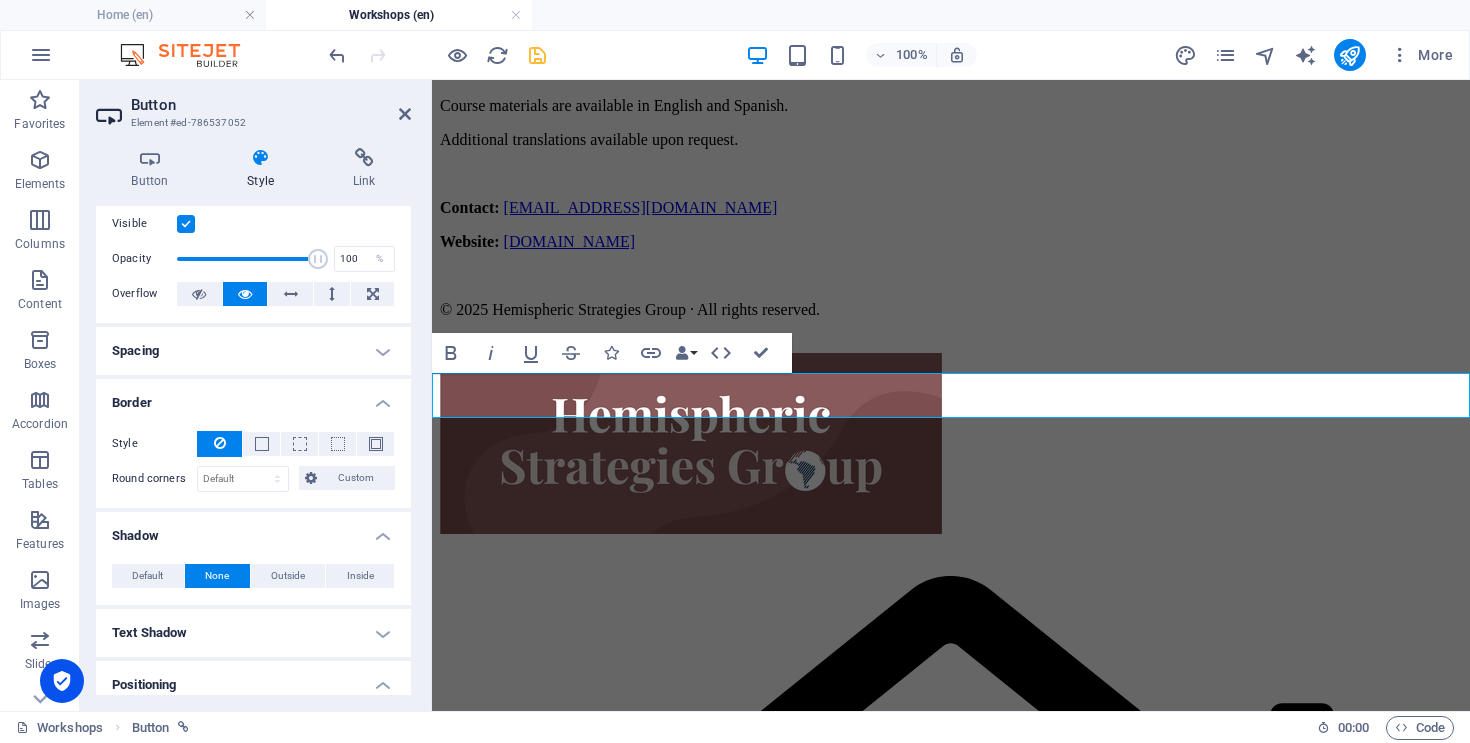 scroll, scrollTop: 0, scrollLeft: 0, axis: both 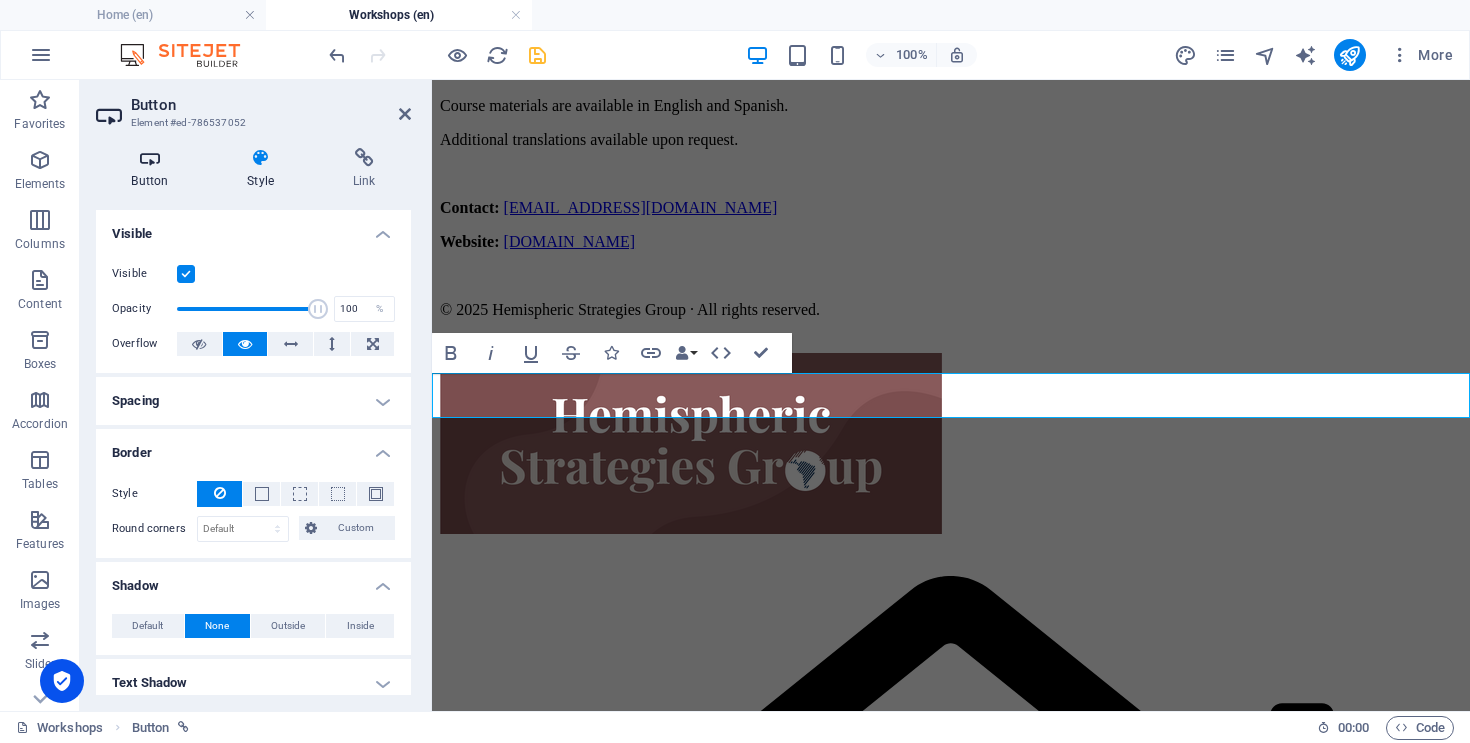 click at bounding box center [150, 158] 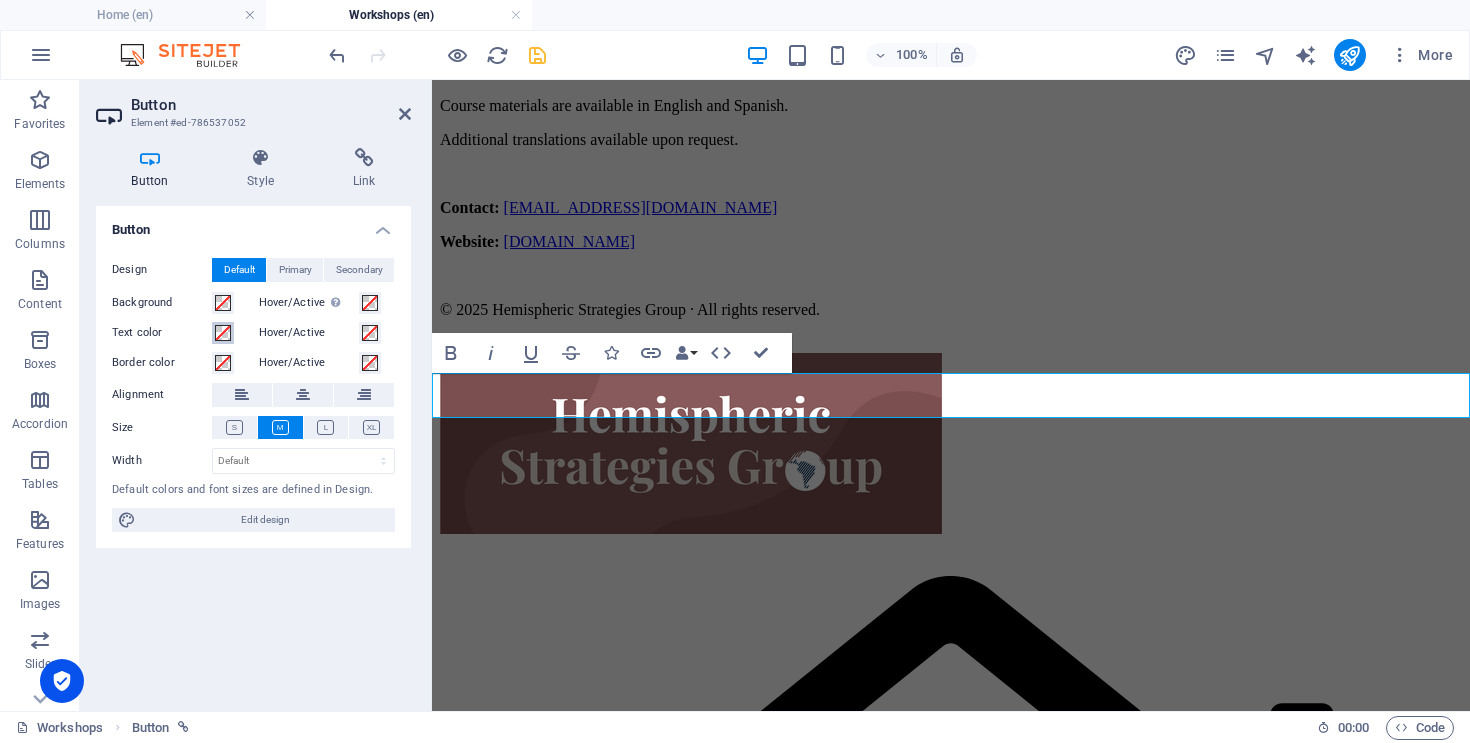 click at bounding box center [223, 333] 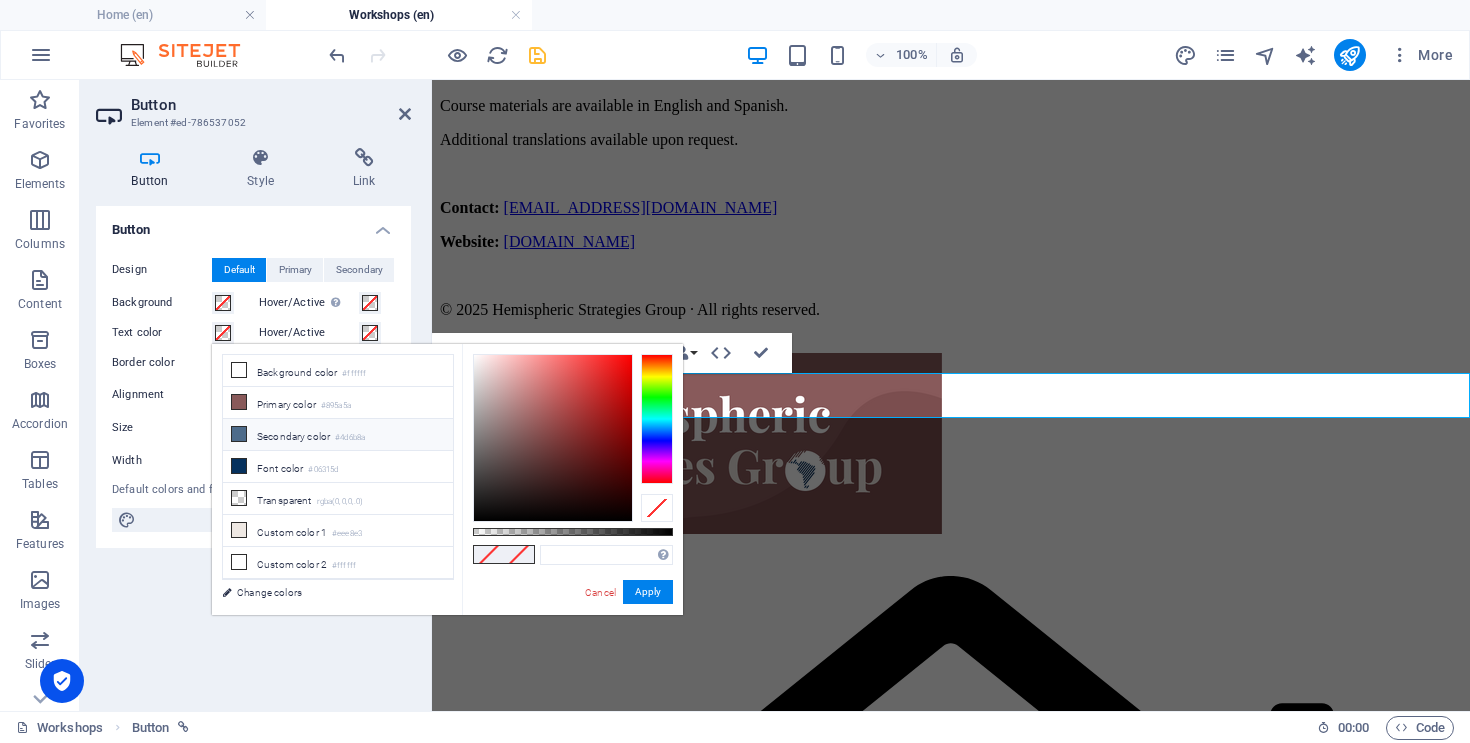 click at bounding box center (239, 434) 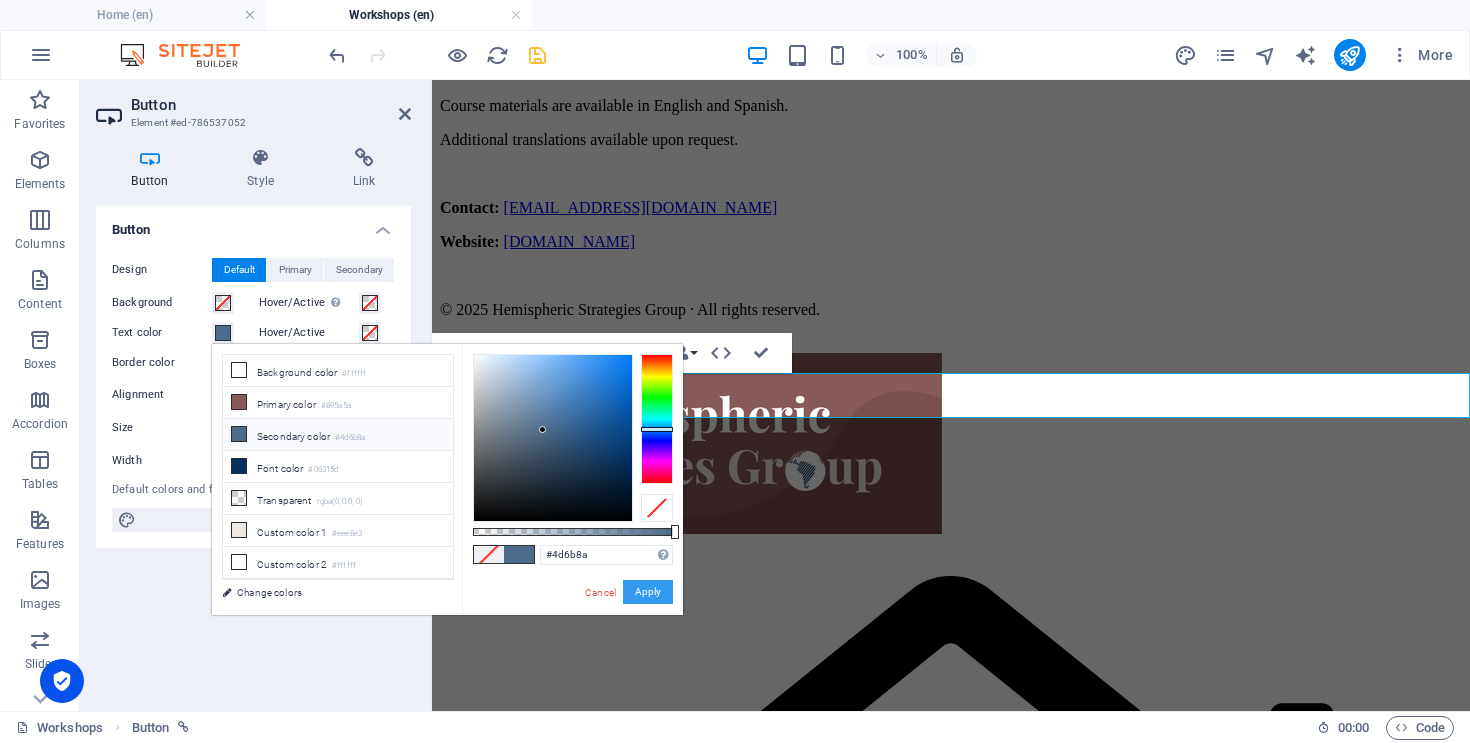 click on "Apply" at bounding box center (648, 592) 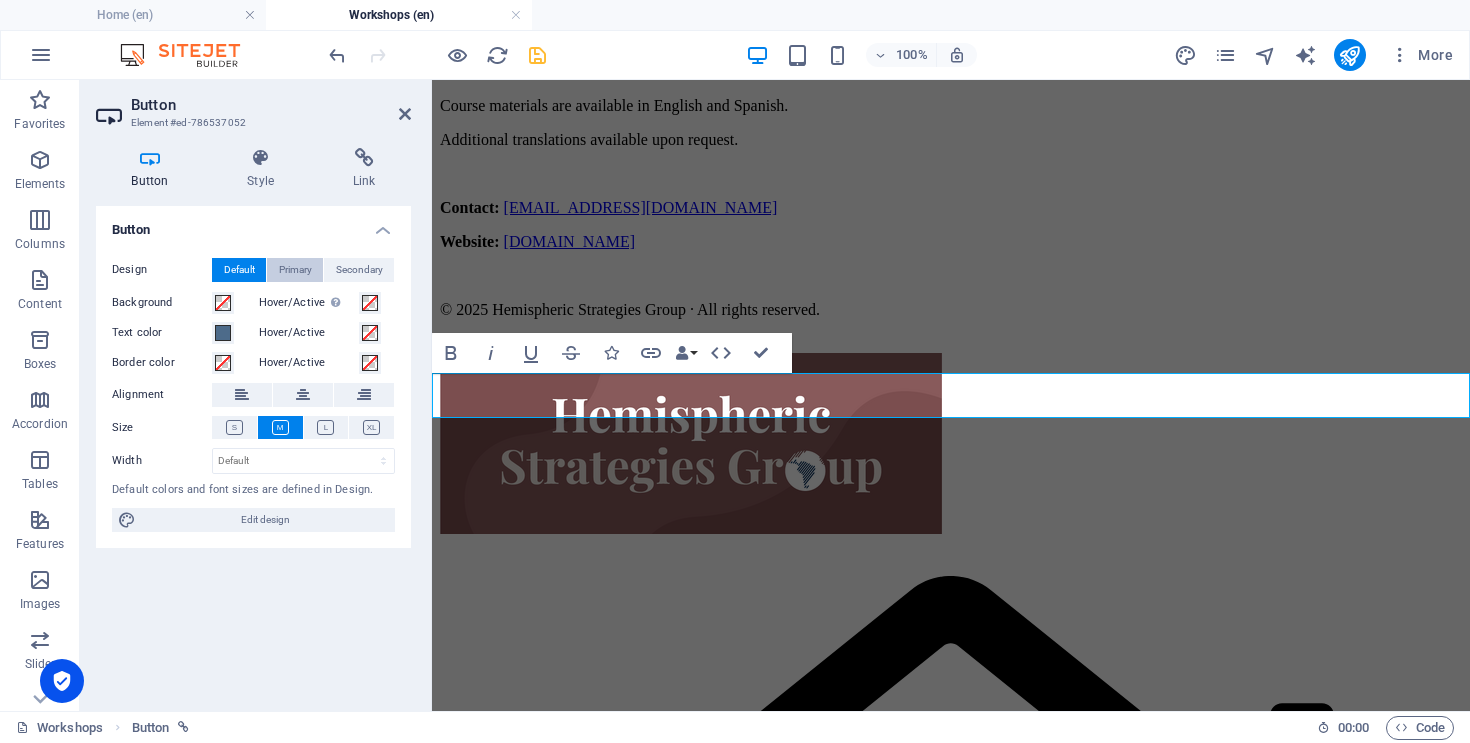 click on "Primary" at bounding box center (295, 270) 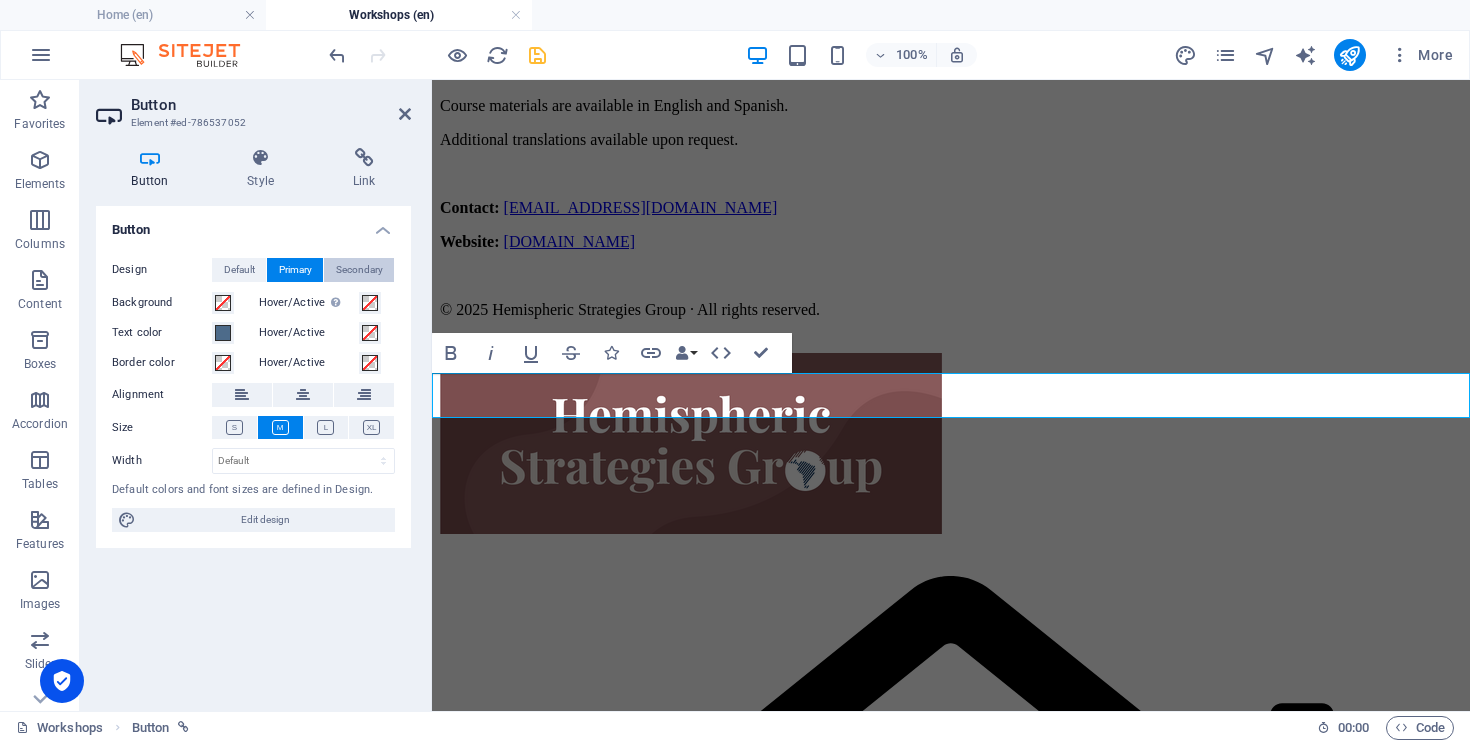 click on "Secondary" at bounding box center [359, 270] 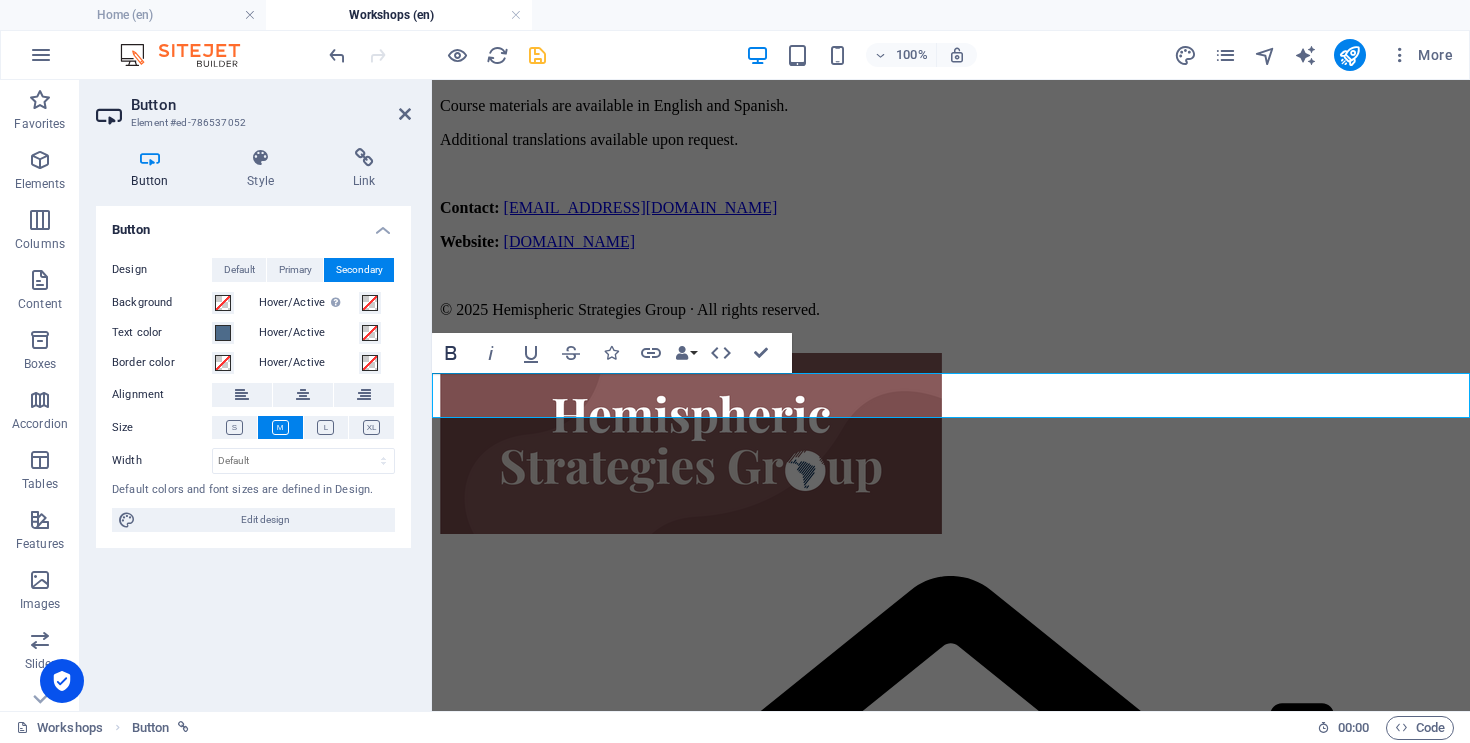 click 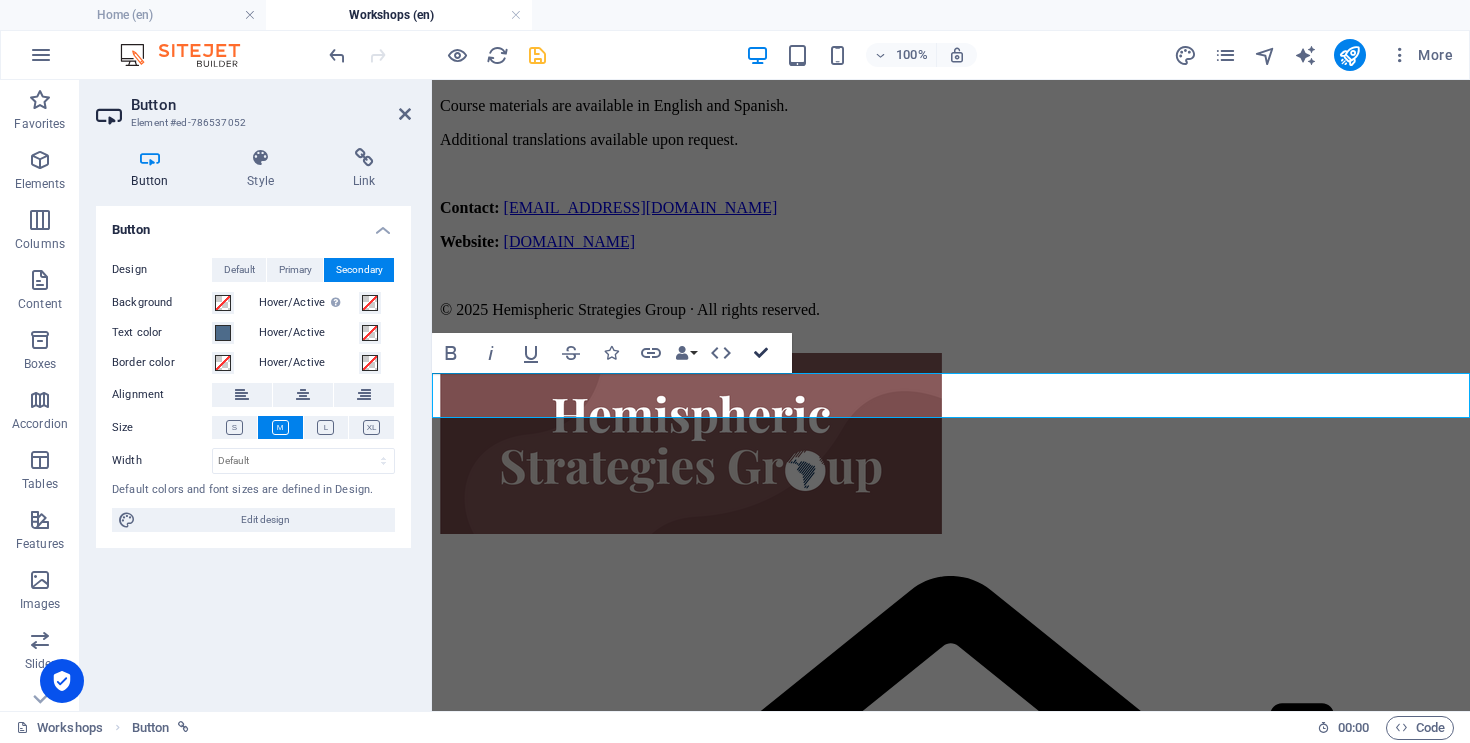type 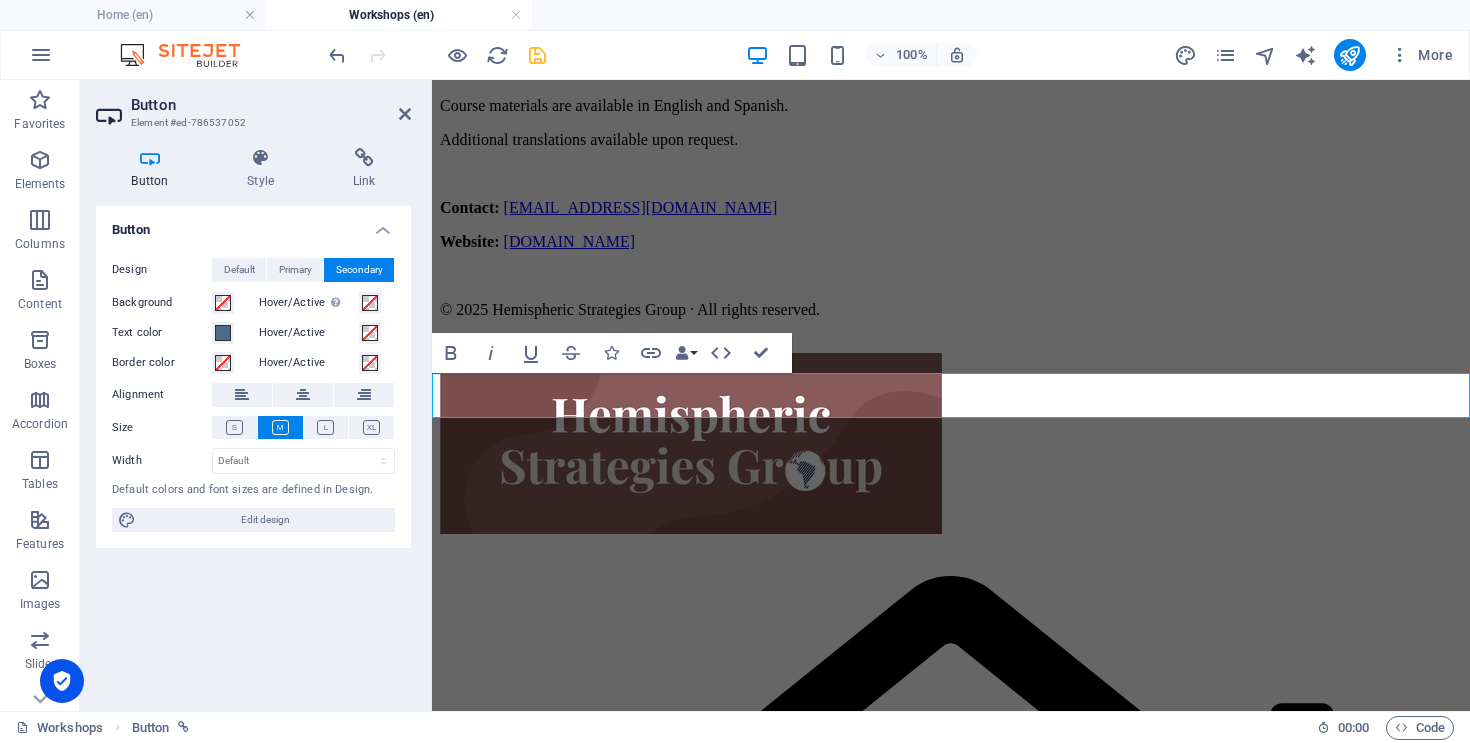 click on "Button label" at bounding box center [951, 344] 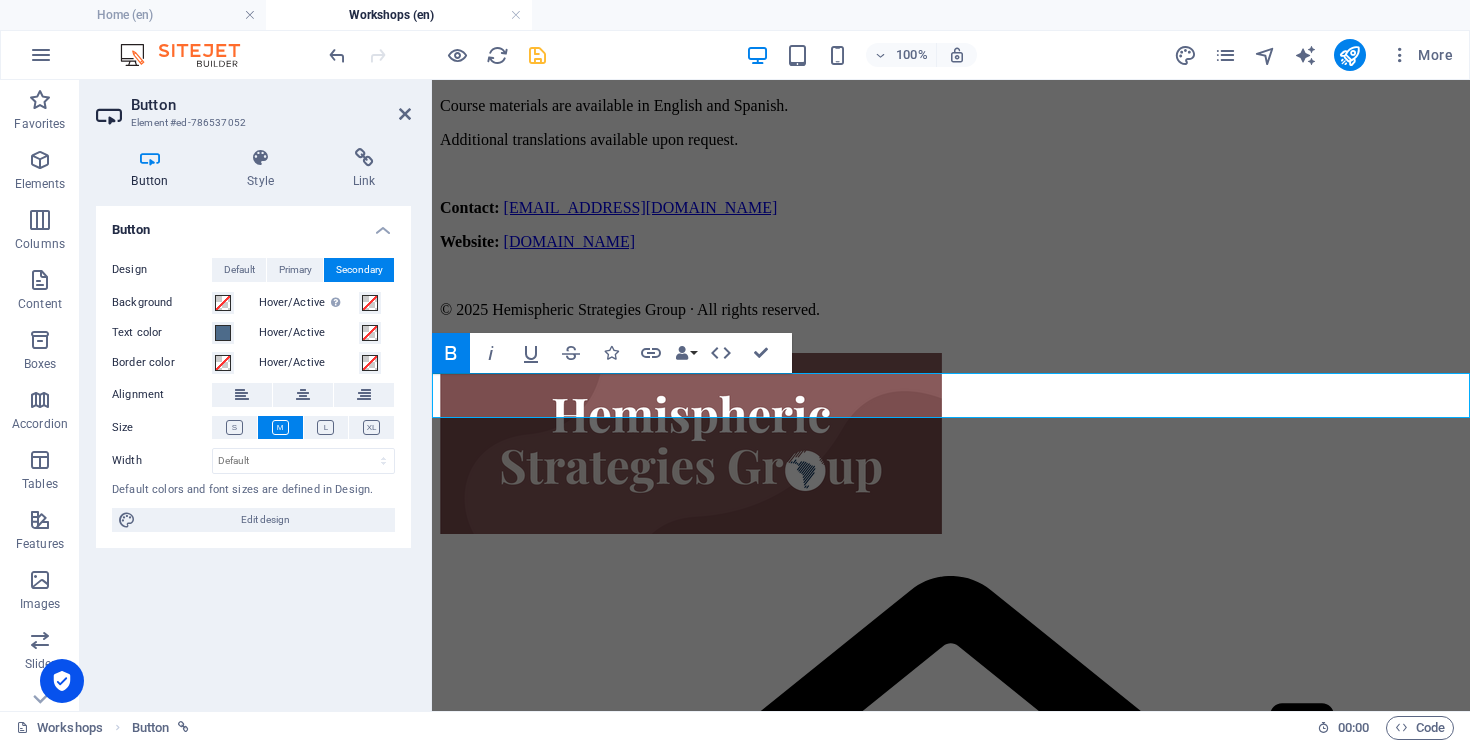 type 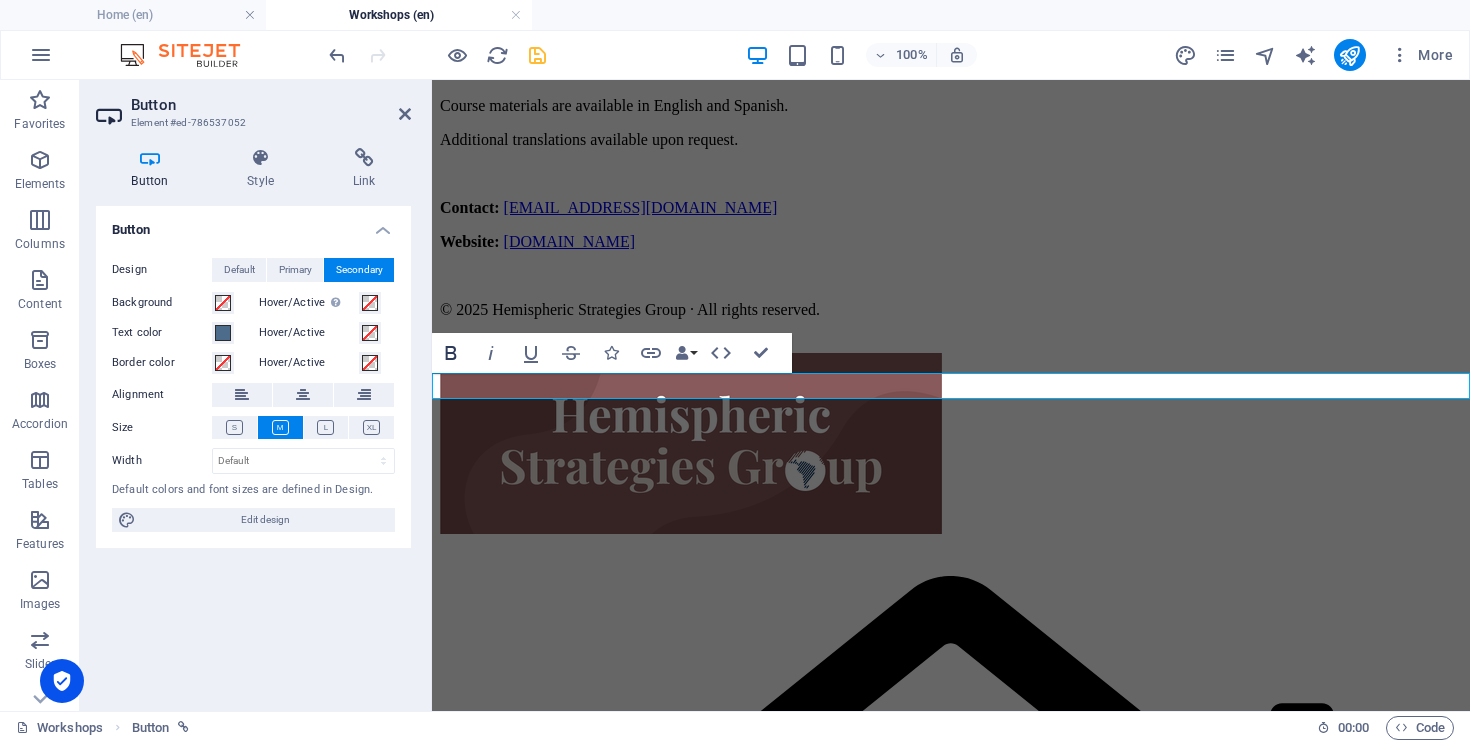 click 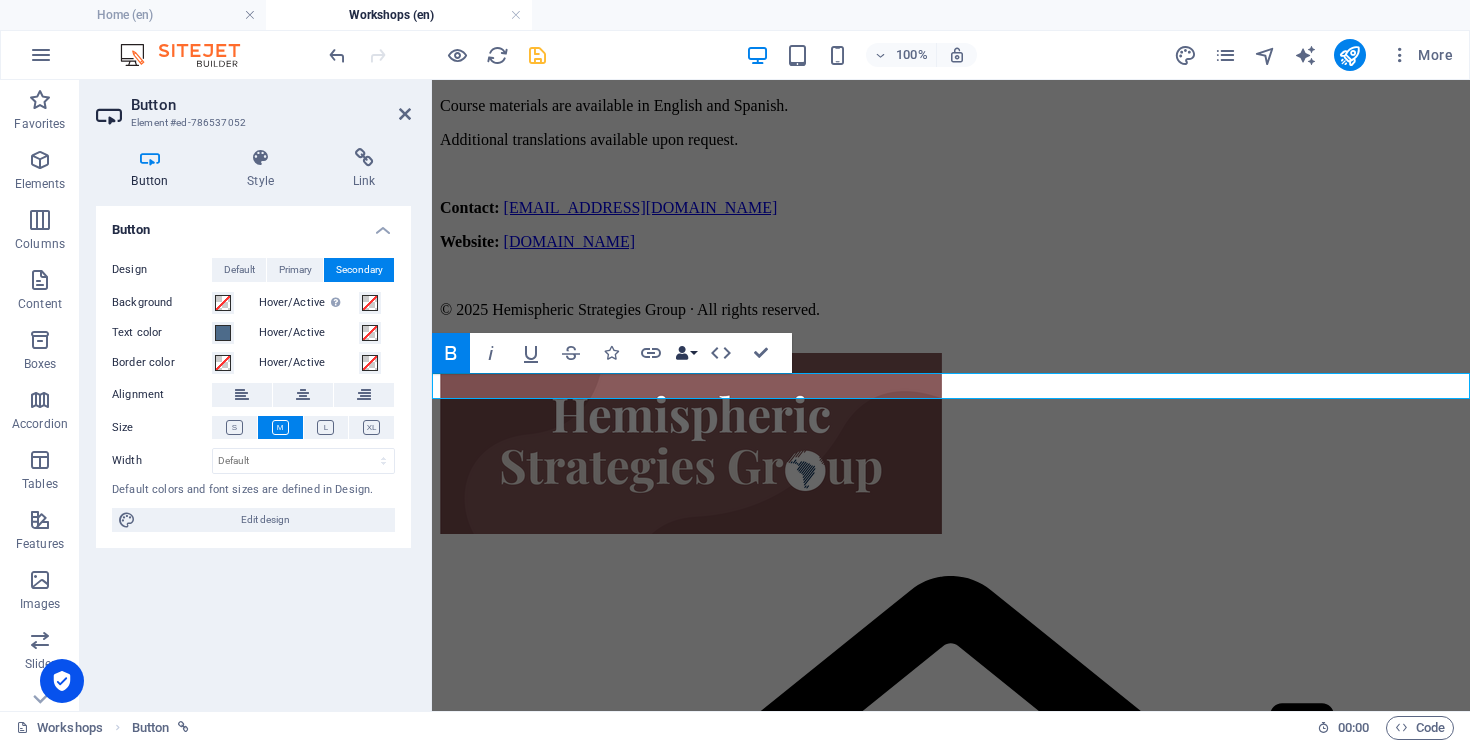 click on "Data Bindings" at bounding box center [686, 353] 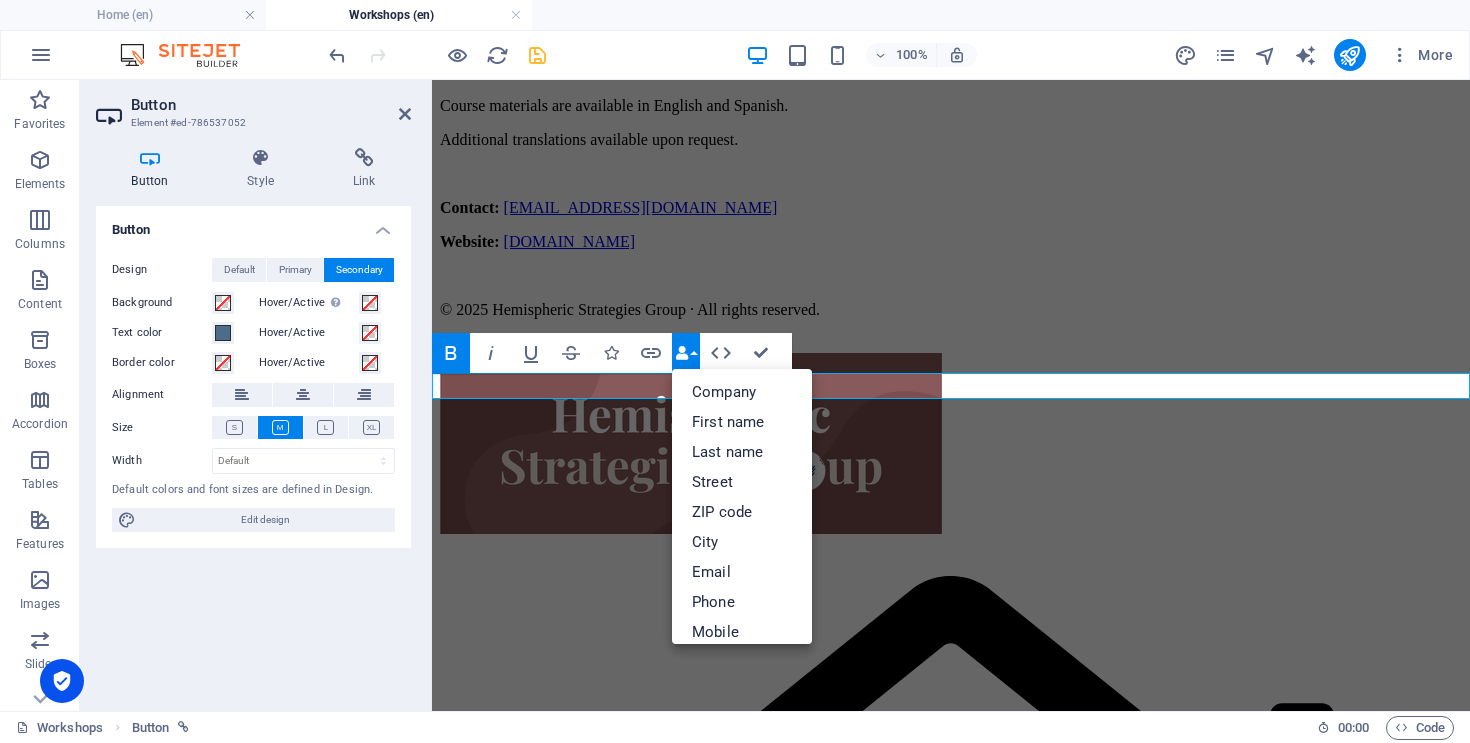 click on "REGISTRATION ​" at bounding box center [951, 344] 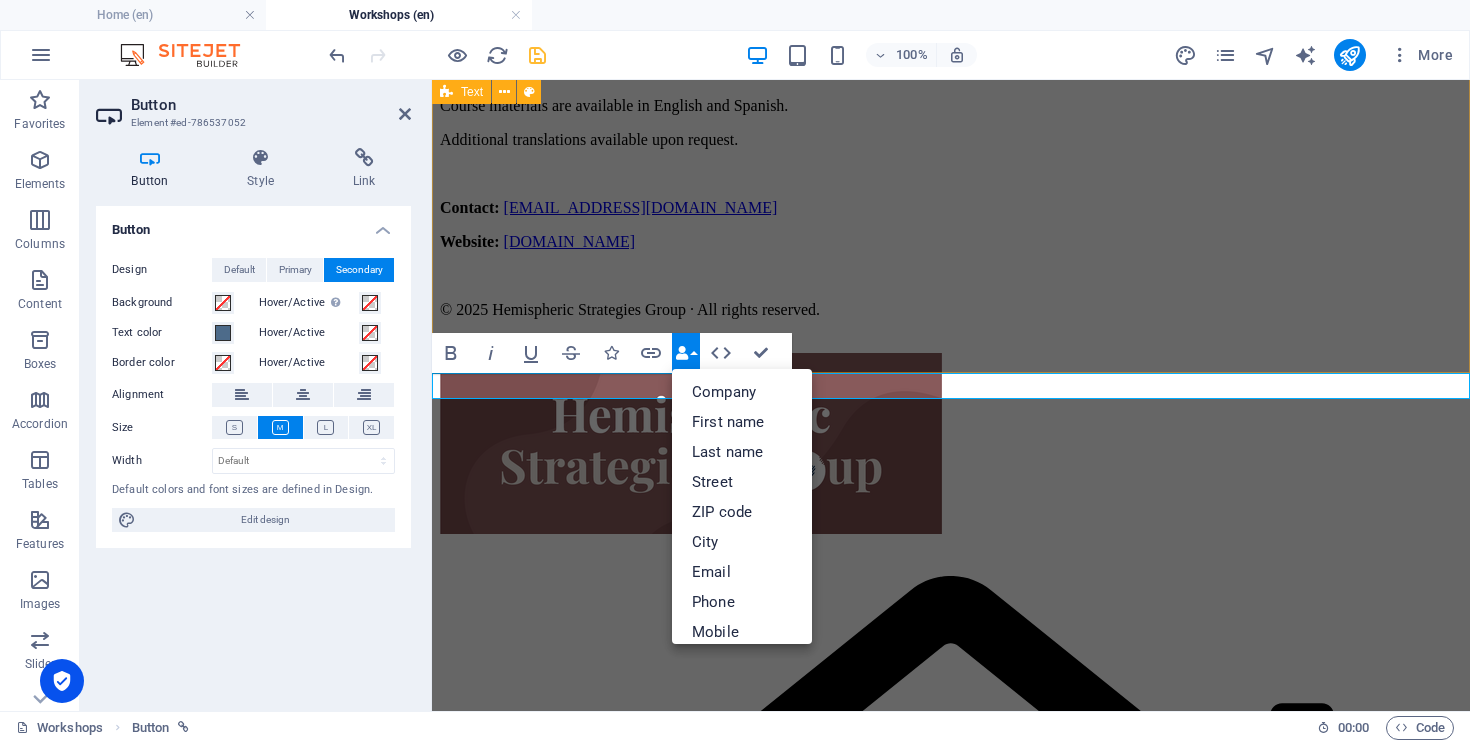 drag, startPoint x: 582, startPoint y: 385, endPoint x: 439, endPoint y: 371, distance: 143.68369 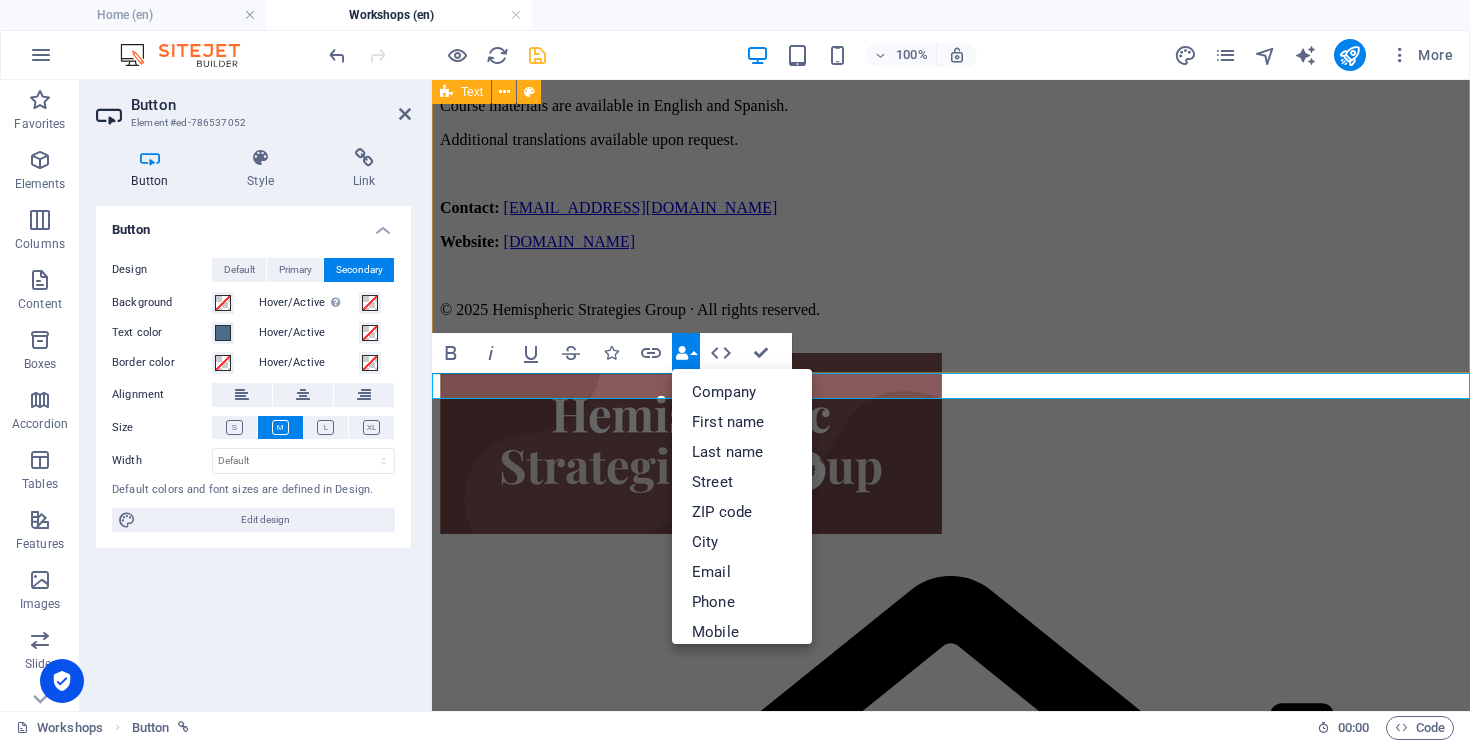 click on "Home About Expertise Services Blog Workshops Workshops U. S. GOVERNMENT • BASICS Course Overview Presented by [PERSON_NAME] [PERSON_NAME]  · Hemispheric Strategies Group This 4-week course introduces the structure and function of the U.S. Government, designed especially for international audiences. Materials are available in both English and Spanish. Weekly Modules Week 1: Foundations of American Government Key concepts: origins, Constitution, Articles of Confederation, separation of powers. Week 2: Constitutional Framework & Federalism Federal system, structure of Constitution, Bill of Rights, checks and balances. Week 3: Civil Liberties, Rights & Public Opinion Liberties vs. rights, Supreme Court cases, civil rights movements, political socialization. Week 4: Institutions & Political Participation Three branches, elections, legislation, political parties, media influence. Languages Course materials are available in English and Spanish.  Additional translations available upon request. Contact:   Website:" at bounding box center [951, 2906] 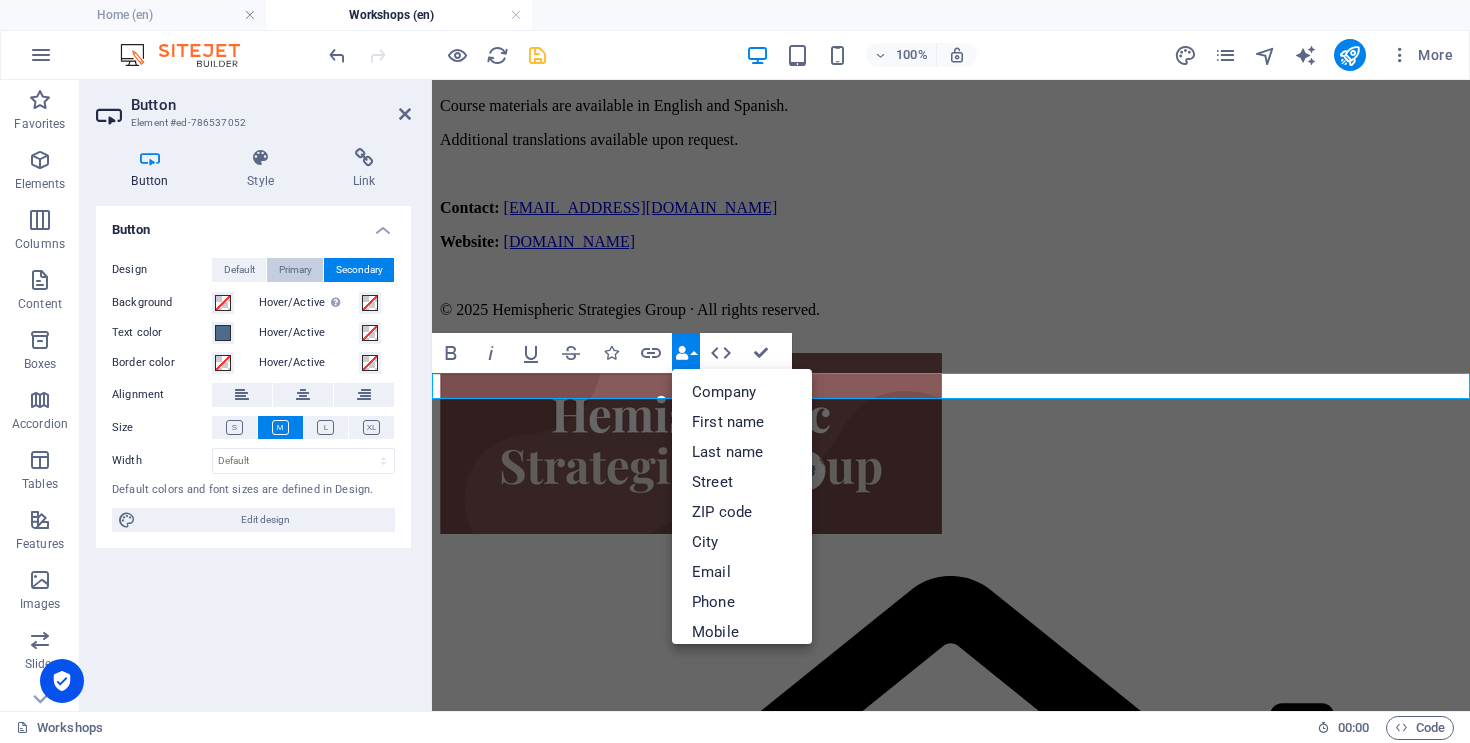 click on "Primary" at bounding box center (295, 270) 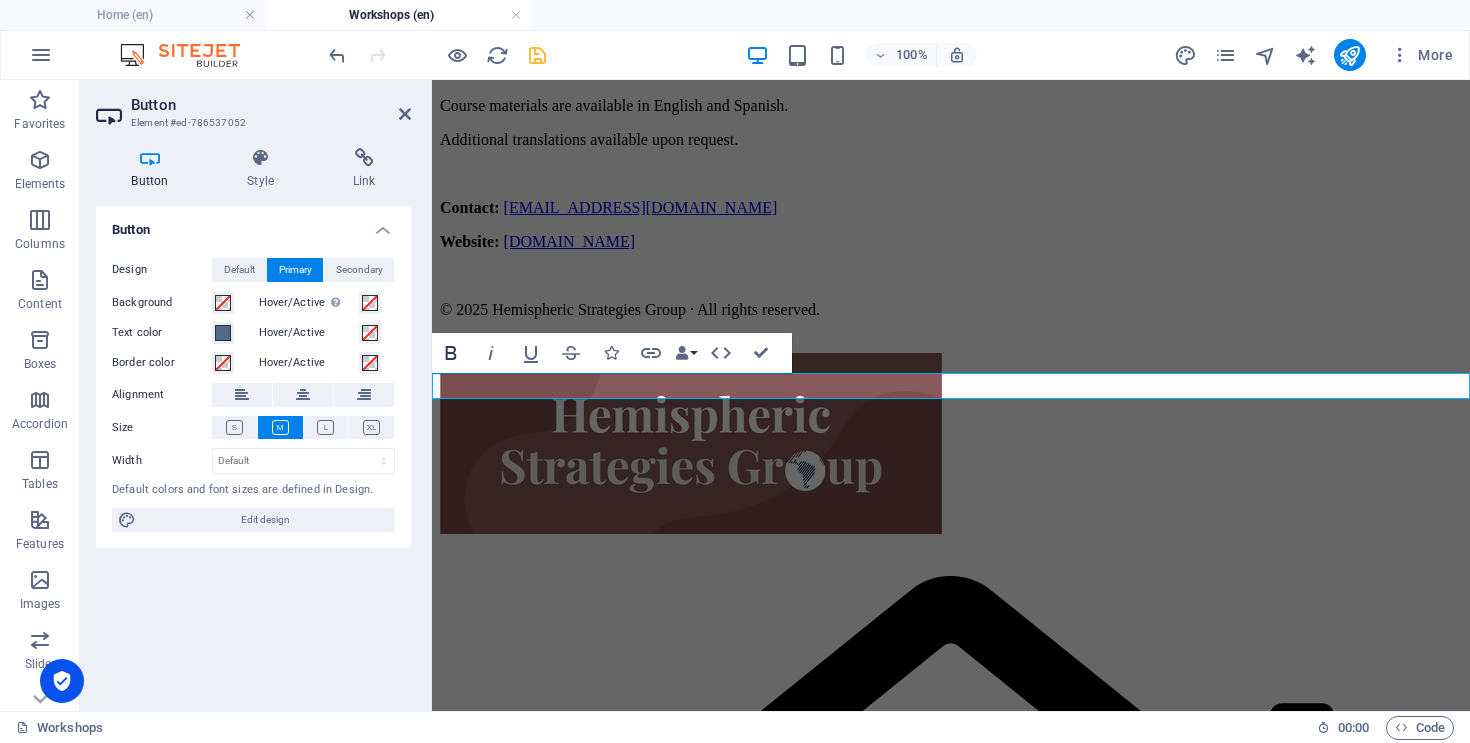click 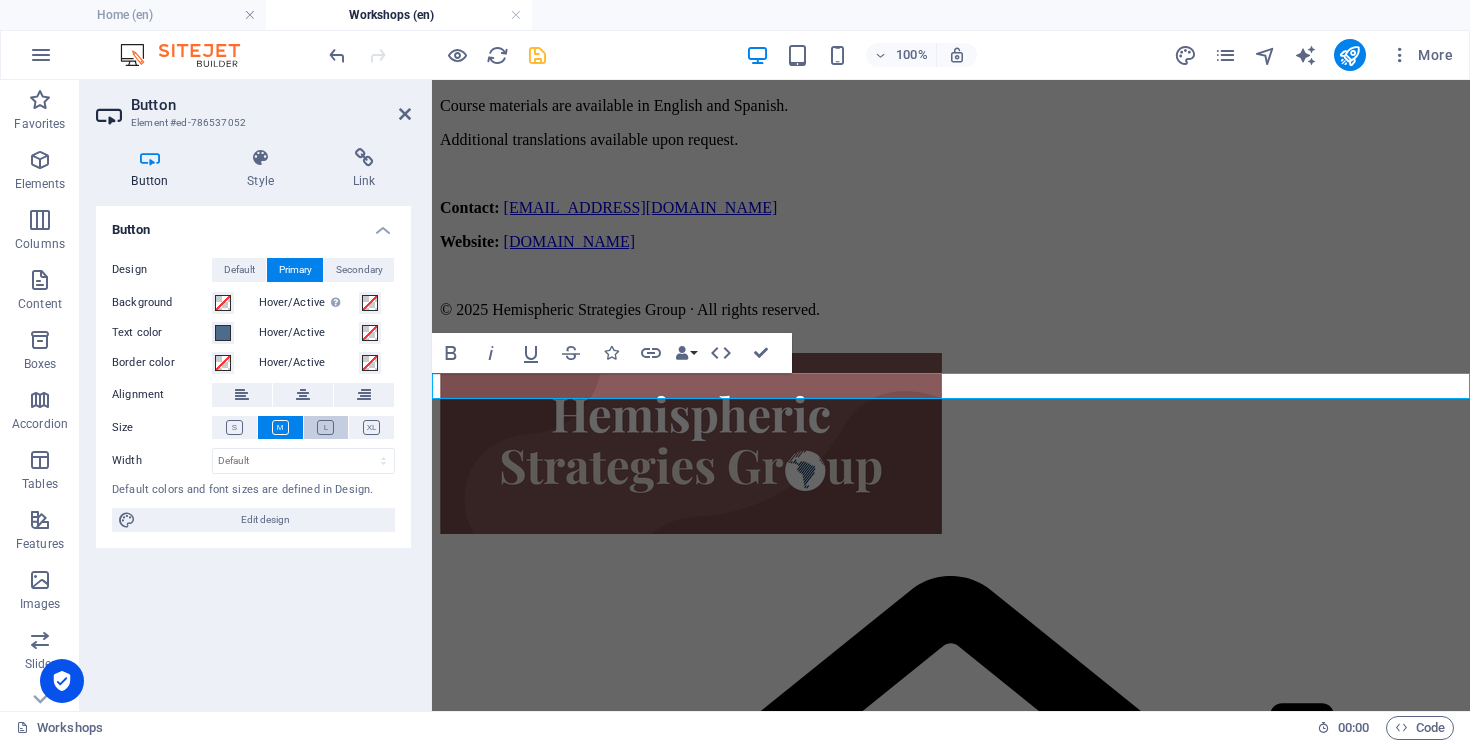 click at bounding box center (325, 427) 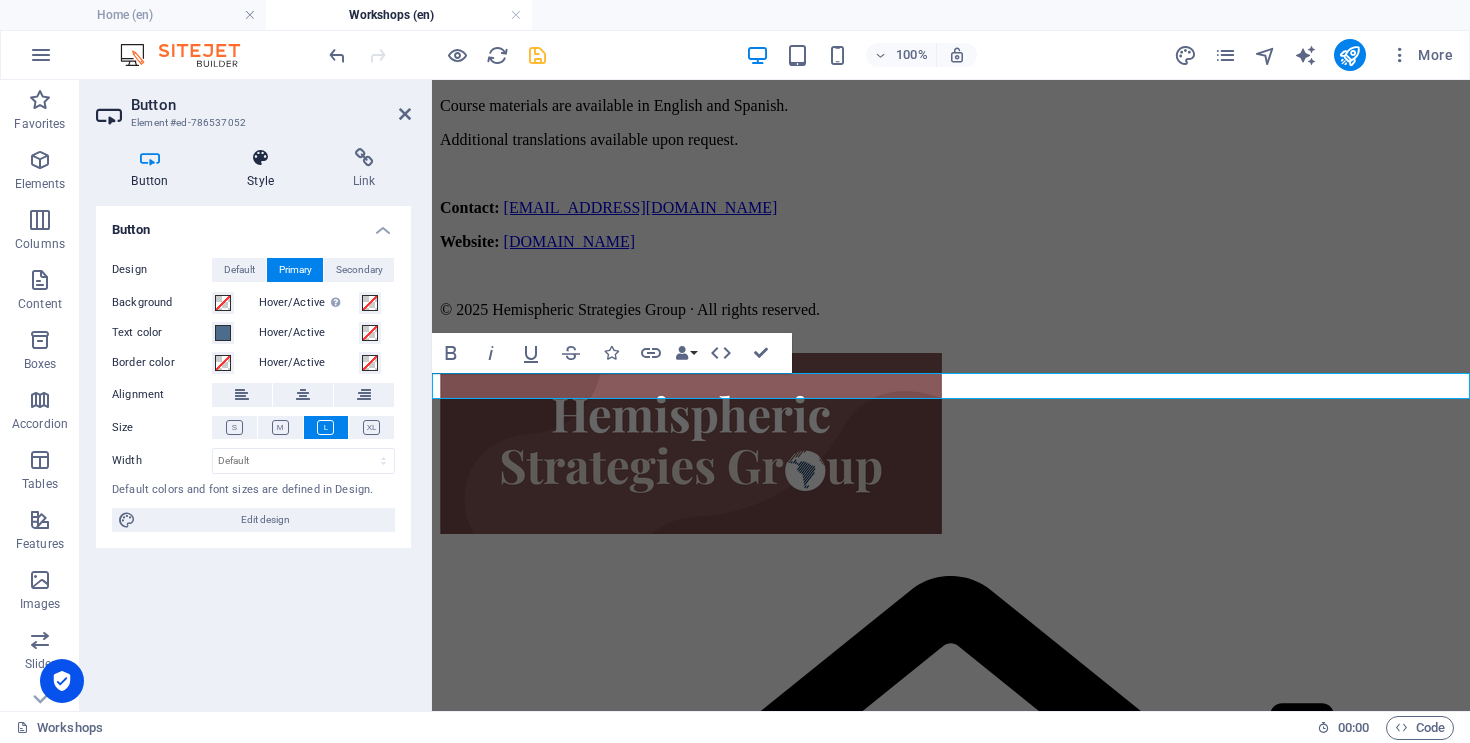 click on "Style" at bounding box center (265, 169) 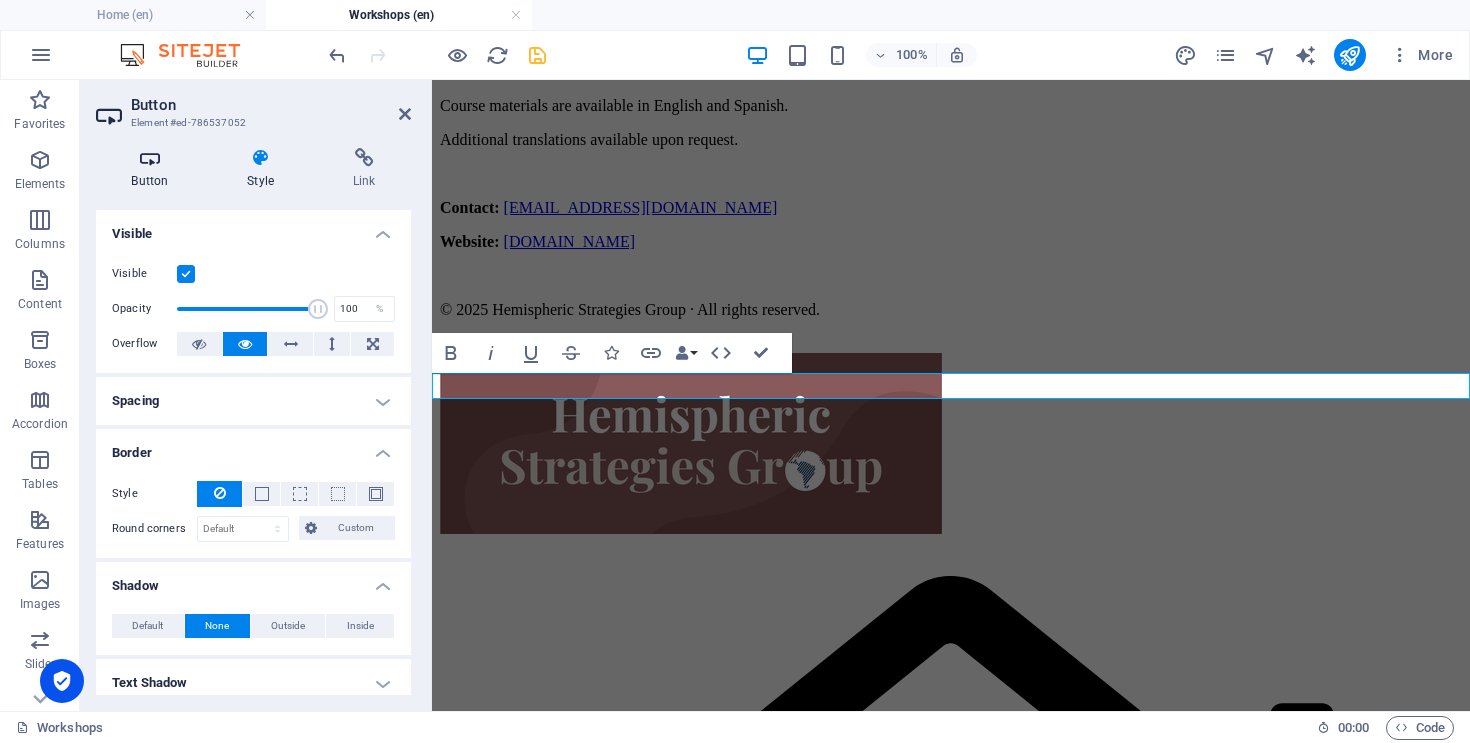 click on "Button" at bounding box center [154, 169] 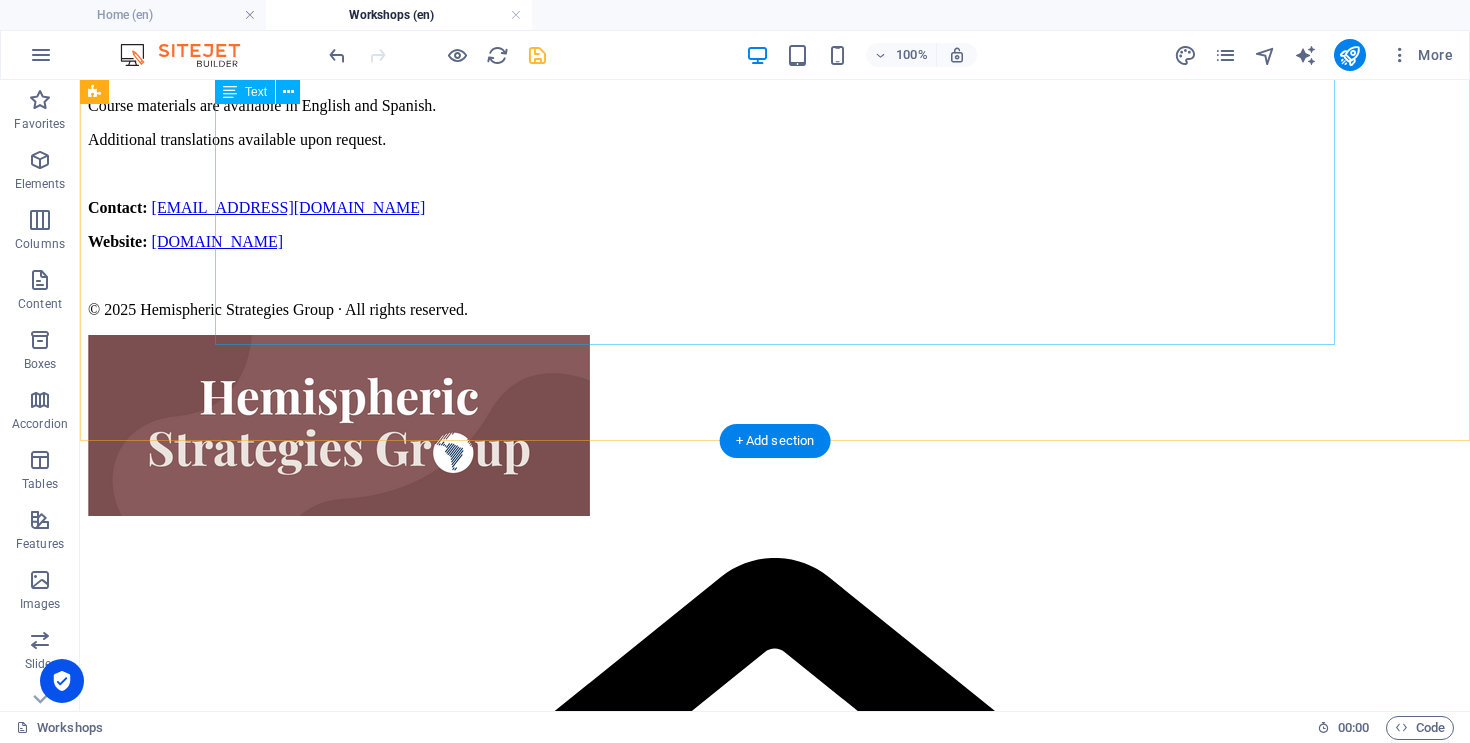 scroll, scrollTop: 1180, scrollLeft: 0, axis: vertical 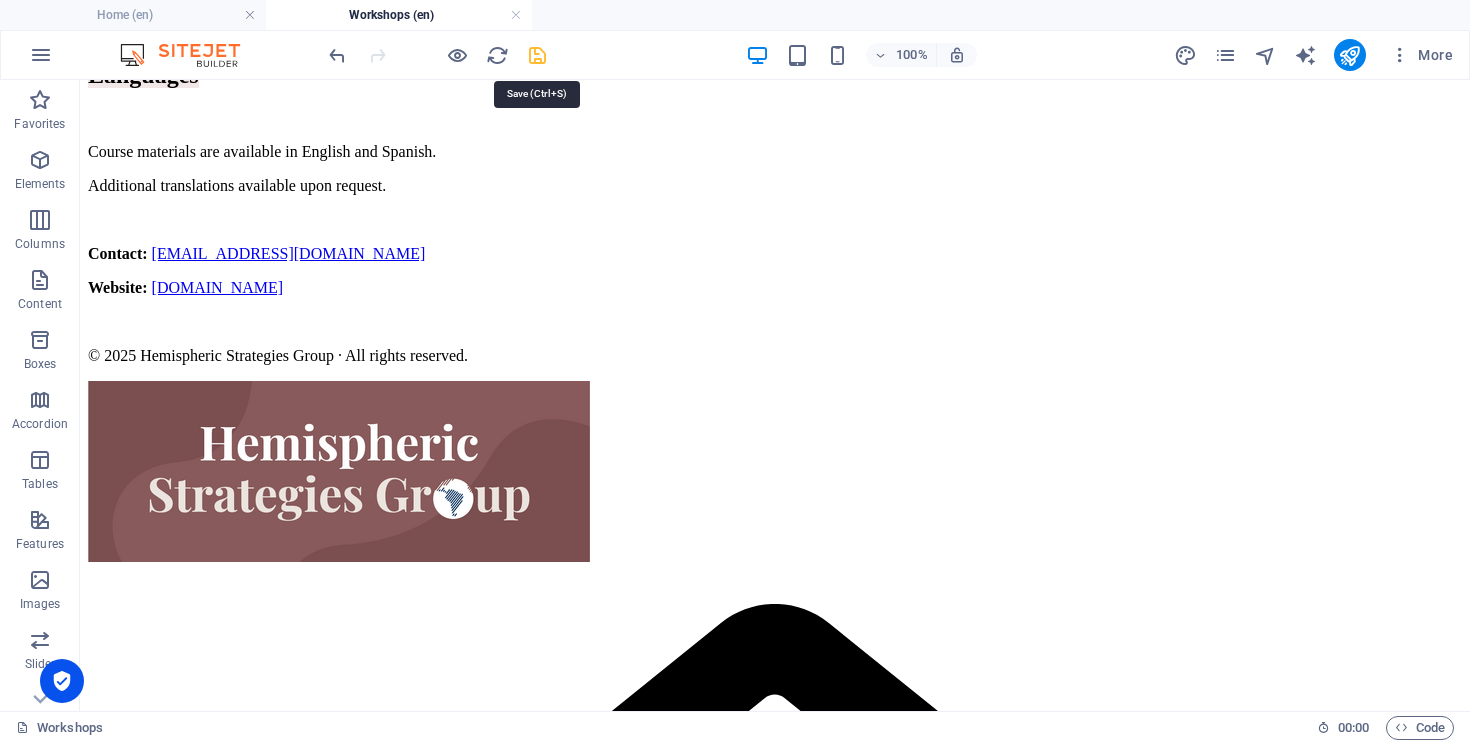 click at bounding box center (537, 55) 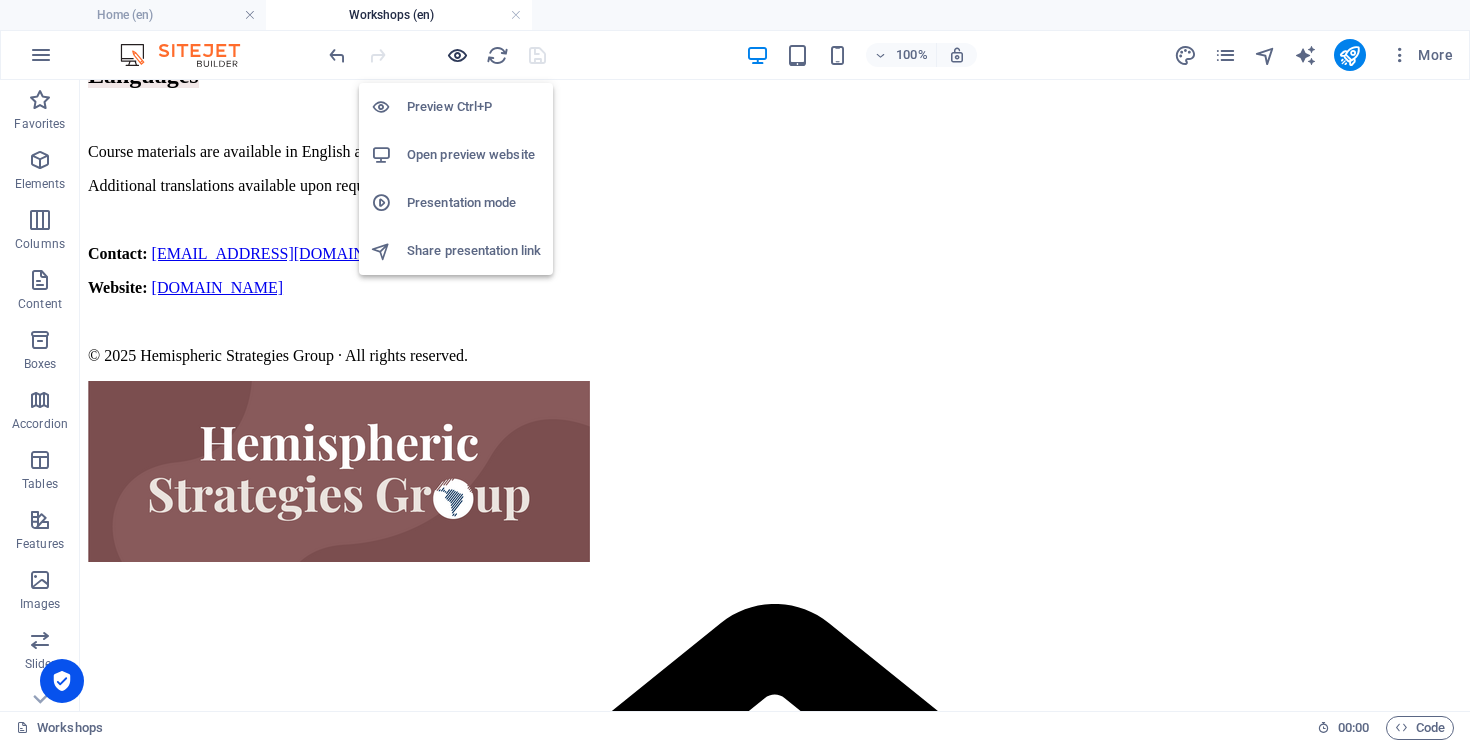 click at bounding box center [457, 55] 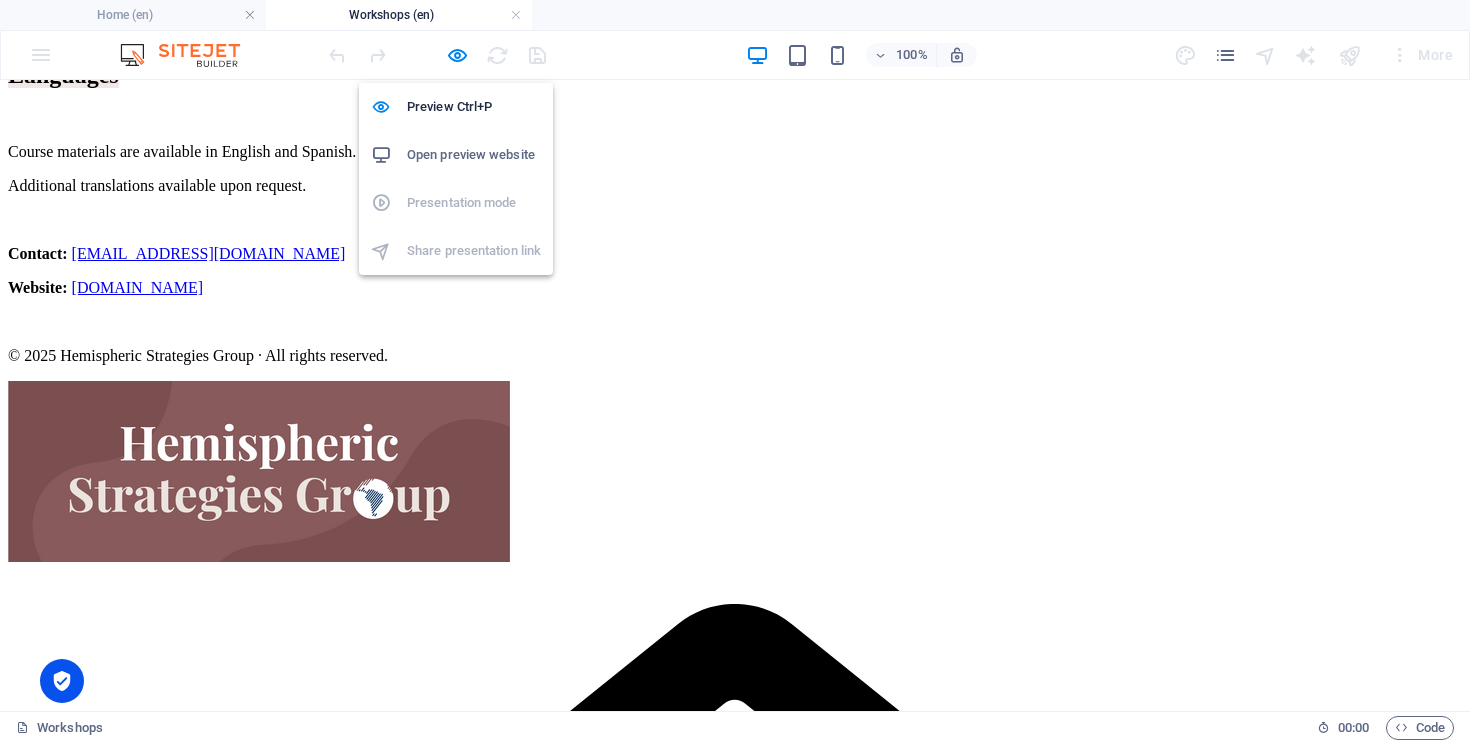 click on "Open preview website" at bounding box center [474, 155] 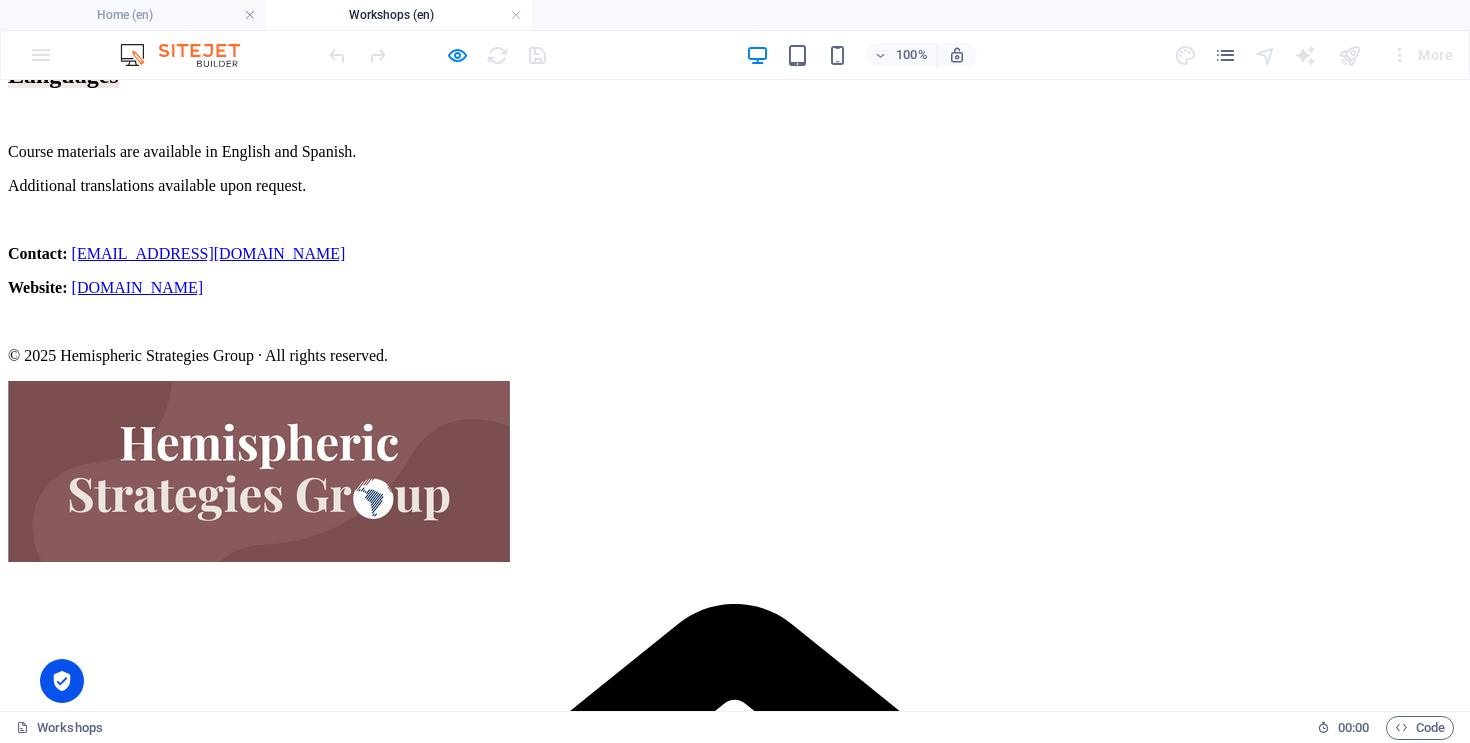 scroll, scrollTop: 0, scrollLeft: 0, axis: both 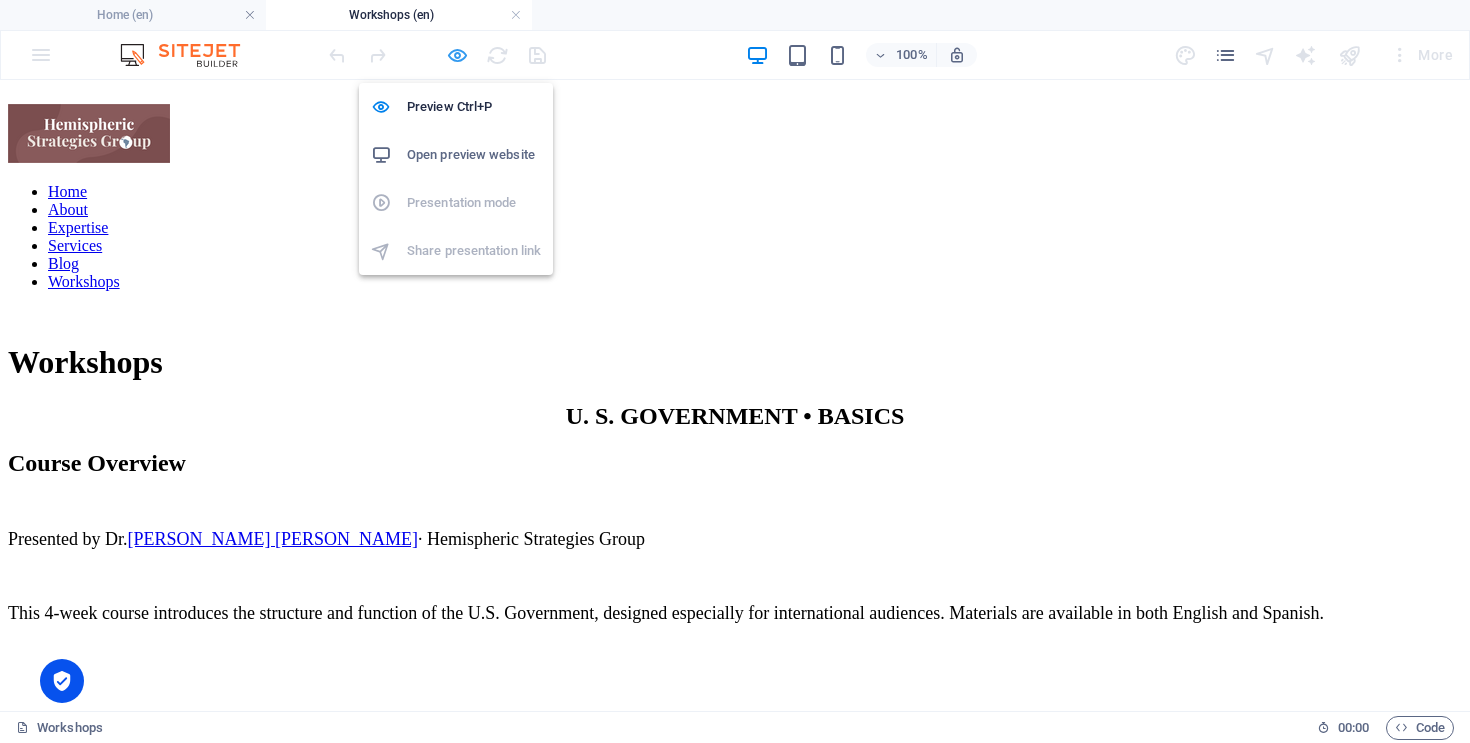 click at bounding box center (457, 55) 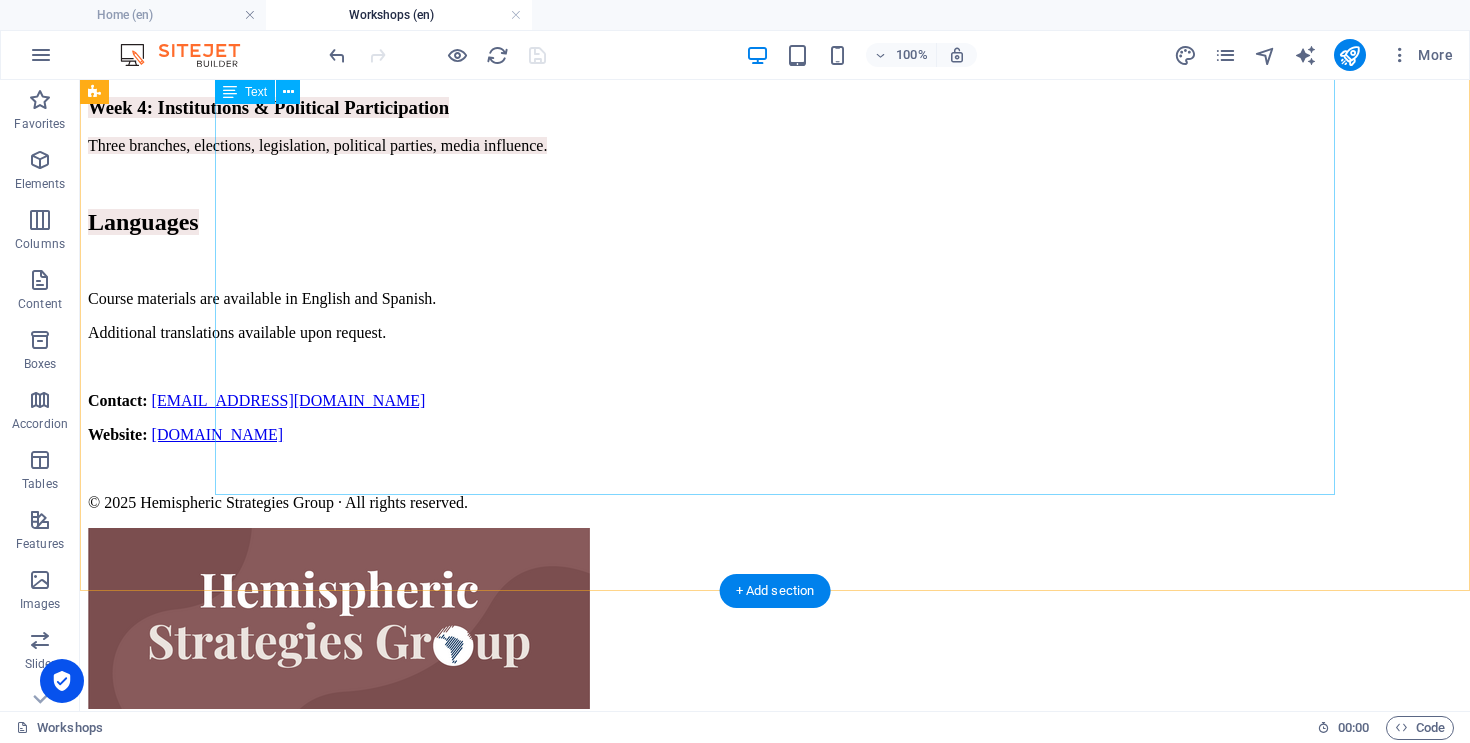 scroll, scrollTop: 1079, scrollLeft: 0, axis: vertical 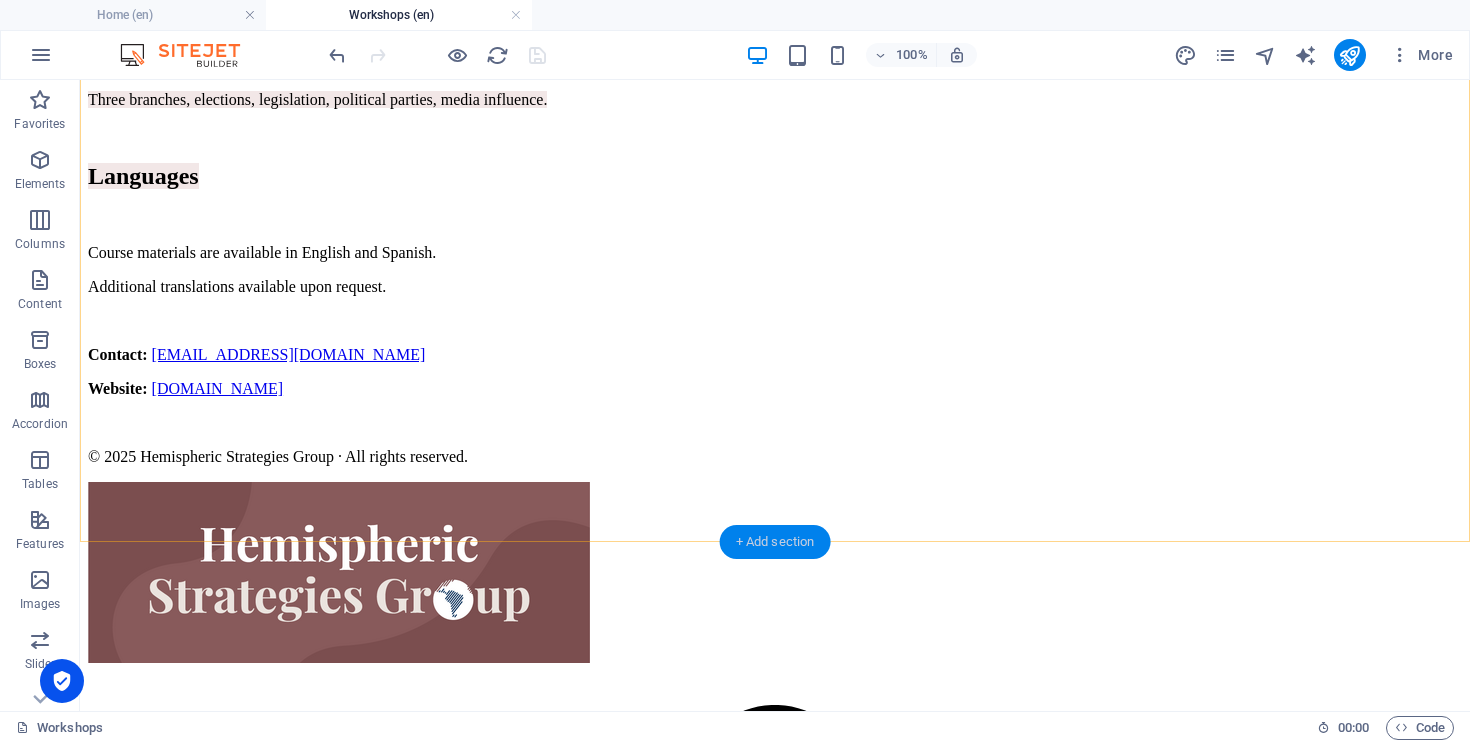 click on "+ Add section" at bounding box center (775, 542) 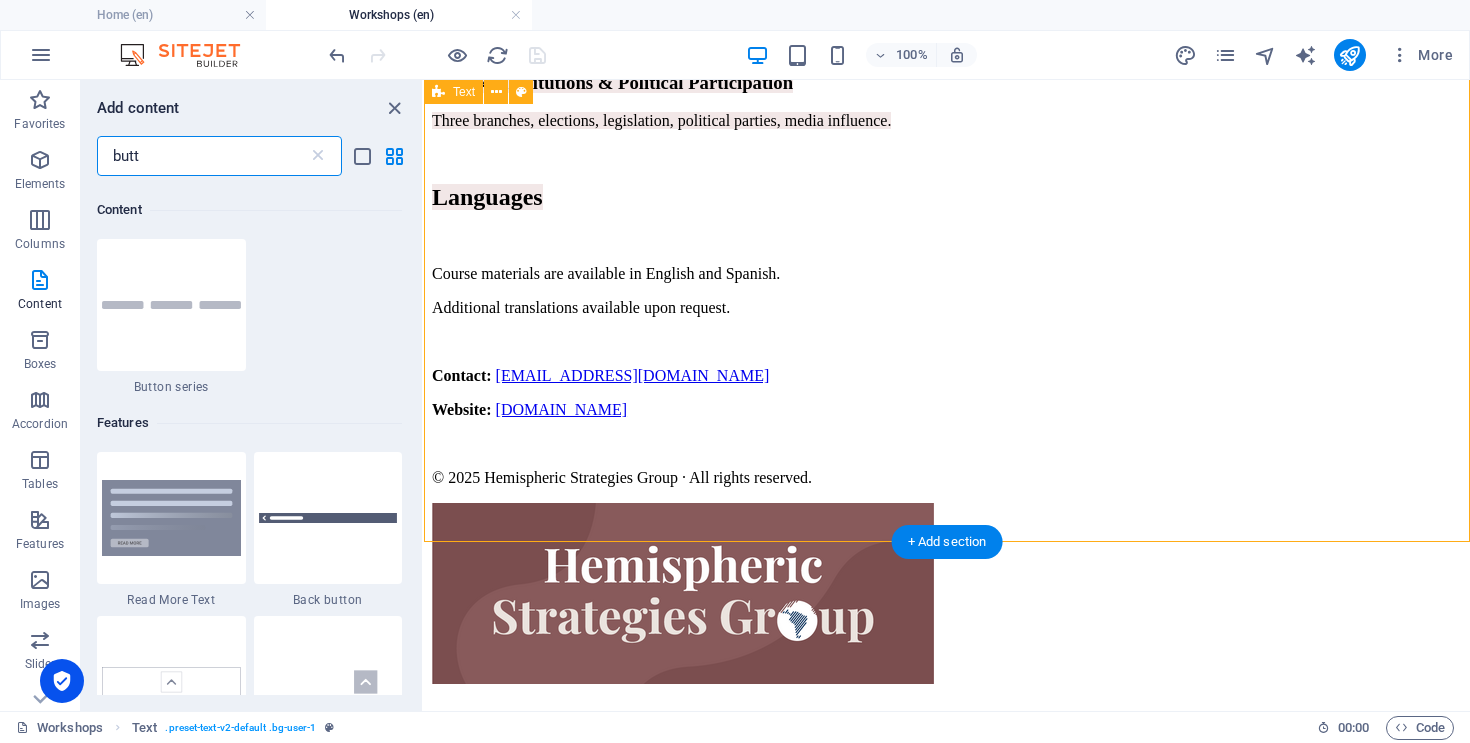 scroll, scrollTop: 153, scrollLeft: 0, axis: vertical 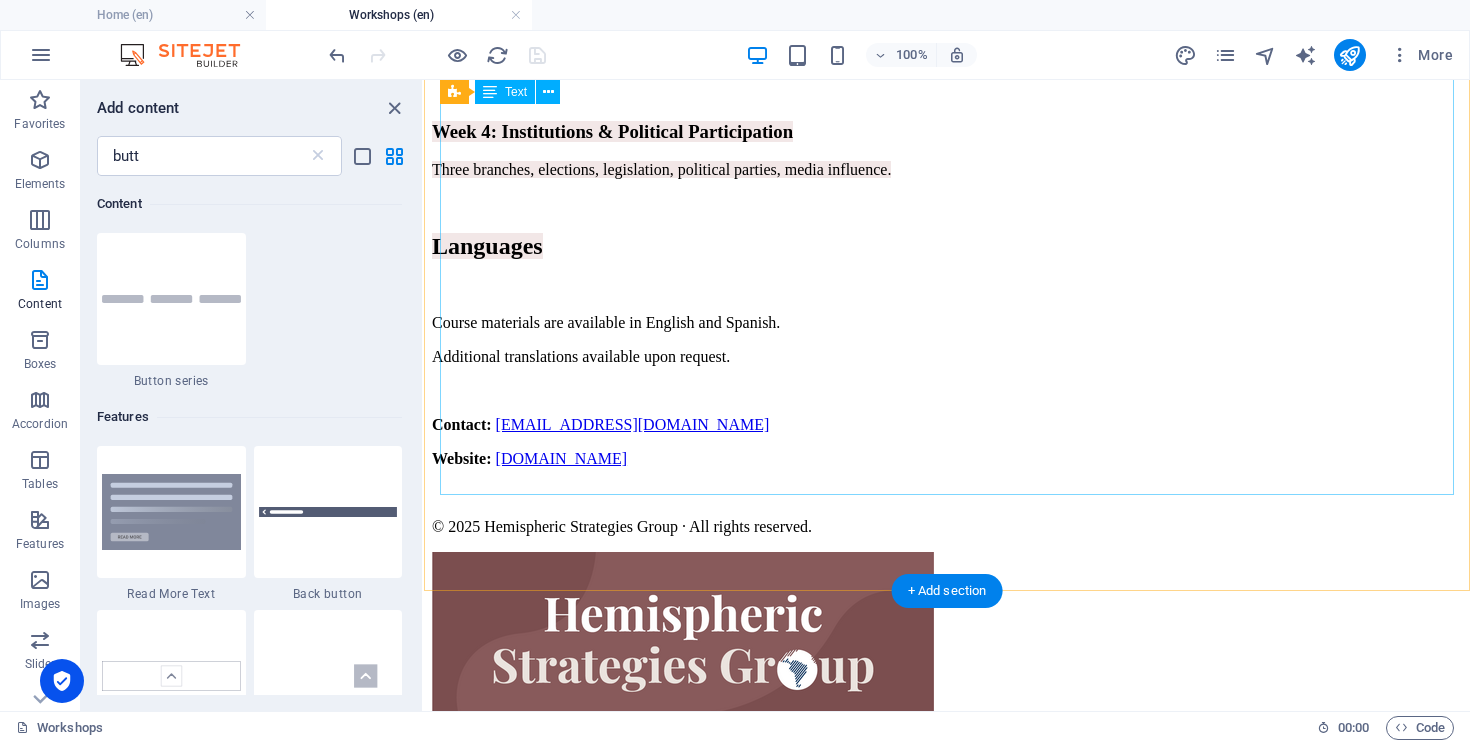 click on "Presented by [PERSON_NAME] [PERSON_NAME]  · Hemispheric Strategies Group This 4-week course introduces the structure and function of the U.S. Government, designed especially for international audiences. Materials are available in both English and Spanish. Weekly Modules Week 1: Foundations of American Government Key concepts: origins, Constitution, Articles of Confederation, separation of powers. Week 2: Constitutional Framework & Federalism Federal system, structure of Constitution, Bill of Rights, checks and balances. Week 3: Civil Liberties, Rights & Public Opinion Liberties vs. rights, Supreme Court cases, civil rights movements, political socialization. Week 4: Institutions & Political Participation Three branches, elections, legislation, political parties, media influence. Languages Course materials are available in English and Spanish.  Additional translations available upon request. Contact:   [EMAIL_ADDRESS][DOMAIN_NAME] Website:   [DOMAIN_NAME]" at bounding box center [947, 17] 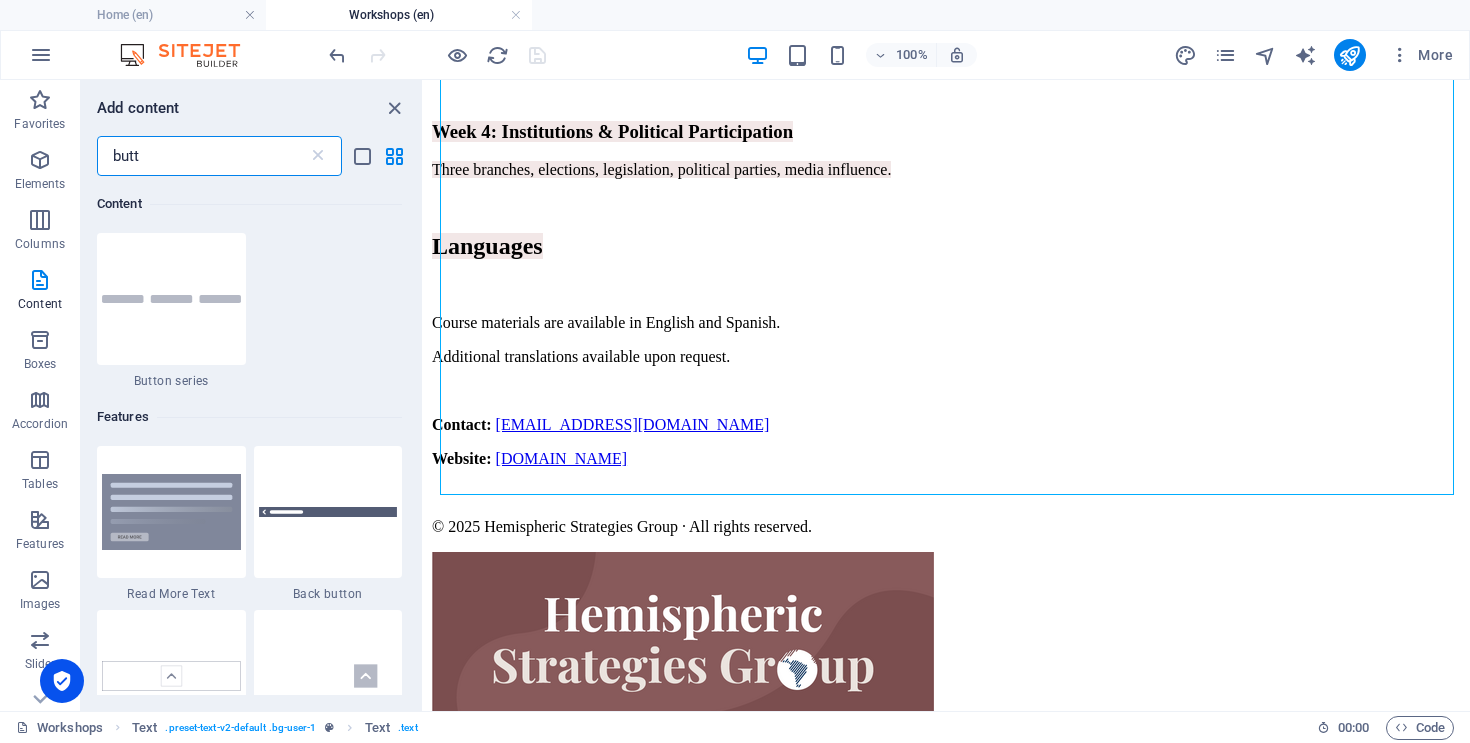 click on "butt" at bounding box center (202, 156) 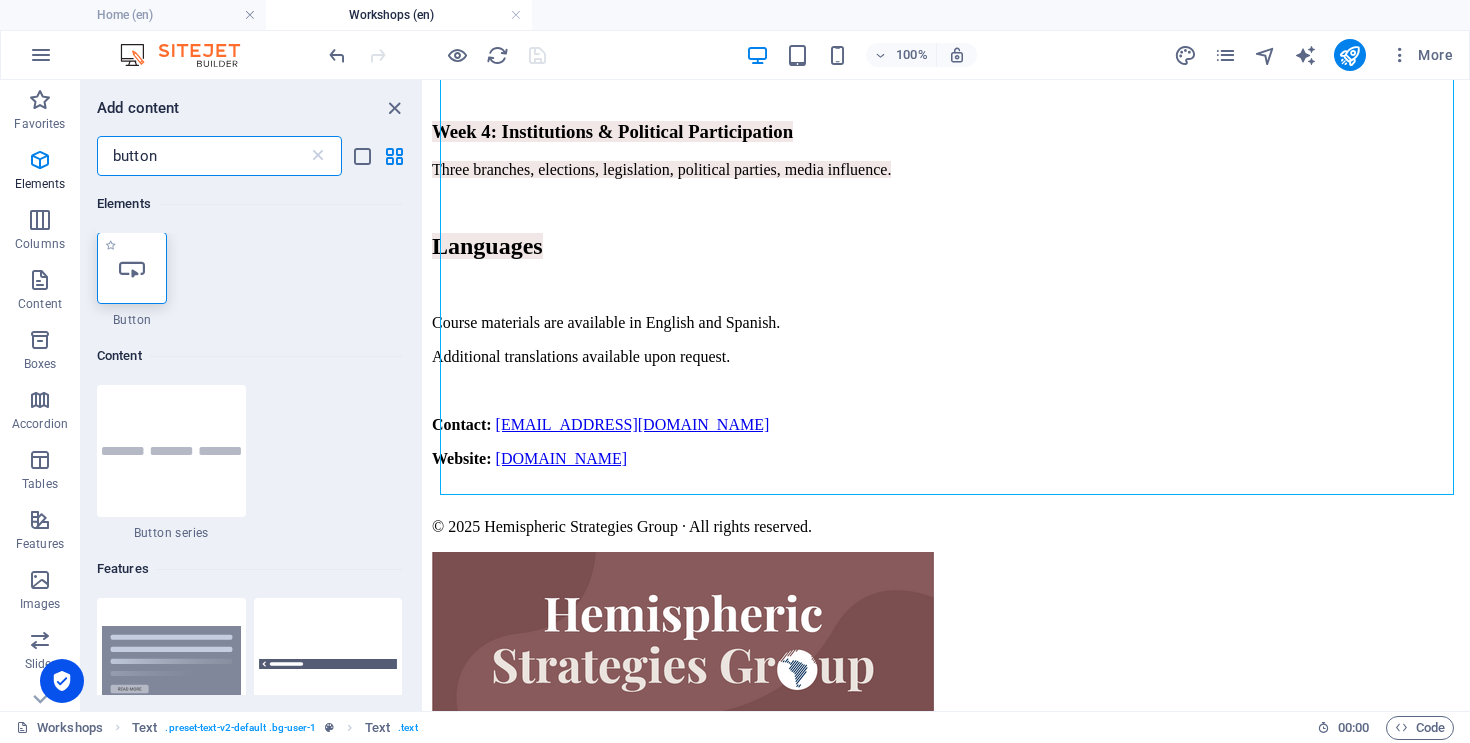 scroll, scrollTop: 0, scrollLeft: 0, axis: both 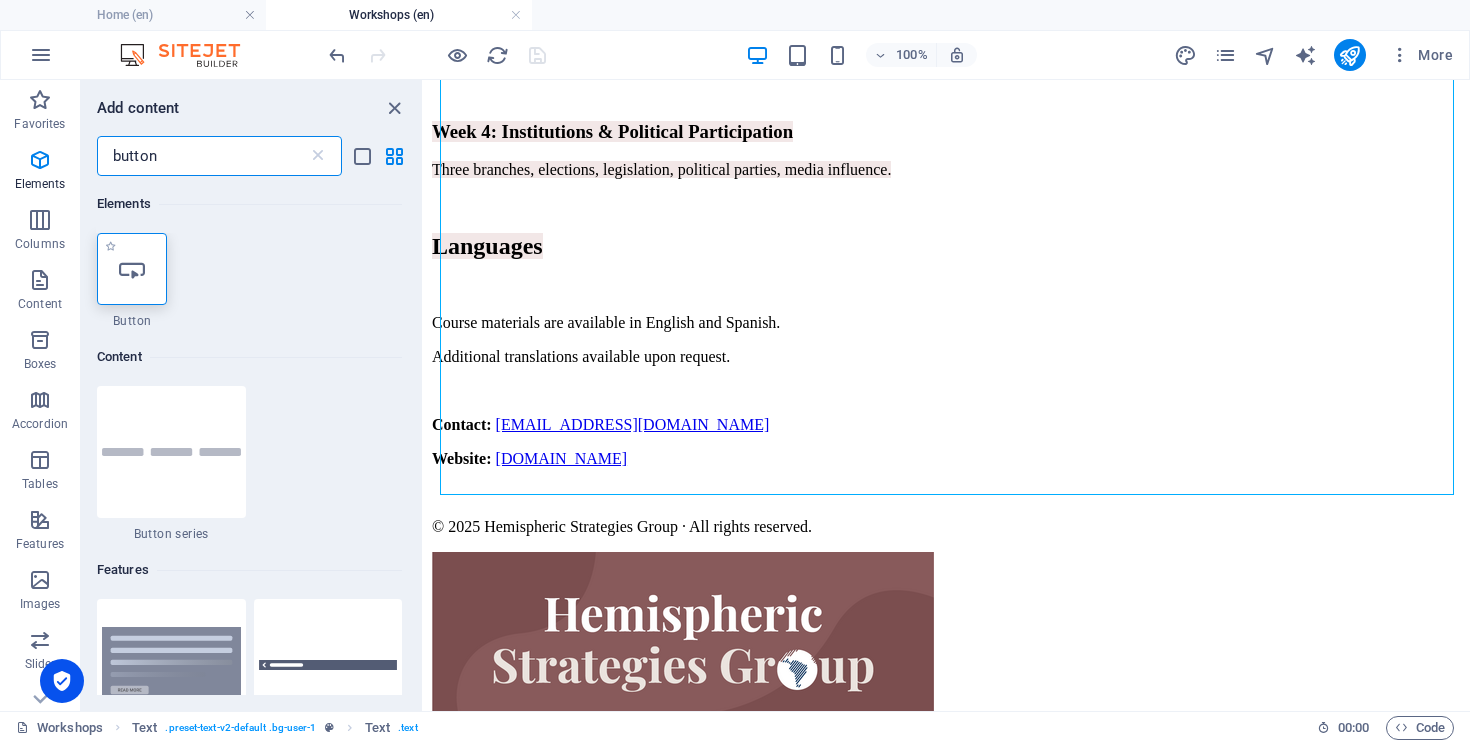 type on "button" 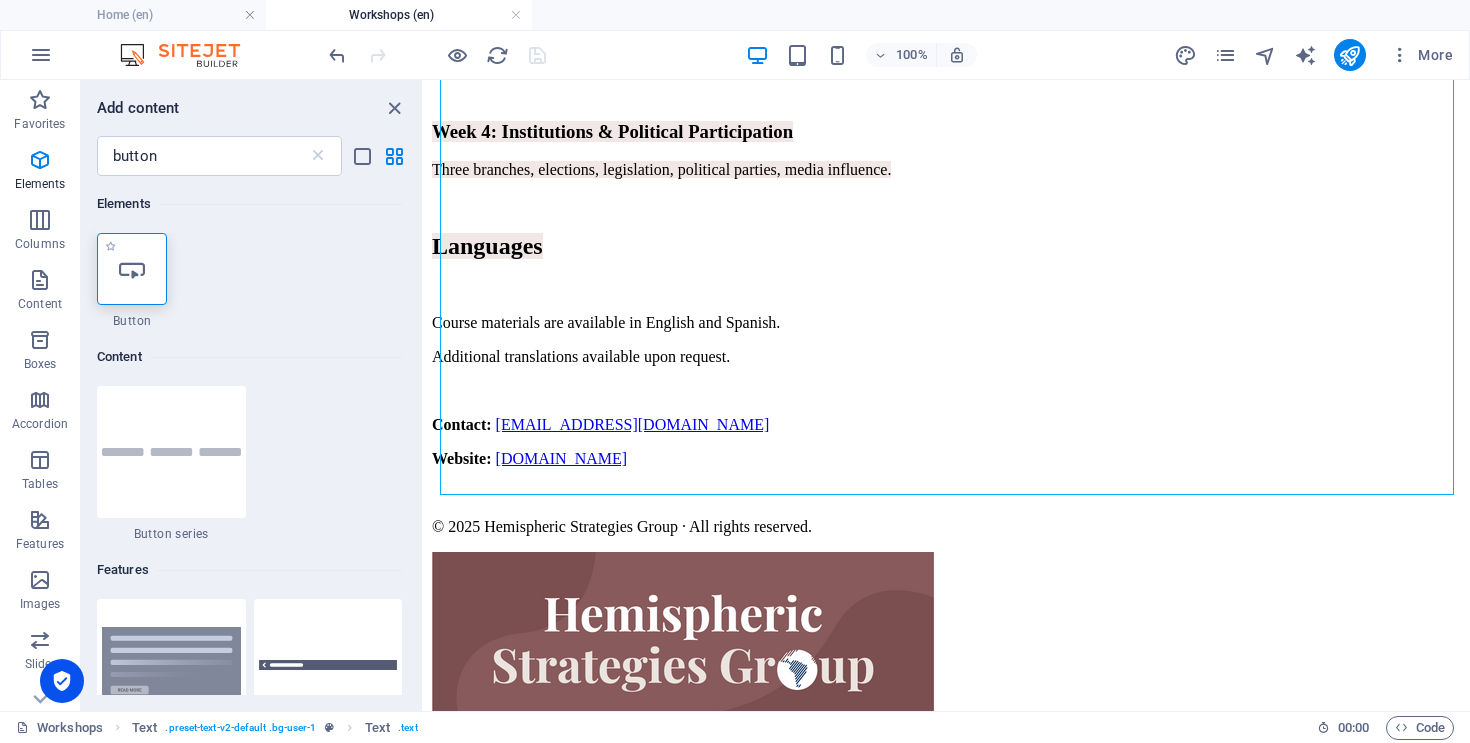 click at bounding box center (132, 269) 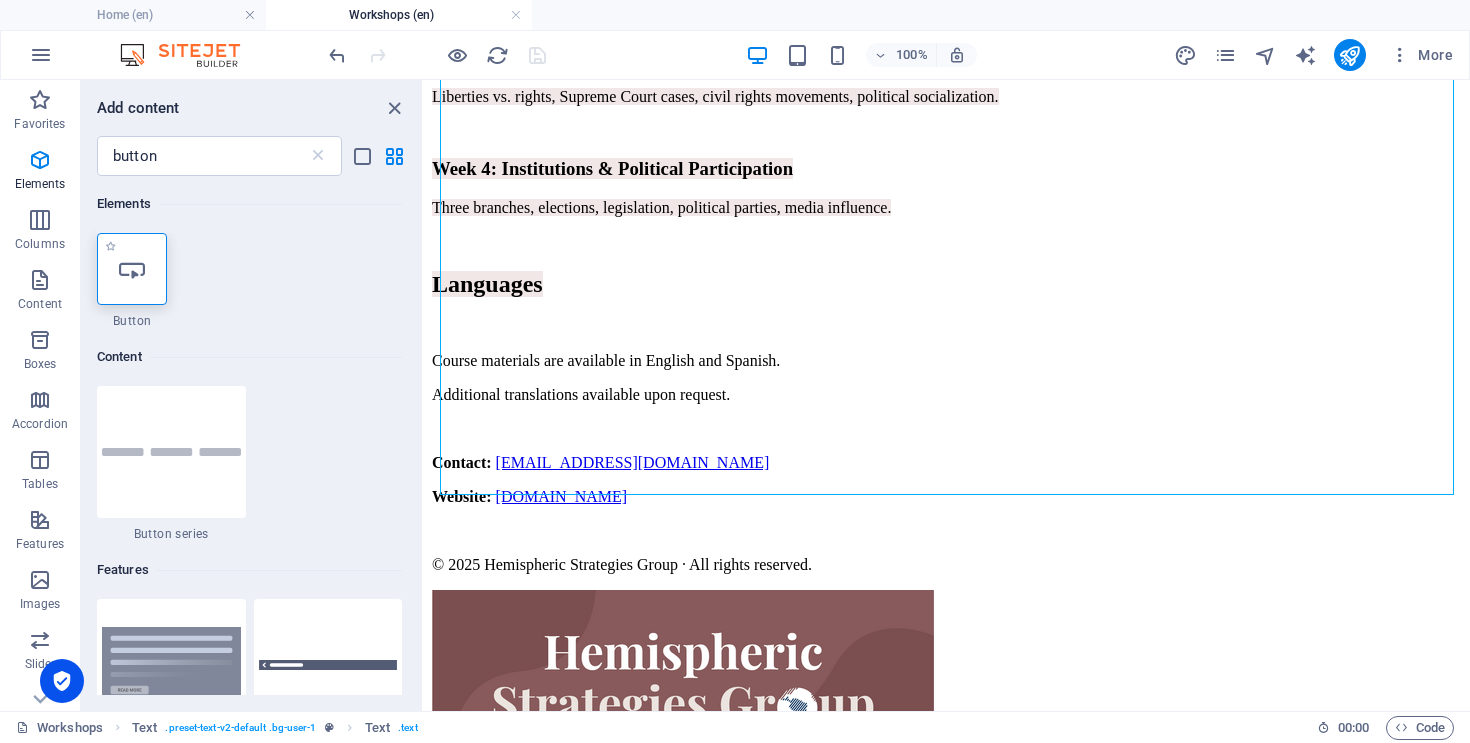 scroll, scrollTop: 269, scrollLeft: 0, axis: vertical 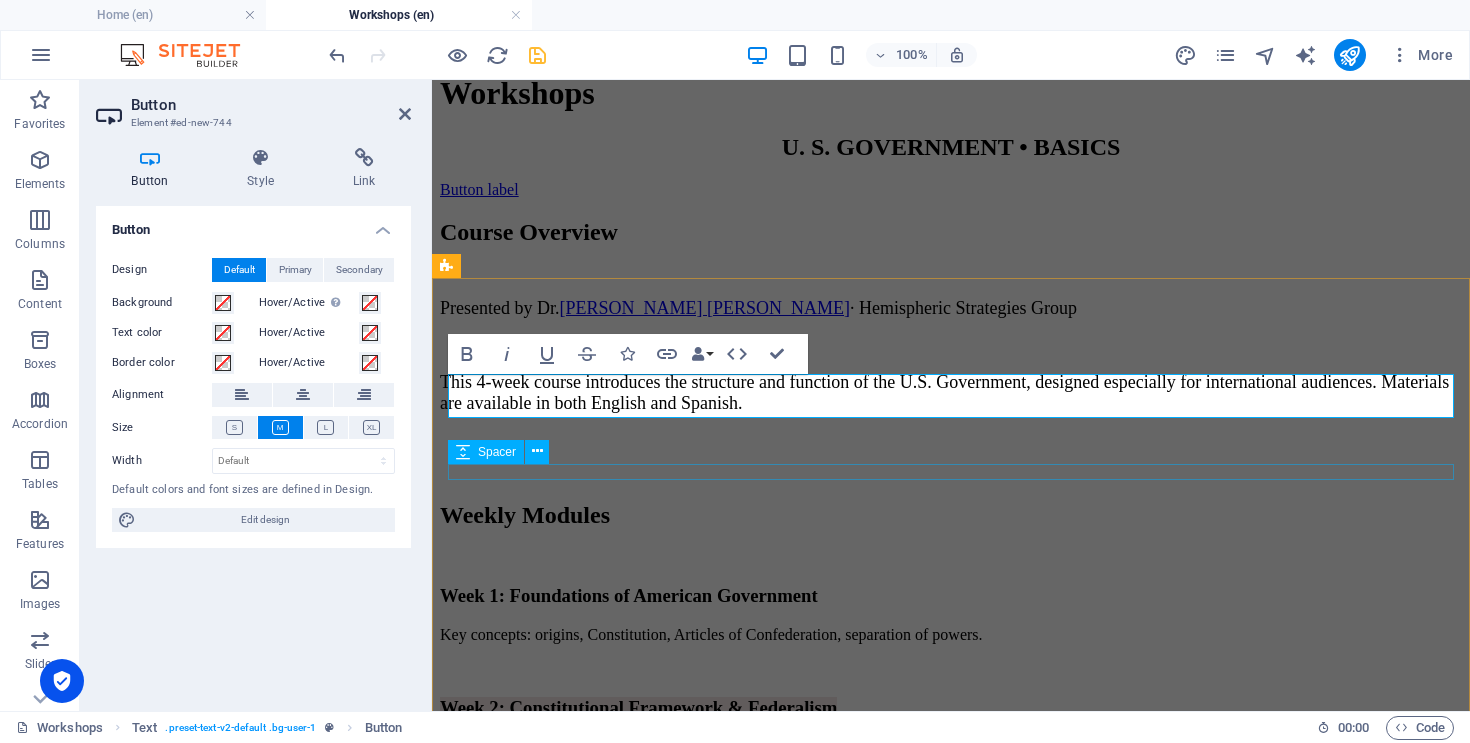 type 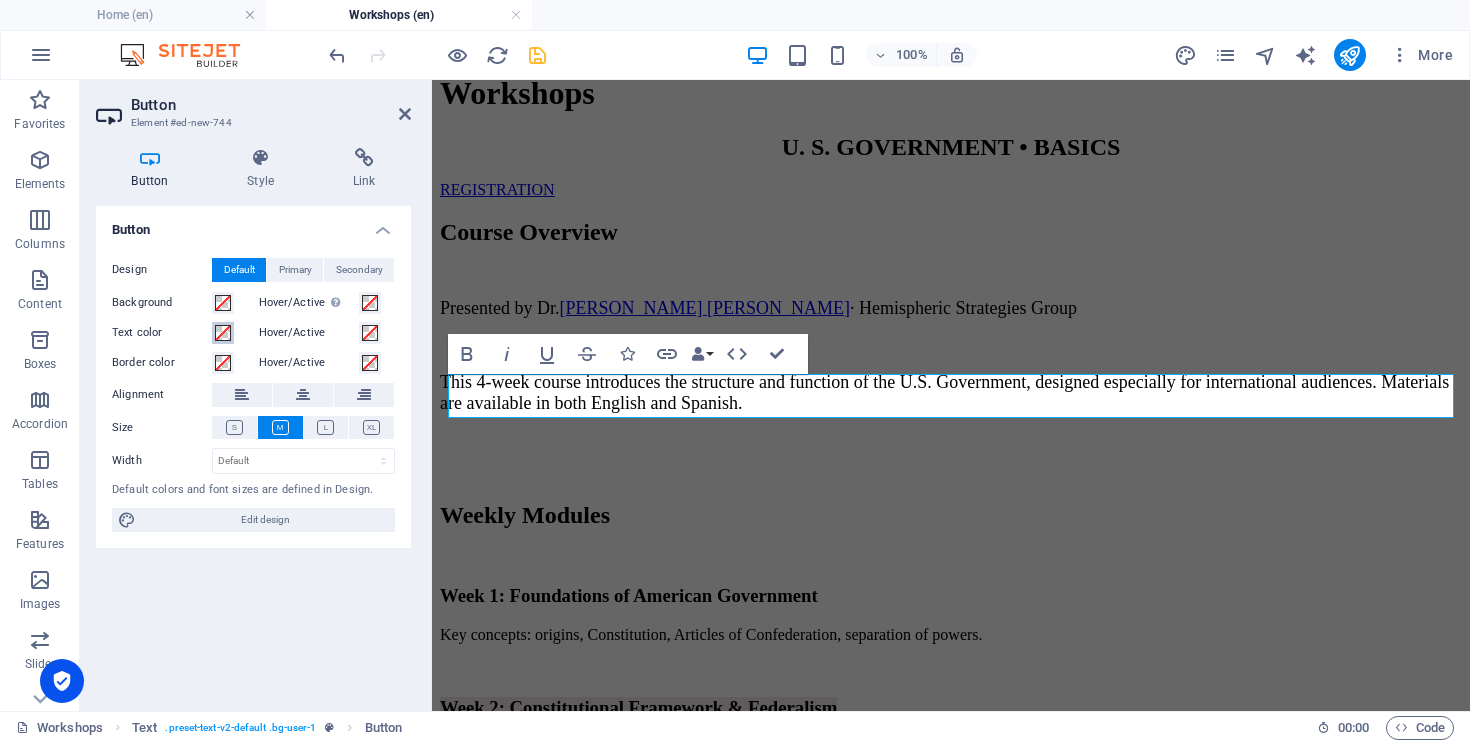 click at bounding box center (223, 333) 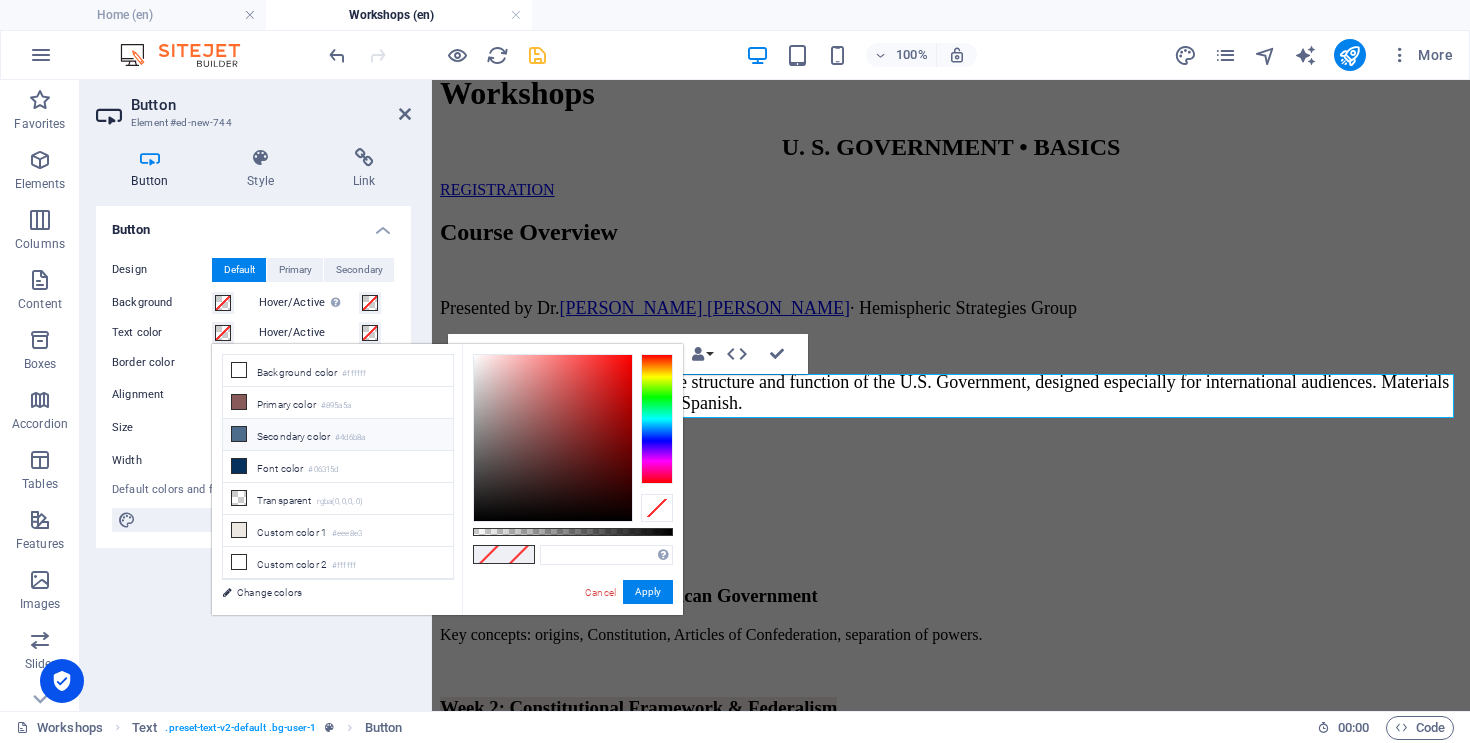 click at bounding box center (239, 434) 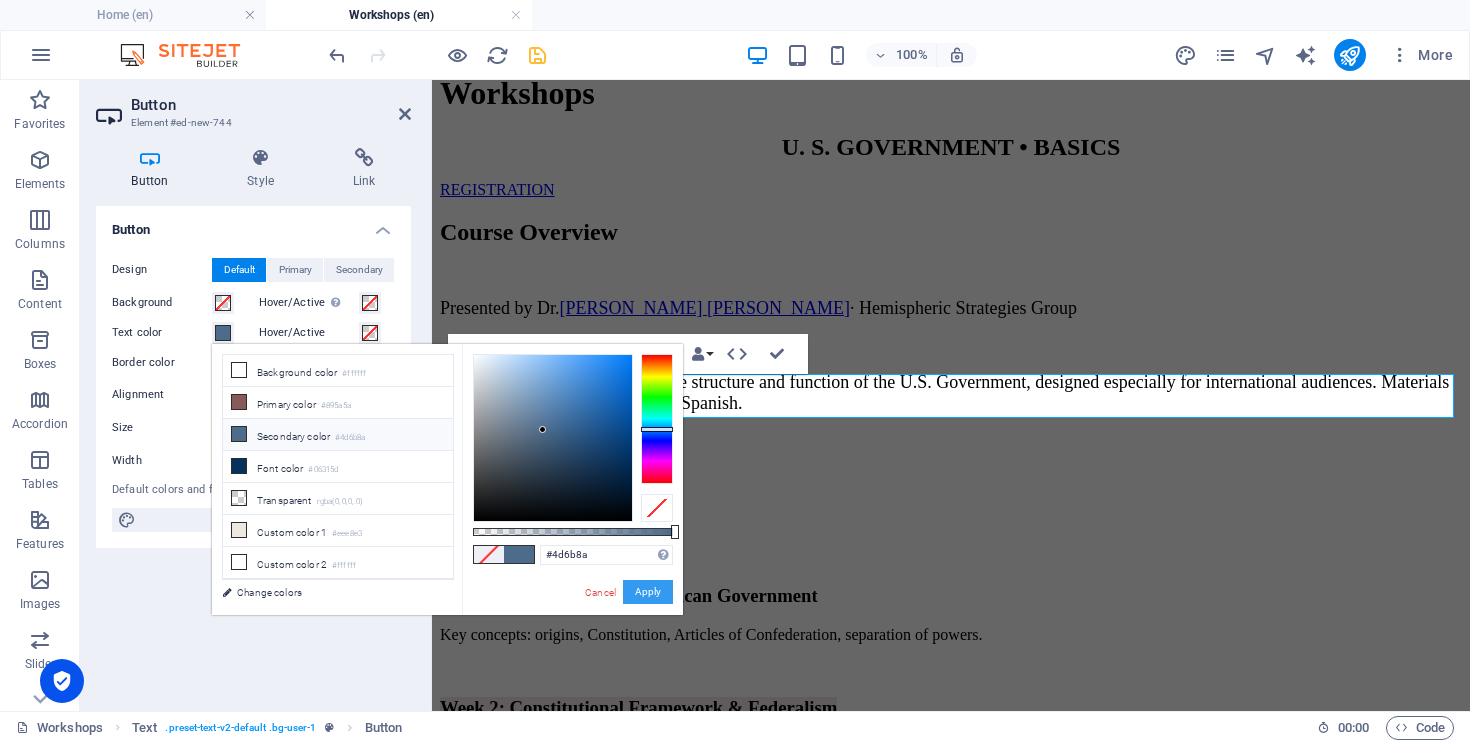 click on "Apply" at bounding box center (648, 592) 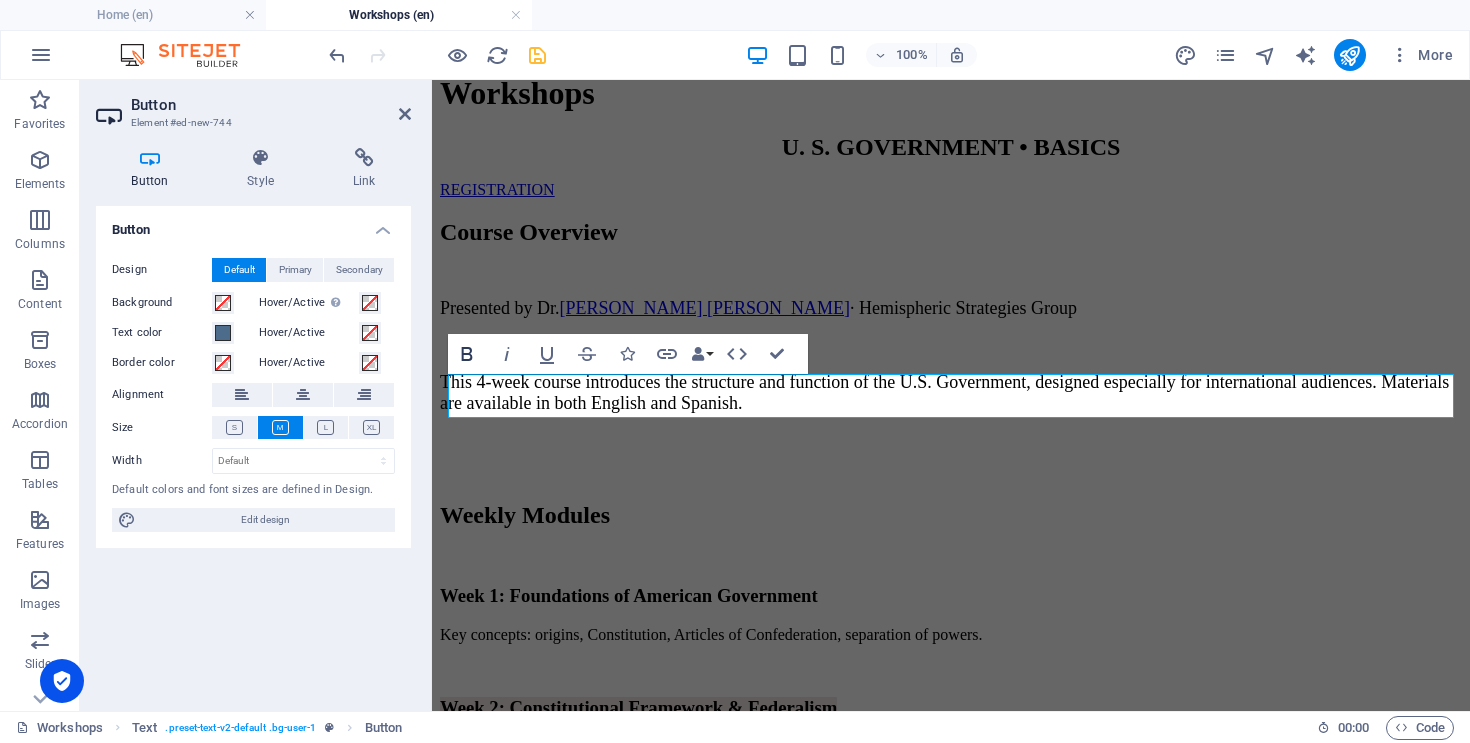 click 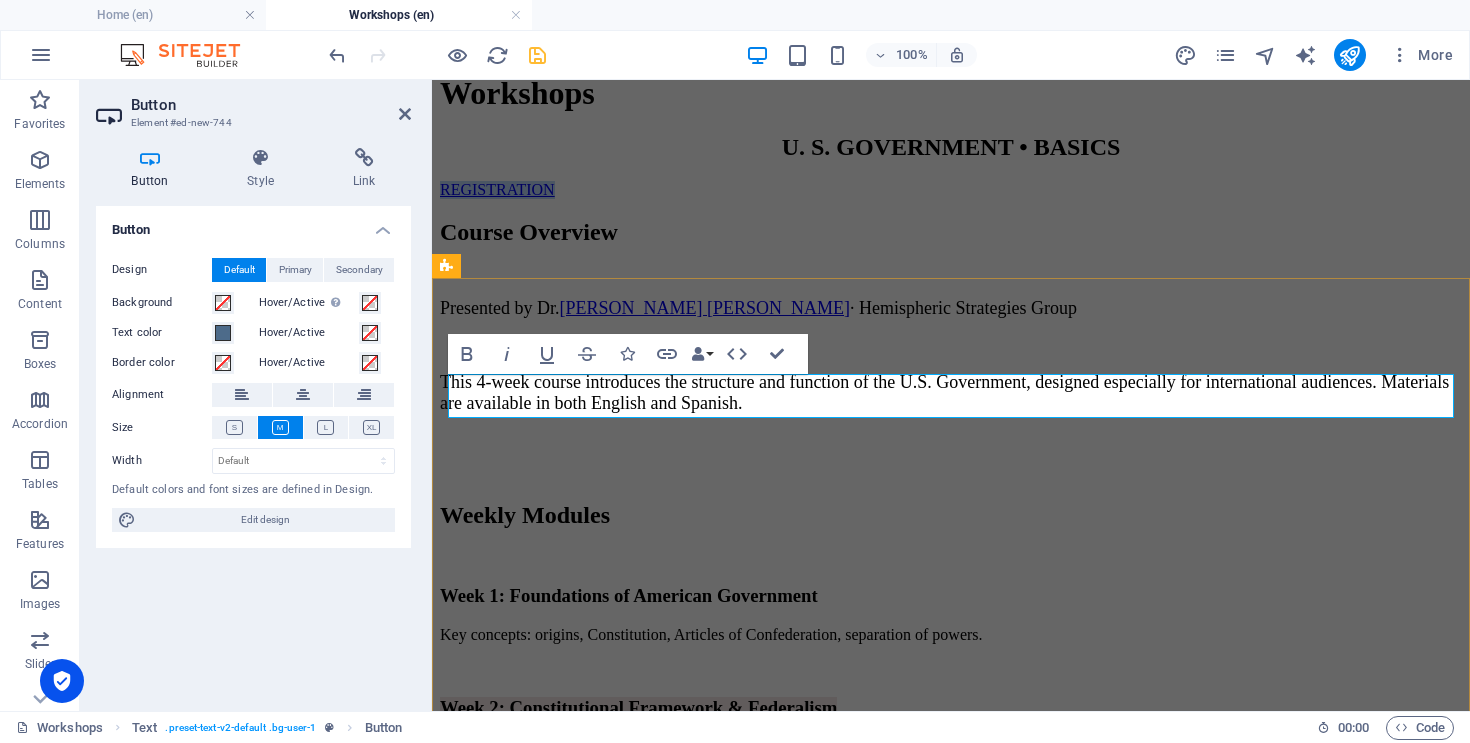 drag, startPoint x: 630, startPoint y: 399, endPoint x: 454, endPoint y: 395, distance: 176.04546 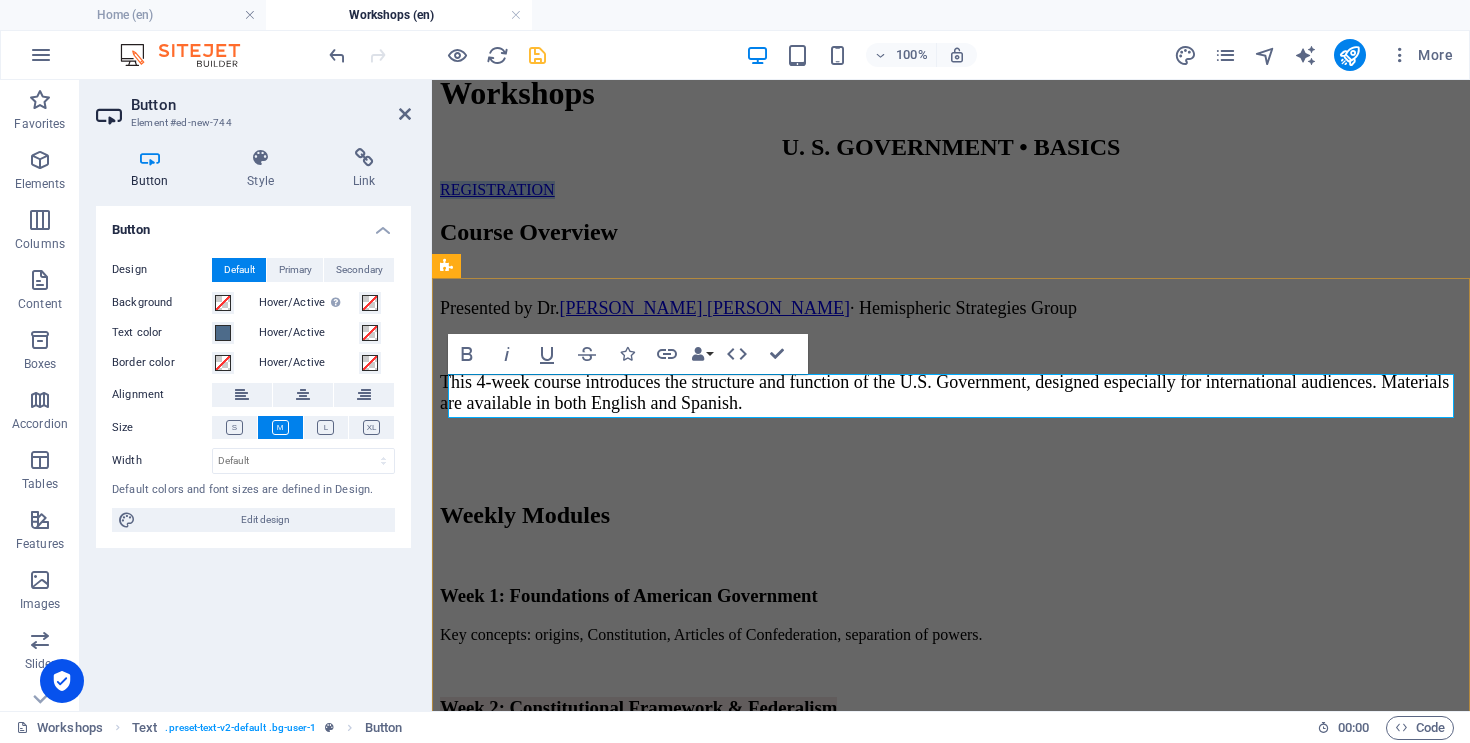 click on "REGISTRATION ​" at bounding box center (951, 190) 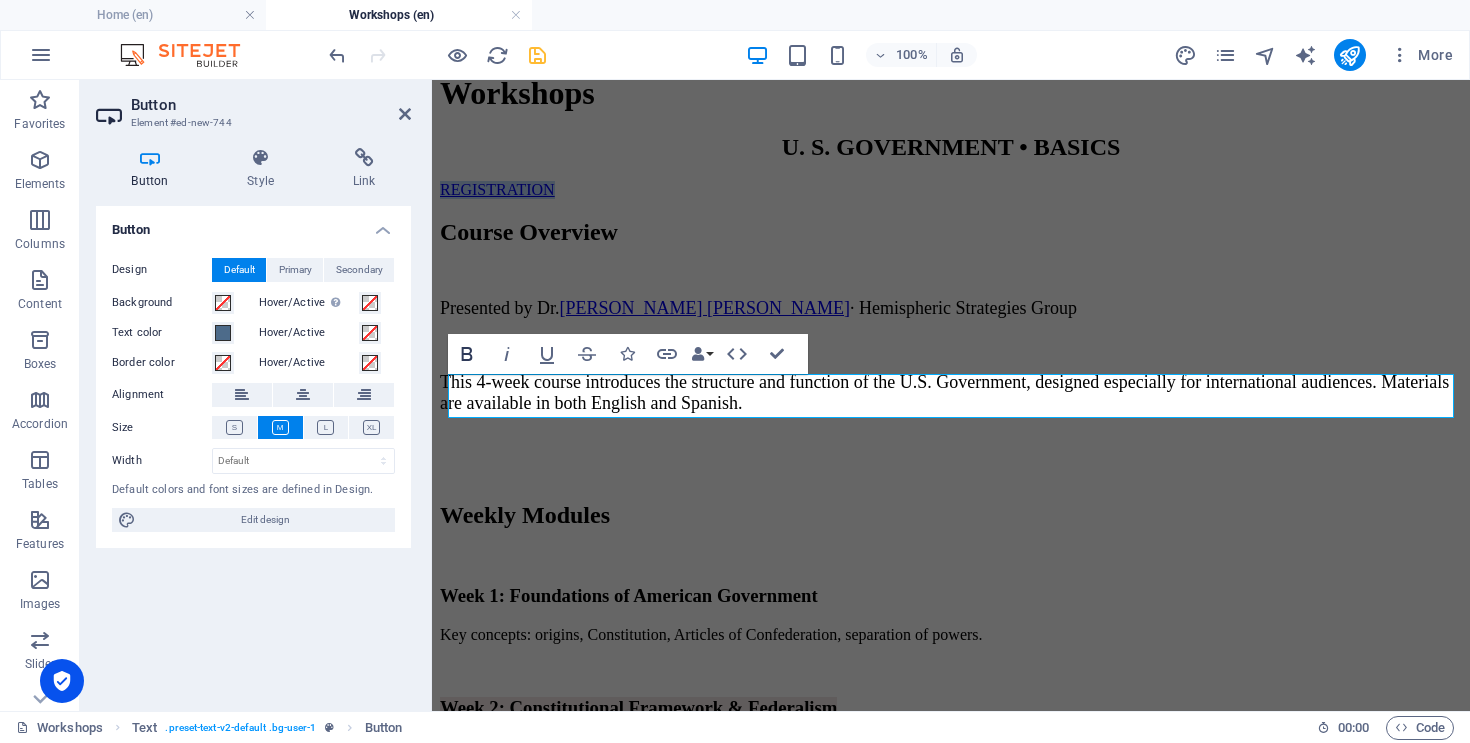 click 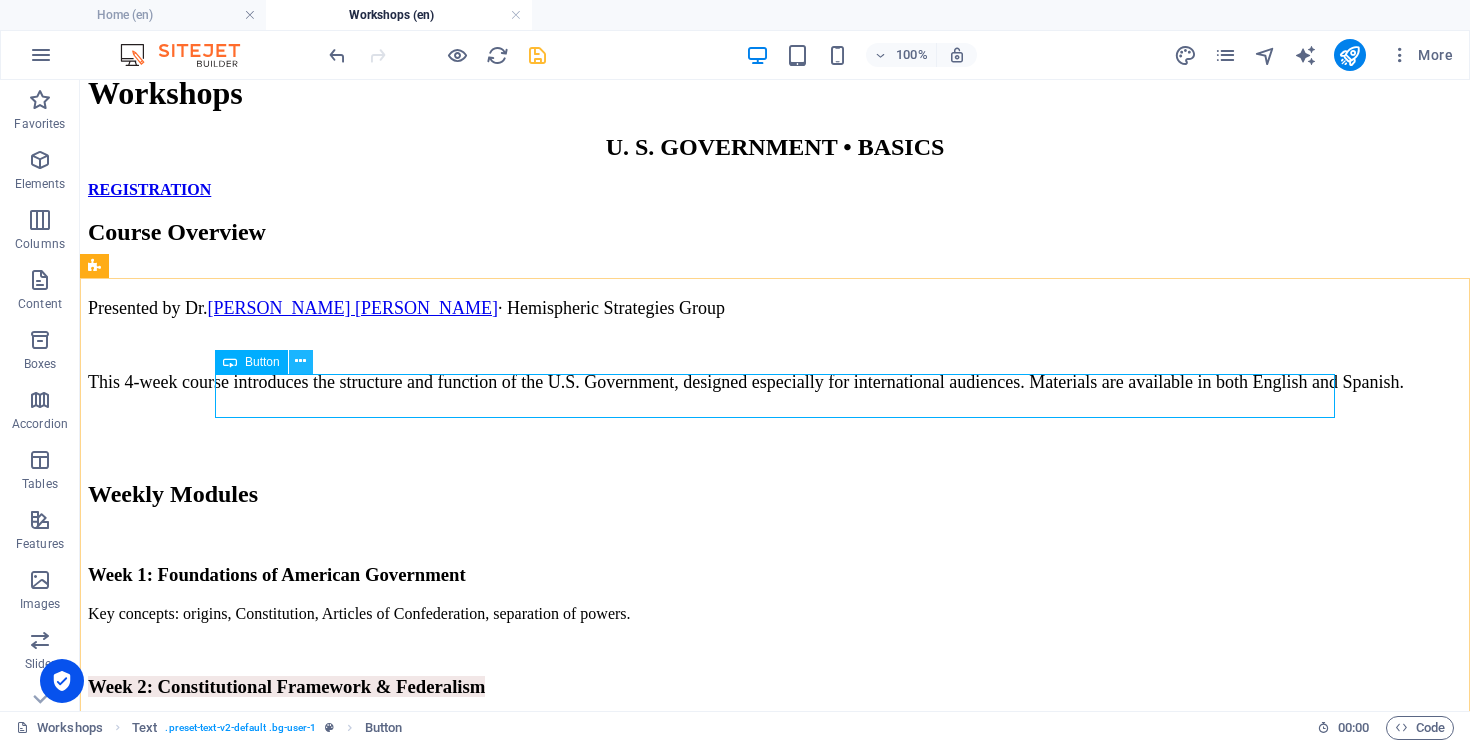 click at bounding box center (300, 361) 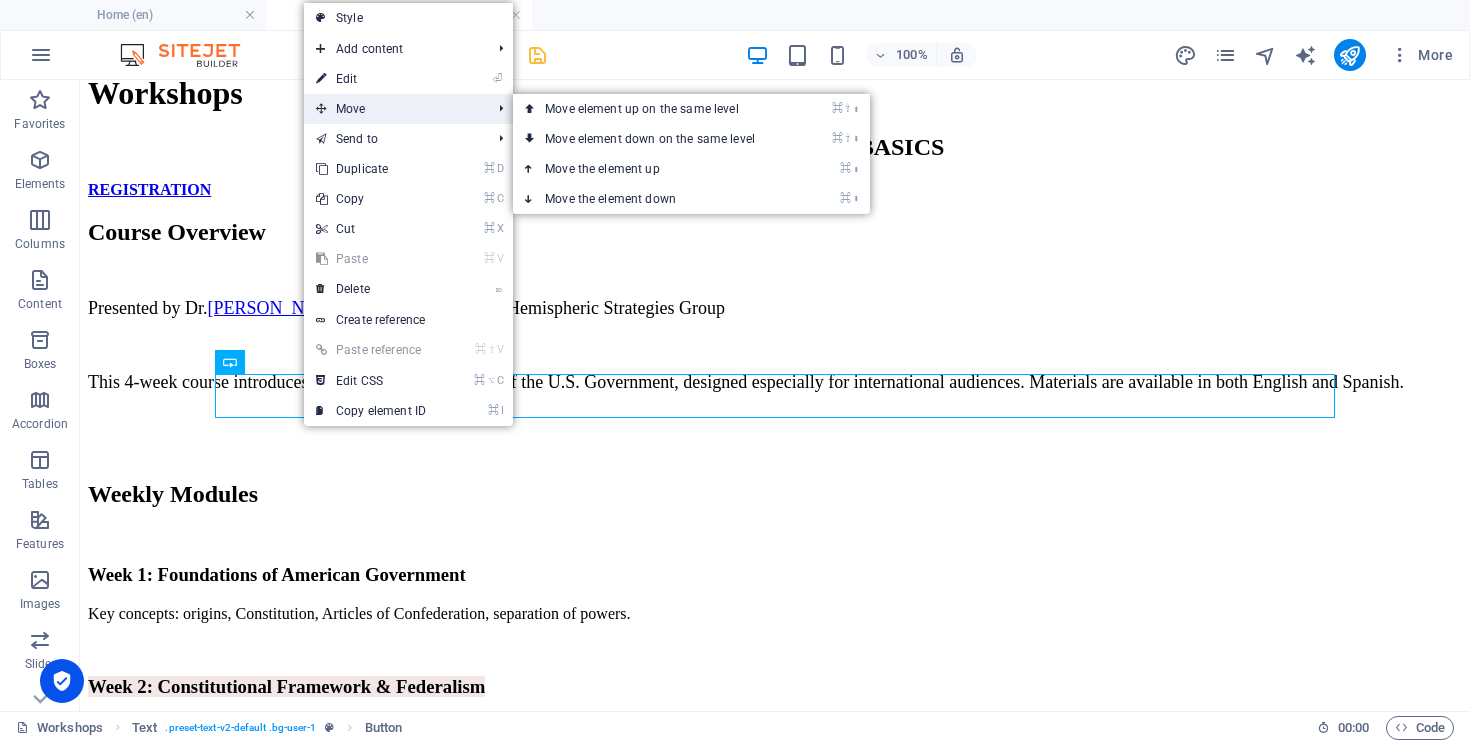 click on "Move" at bounding box center (393, 109) 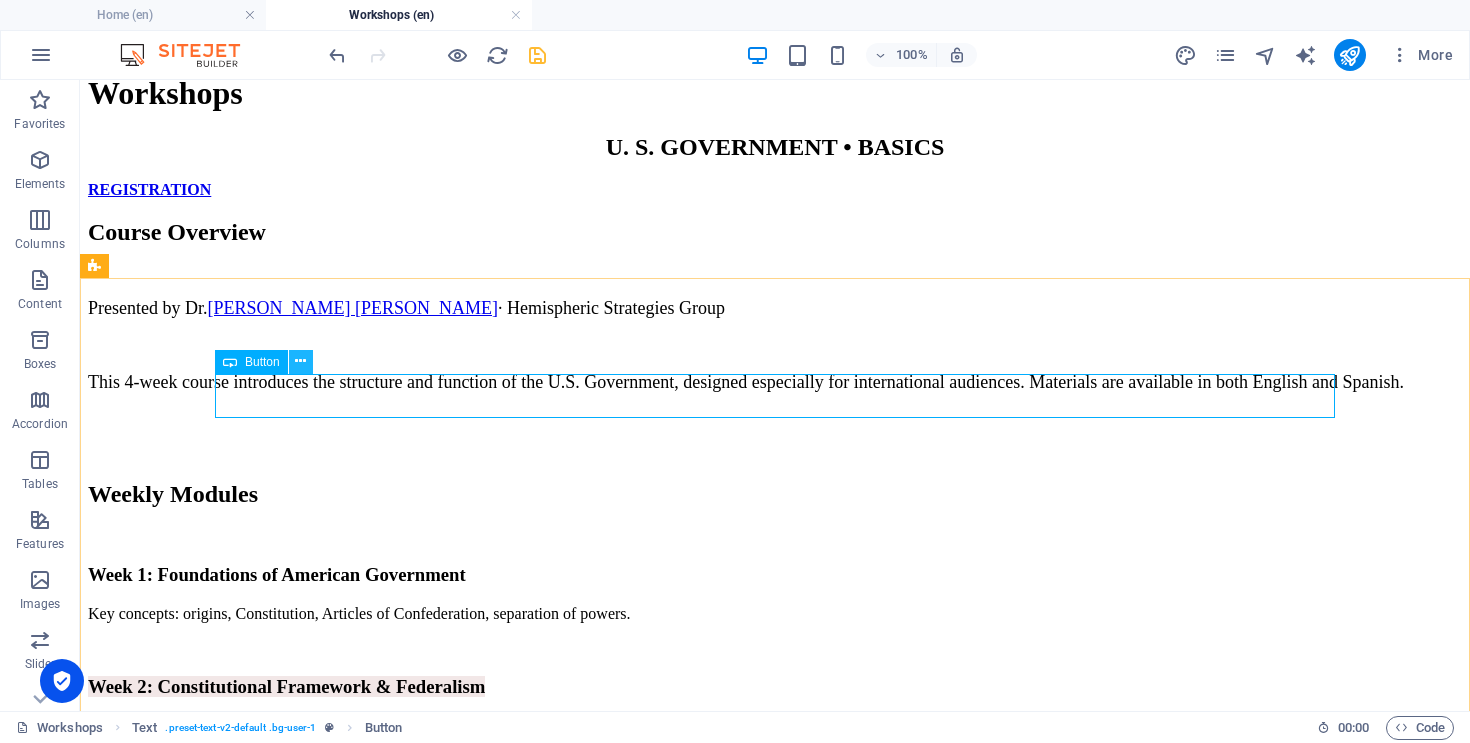 click at bounding box center (300, 361) 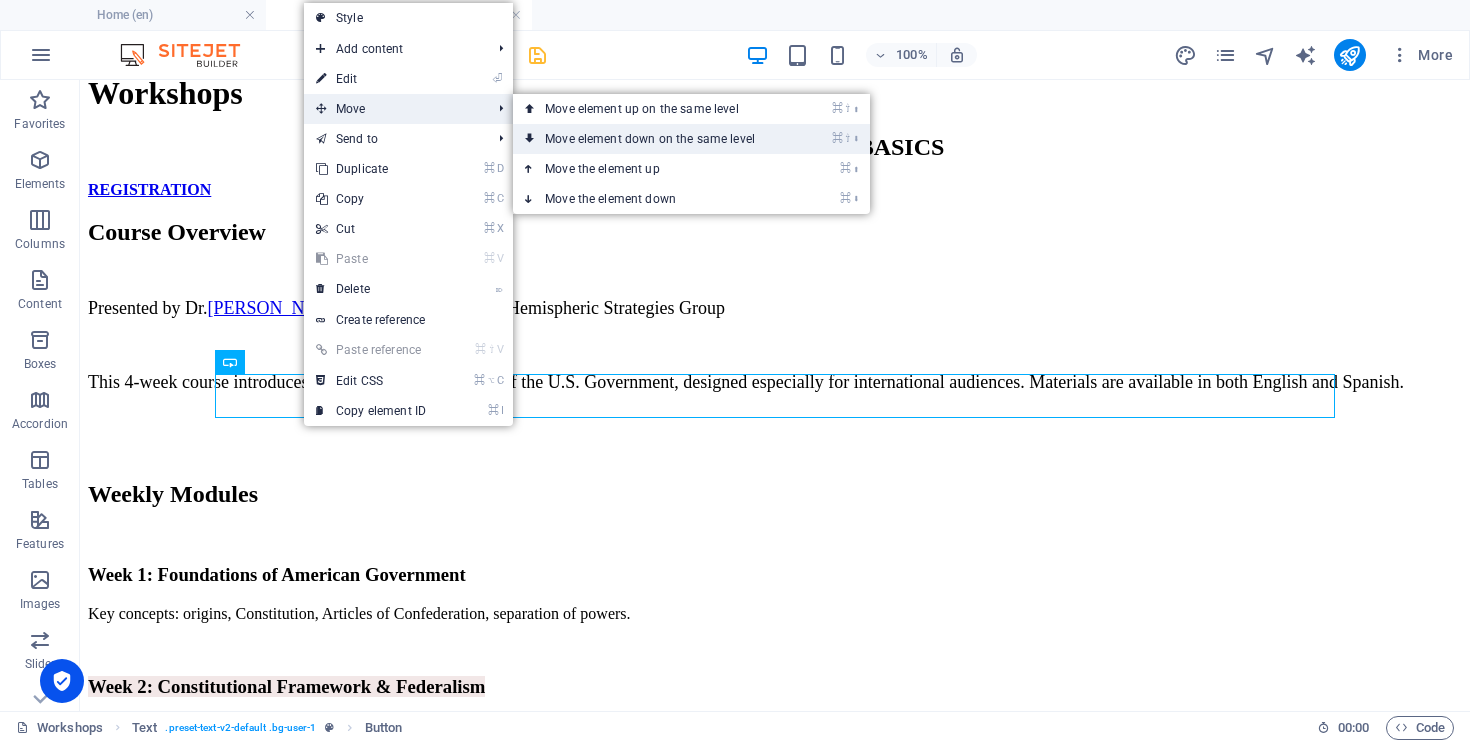 click on "⌘ ⇧ ⬇  Move element down on the same level" at bounding box center (654, 139) 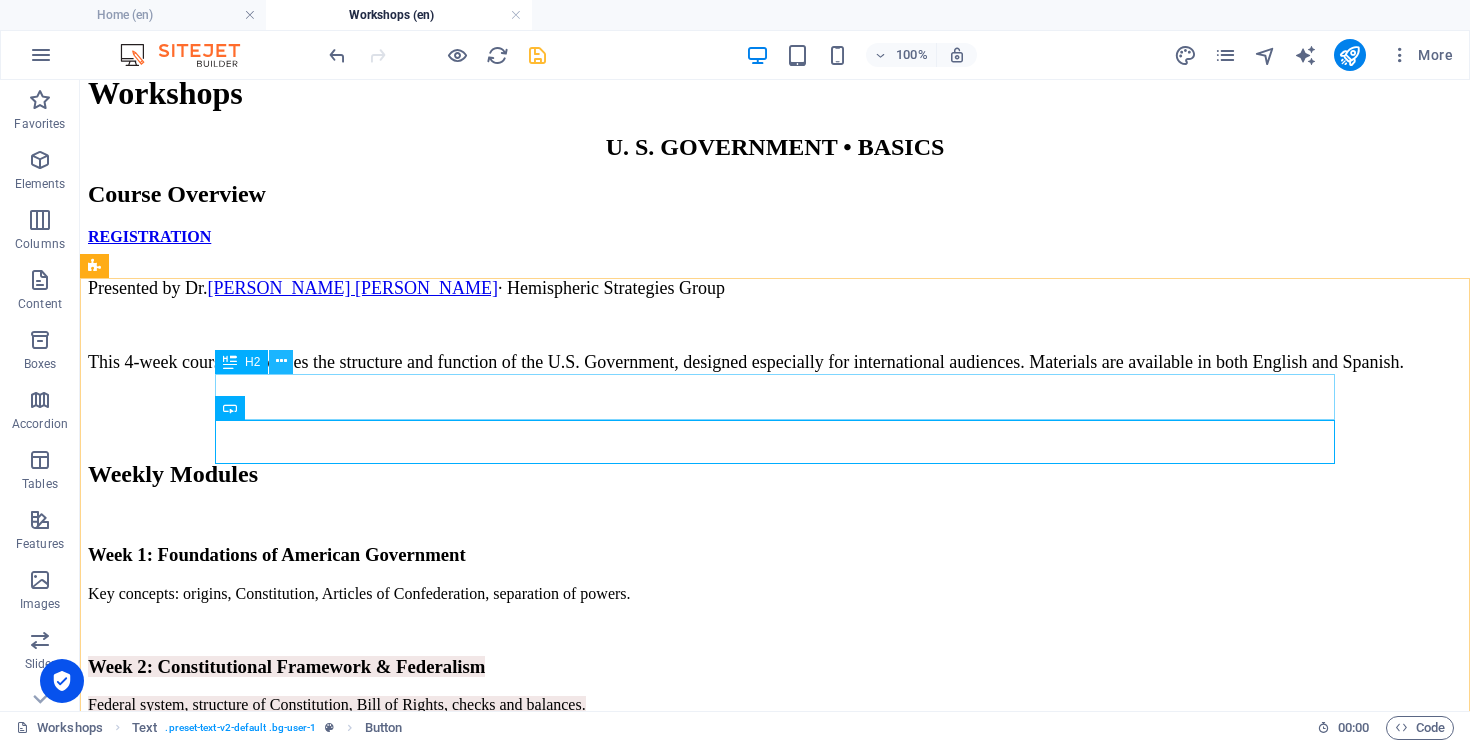 click at bounding box center [281, 361] 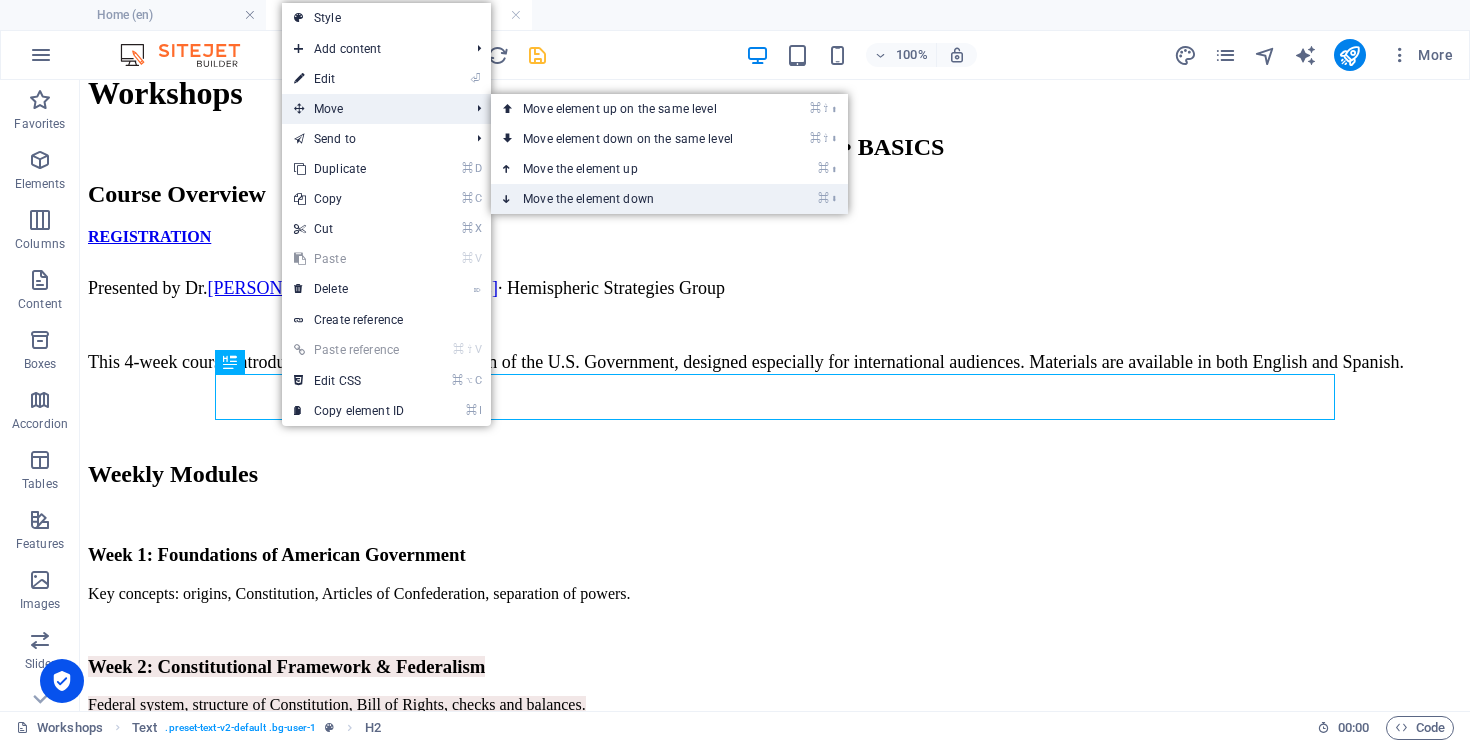 click on "⌘ ⬇  Move the element down" at bounding box center (632, 199) 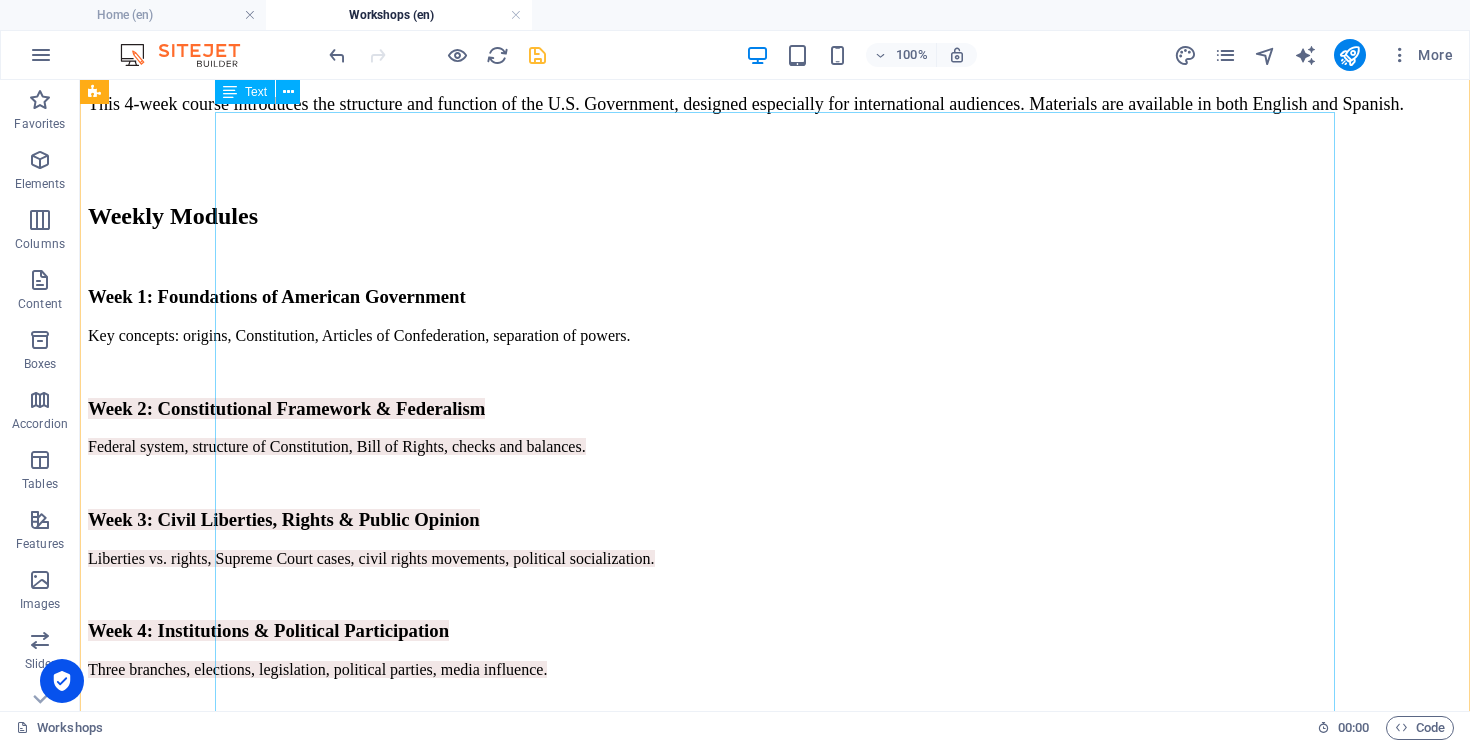 scroll, scrollTop: 540, scrollLeft: 0, axis: vertical 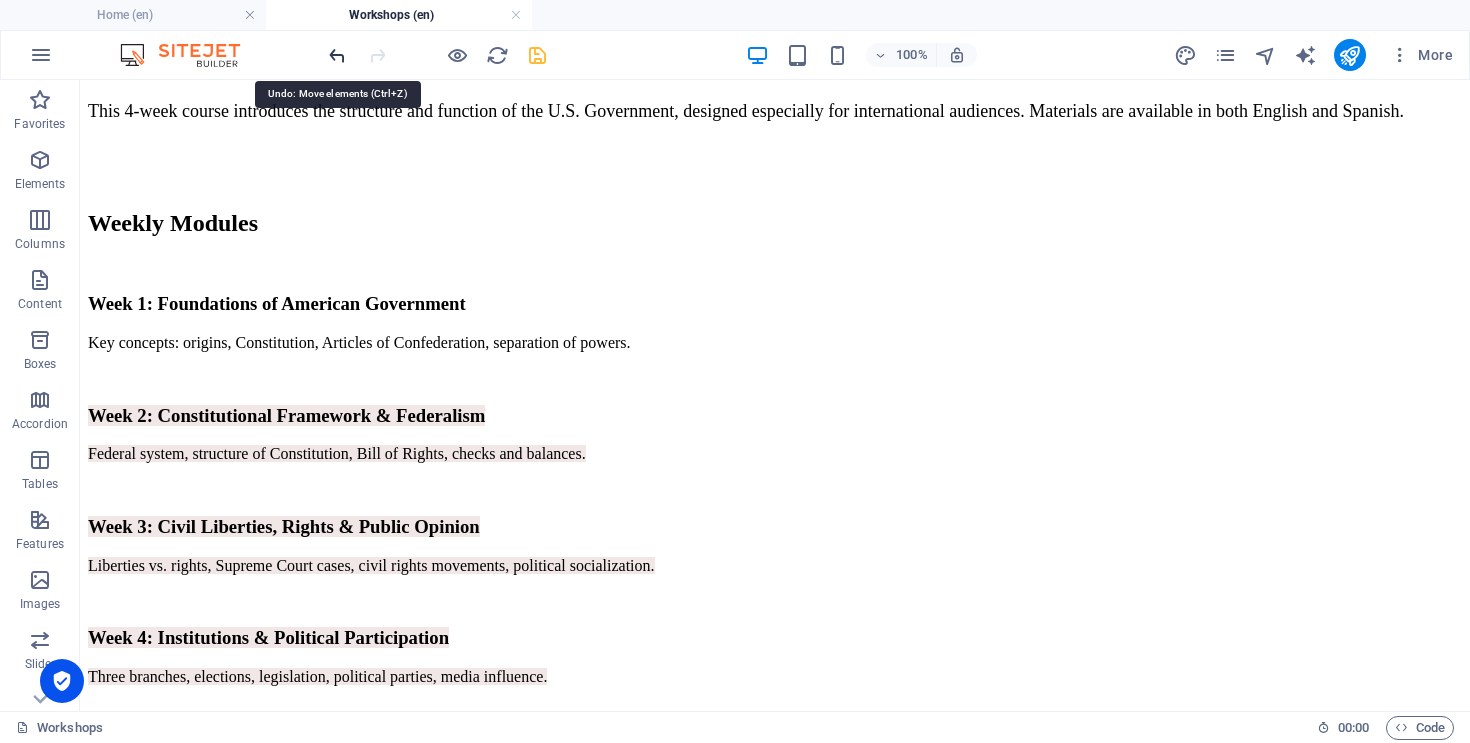 click at bounding box center (337, 55) 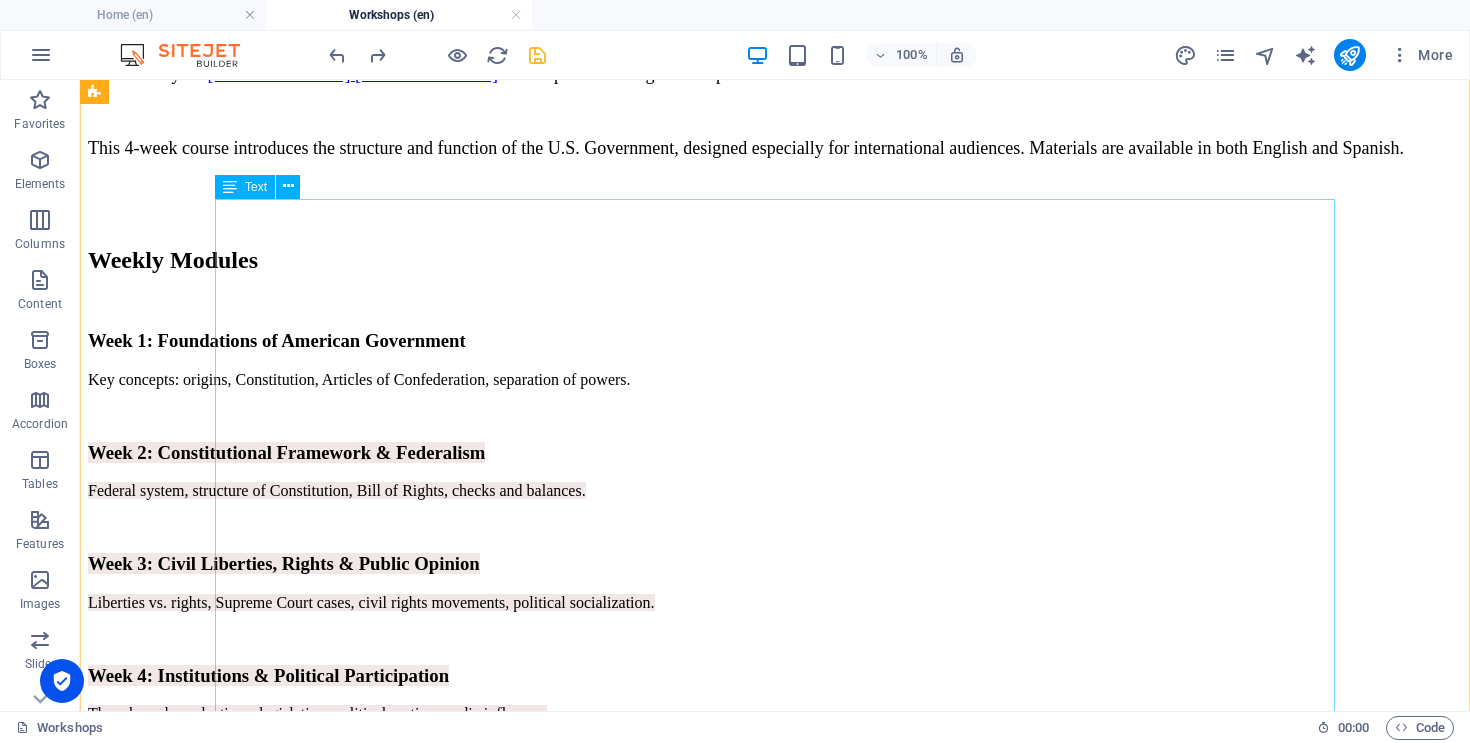scroll, scrollTop: 387, scrollLeft: 0, axis: vertical 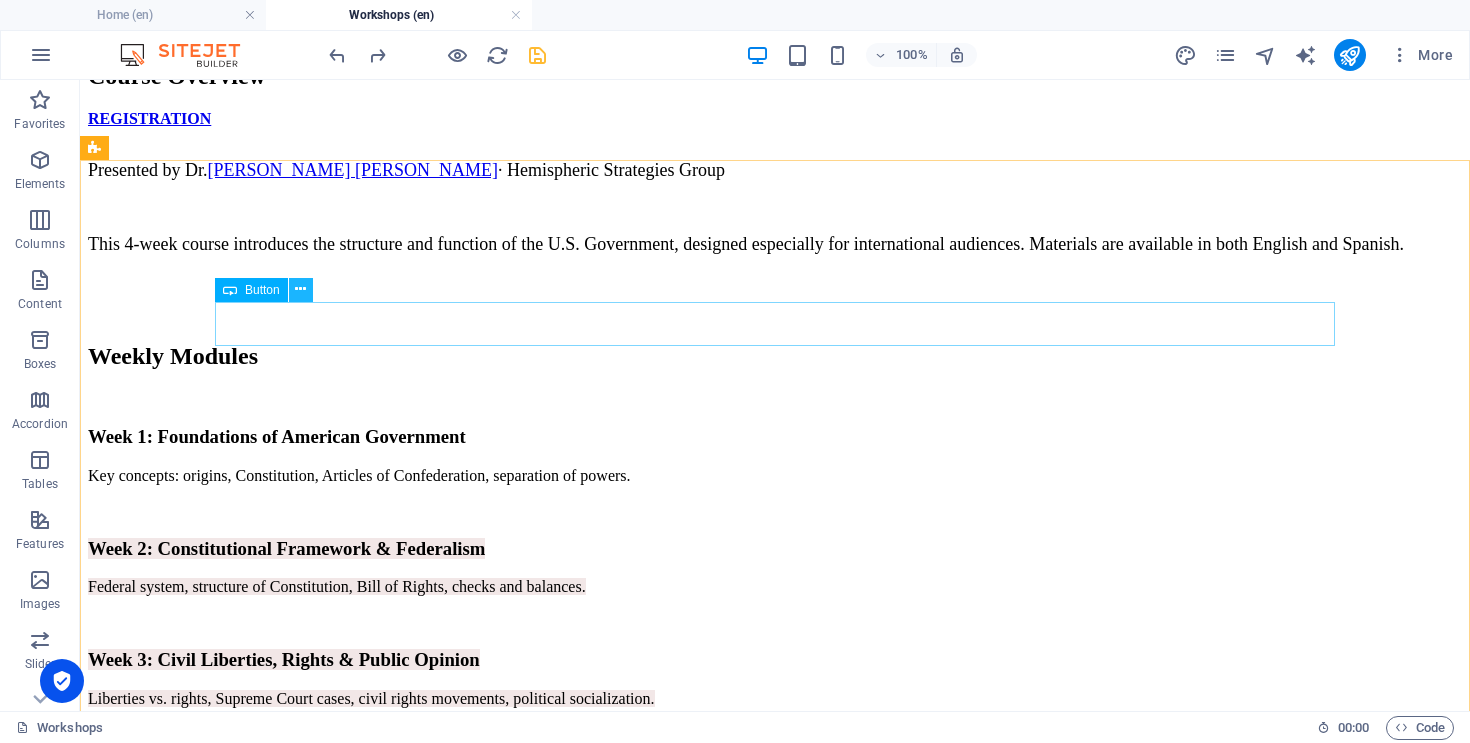 click at bounding box center [300, 289] 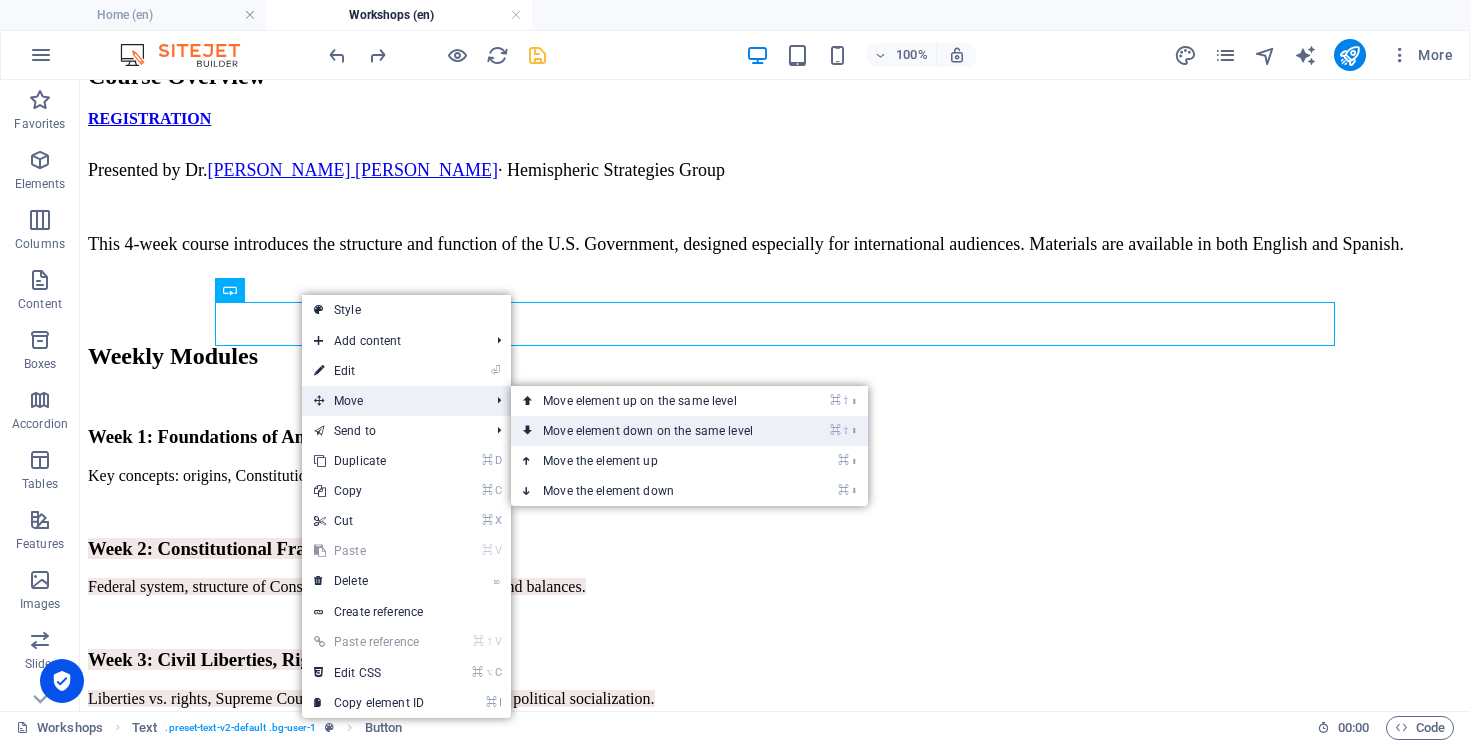click on "⌘ ⇧ ⬇  Move element down on the same level" at bounding box center [652, 431] 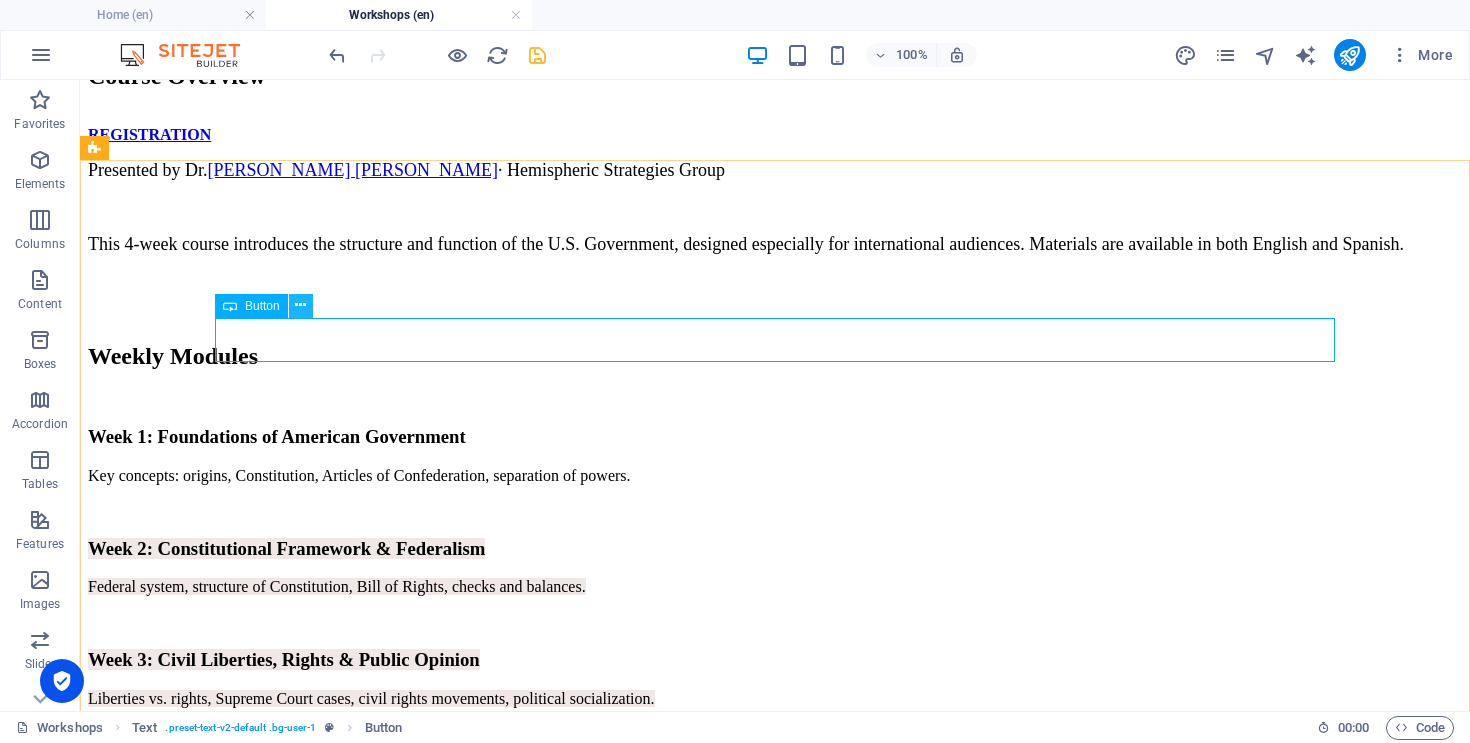 click at bounding box center [300, 305] 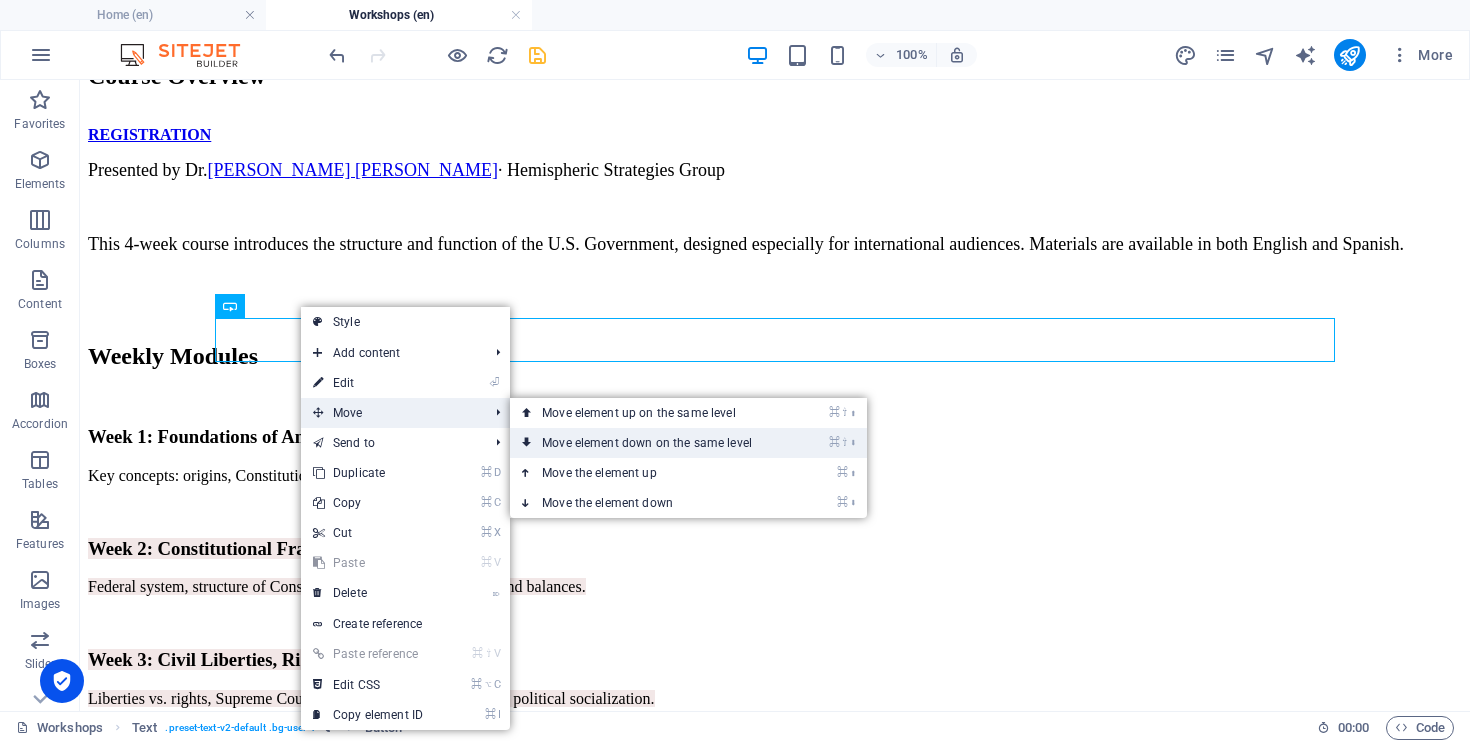 click on "⌘ ⇧ ⬇  Move element down on the same level" at bounding box center (651, 443) 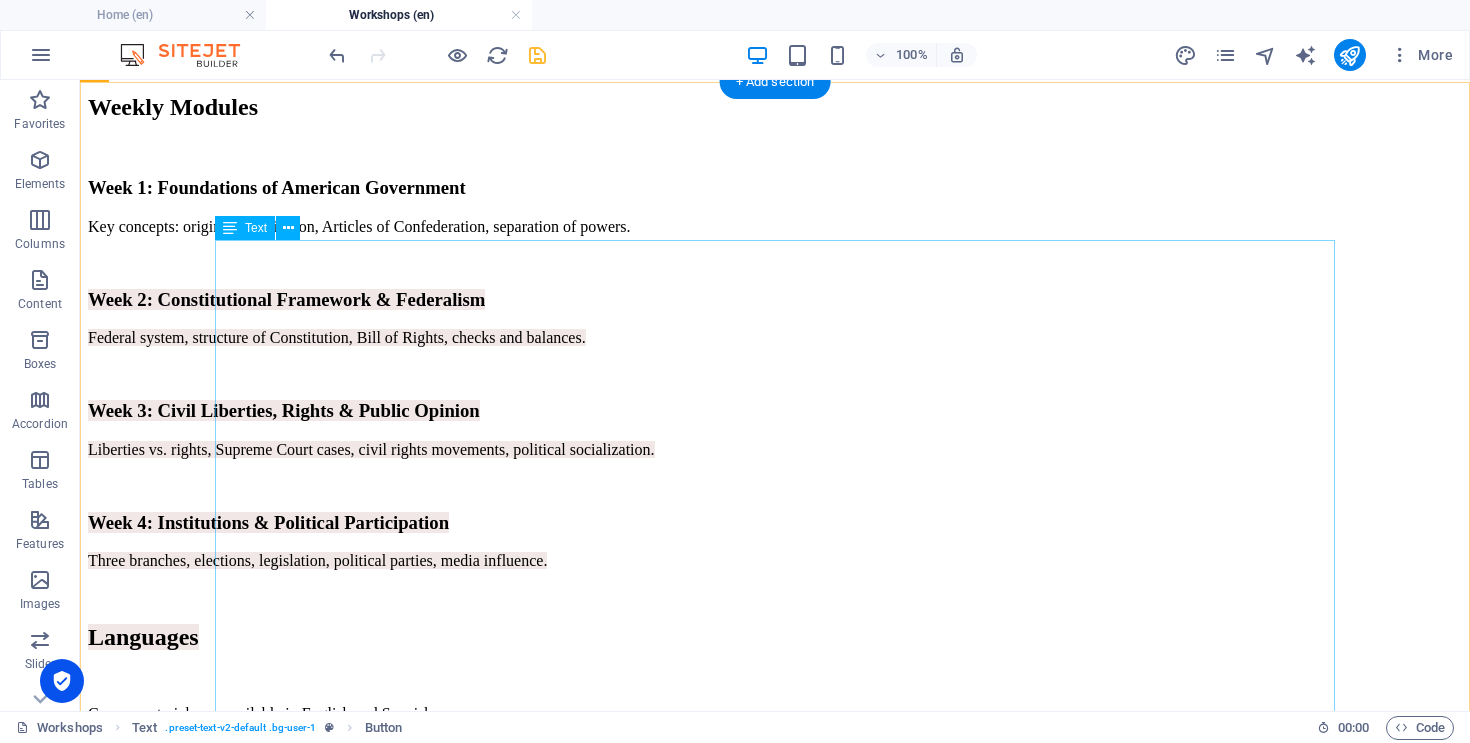 scroll, scrollTop: 1151, scrollLeft: 0, axis: vertical 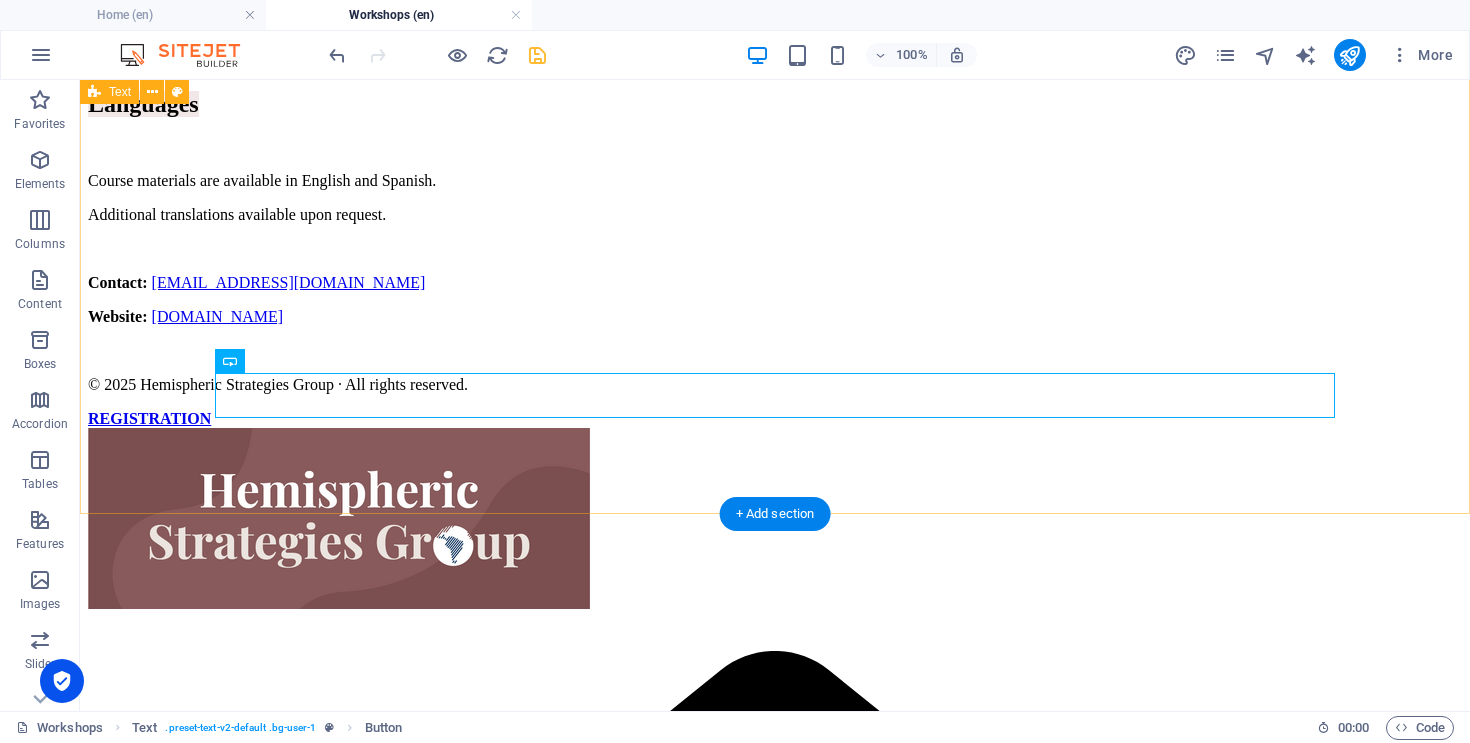 click on "Course Overview Presented by [PERSON_NAME] [PERSON_NAME]  · Hemispheric Strategies Group This 4-week course introduces the structure and function of the U.S. Government, designed especially for international audiences. Materials are available in both English and Spanish. Weekly Modules Week 1: Foundations of American Government Key concepts: origins, Constitution, Articles of Confederation, separation of powers. Week 2: Constitutional Framework & Federalism Federal system, structure of Constitution, Bill of Rights, checks and balances. Week 3: Civil Liberties, Rights & Public Opinion Liberties vs. rights, Supreme Court cases, civil rights movements, political socialization. Week 4: Institutions & Political Participation Three branches, elections, legislation, political parties, media influence. Languages Course materials are available in English and Spanish.  Additional translations available upon request. Contact:   [EMAIL_ADDRESS][DOMAIN_NAME] Website:   [DOMAIN_NAME] REGISTRATION" at bounding box center [775, -137] 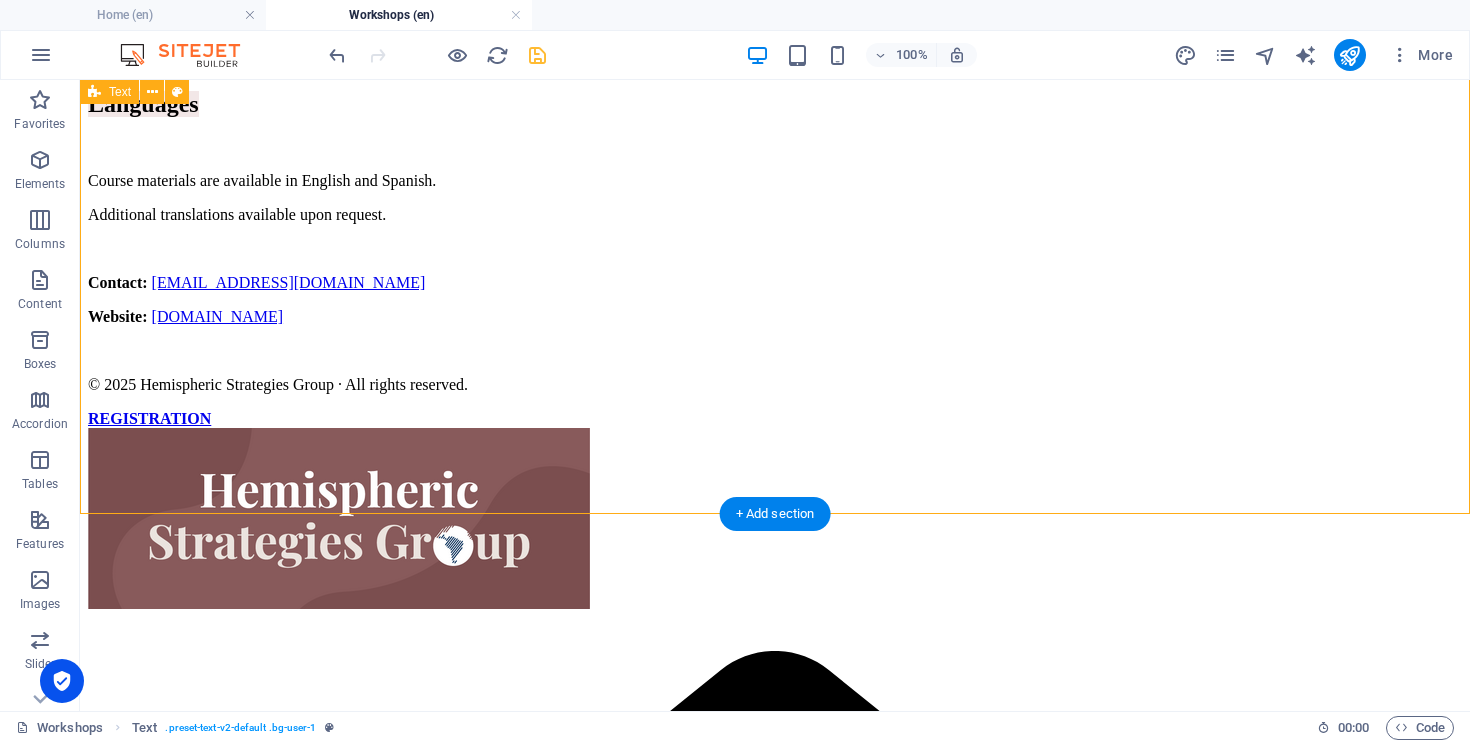 click on "Course Overview Presented by [PERSON_NAME] [PERSON_NAME]  · Hemispheric Strategies Group This 4-week course introduces the structure and function of the U.S. Government, designed especially for international audiences. Materials are available in both English and Spanish. Weekly Modules Week 1: Foundations of American Government Key concepts: origins, Constitution, Articles of Confederation, separation of powers. Week 2: Constitutional Framework & Federalism Federal system, structure of Constitution, Bill of Rights, checks and balances. Week 3: Civil Liberties, Rights & Public Opinion Liberties vs. rights, Supreme Court cases, civil rights movements, political socialization. Week 4: Institutions & Political Participation Three branches, elections, legislation, political parties, media influence. Languages Course materials are available in English and Spanish.  Additional translations available upon request. Contact:   [EMAIL_ADDRESS][DOMAIN_NAME] Website:   [DOMAIN_NAME] REGISTRATION" at bounding box center [775, -137] 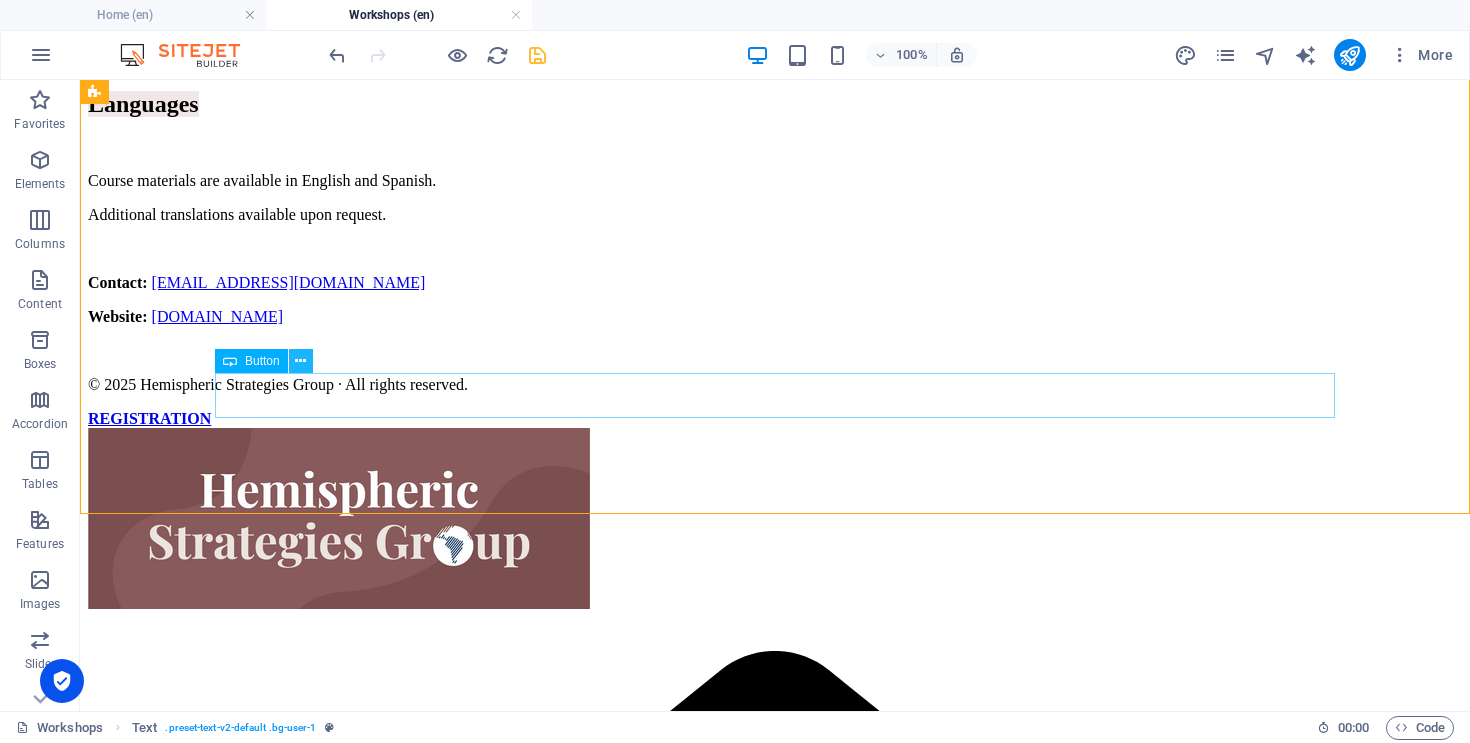 click at bounding box center (300, 361) 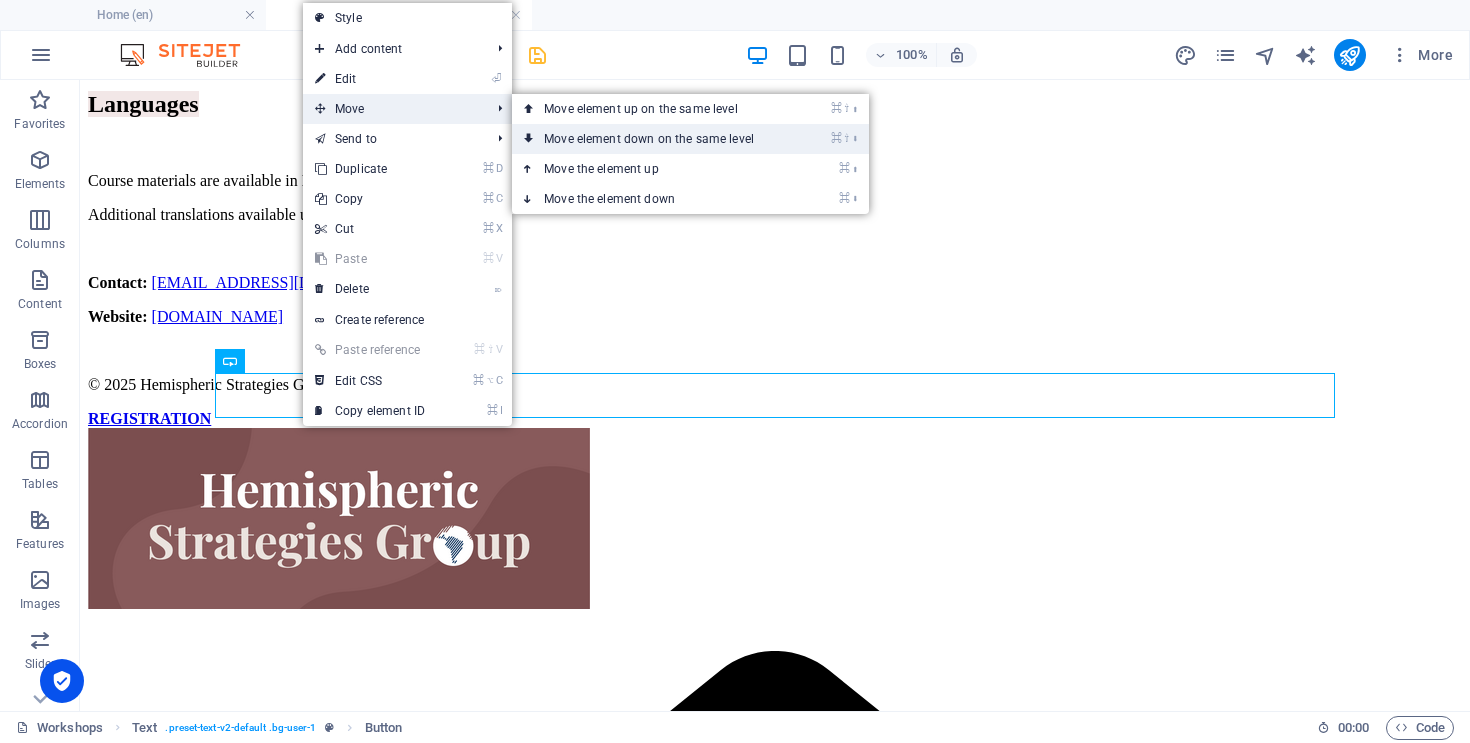 click on "⌘ ⇧ ⬇  Move element down on the same level" at bounding box center [653, 139] 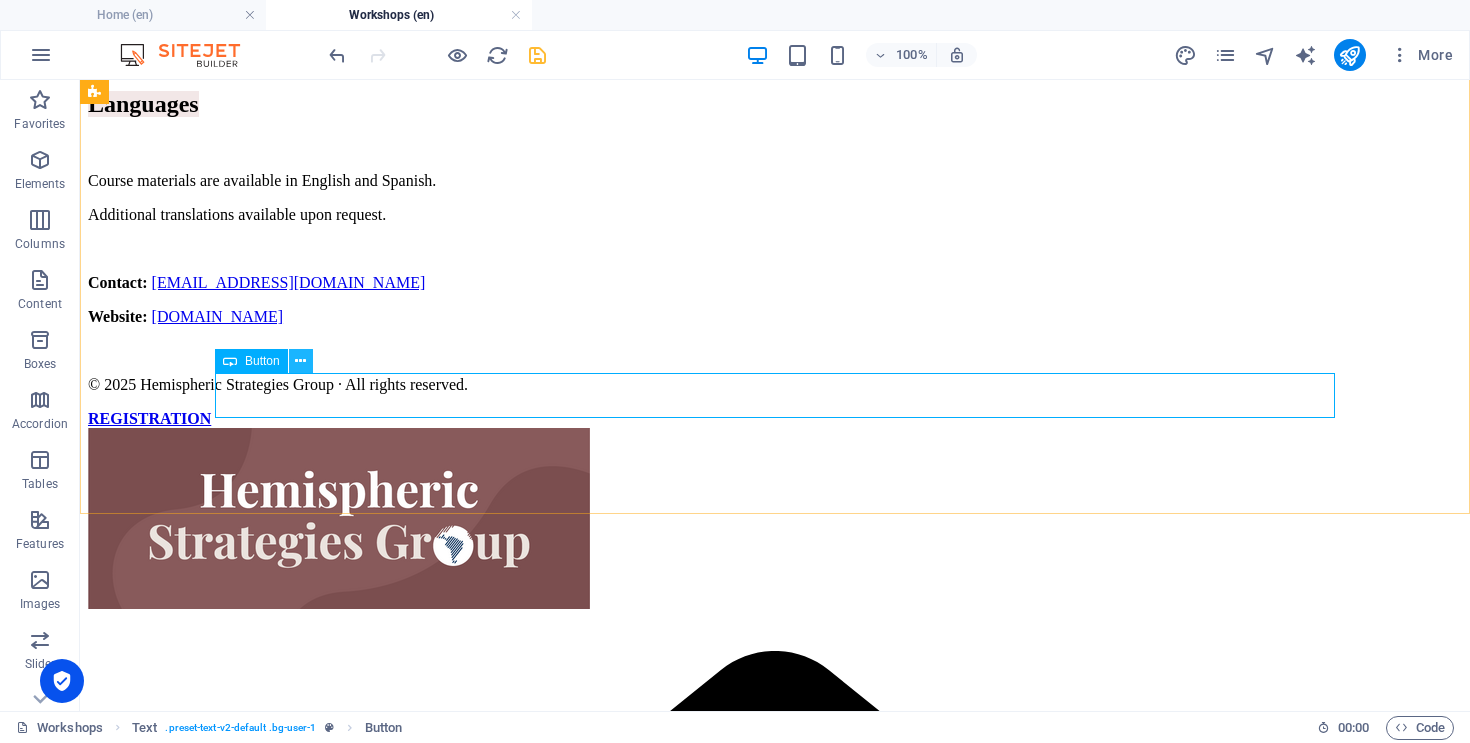 click at bounding box center (300, 361) 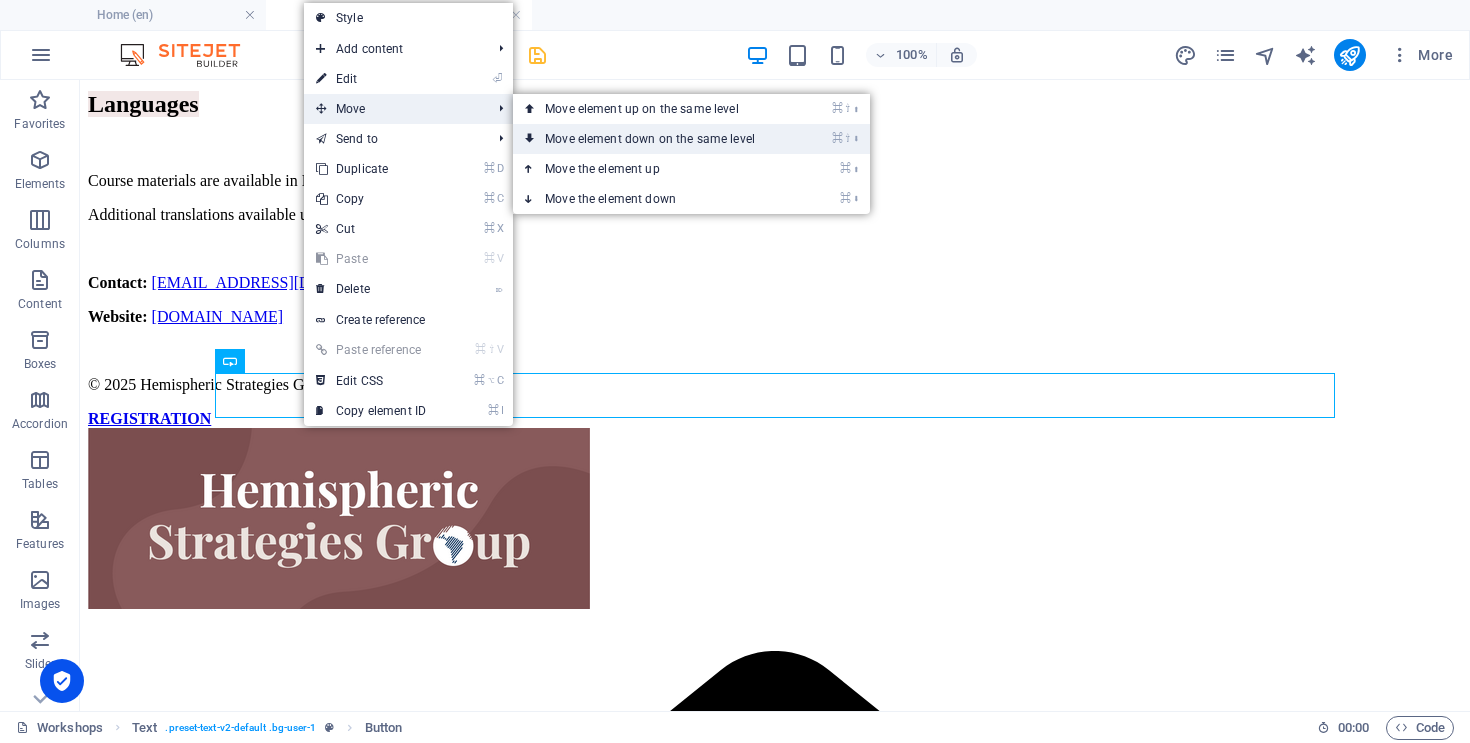 click on "⌘ ⇧ ⬇  Move element down on the same level" at bounding box center (654, 139) 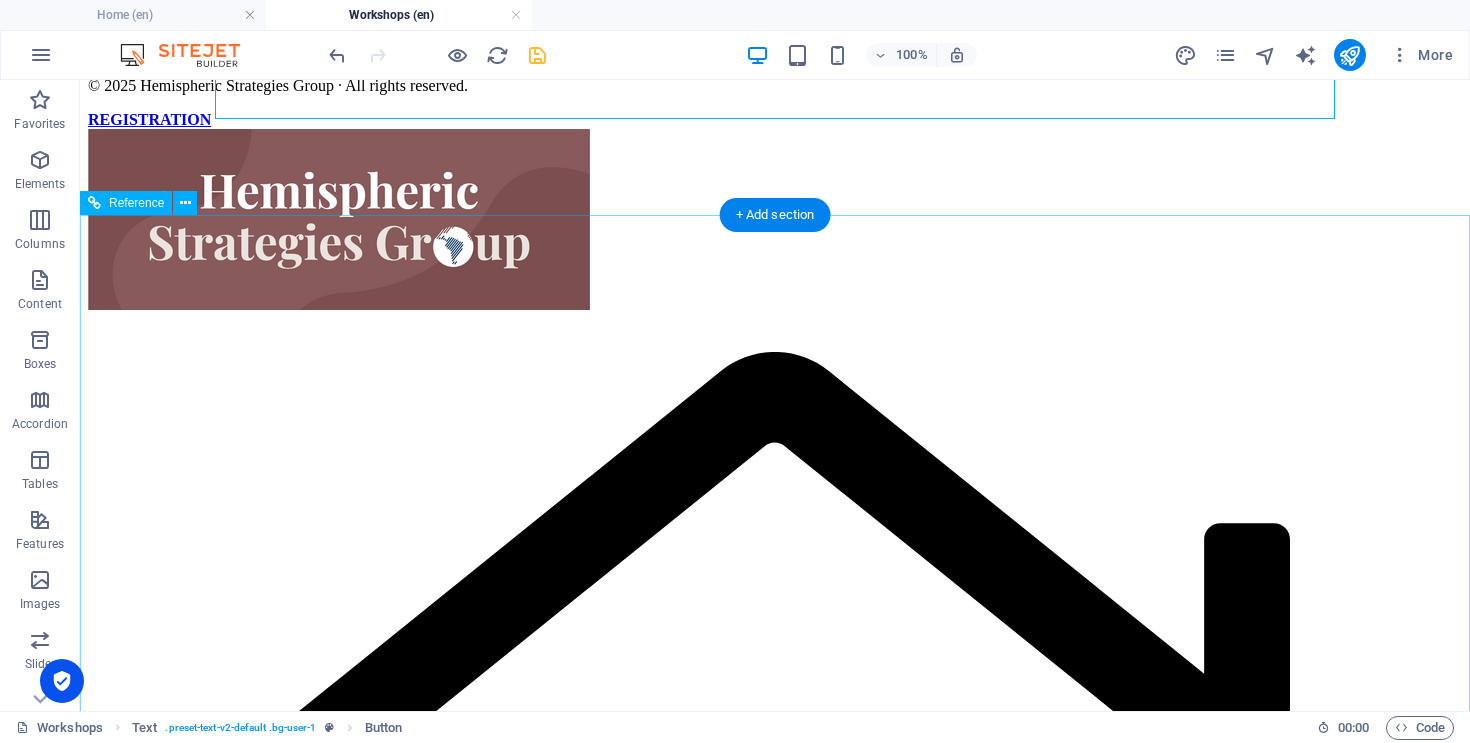 scroll, scrollTop: 1516, scrollLeft: 0, axis: vertical 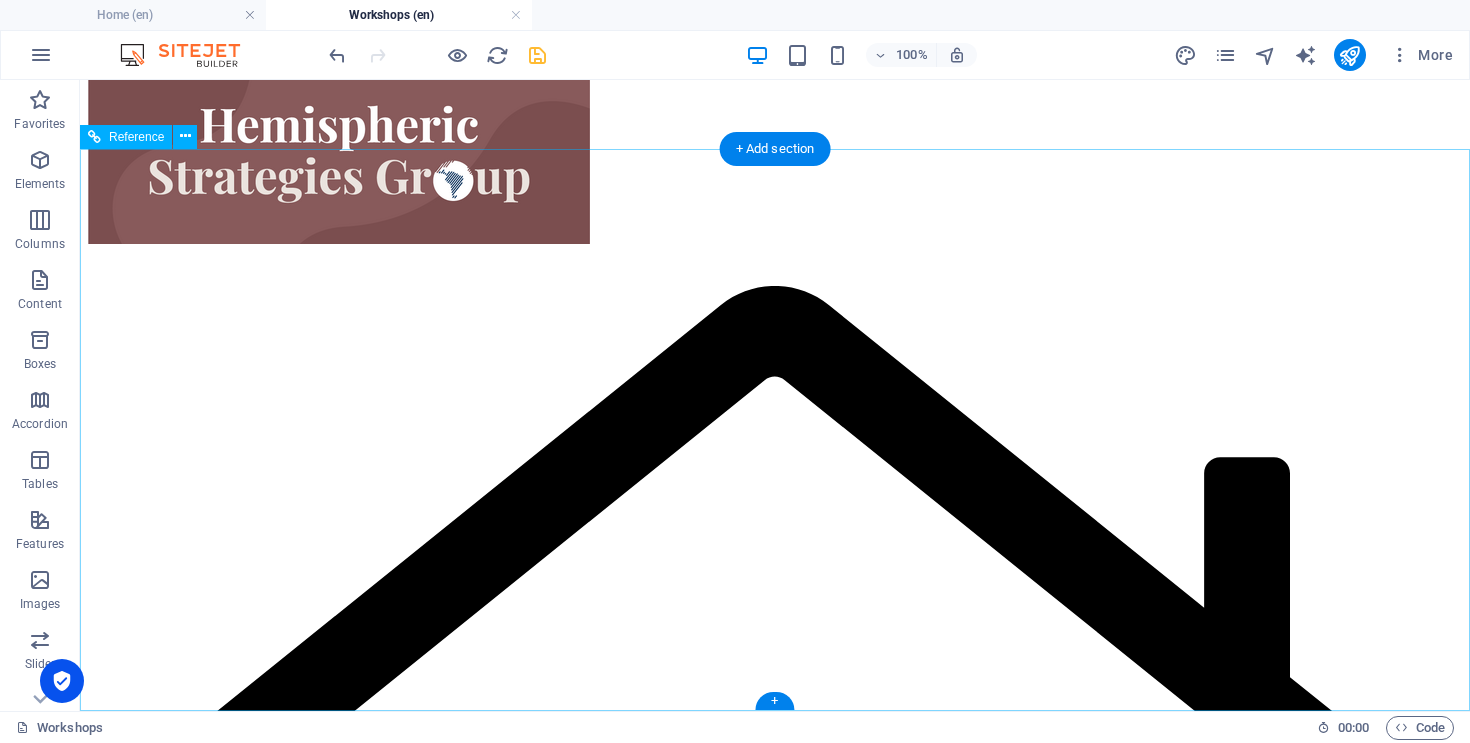 click on "[DOMAIN_NAME] Kindred , [PHONE_NUMBER] [EMAIL_ADDRESS][DOMAIN_NAME] Contact Privacy Policy" at bounding box center [775, 4420] 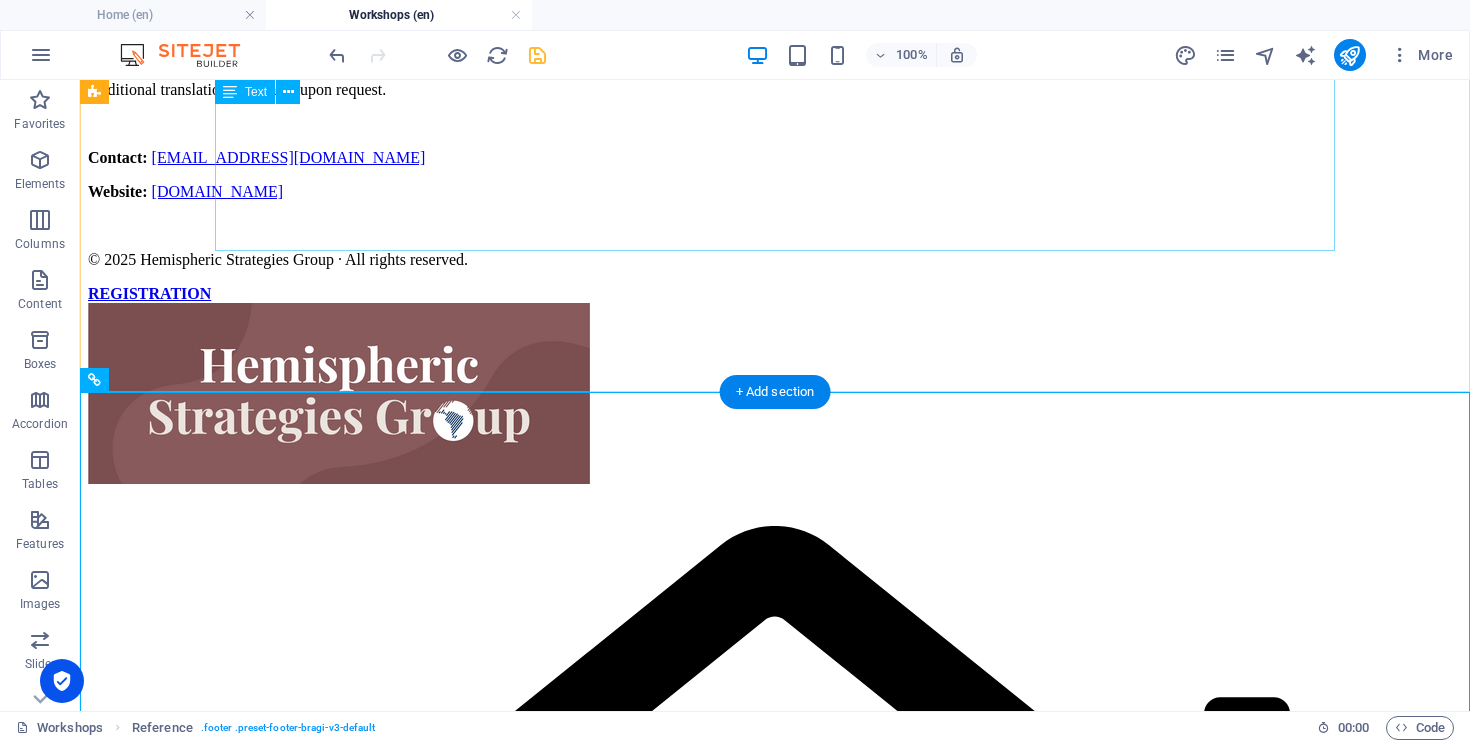 scroll, scrollTop: 1273, scrollLeft: 0, axis: vertical 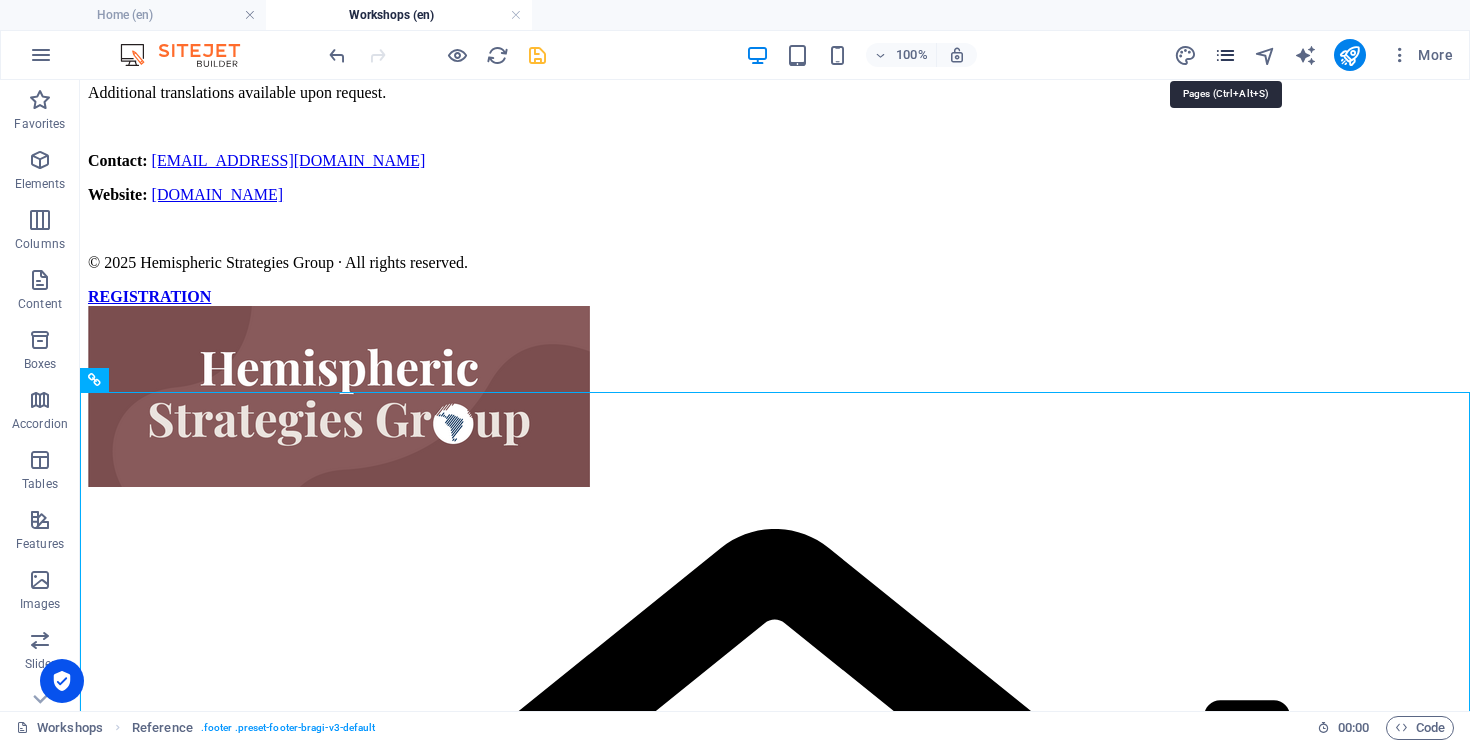 click at bounding box center (1225, 55) 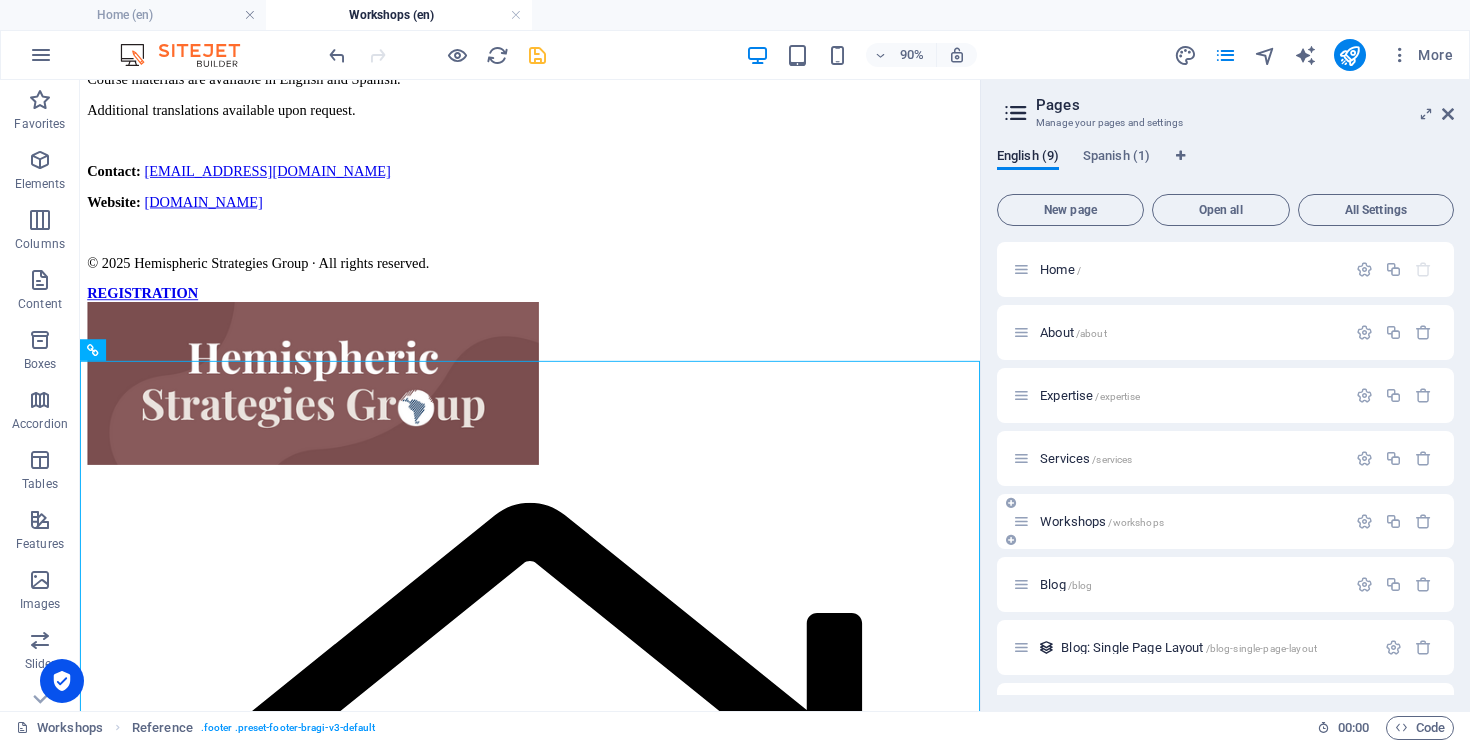 click on "Workshops /workshops" at bounding box center (1179, 521) 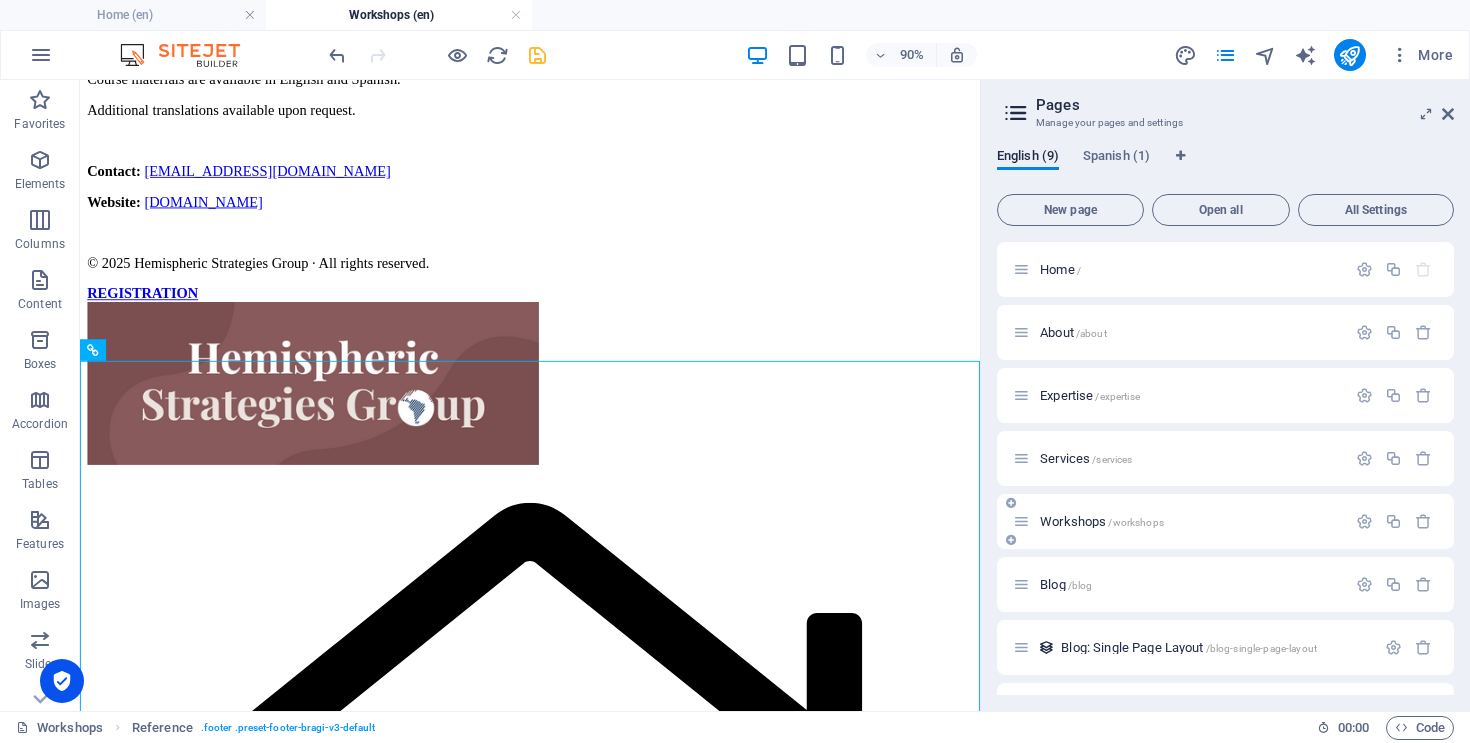 click on "Workshops /workshops" at bounding box center [1102, 521] 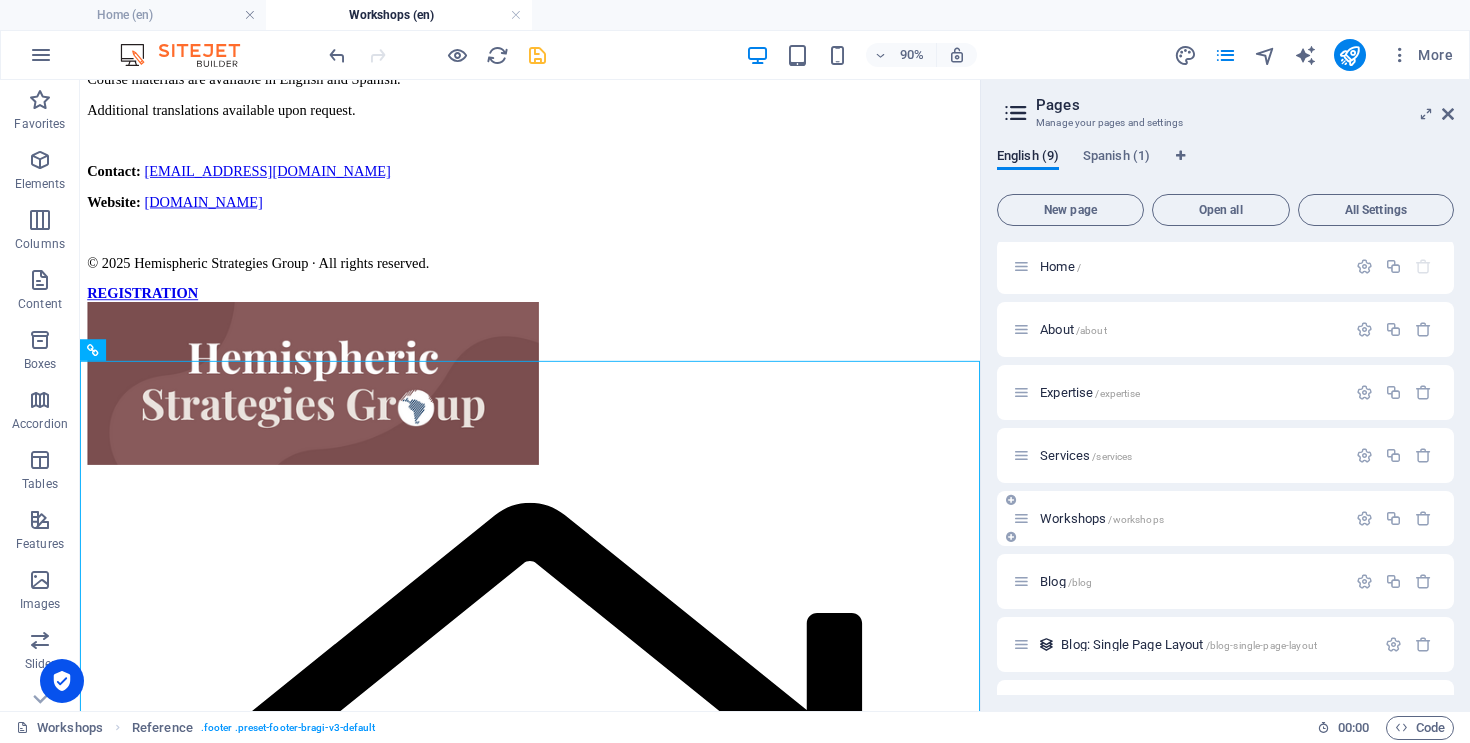 scroll, scrollTop: 4, scrollLeft: 0, axis: vertical 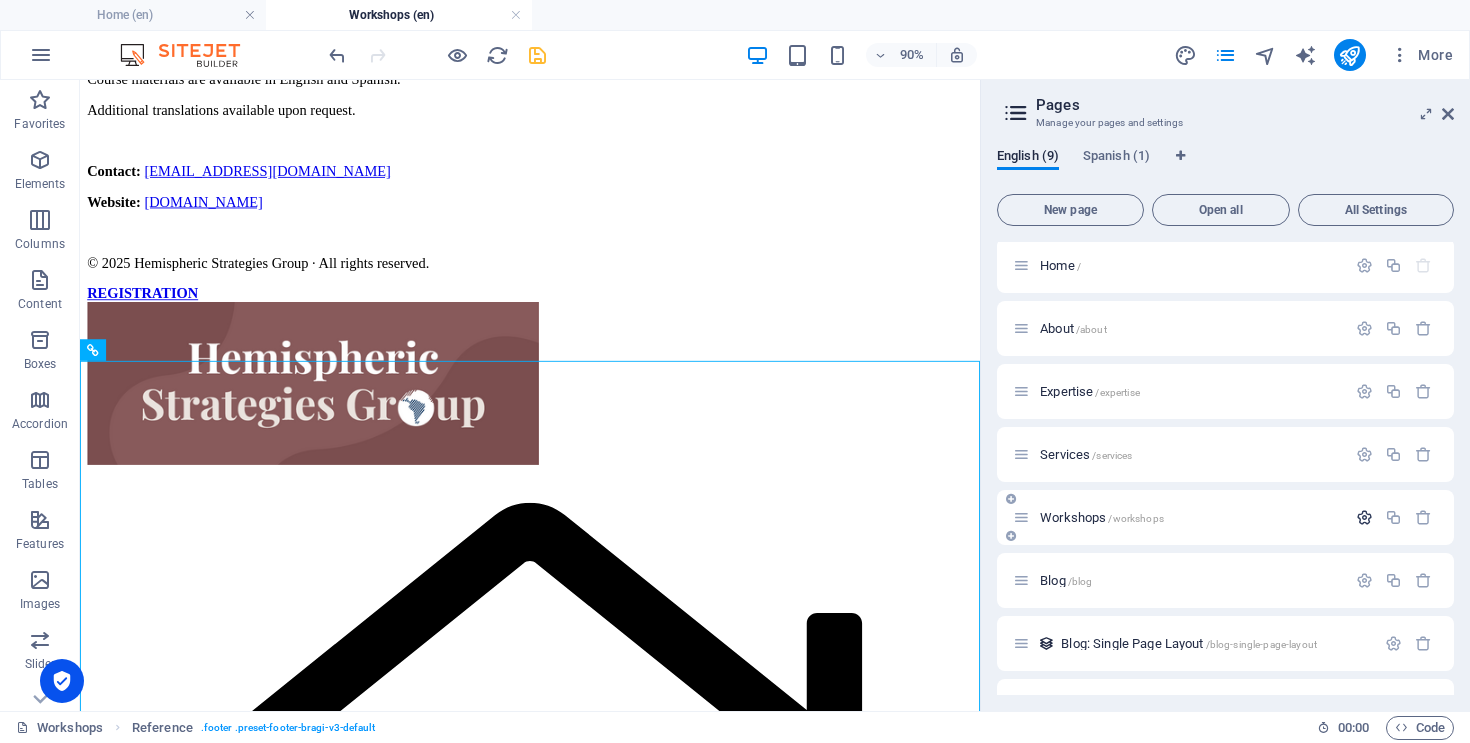 click at bounding box center (1364, 517) 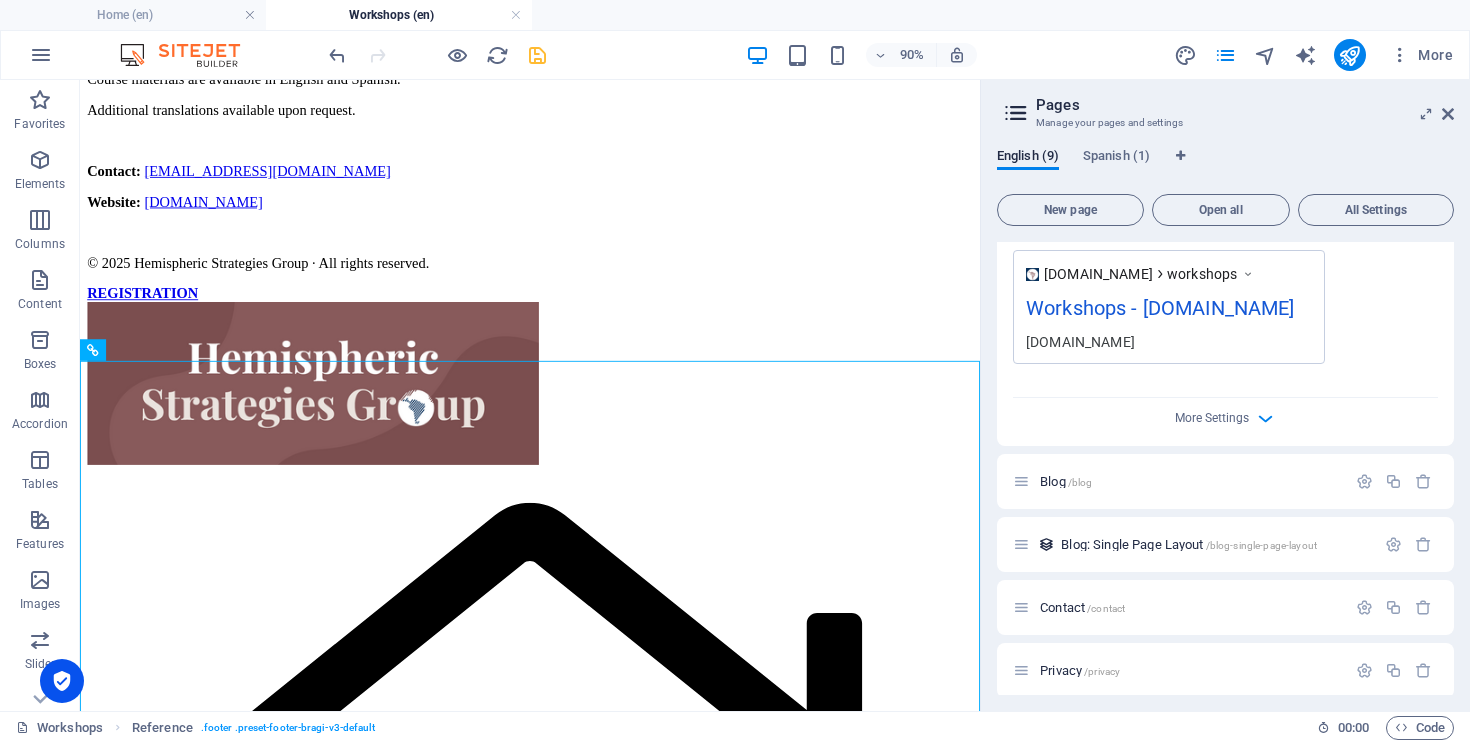 scroll, scrollTop: 859, scrollLeft: 0, axis: vertical 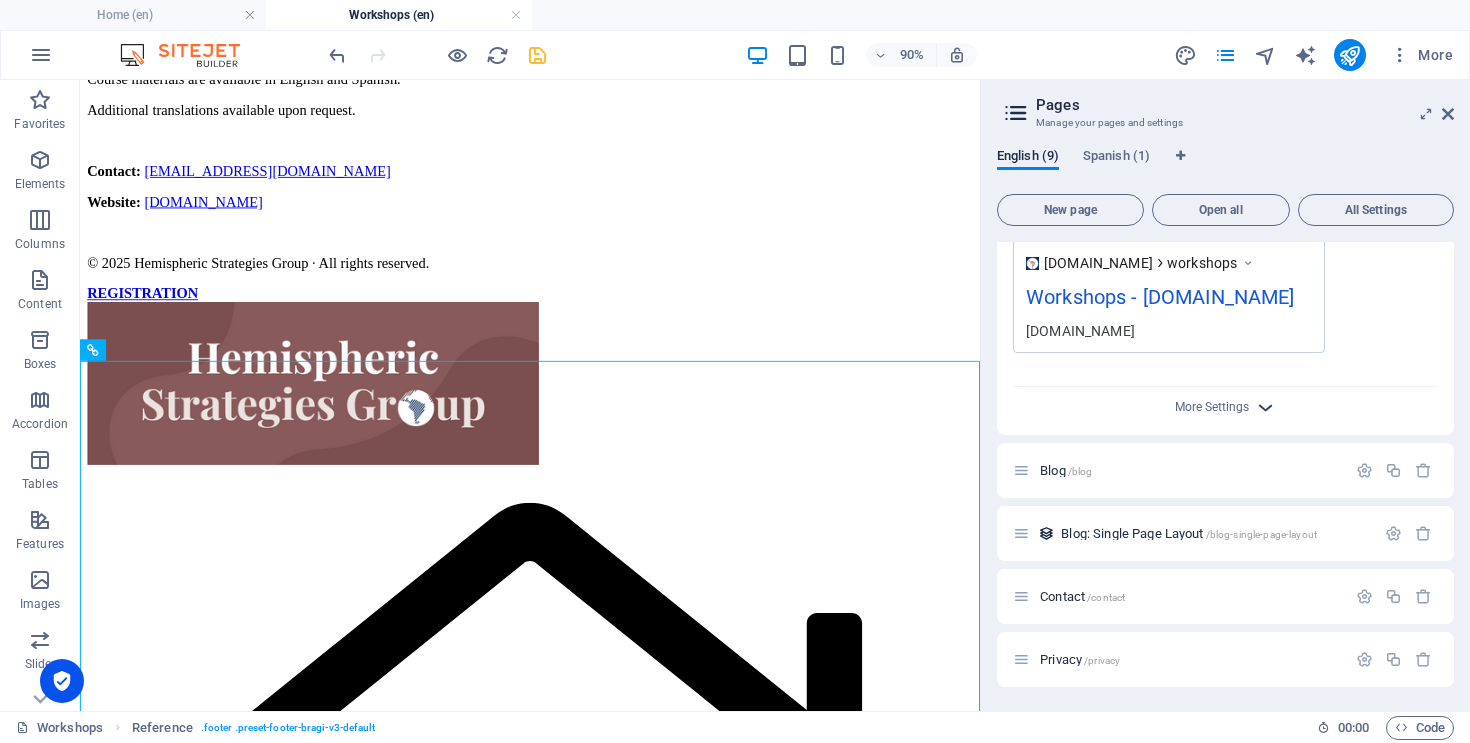 click at bounding box center [1265, 407] 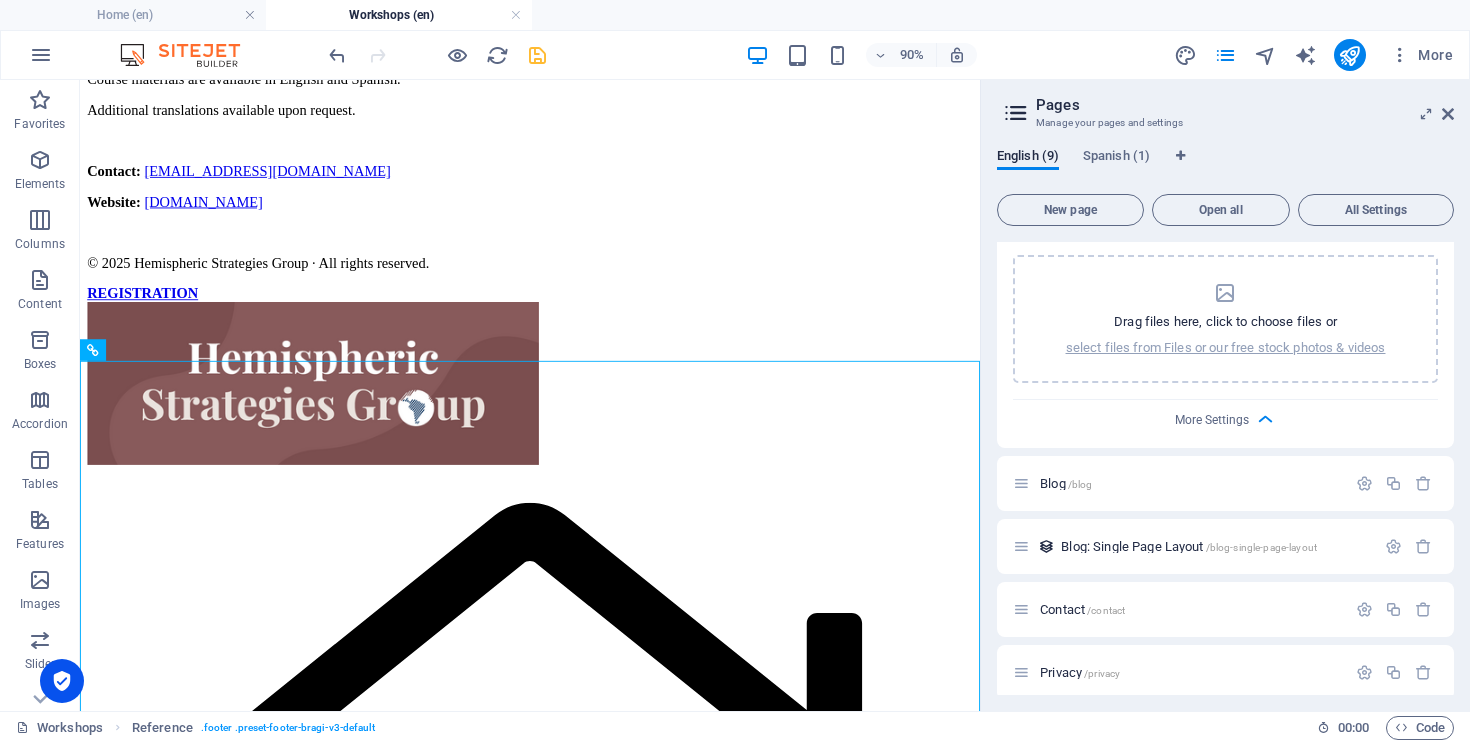 scroll, scrollTop: 1147, scrollLeft: 0, axis: vertical 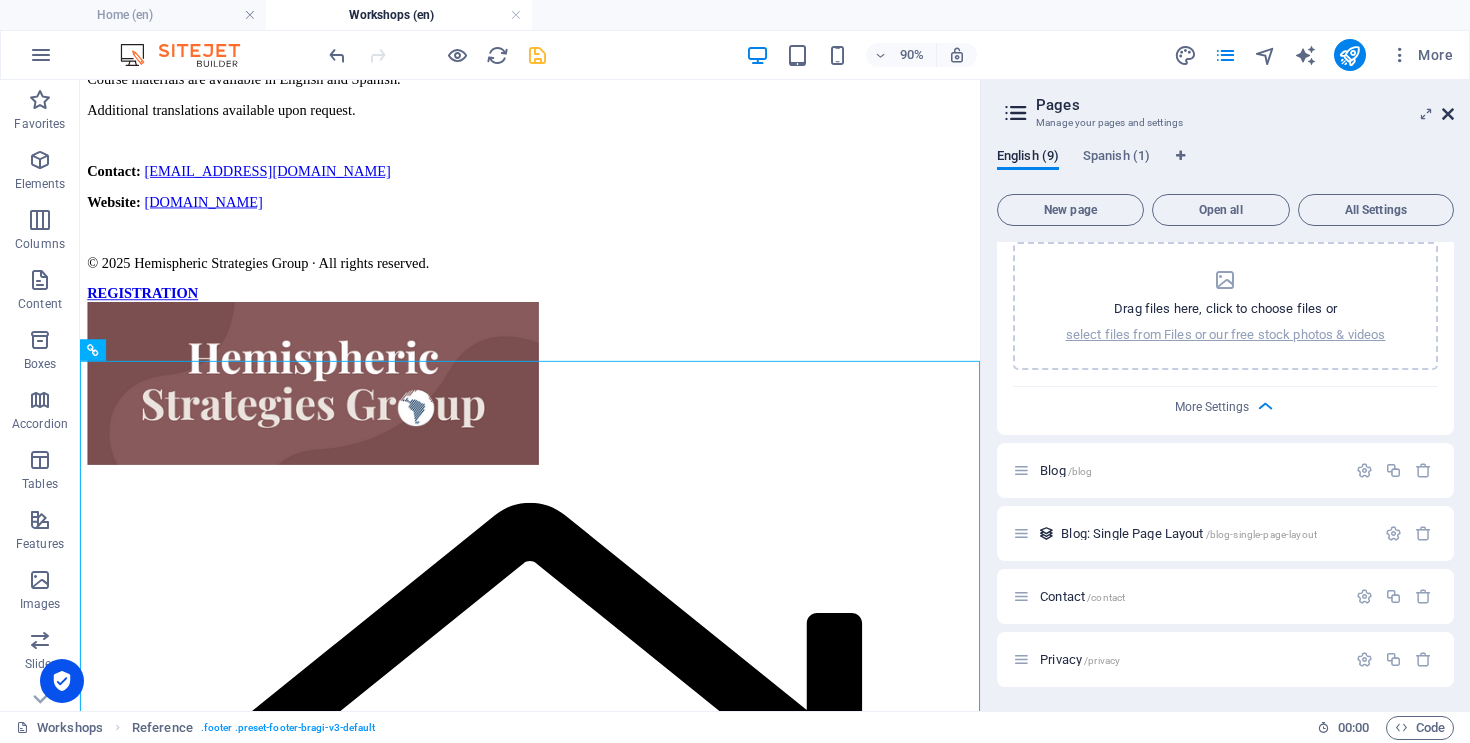 click at bounding box center [1448, 114] 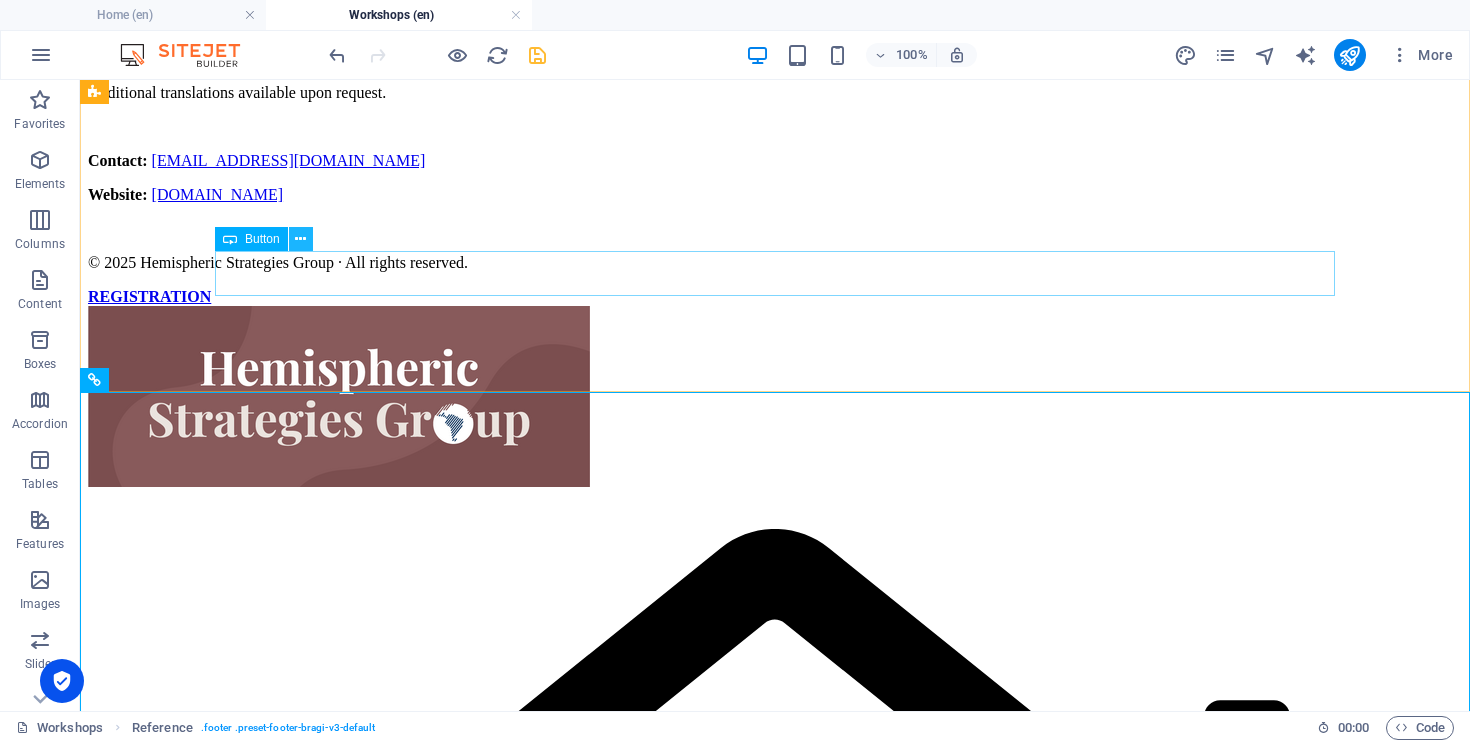 click at bounding box center [300, 239] 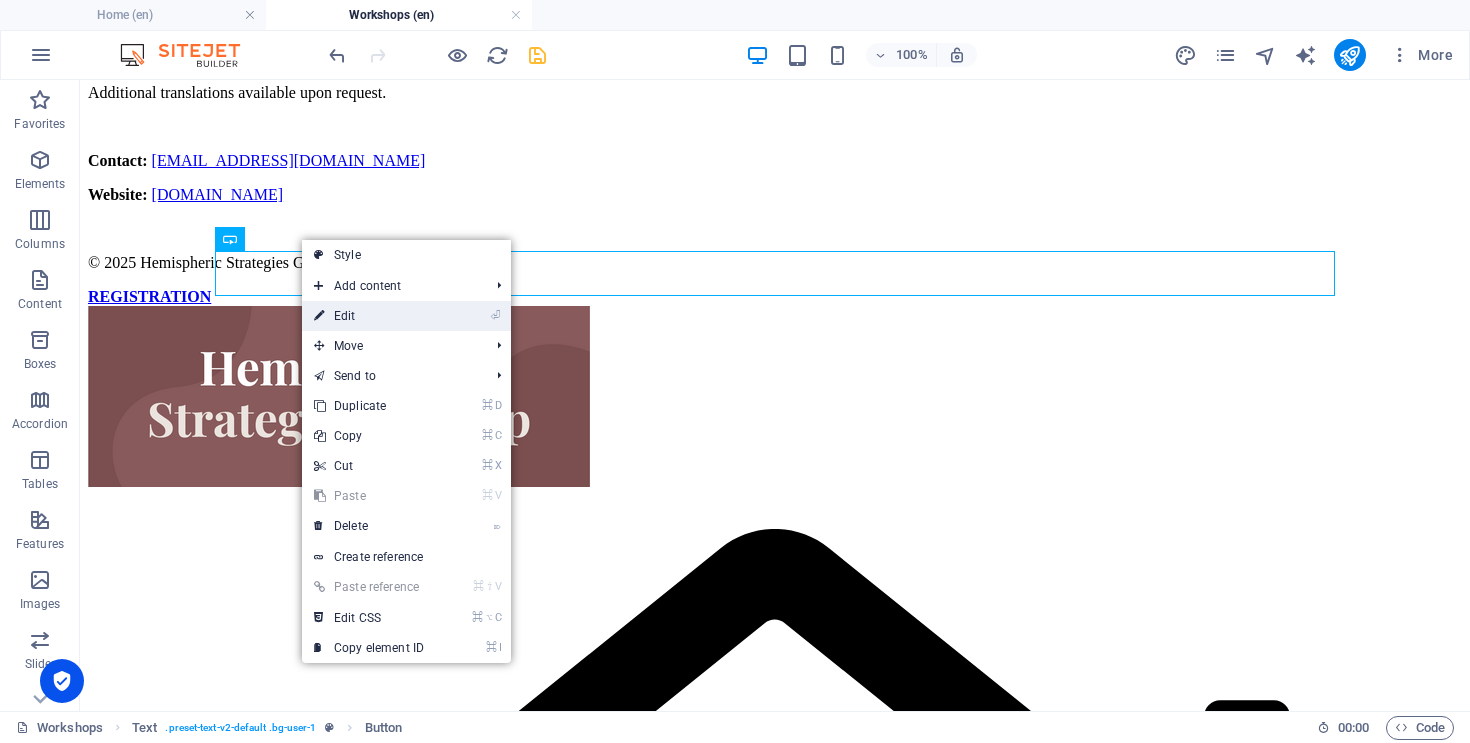 click on "⏎  Edit" at bounding box center (369, 316) 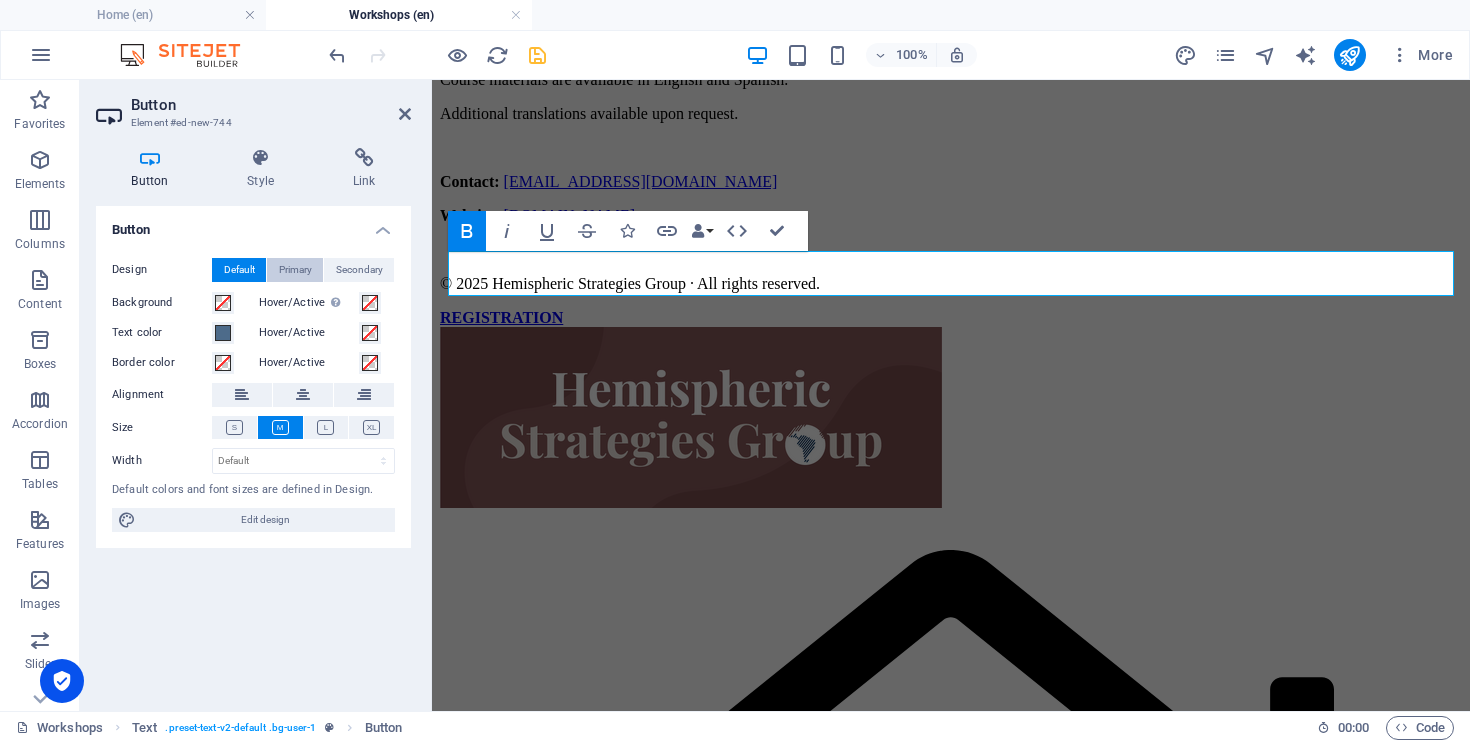 click on "Primary" at bounding box center [295, 270] 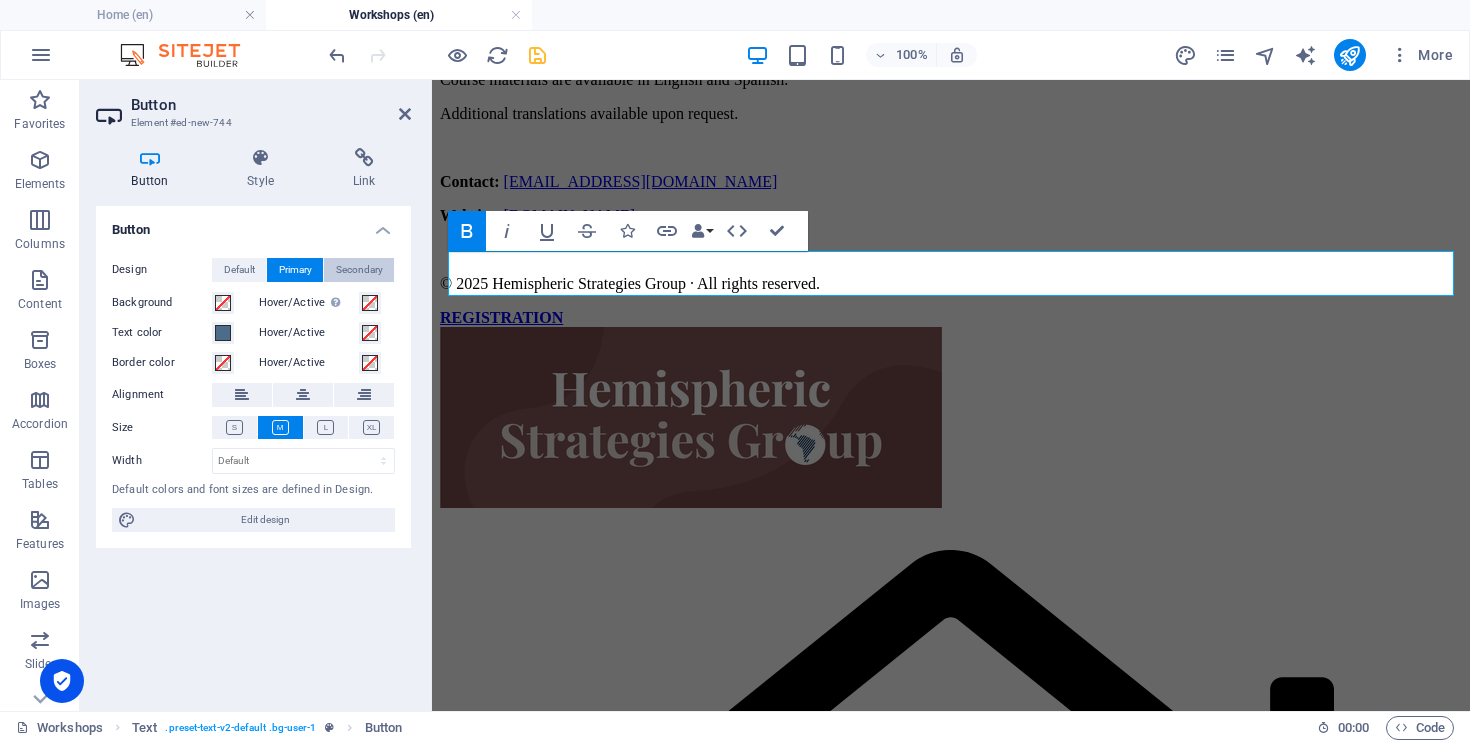 click on "Secondary" at bounding box center [359, 270] 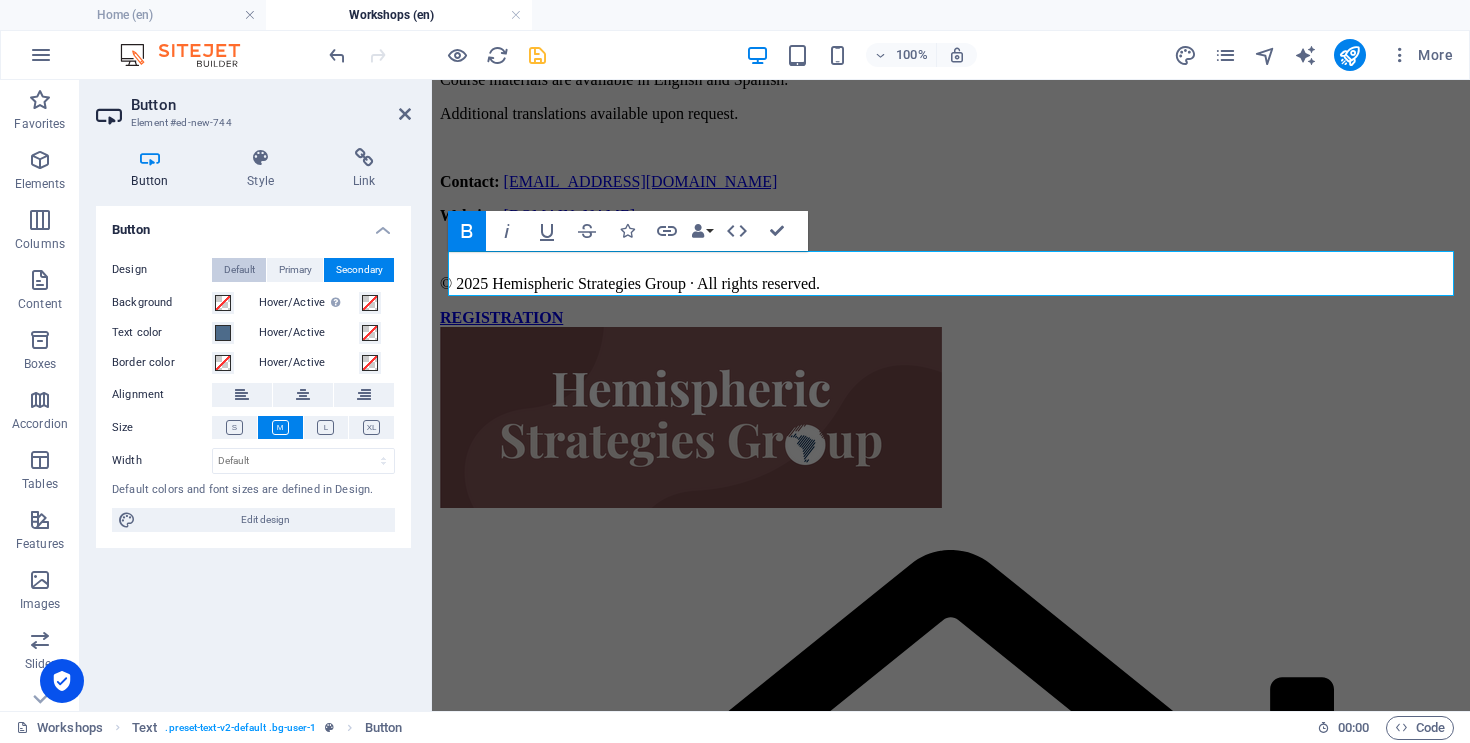 click on "Default" at bounding box center [239, 270] 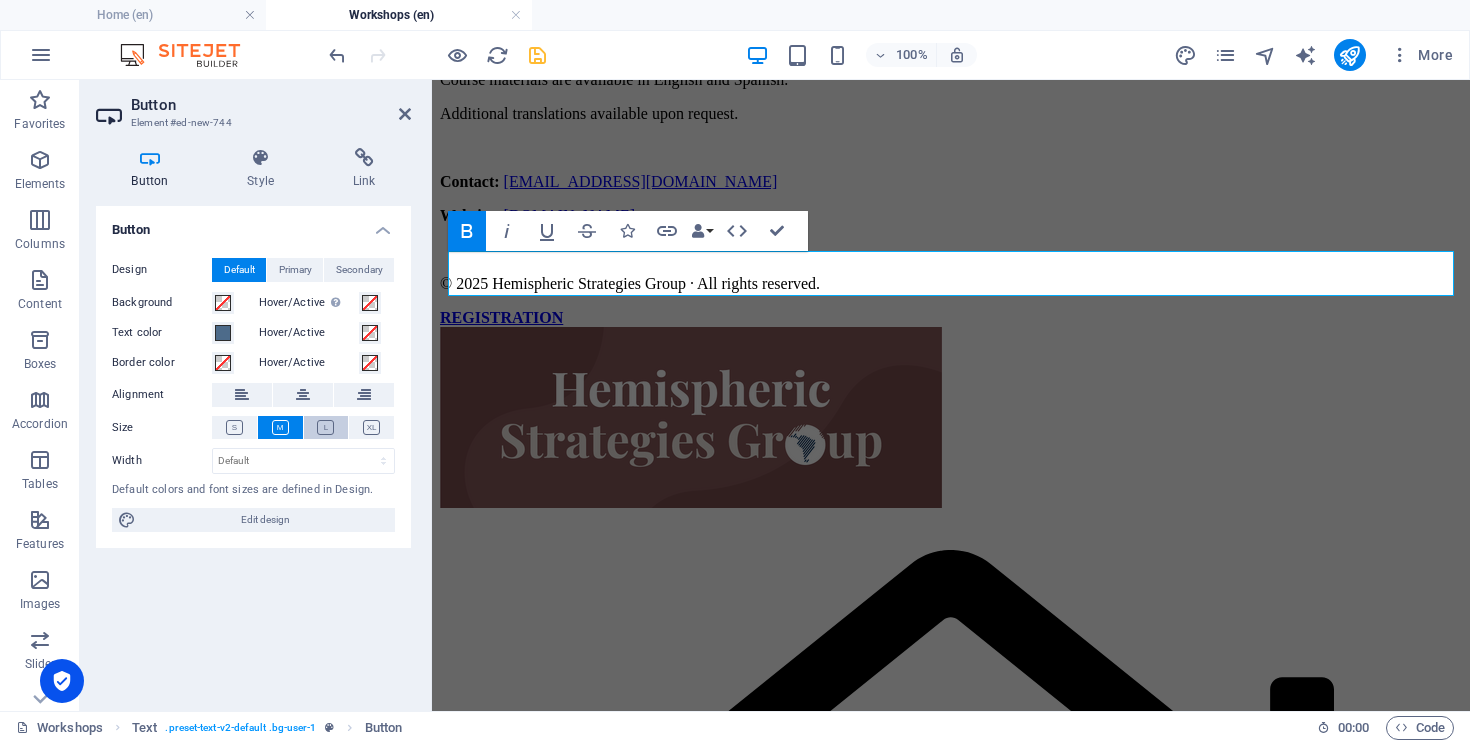 click at bounding box center (325, 427) 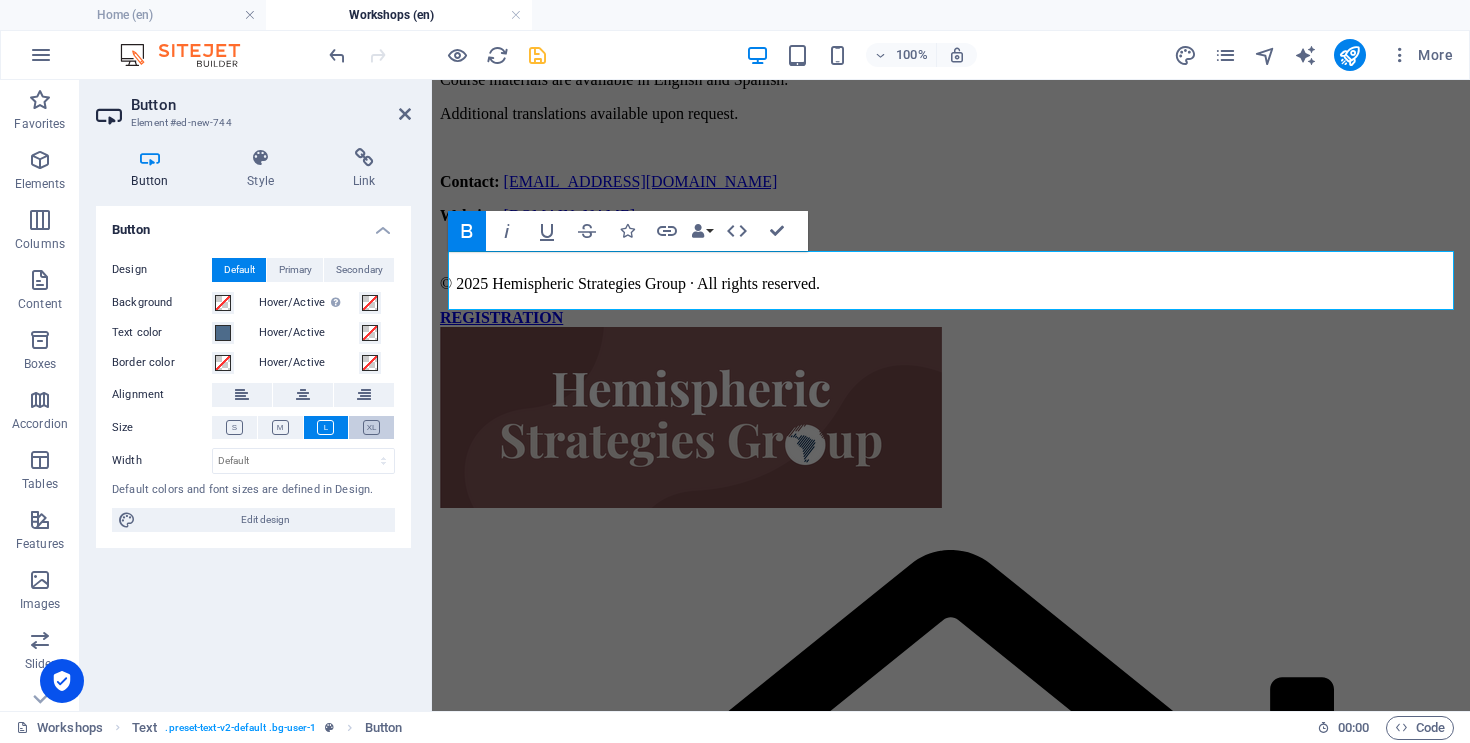 click at bounding box center (371, 427) 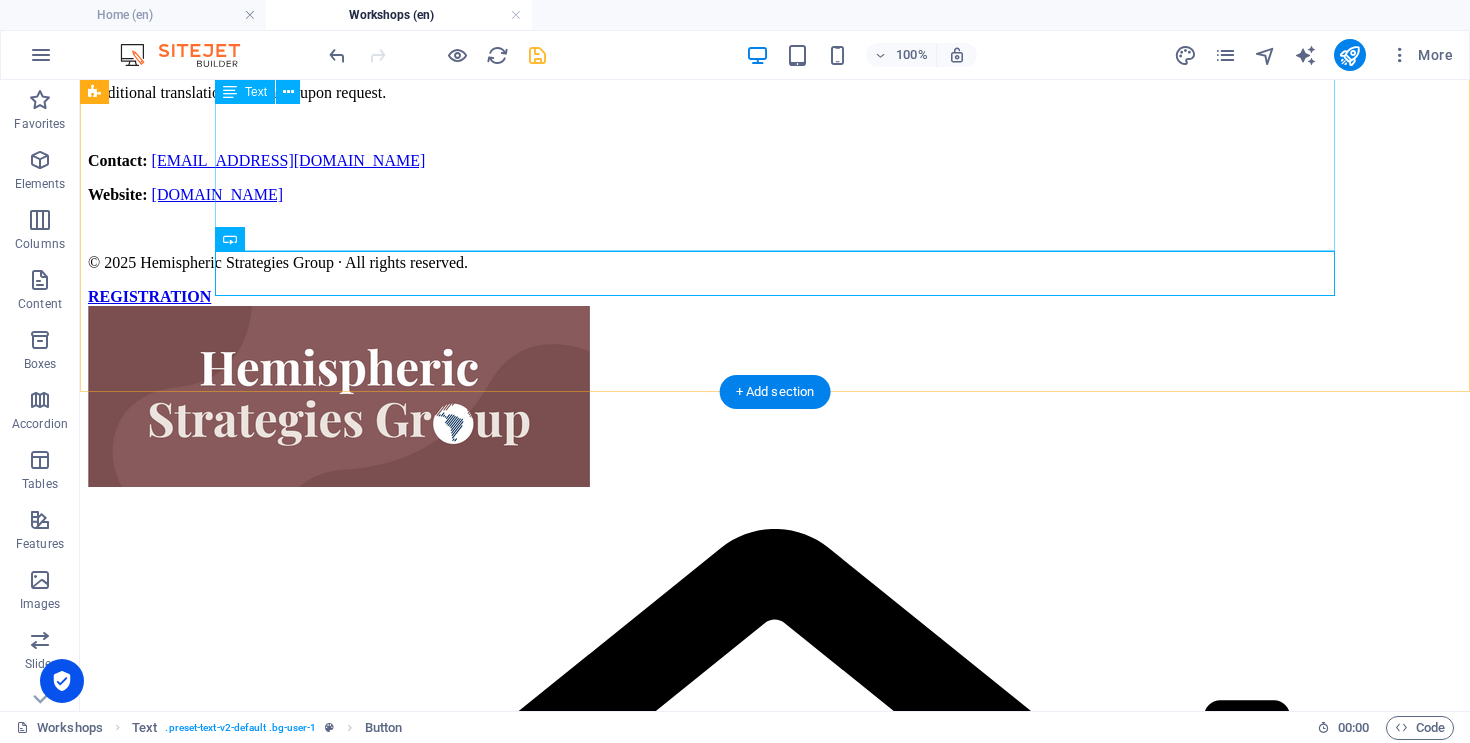 click on "Presented by [PERSON_NAME] [PERSON_NAME]  · Hemispheric Strategies Group This 4-week course introduces the structure and function of the U.S. Government, designed especially for international audiences. Materials are available in both English and Spanish. Weekly Modules Week 1: Foundations of American Government Key concepts: origins, Constitution, Articles of Confederation, separation of powers. Week 2: Constitutional Framework & Federalism Federal system, structure of Constitution, Bill of Rights, checks and balances. Week 3: Civil Liberties, Rights & Public Opinion Liberties vs. rights, Supreme Court cases, civil rights movements, political socialization. Week 4: Institutions & Political Participation Three branches, elections, legislation, political parties, media influence. Languages Course materials are available in English and Spanish.  Additional translations available upon request. Contact:   [EMAIL_ADDRESS][DOMAIN_NAME] Website:   [DOMAIN_NAME]" at bounding box center [775, -236] 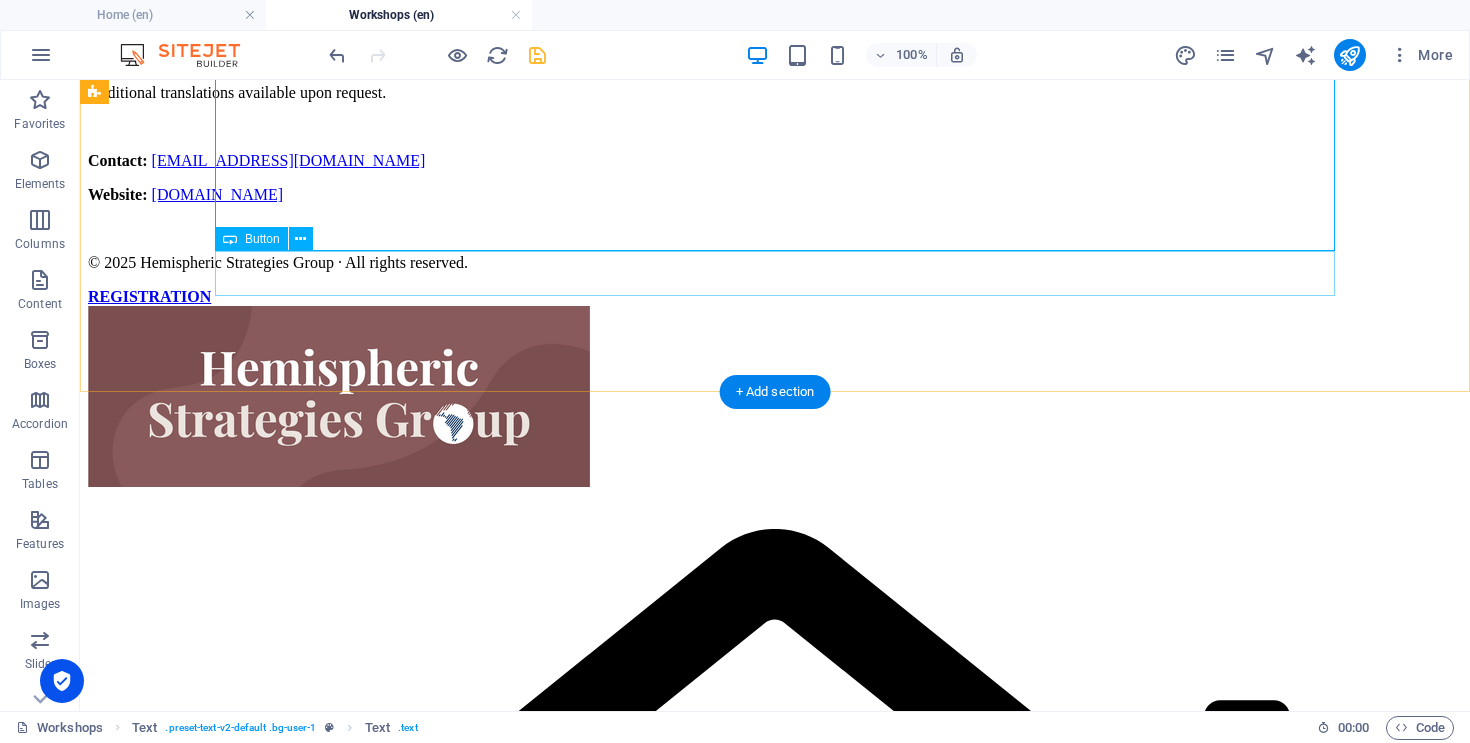 click on "REGISTRATION" at bounding box center (775, 297) 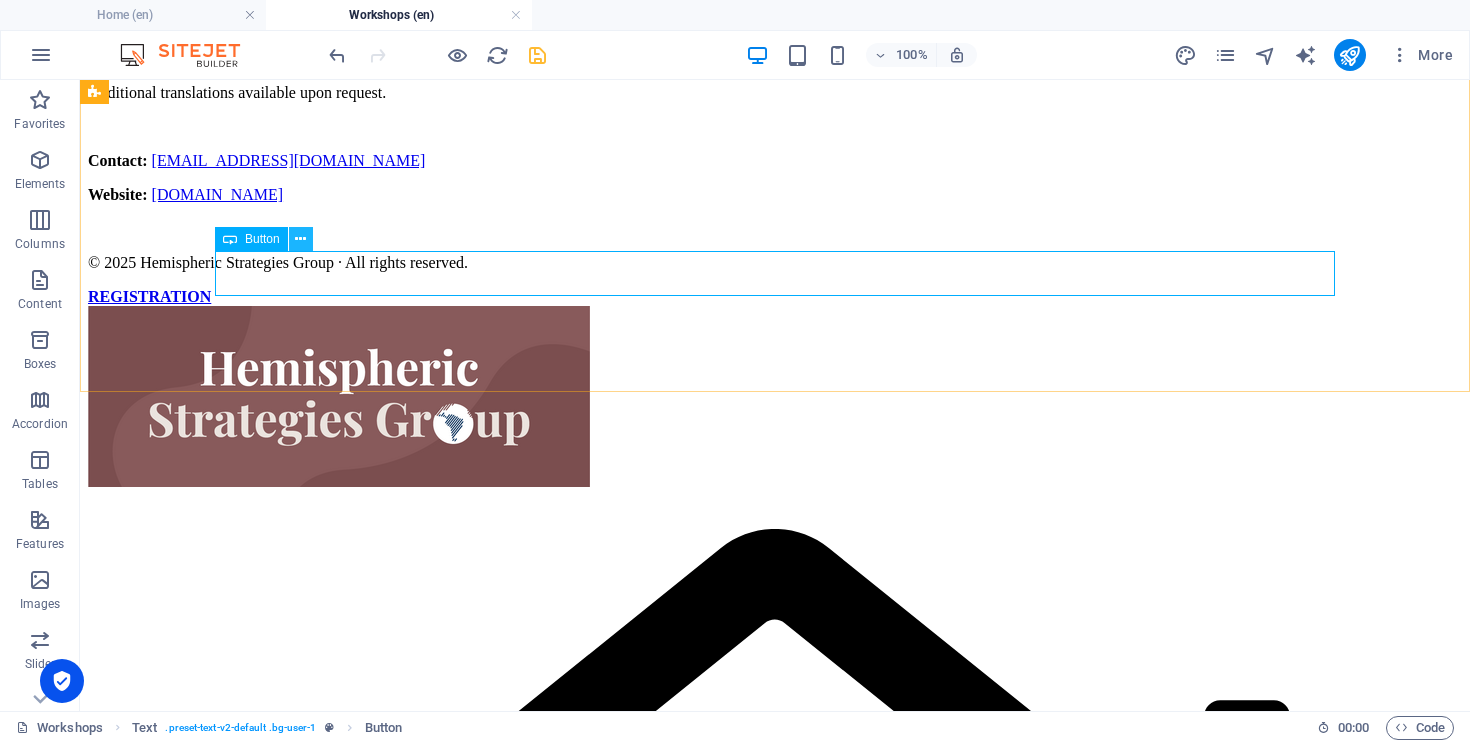click at bounding box center (300, 239) 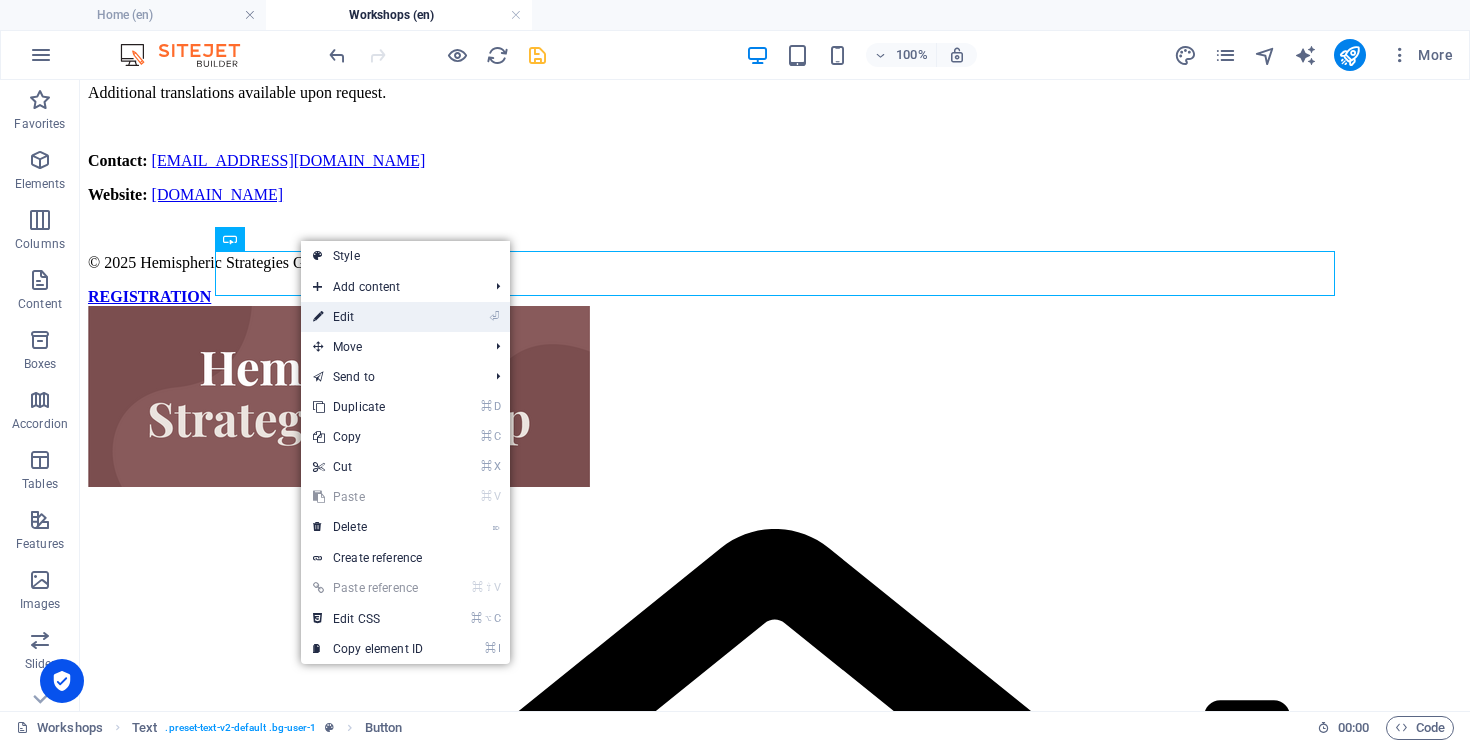 click on "⏎  Edit" at bounding box center [368, 317] 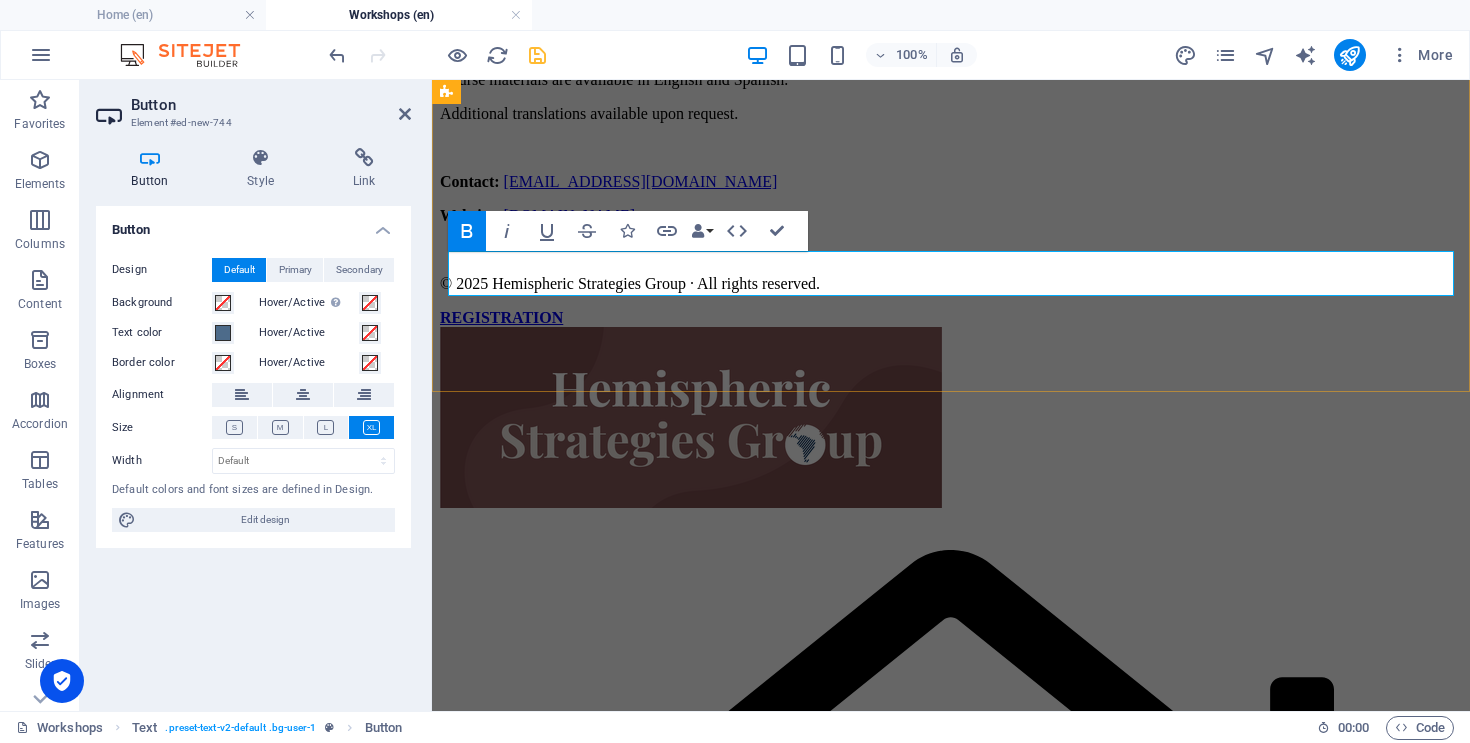 click on "REGISTRATION" at bounding box center [501, 317] 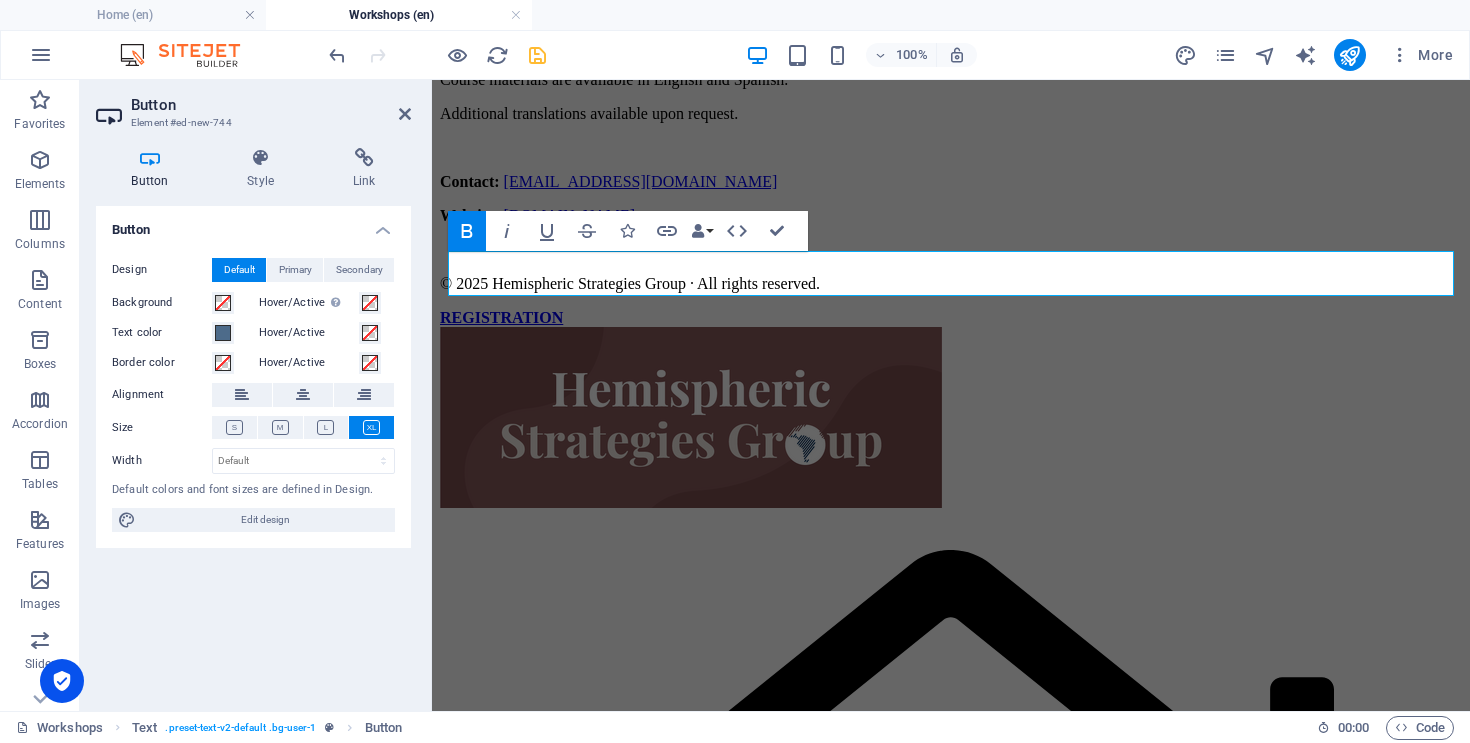 type 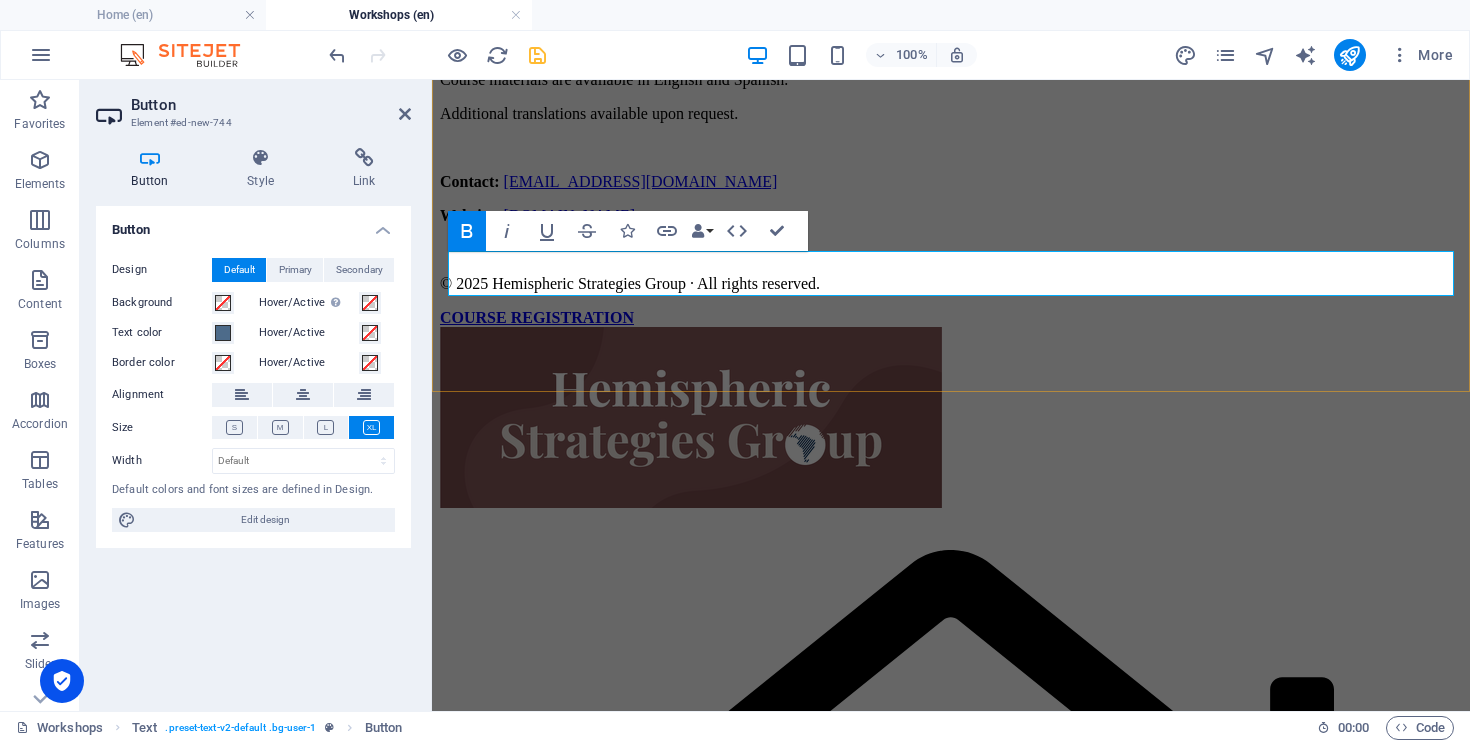click on "COURSE REGISTRATION" at bounding box center [951, 318] 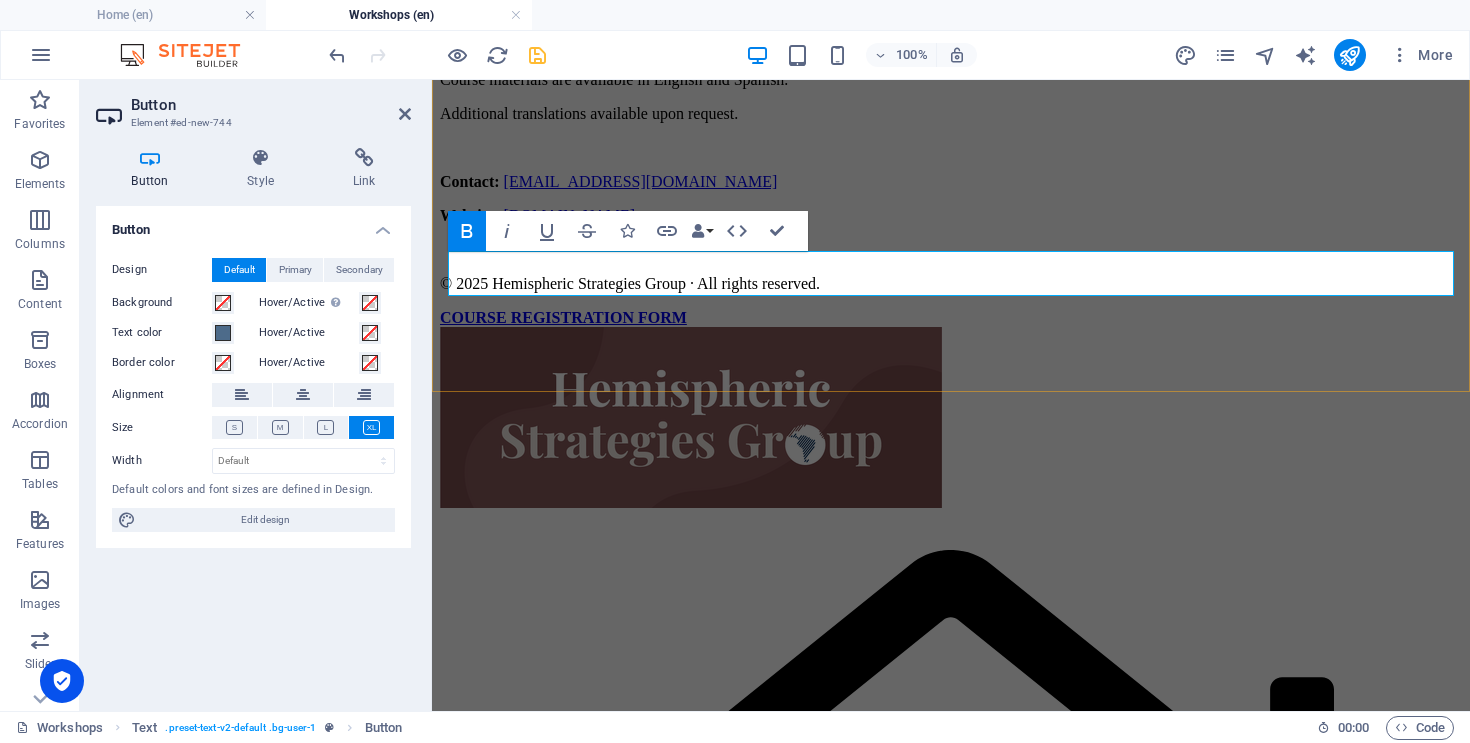 click on "COURSE REGISTRATION FORM" at bounding box center (563, 317) 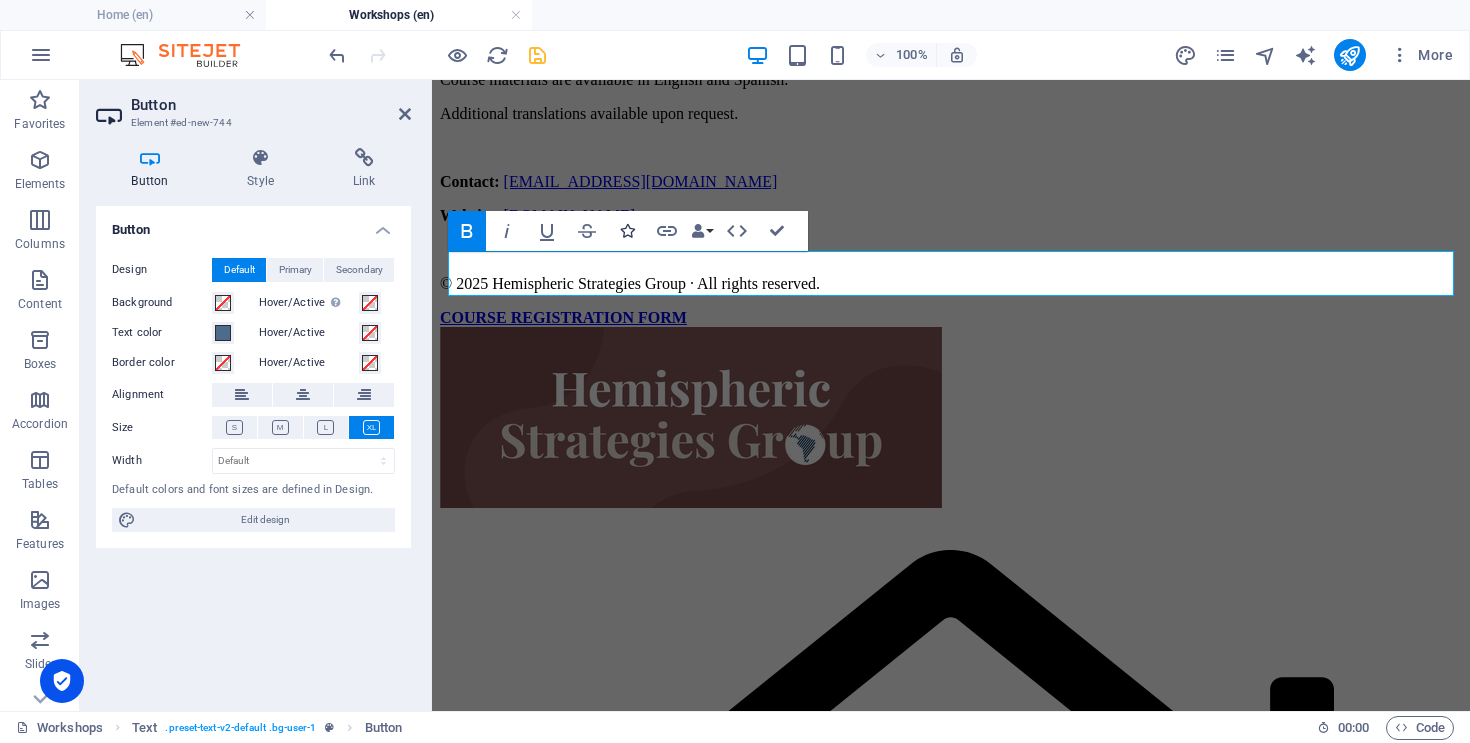 click at bounding box center (627, 231) 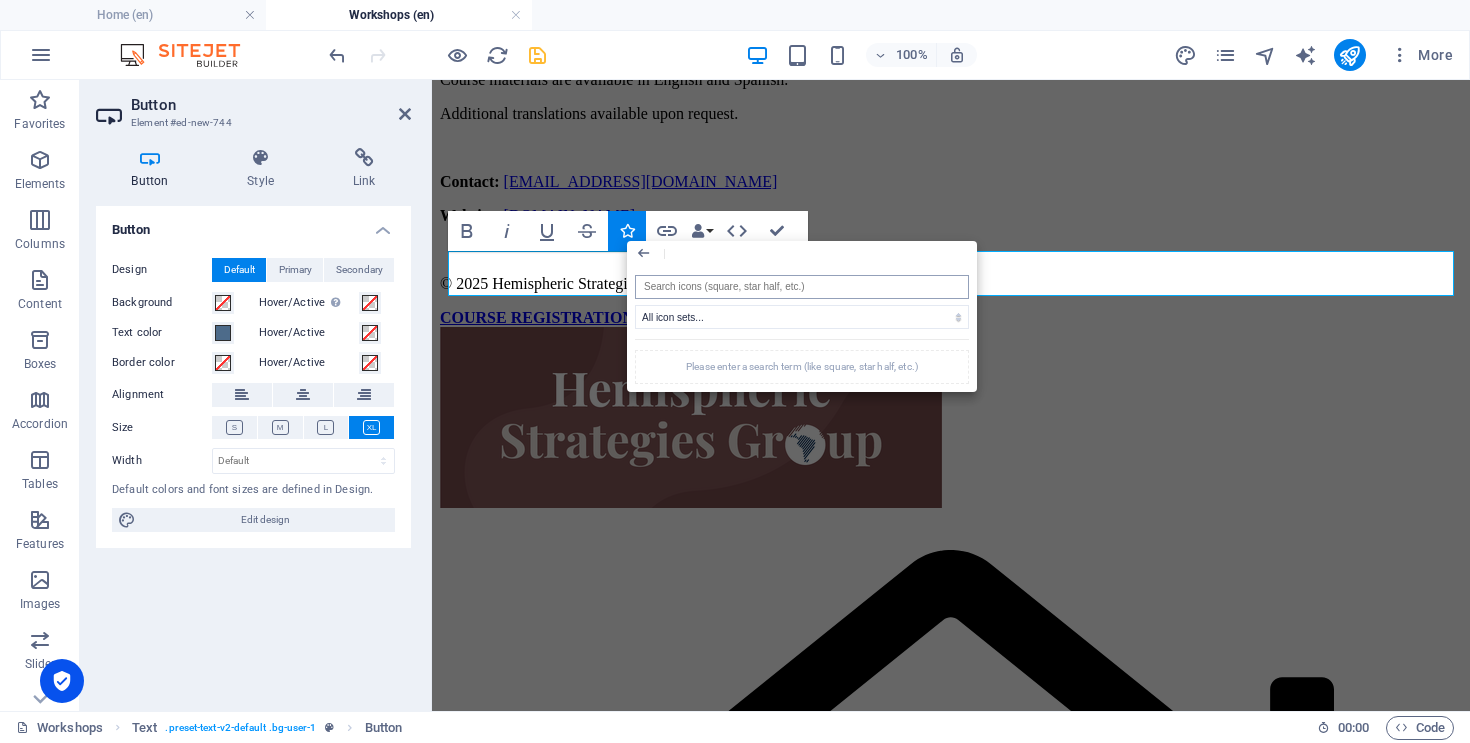 click at bounding box center (802, 287) 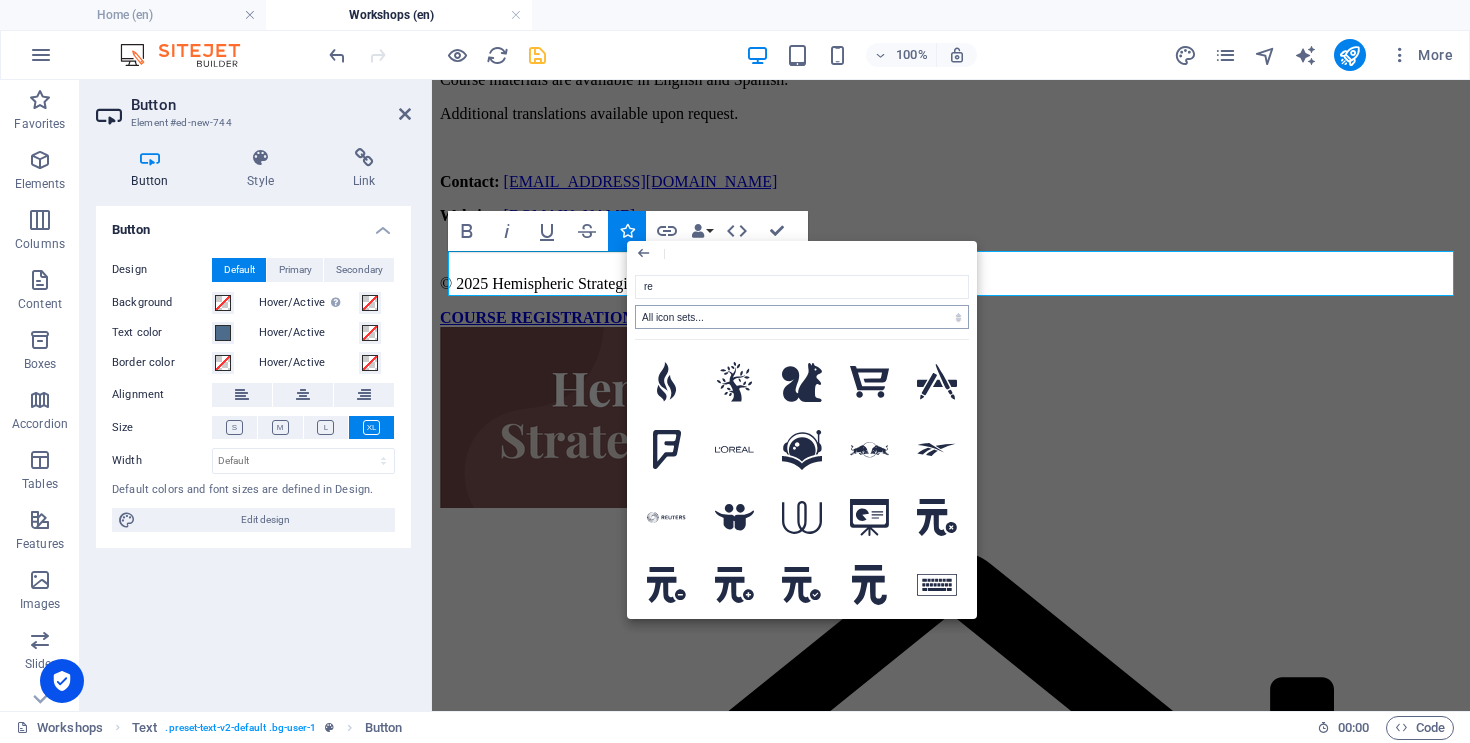 type on "r" 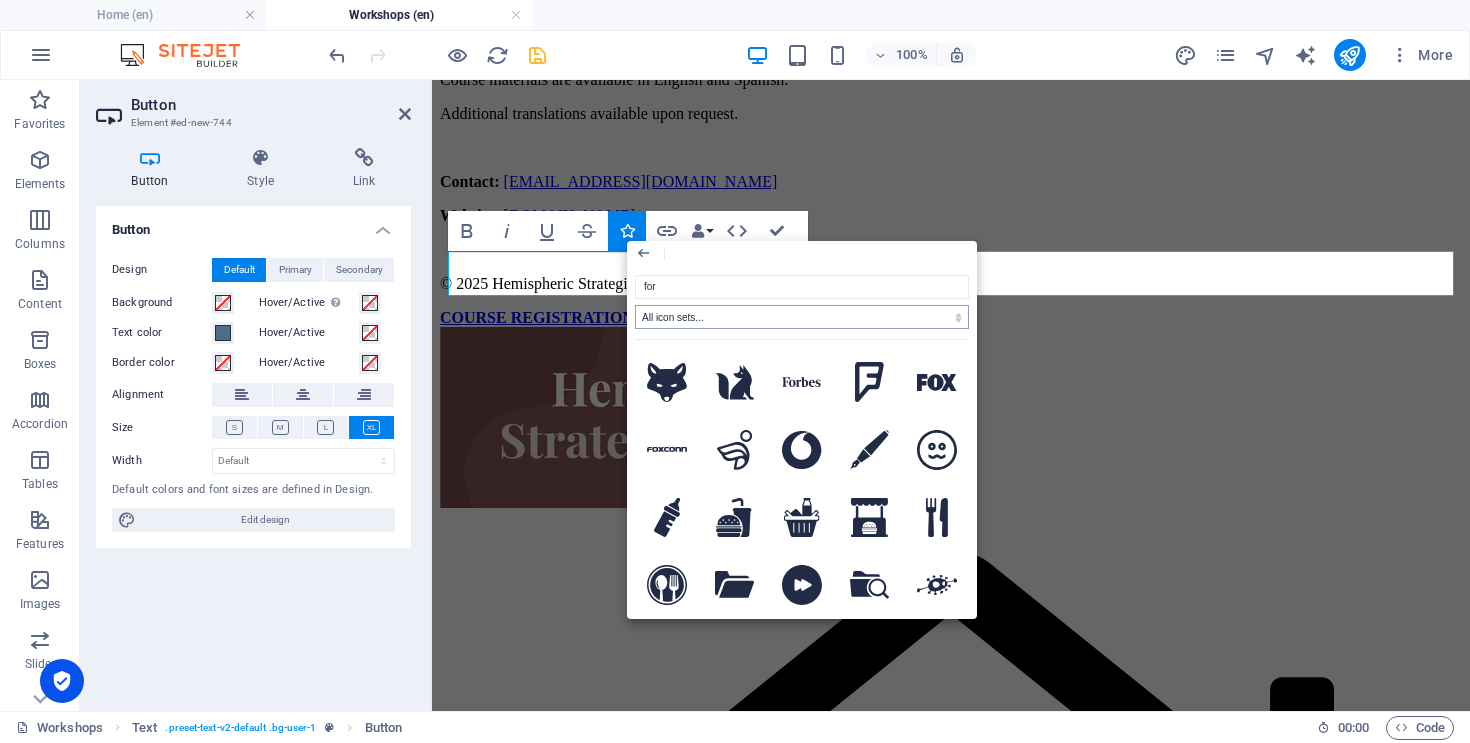 type on "form" 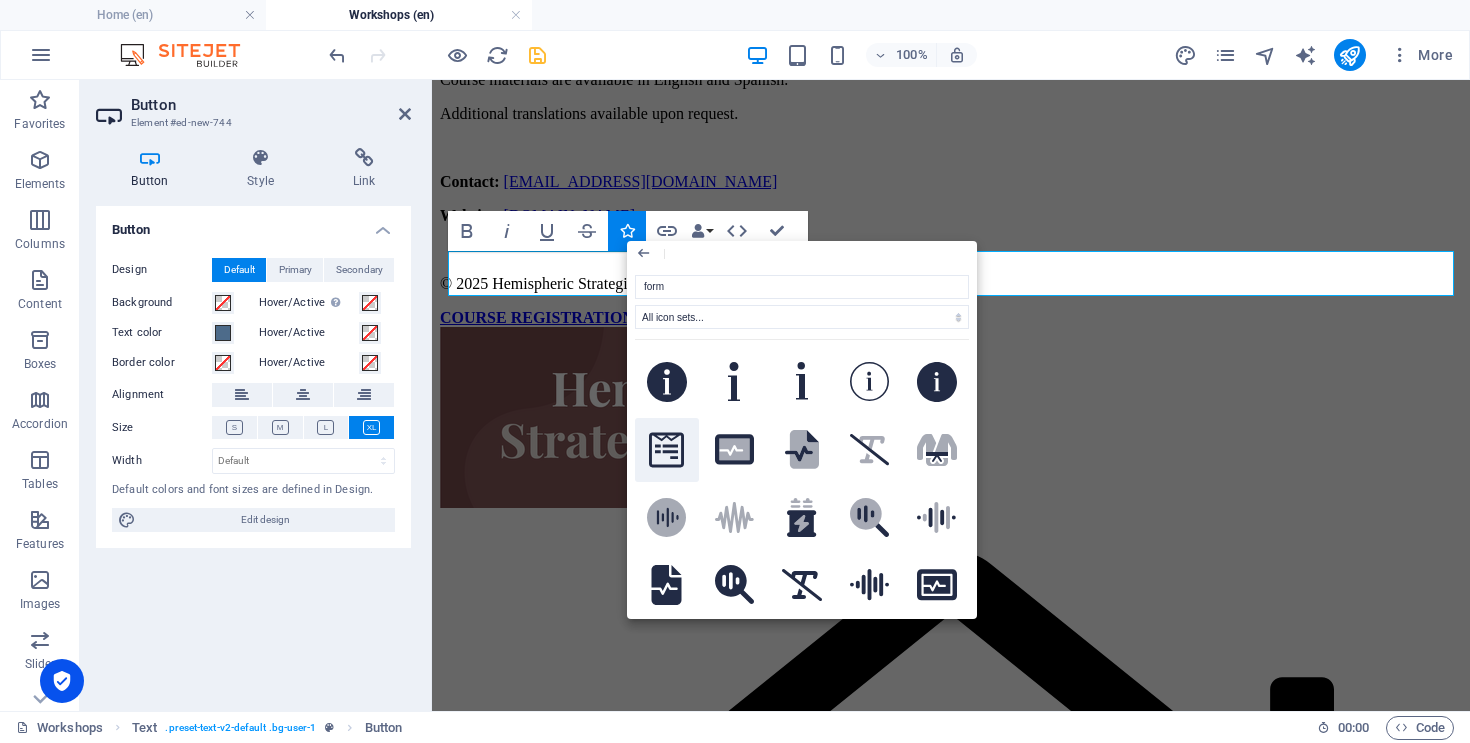click 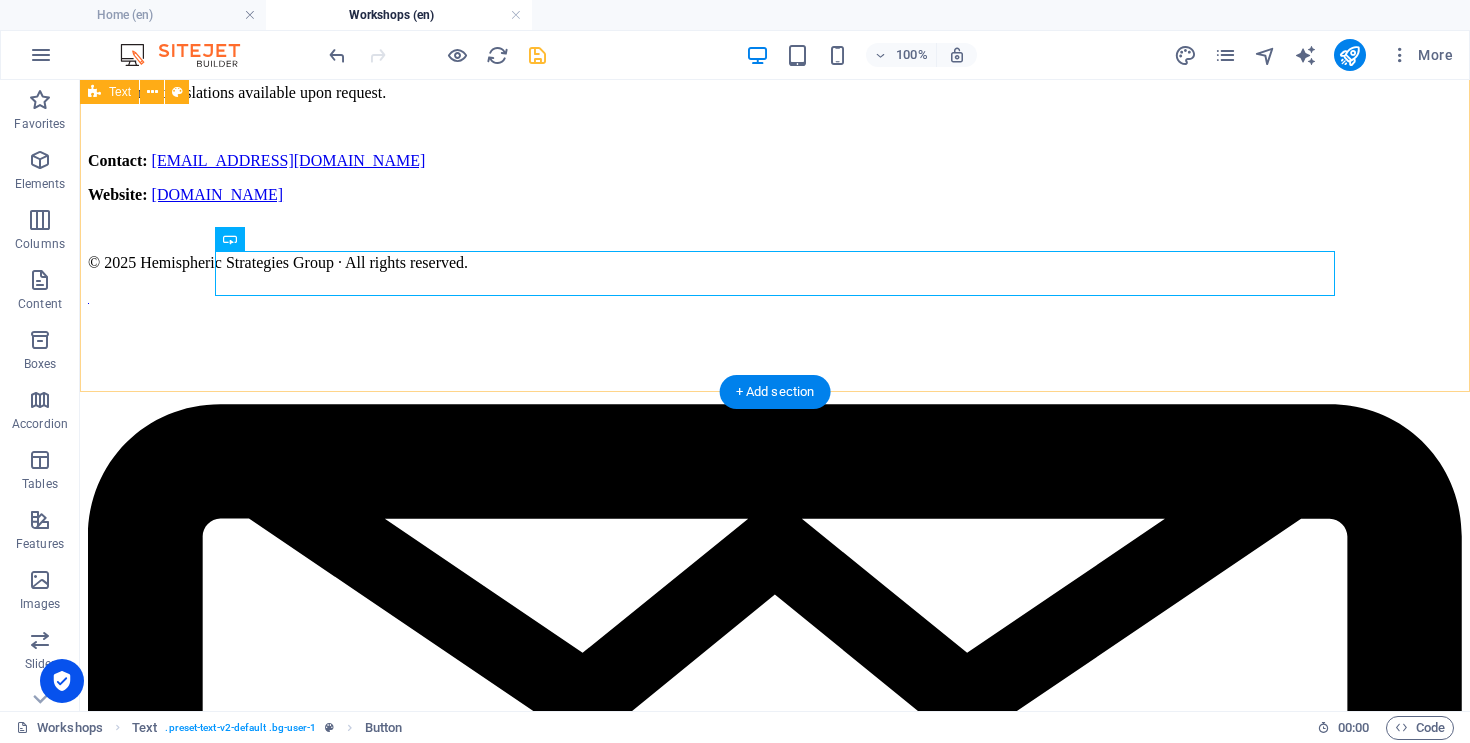 click on "Course Overview Presented by [PERSON_NAME] [PERSON_NAME]  · Hemispheric Strategies Group This 4-week course introduces the structure and function of the U.S. Government, designed especially for international audiences. Materials are available in both English and Spanish. Weekly Modules Week 1: Foundations of American Government Key concepts: origins, Constitution, Articles of Confederation, separation of powers. Week 2: Constitutional Framework & Federalism Federal system, structure of Constitution, Bill of Rights, checks and balances. Week 3: Civil Liberties, Rights & Public Opinion Liberties vs. rights, Supreme Court cases, civil rights movements, political socialization. Week 4: Institutions & Political Participation Three branches, elections, legislation, political parties, media influence. Languages Course materials are available in English and Spanish.  Additional translations available upon request. Contact:   [EMAIL_ADDRESS][DOMAIN_NAME] Website:   [DOMAIN_NAME]     COURSE REGISTRATION FORM" at bounding box center [775, 538] 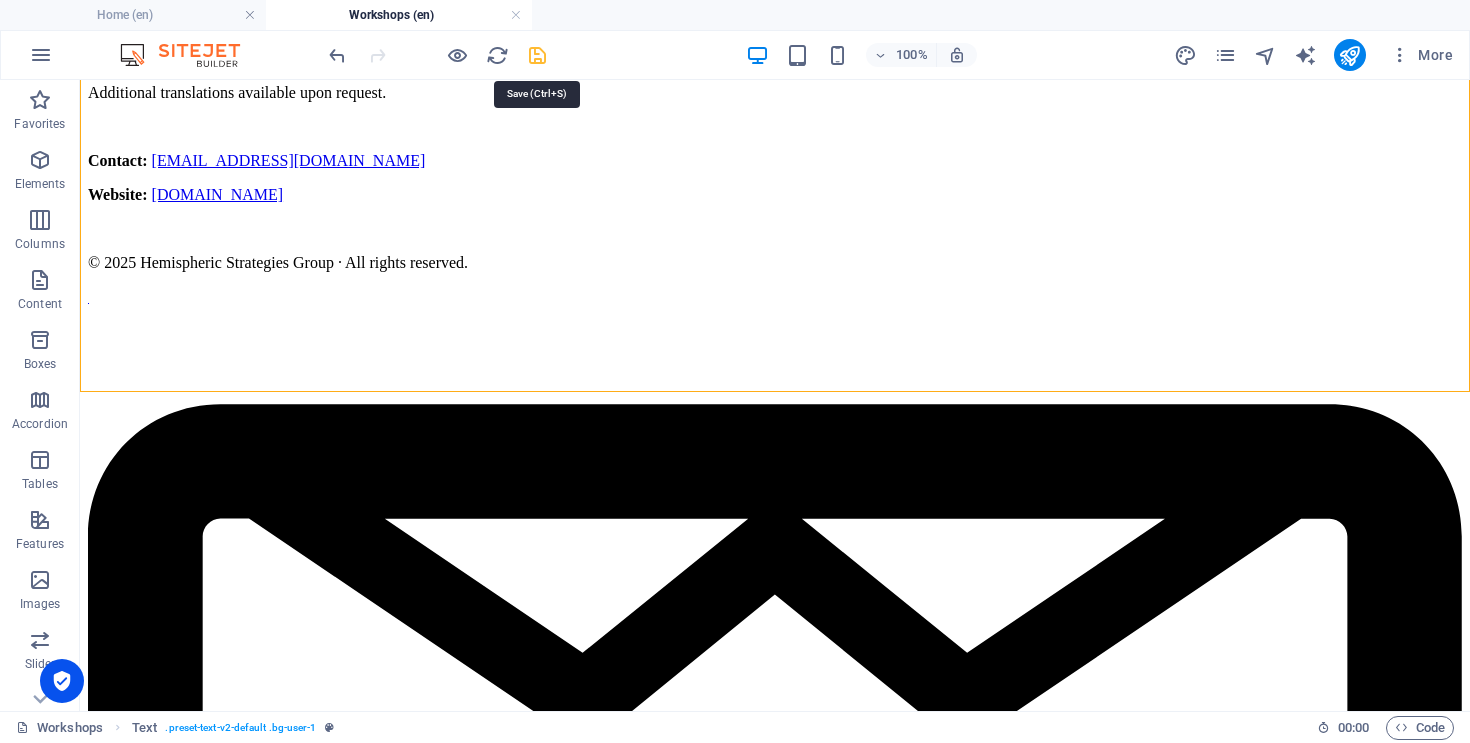 click at bounding box center (537, 55) 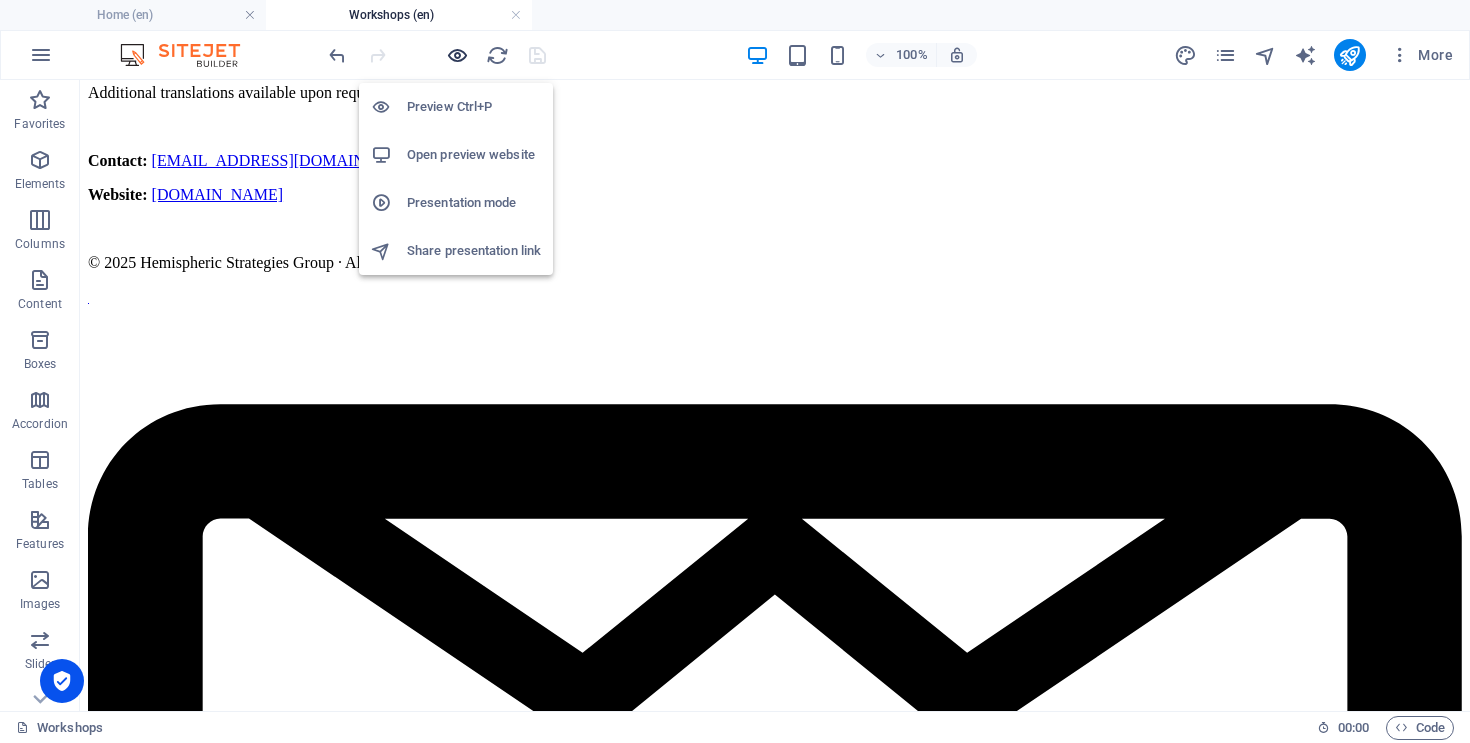 click at bounding box center [457, 55] 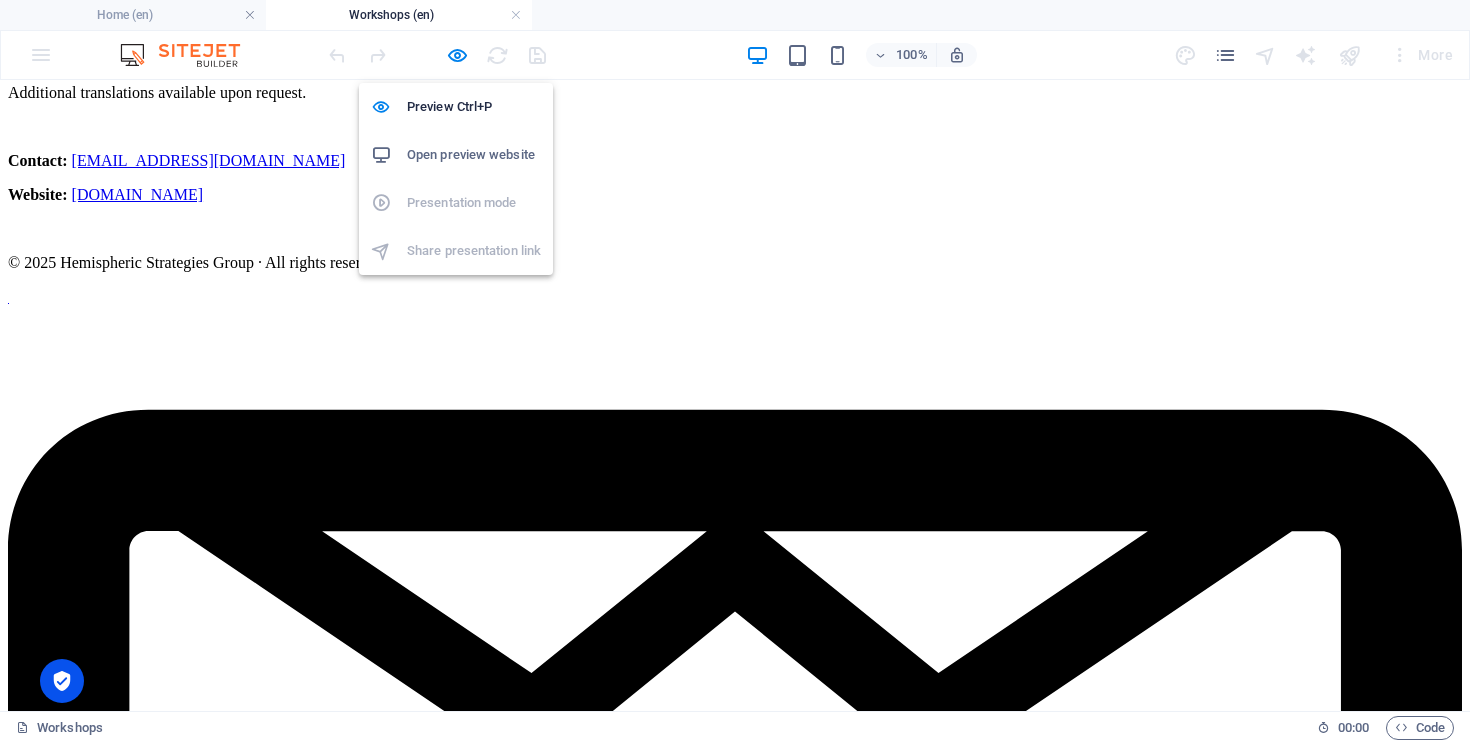 click on "Open preview website" at bounding box center (456, 155) 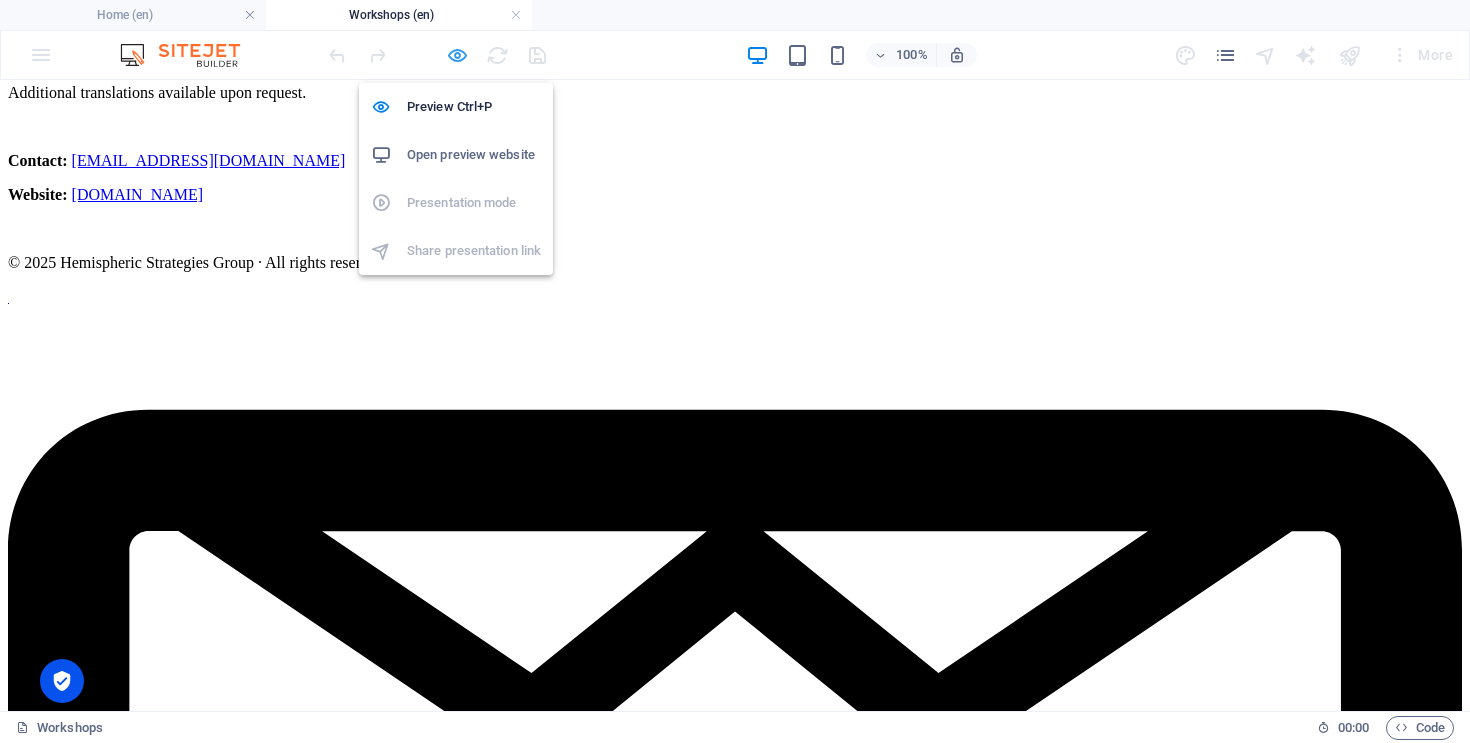 click at bounding box center [457, 55] 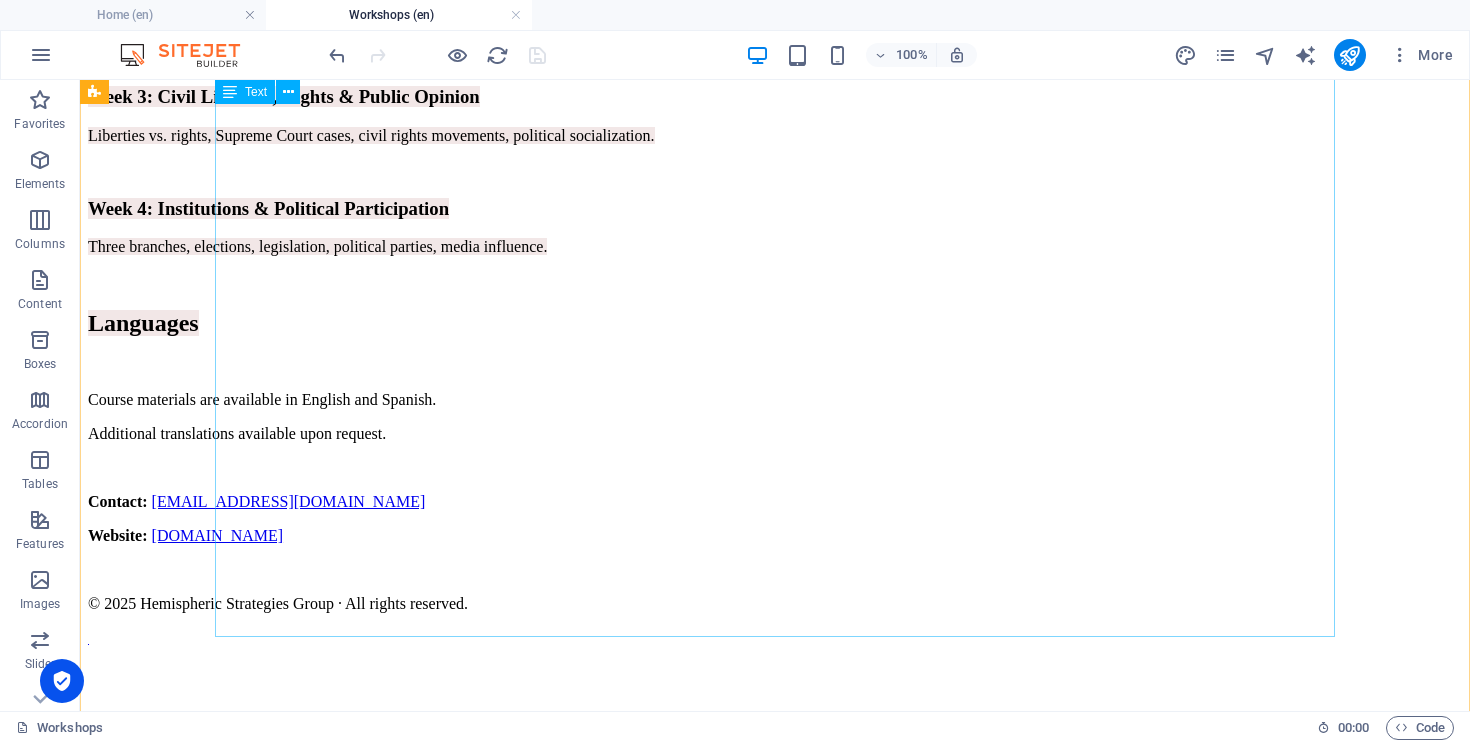 scroll, scrollTop: 1019, scrollLeft: 0, axis: vertical 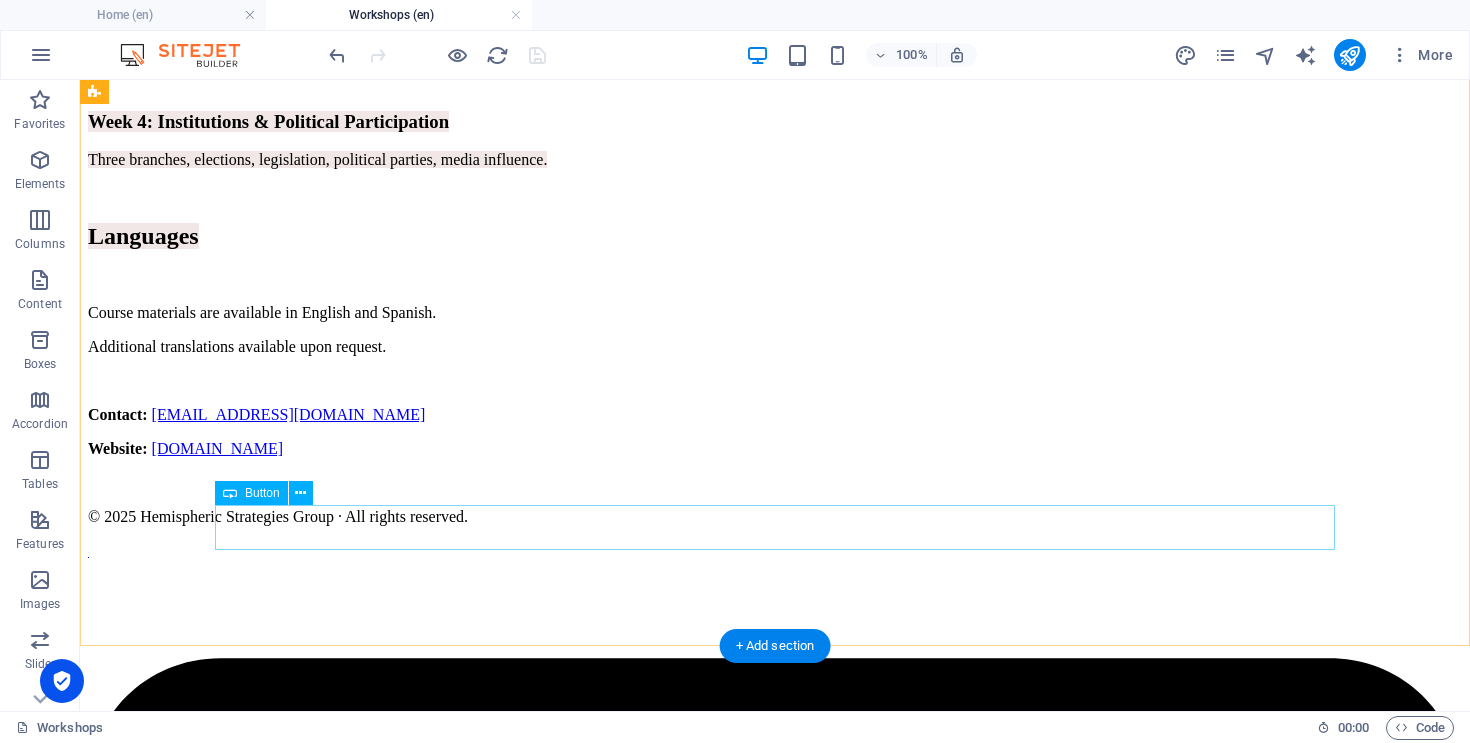 click on "COURSE REGISTRATION FORM" at bounding box center (775, 1347) 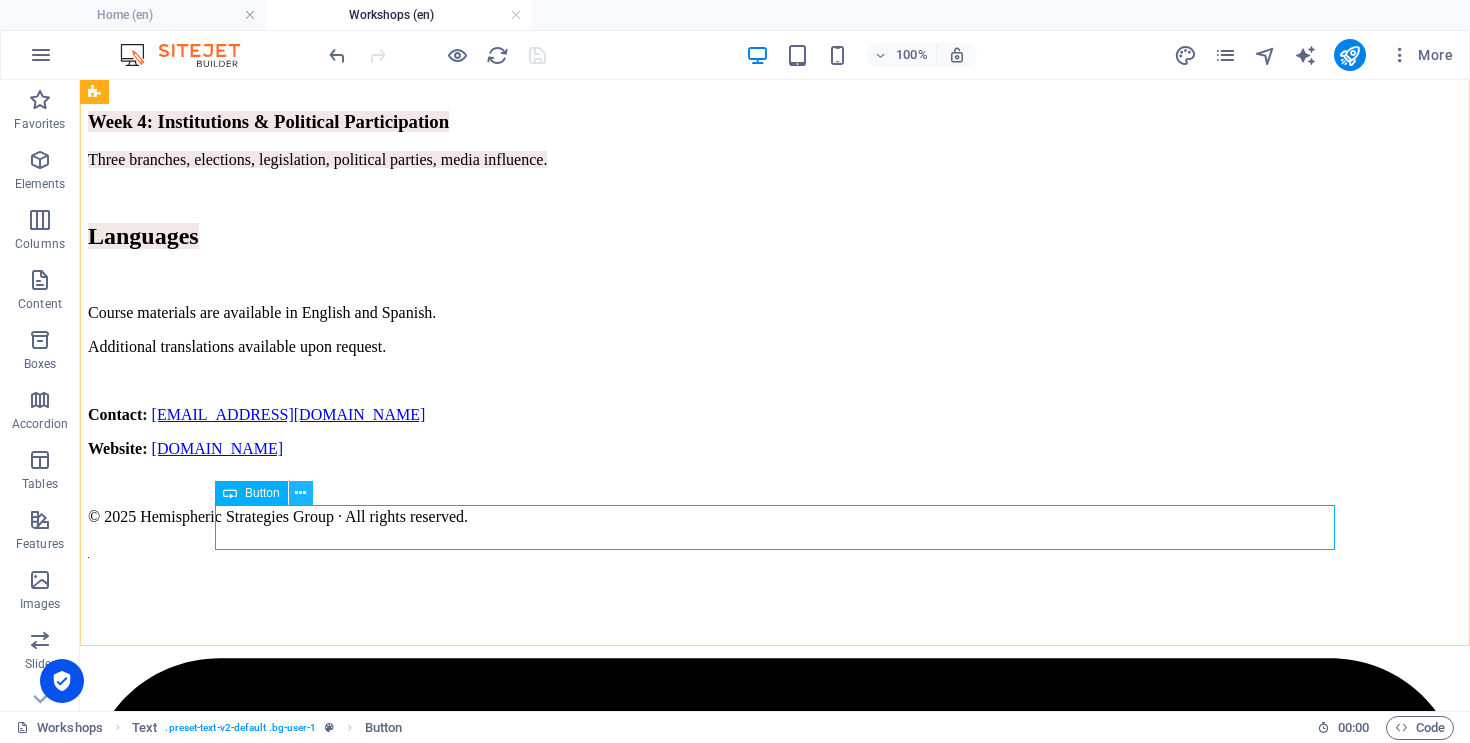 click at bounding box center (300, 493) 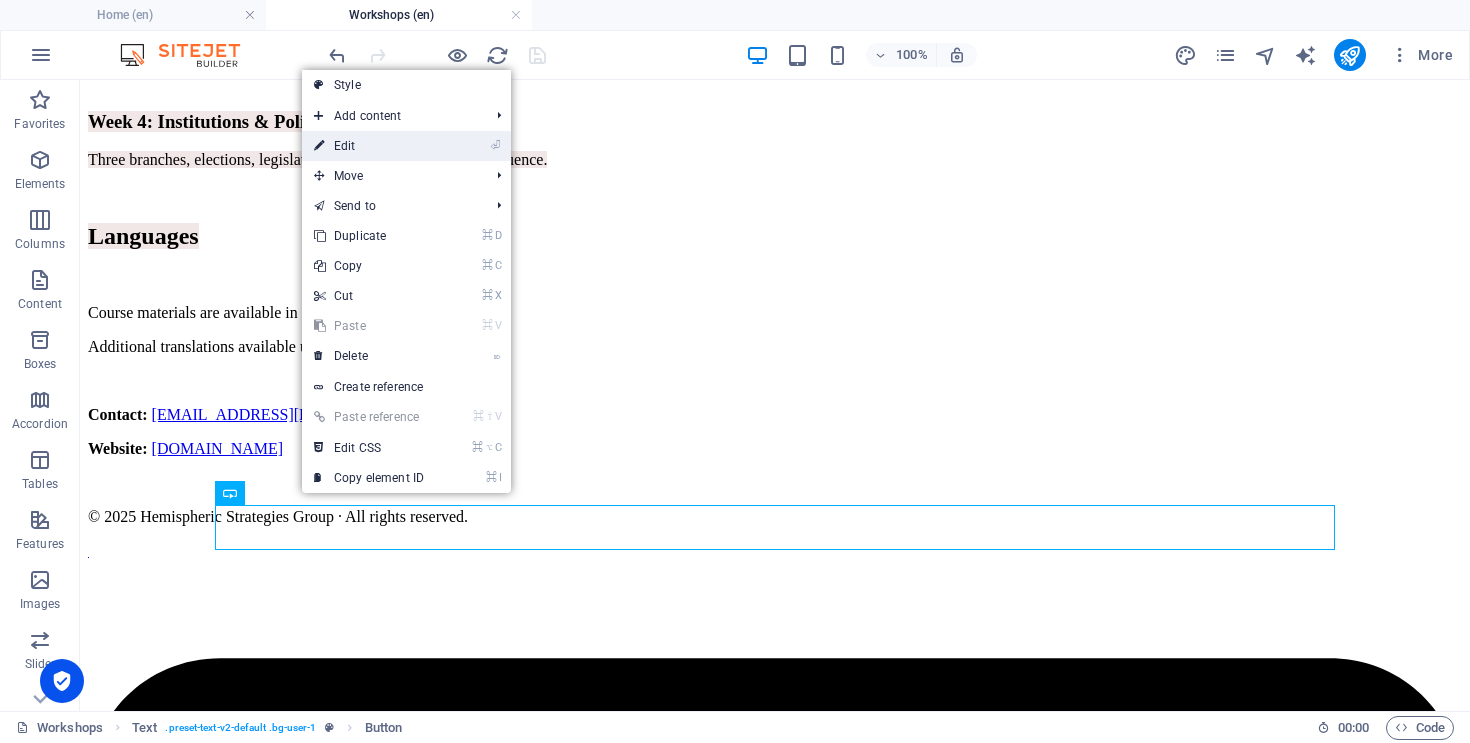 click on "⏎  Edit" at bounding box center (369, 146) 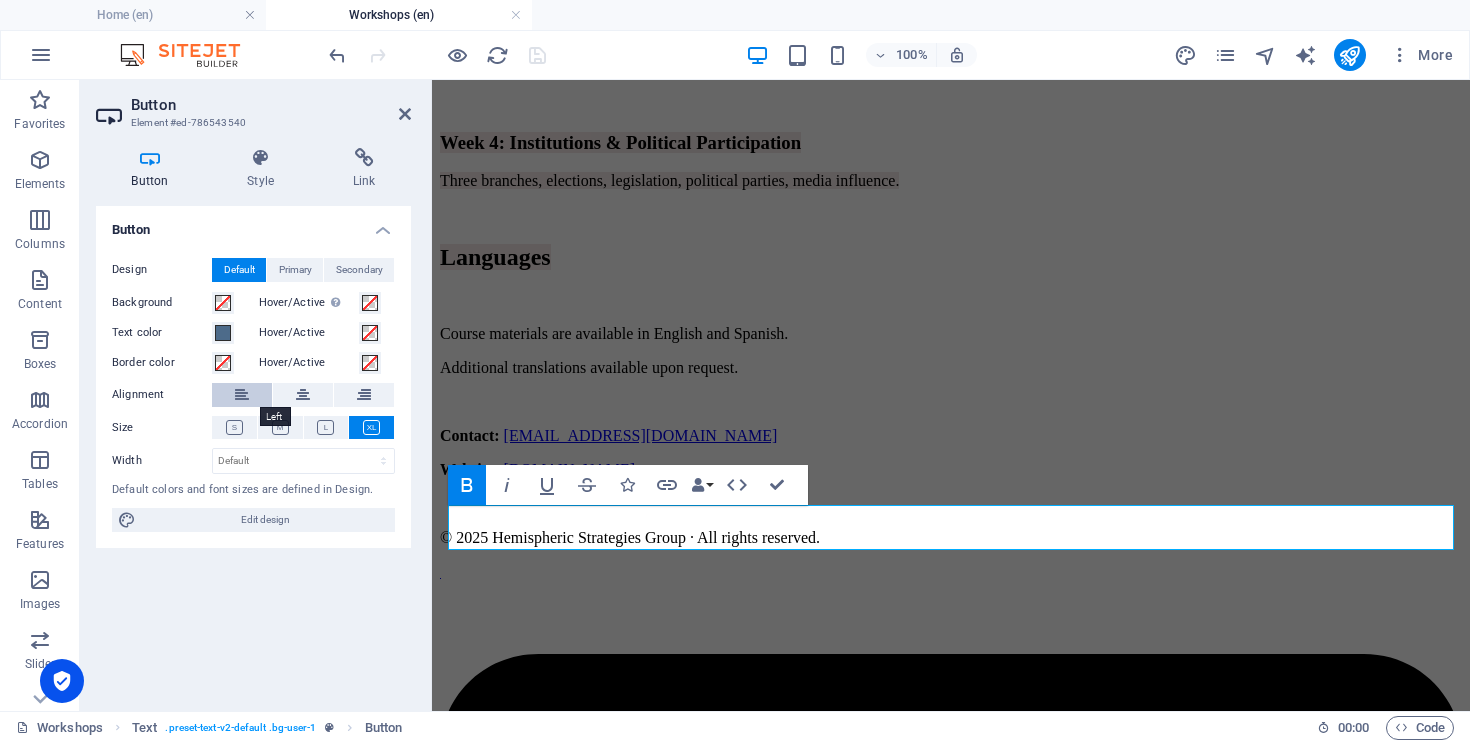 click at bounding box center [242, 395] 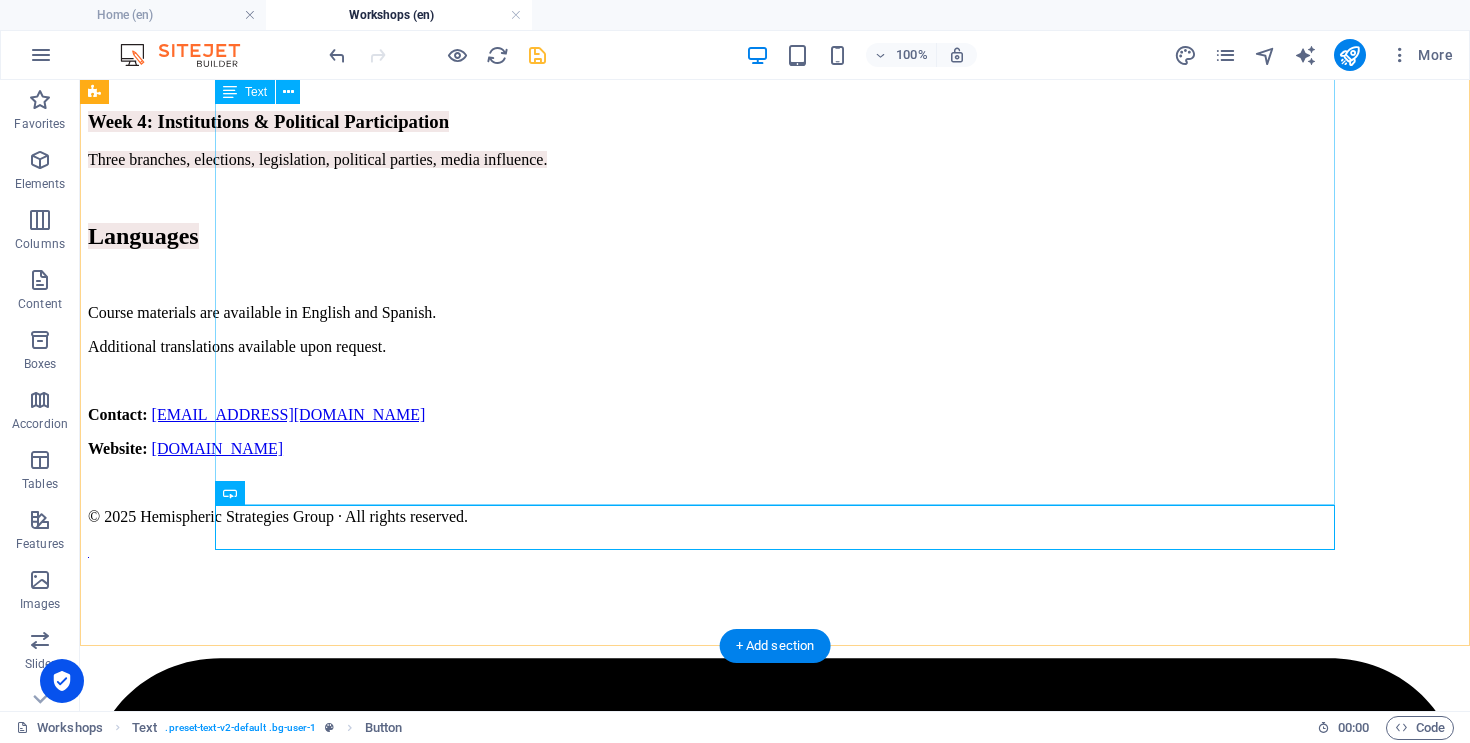 click on "Presented by [PERSON_NAME] [PERSON_NAME]  · Hemispheric Strategies Group This 4-week course introduces the structure and function of the U.S. Government, designed especially for international audiences. Materials are available in both English and Spanish. Weekly Modules Week 1: Foundations of American Government Key concepts: origins, Constitution, Articles of Confederation, separation of powers. Week 2: Constitutional Framework & Federalism Federal system, structure of Constitution, Bill of Rights, checks and balances. Week 3: Civil Liberties, Rights & Public Opinion Liberties vs. rights, Supreme Court cases, civil rights movements, political socialization. Week 4: Institutions & Political Participation Three branches, elections, legislation, political parties, media influence. Languages Course materials are available in English and Spanish.  Additional translations available upon request. Contact:   [EMAIL_ADDRESS][DOMAIN_NAME] Website:   [DOMAIN_NAME]" at bounding box center [775, 18] 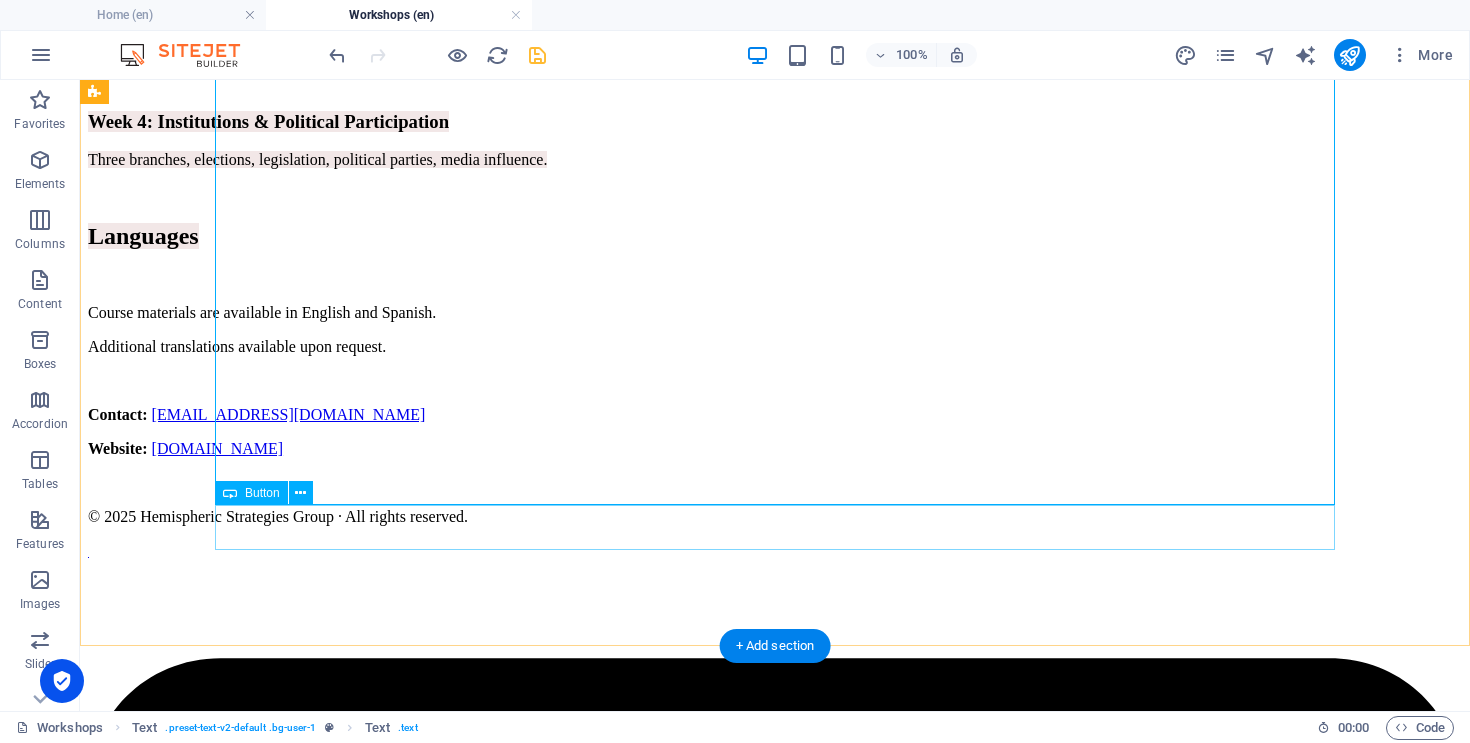 click on "COURSE REGISTRATION FORM" at bounding box center (775, 1347) 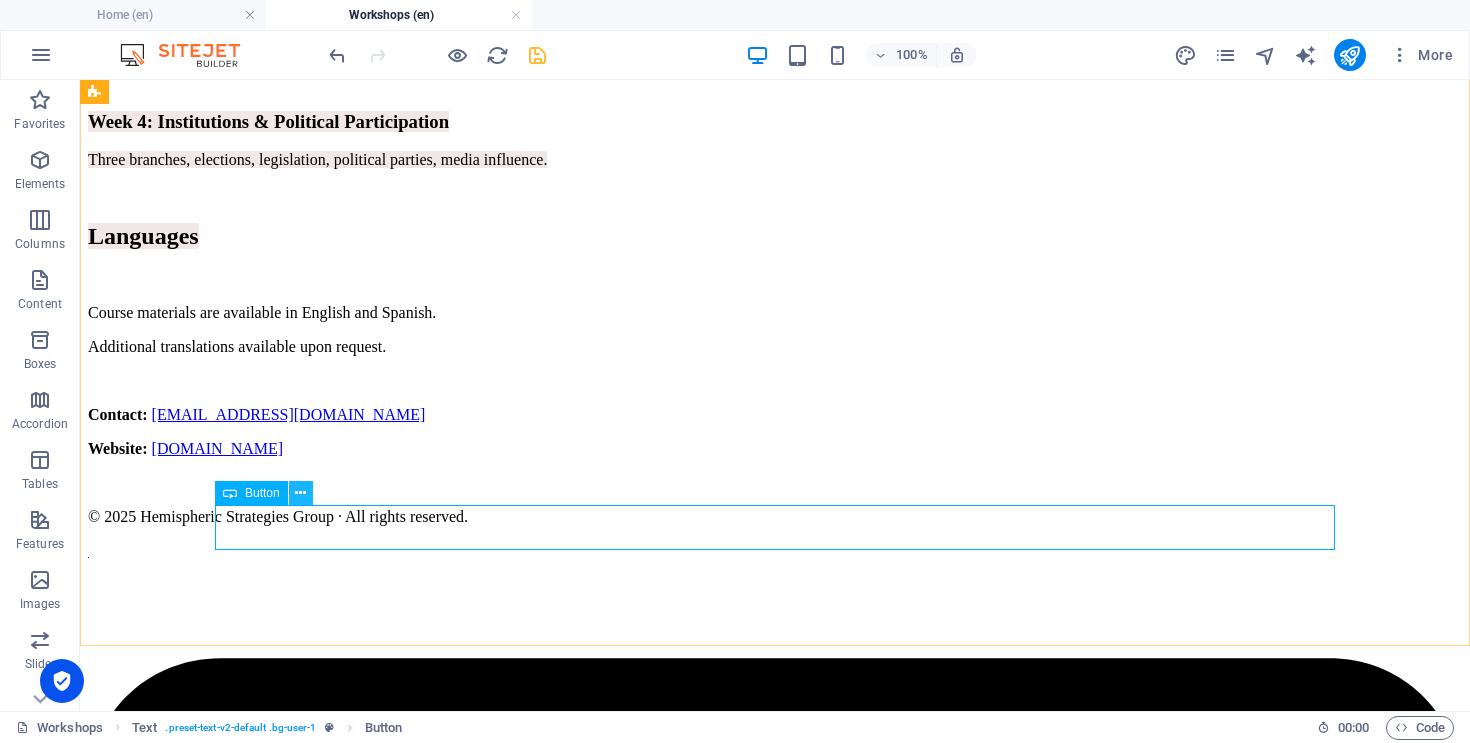 click at bounding box center (300, 493) 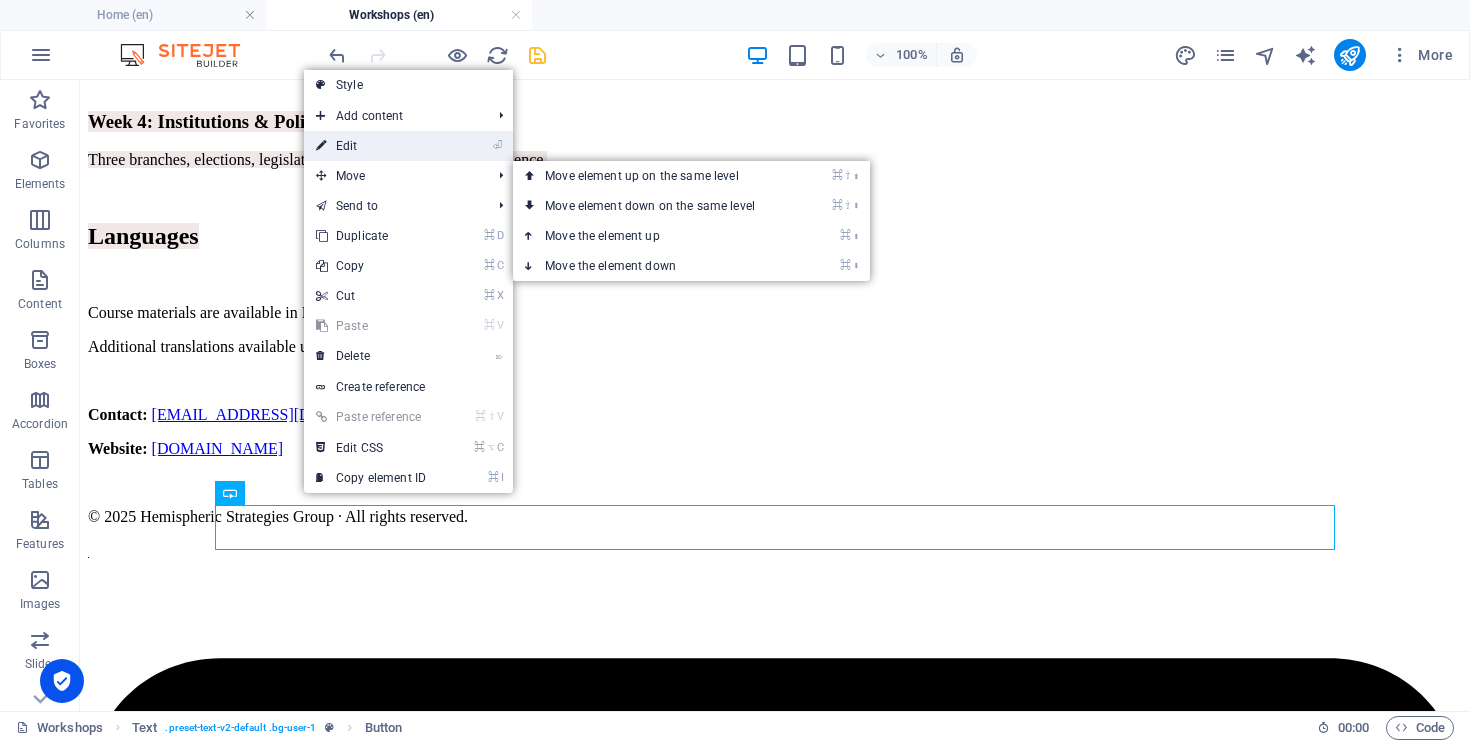 click on "⏎  Edit" at bounding box center (371, 146) 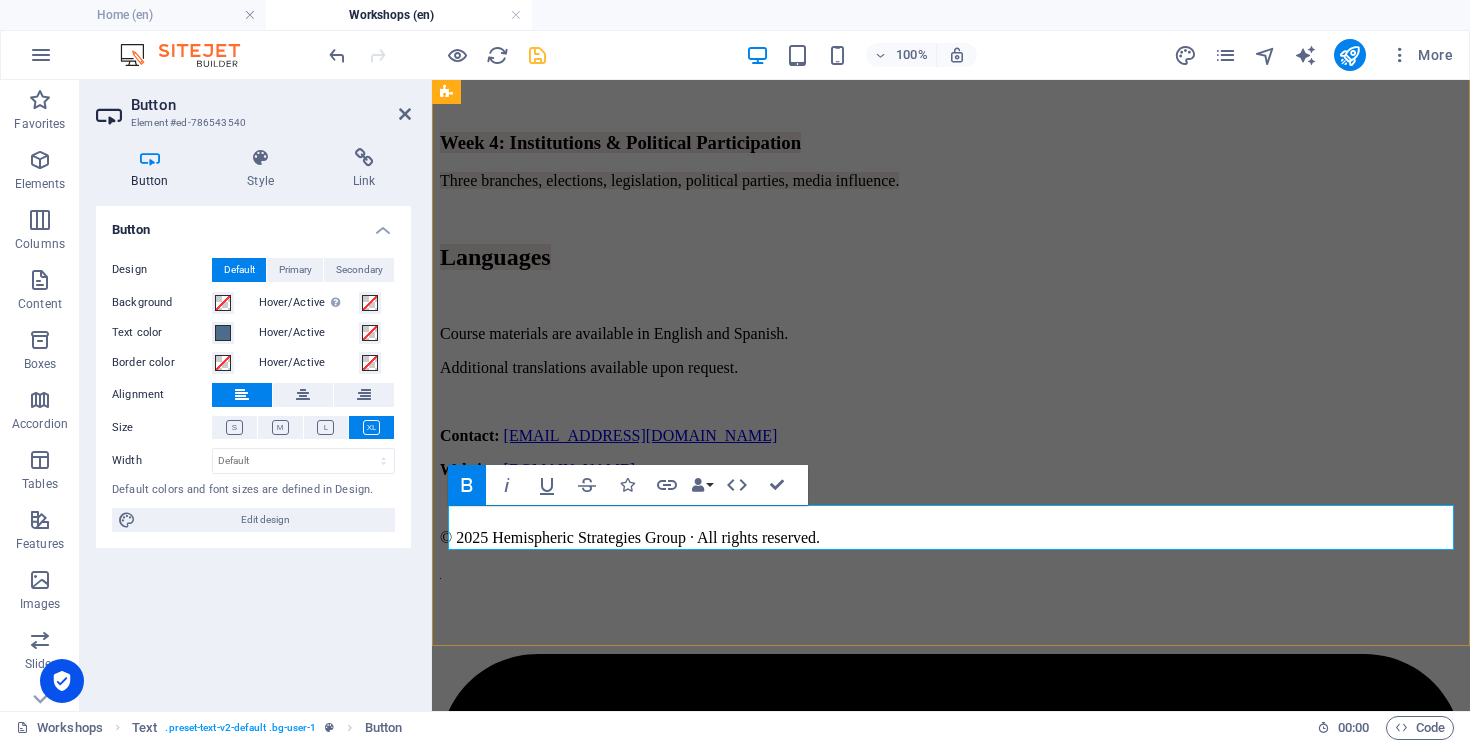 click at bounding box center (951, 1166) 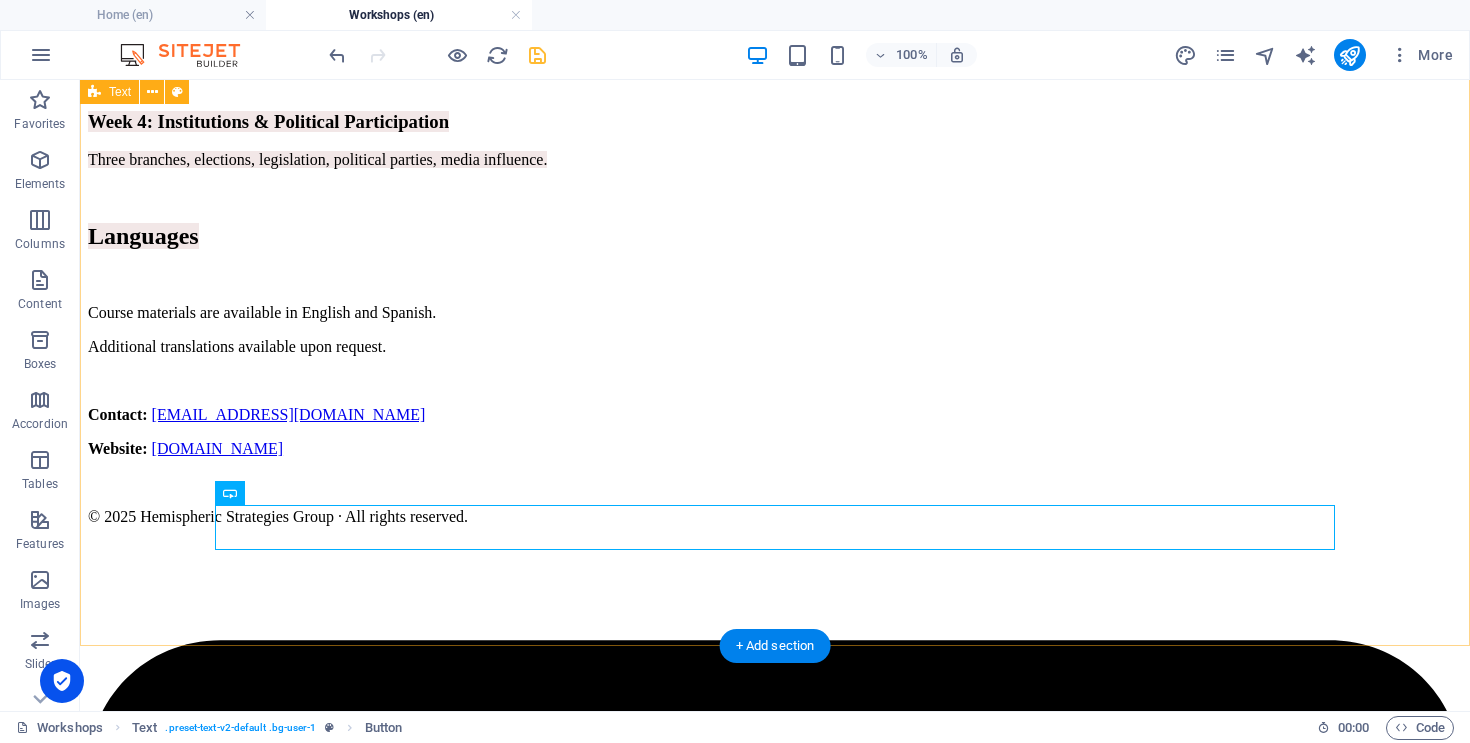 click on "Course Overview Presented by [PERSON_NAME] [PERSON_NAME]  · Hemispheric Strategies Group This 4-week course introduces the structure and function of the U.S. Government, designed especially for international audiences. Materials are available in both English and Spanish. Weekly Modules Week 1: Foundations of American Government Key concepts: origins, Constitution, Articles of Confederation, separation of powers. Week 2: Constitutional Framework & Federalism Federal system, structure of Constitution, Bill of Rights, checks and balances. Week 3: Civil Liberties, Rights & Public Opinion Liberties vs. rights, Supreme Court cases, civil rights movements, political socialization. Week 4: Institutions & Political Participation Three branches, elections, legislation, political parties, media influence. Languages Course materials are available in English and Spanish.  Additional translations available upon request. Contact:   [EMAIL_ADDRESS][DOMAIN_NAME] Website:   [DOMAIN_NAME]   COURSE REGISTRATION FORM" at bounding box center (775, 783) 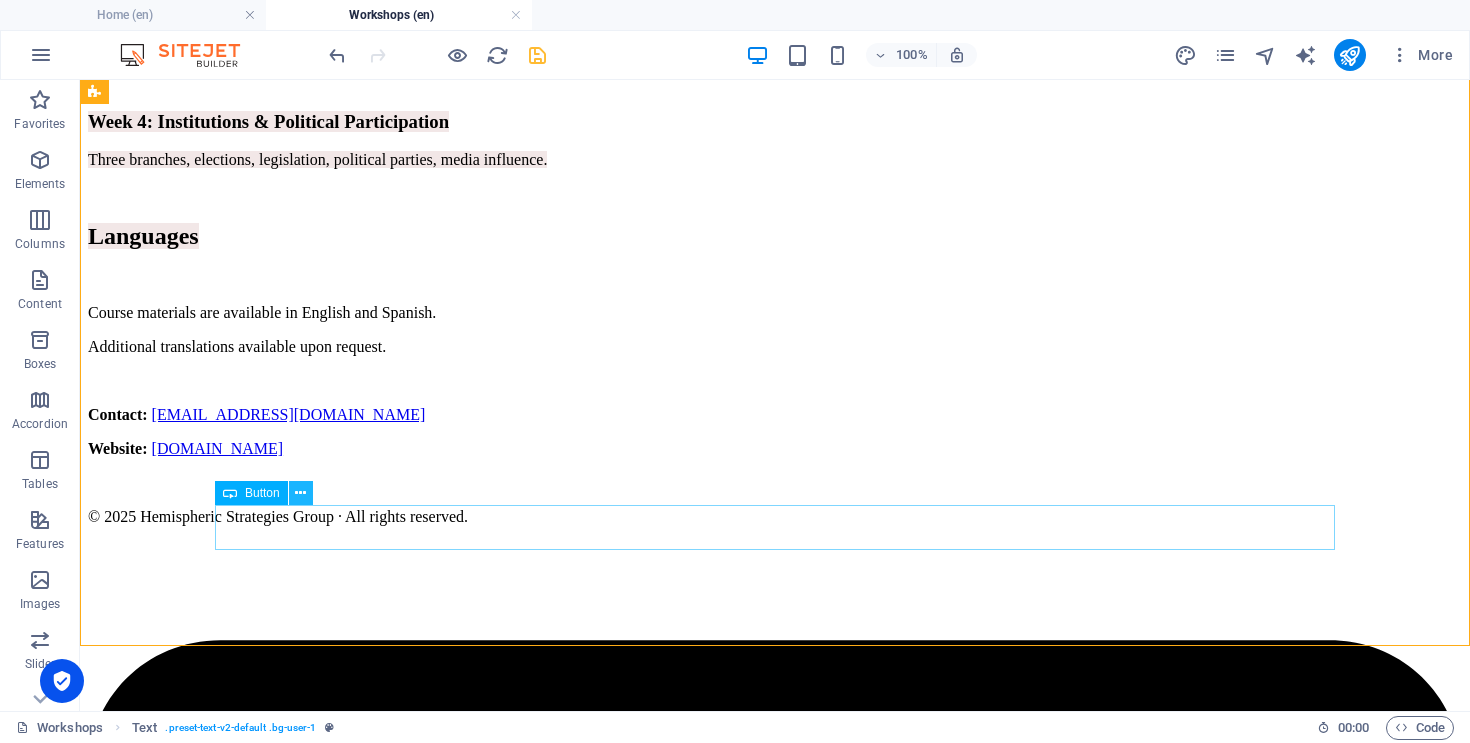 click at bounding box center [301, 493] 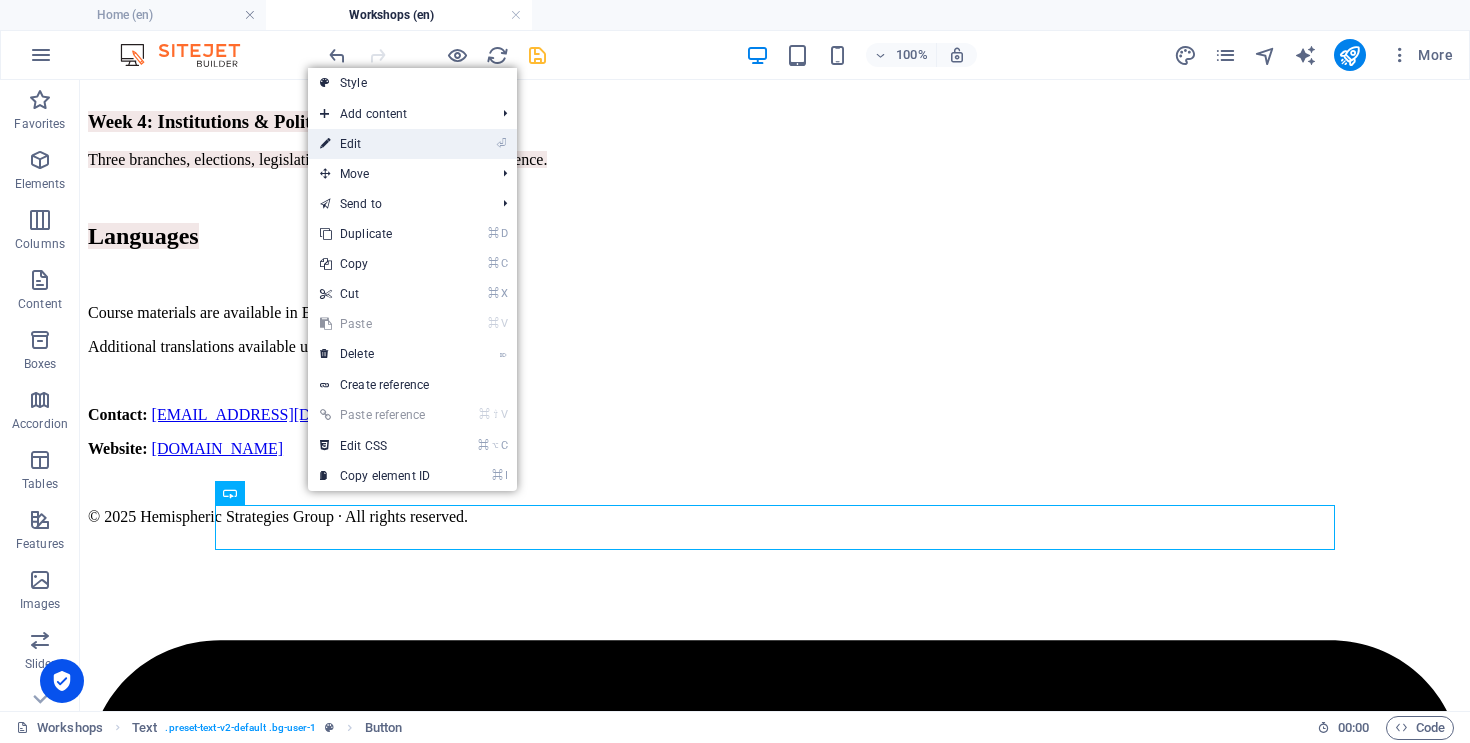 click on "⏎  Edit" at bounding box center (375, 144) 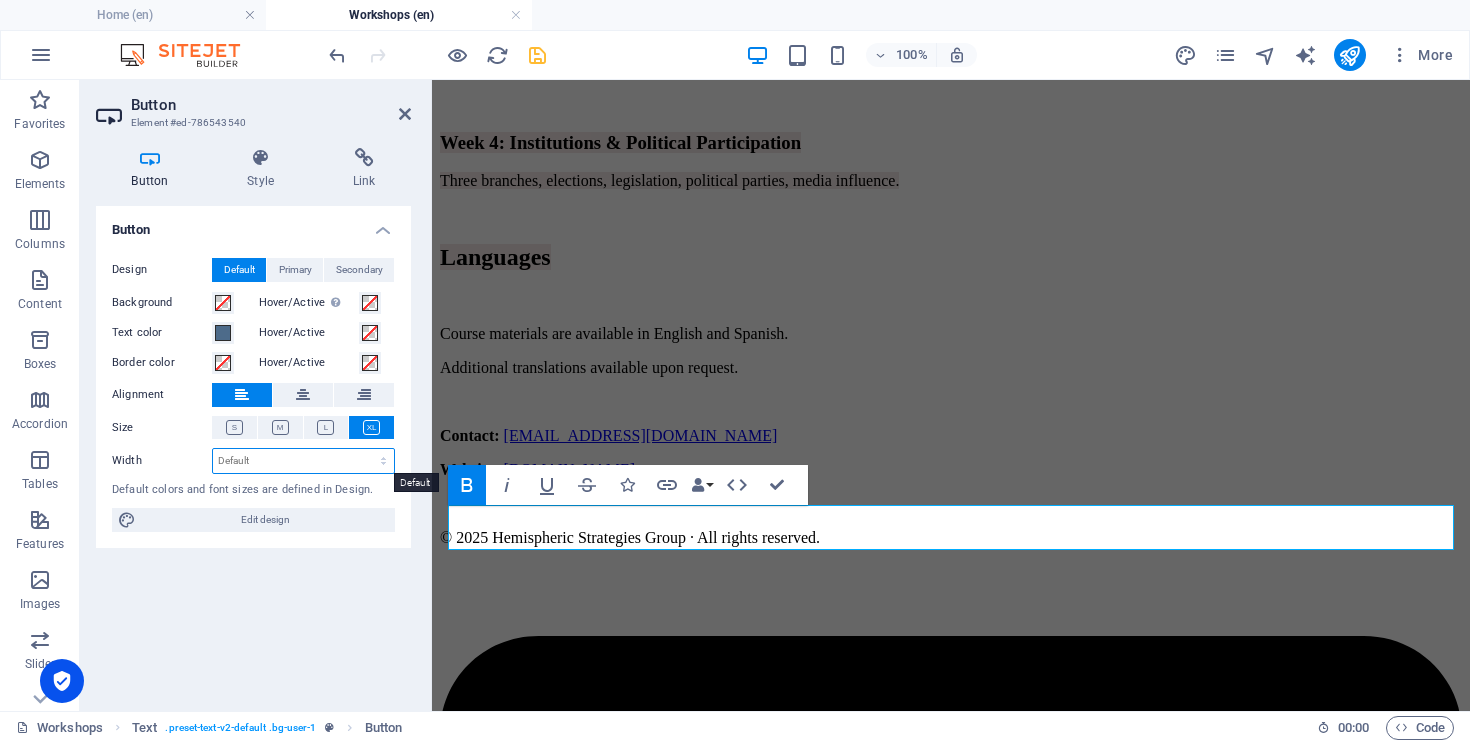 click on "Default px rem % em vh vw" at bounding box center (303, 461) 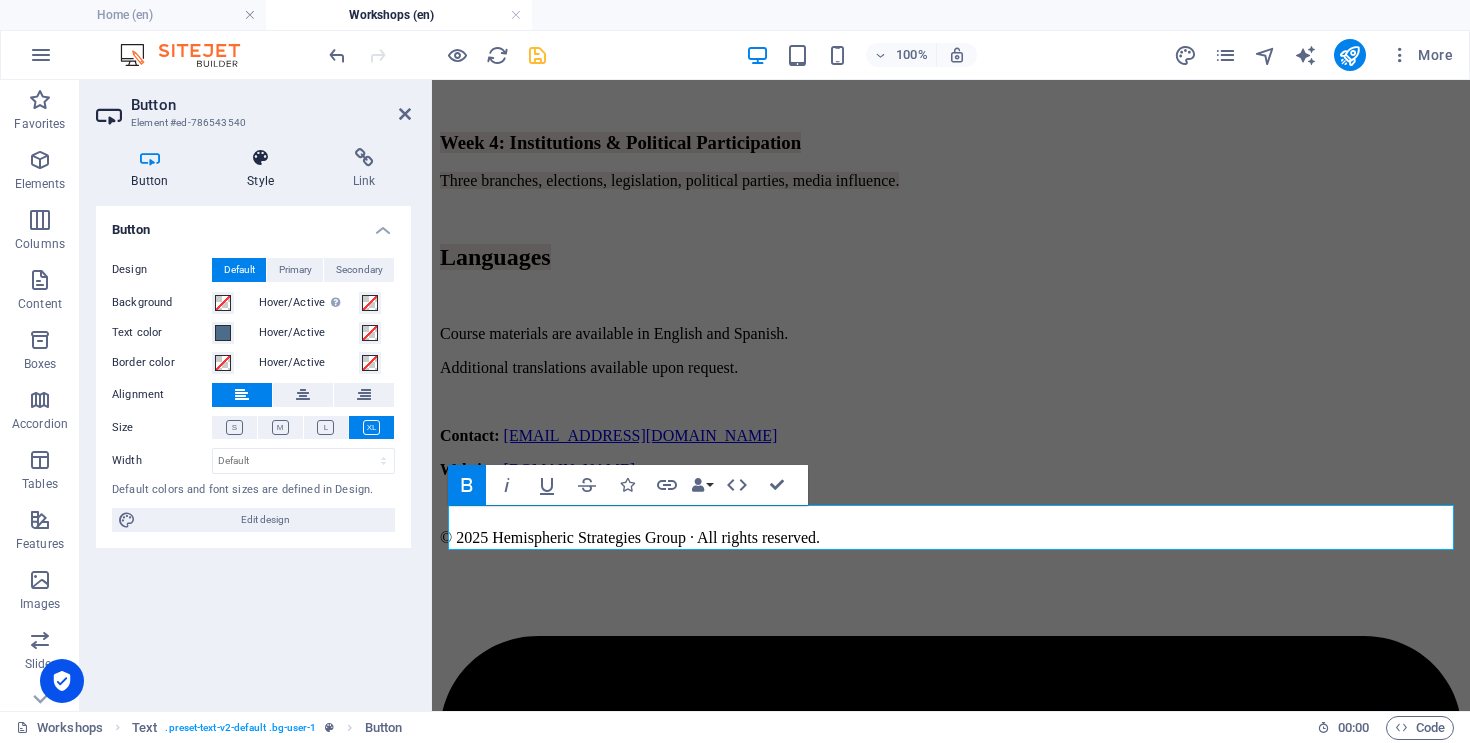 click at bounding box center [261, 158] 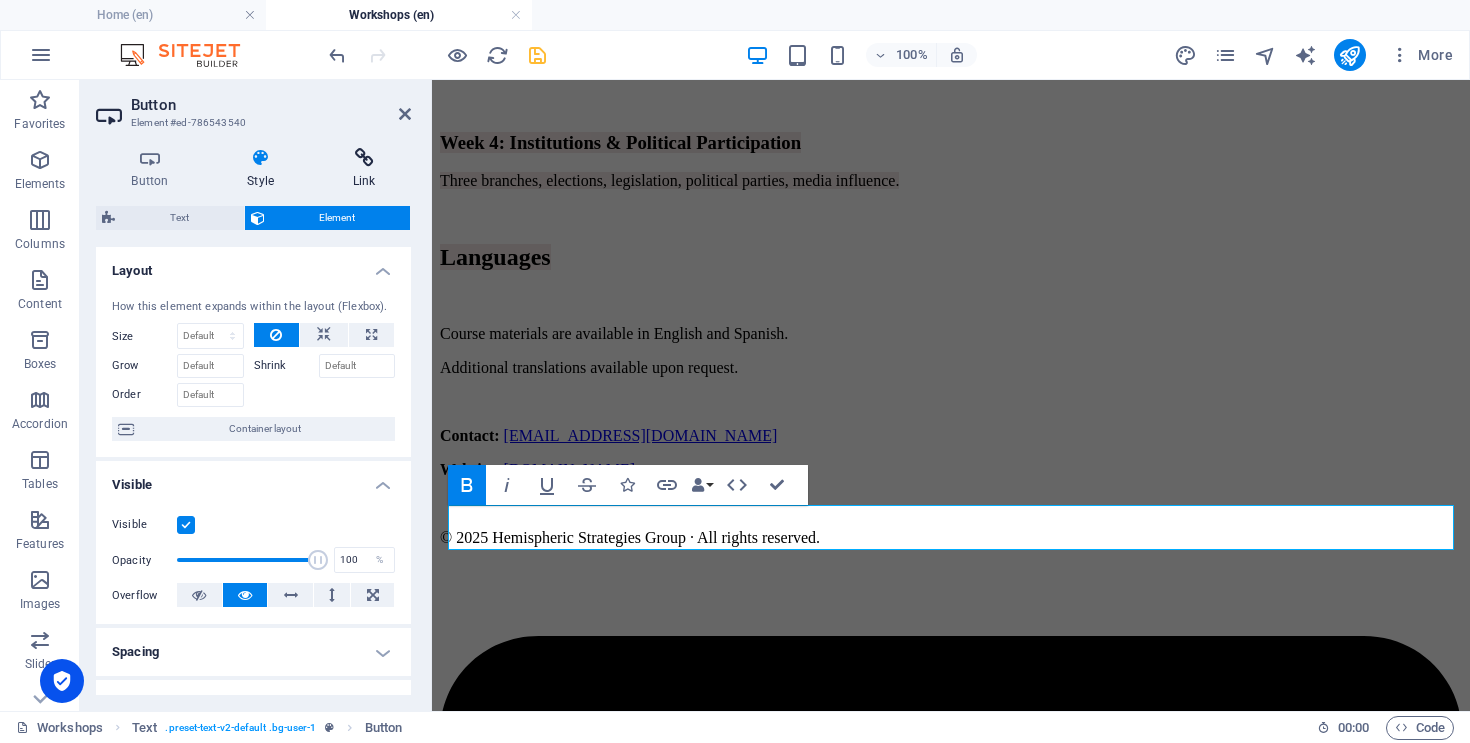 click at bounding box center [364, 158] 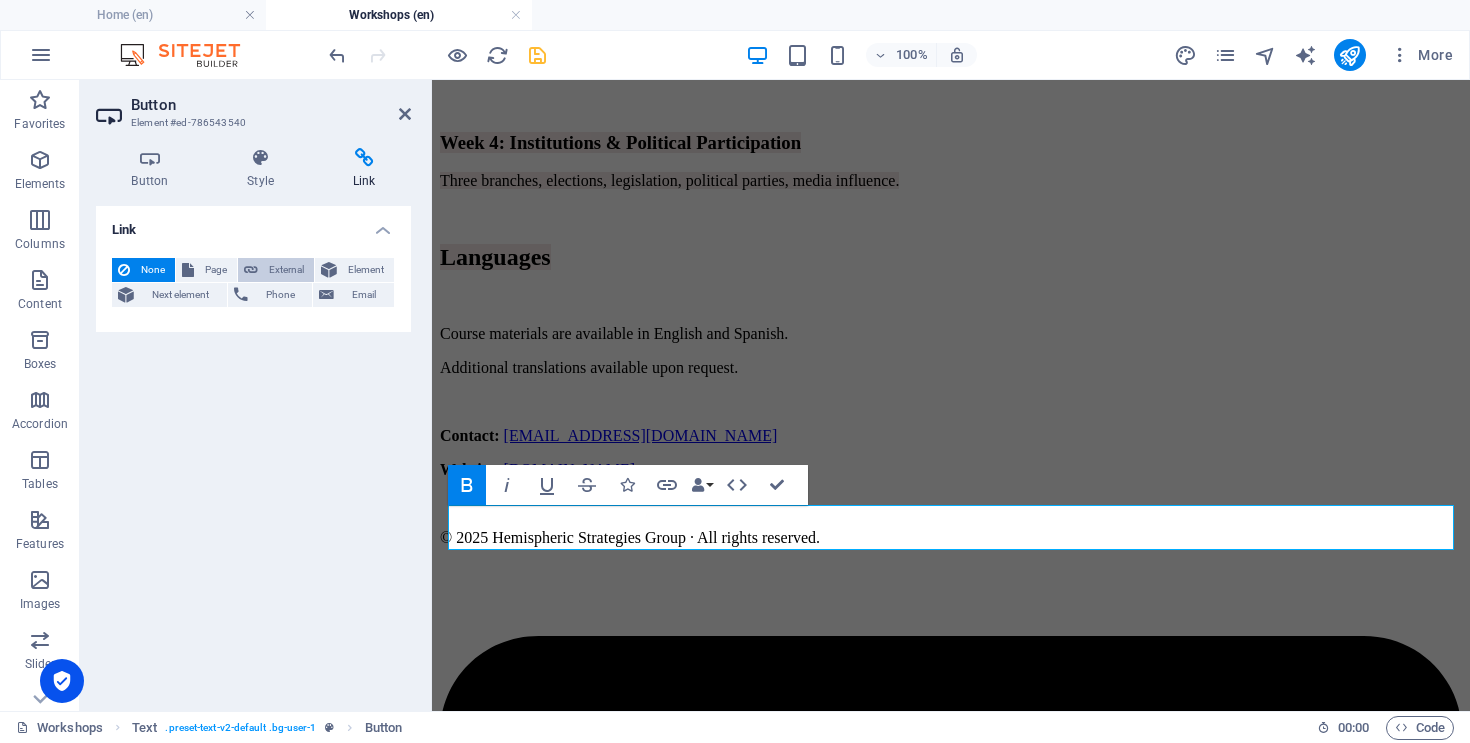 click on "External" at bounding box center (286, 270) 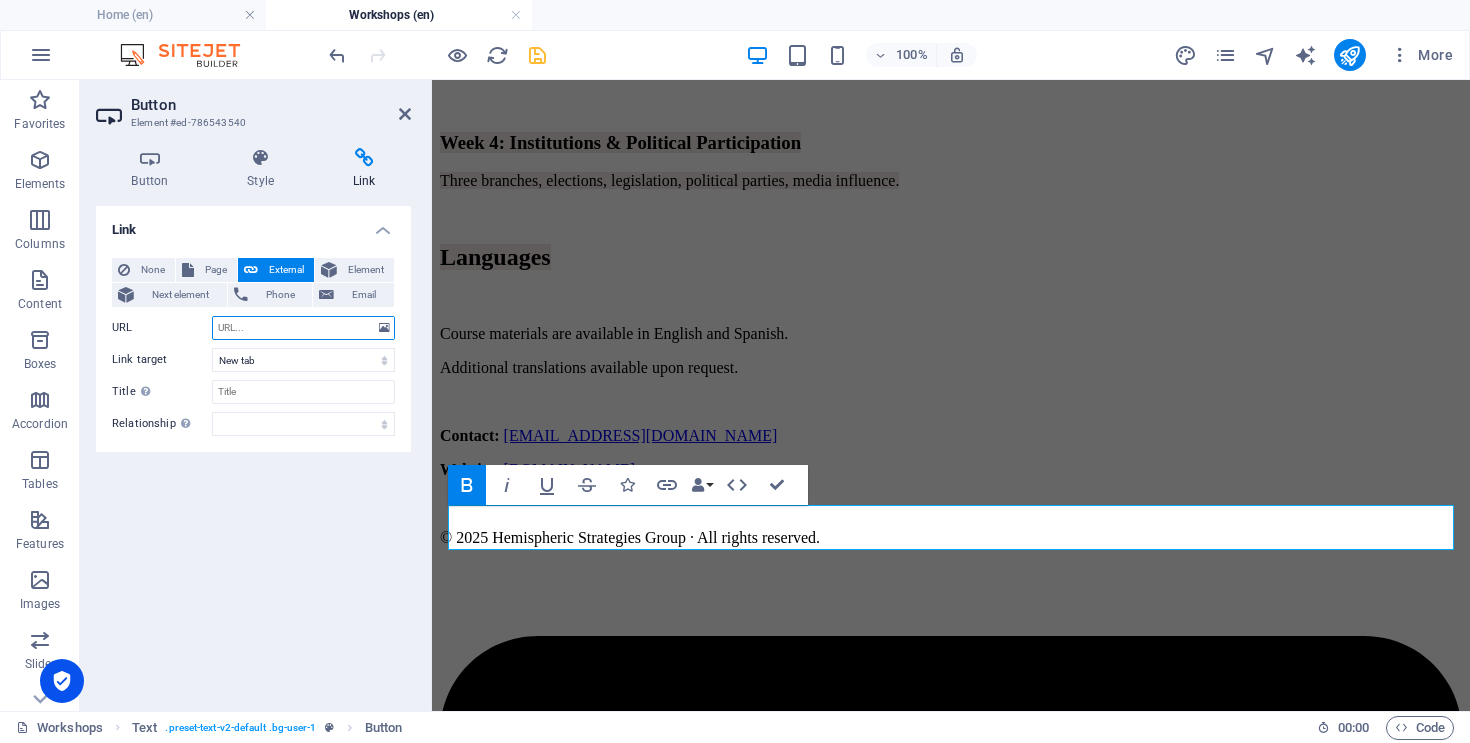 click on "URL" at bounding box center (303, 328) 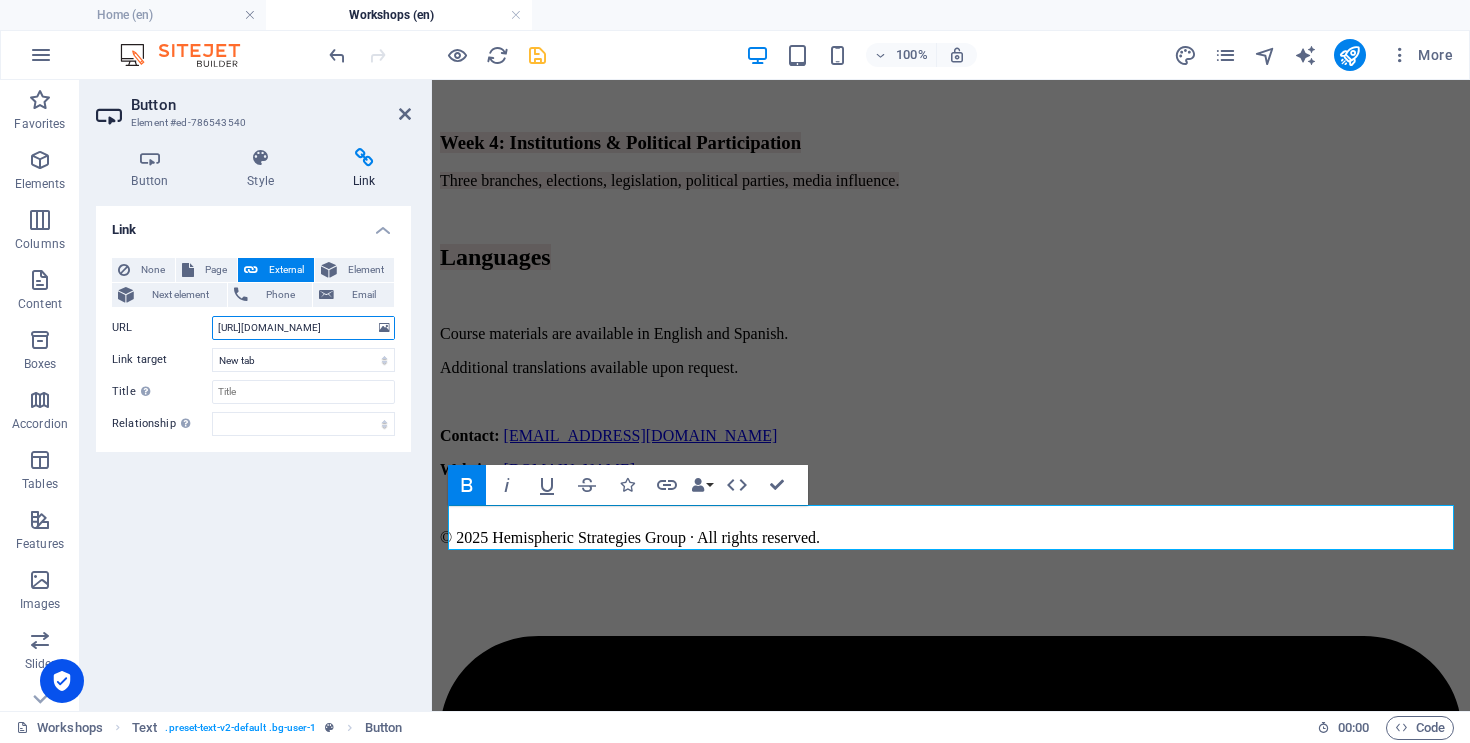 scroll, scrollTop: 0, scrollLeft: 265, axis: horizontal 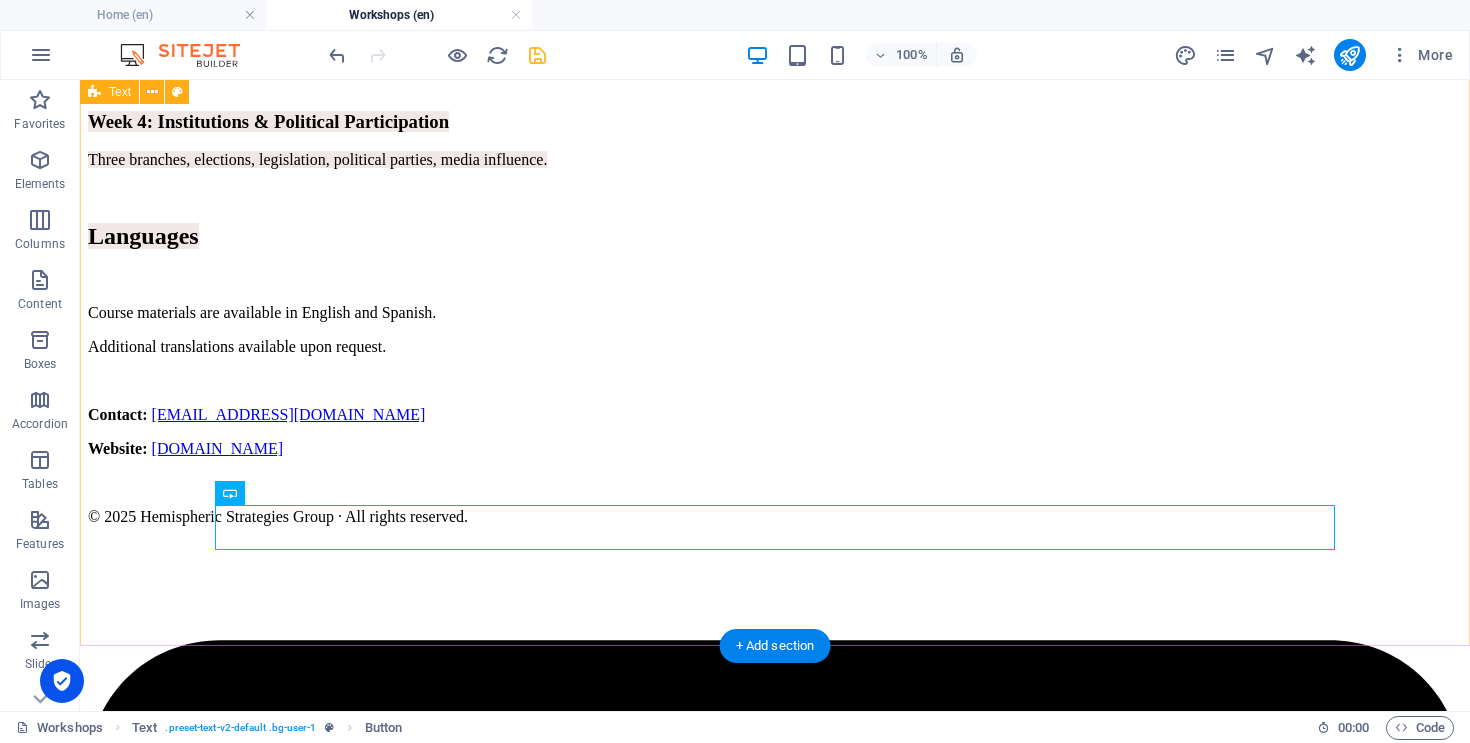 click on "Course Overview Presented by [PERSON_NAME] [PERSON_NAME]  · Hemispheric Strategies Group This 4-week course introduces the structure and function of the U.S. Government, designed especially for international audiences. Materials are available in both English and Spanish. Weekly Modules Week 1: Foundations of American Government Key concepts: origins, Constitution, Articles of Confederation, separation of powers. Week 2: Constitutional Framework & Federalism Federal system, structure of Constitution, Bill of Rights, checks and balances. Week 3: Civil Liberties, Rights & Public Opinion Liberties vs. rights, Supreme Court cases, civil rights movements, political socialization. Week 4: Institutions & Political Participation Three branches, elections, legislation, political parties, media influence. Languages Course materials are available in English and Spanish.  Additional translations available upon request. Contact:   [EMAIL_ADDRESS][DOMAIN_NAME] Website:   [DOMAIN_NAME]   COURSE REGISTRATION FORM" at bounding box center [775, 783] 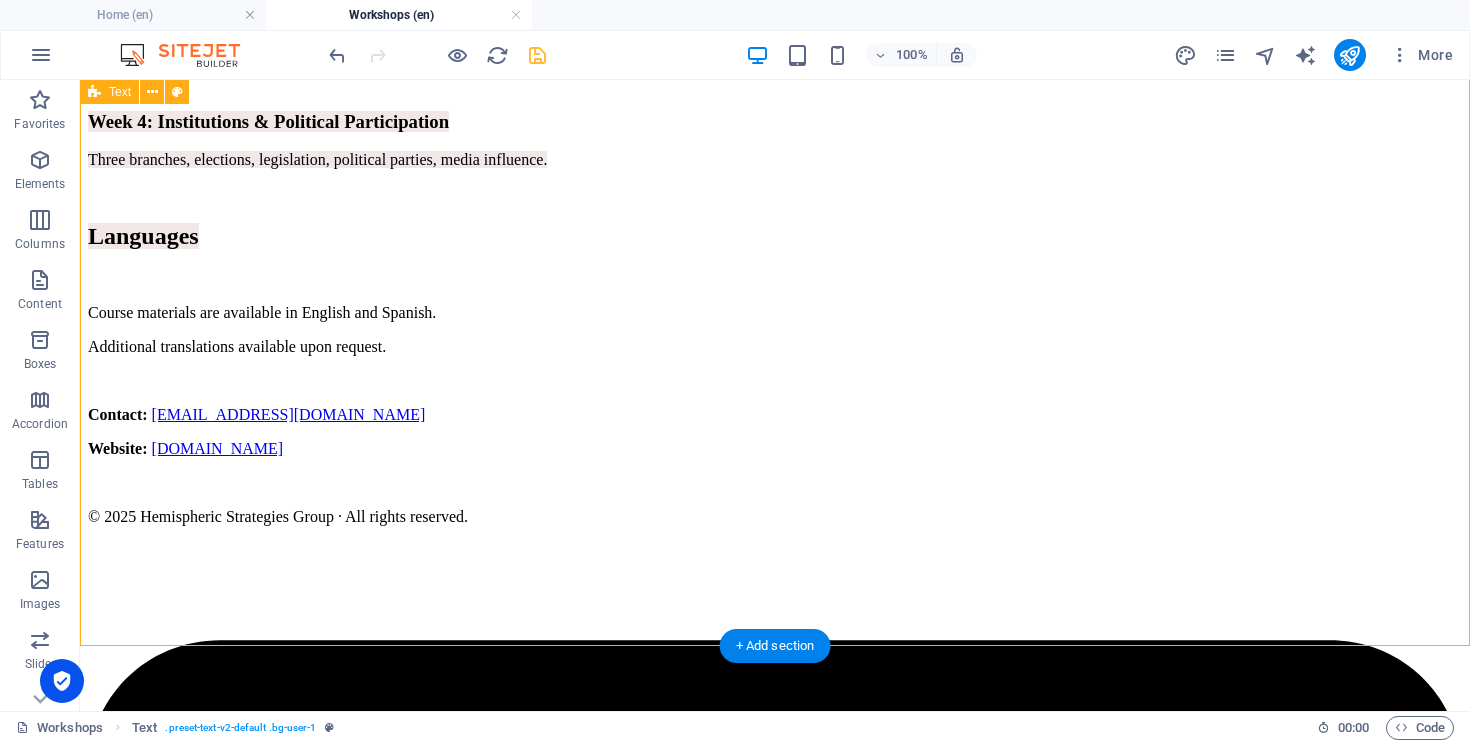click on "Course Overview Presented by [PERSON_NAME] [PERSON_NAME]  · Hemispheric Strategies Group This 4-week course introduces the structure and function of the U.S. Government, designed especially for international audiences. Materials are available in both English and Spanish. Weekly Modules Week 1: Foundations of American Government Key concepts: origins, Constitution, Articles of Confederation, separation of powers. Week 2: Constitutional Framework & Federalism Federal system, structure of Constitution, Bill of Rights, checks and balances. Week 3: Civil Liberties, Rights & Public Opinion Liberties vs. rights, Supreme Court cases, civil rights movements, political socialization. Week 4: Institutions & Political Participation Three branches, elections, legislation, political parties, media influence. Languages Course materials are available in English and Spanish.  Additional translations available upon request. Contact:   [EMAIL_ADDRESS][DOMAIN_NAME] Website:   [DOMAIN_NAME]   COURSE REGISTRATION FORM" at bounding box center (775, 783) 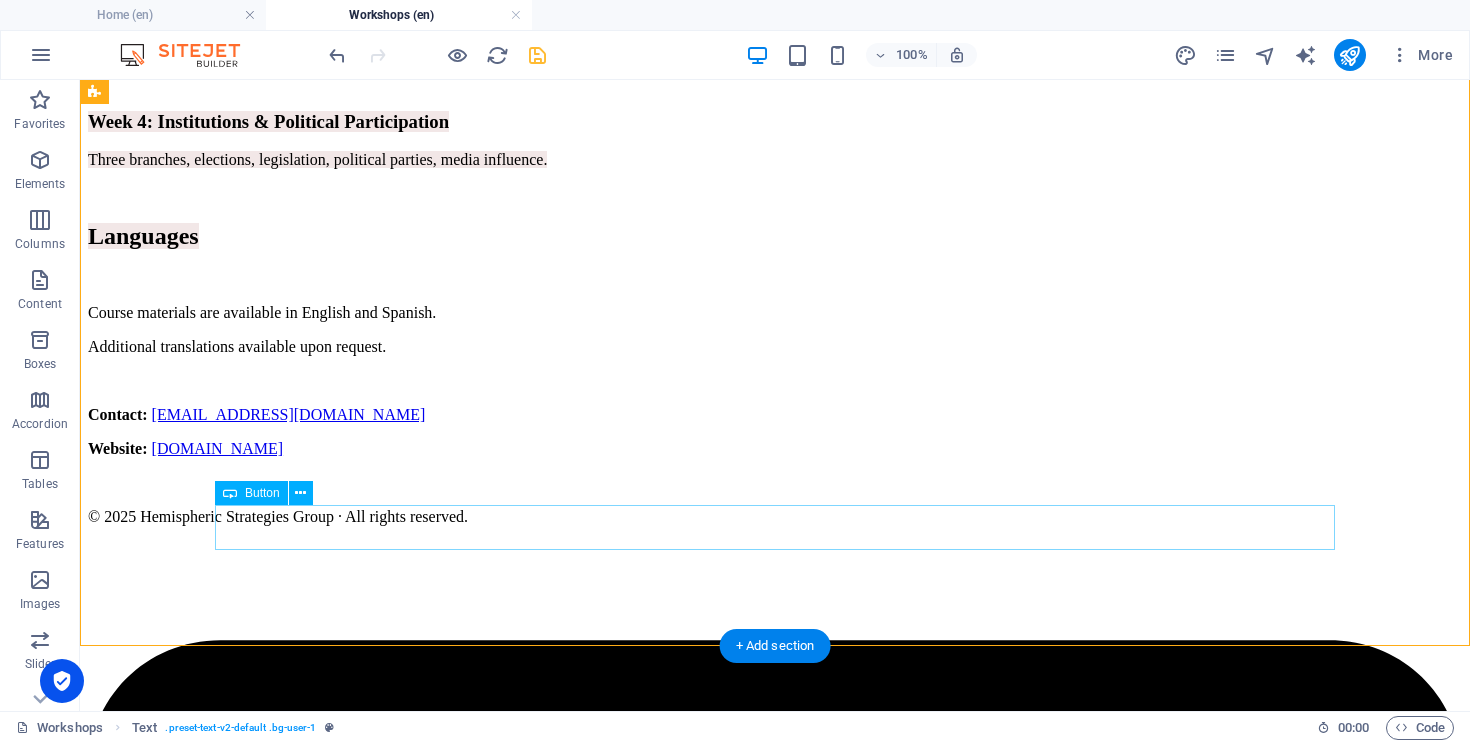 click on "COURSE REGISTRATION FORM" at bounding box center [775, 1338] 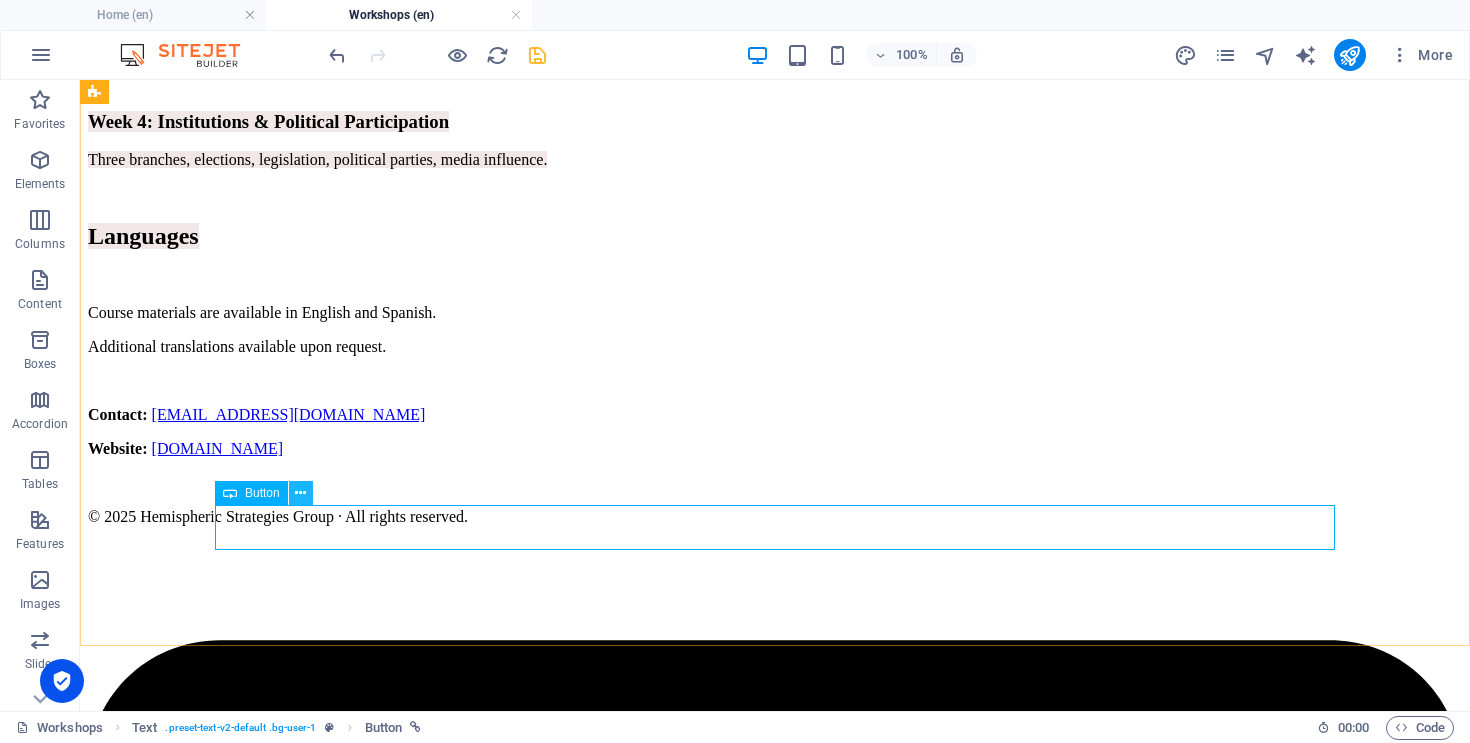 click at bounding box center (300, 493) 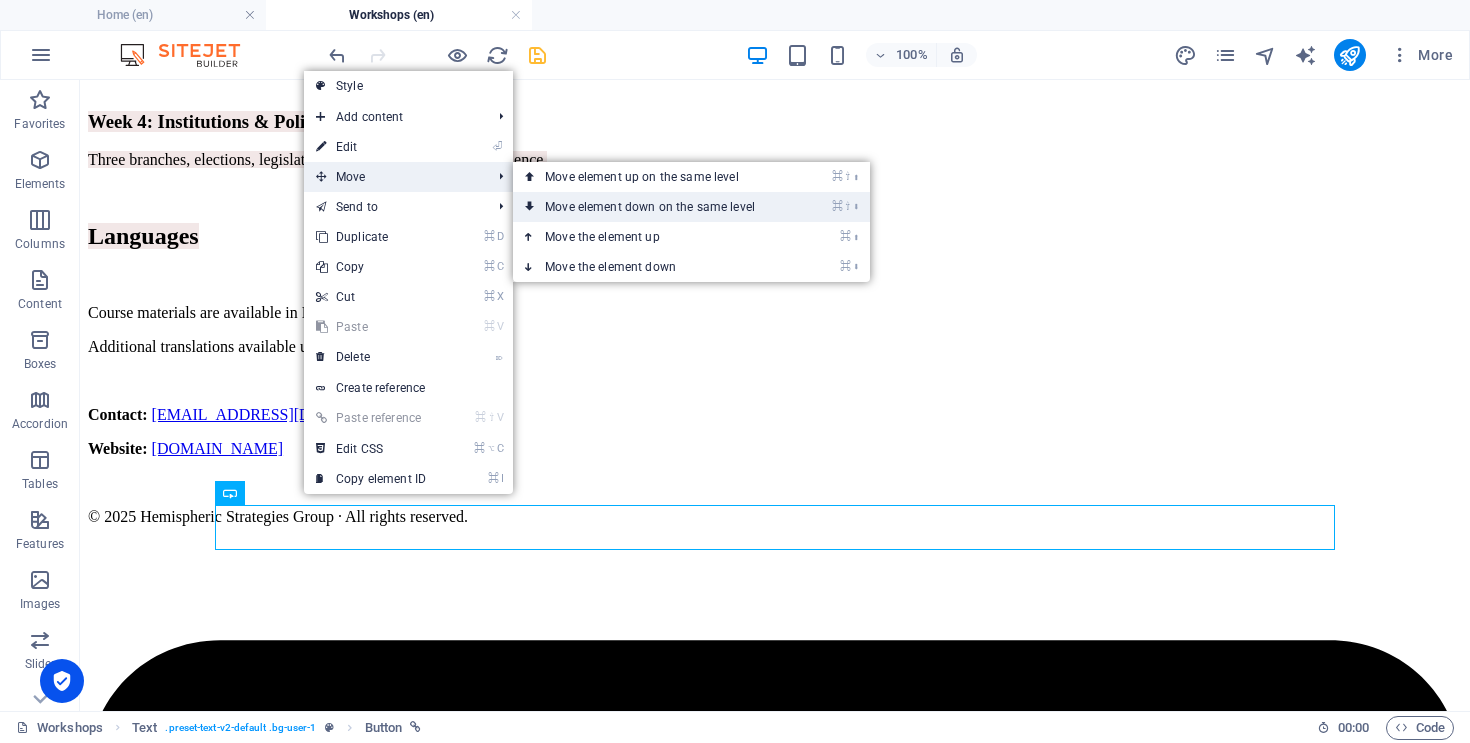 click on "⌘ ⇧ ⬇  Move element down on the same level" at bounding box center [654, 207] 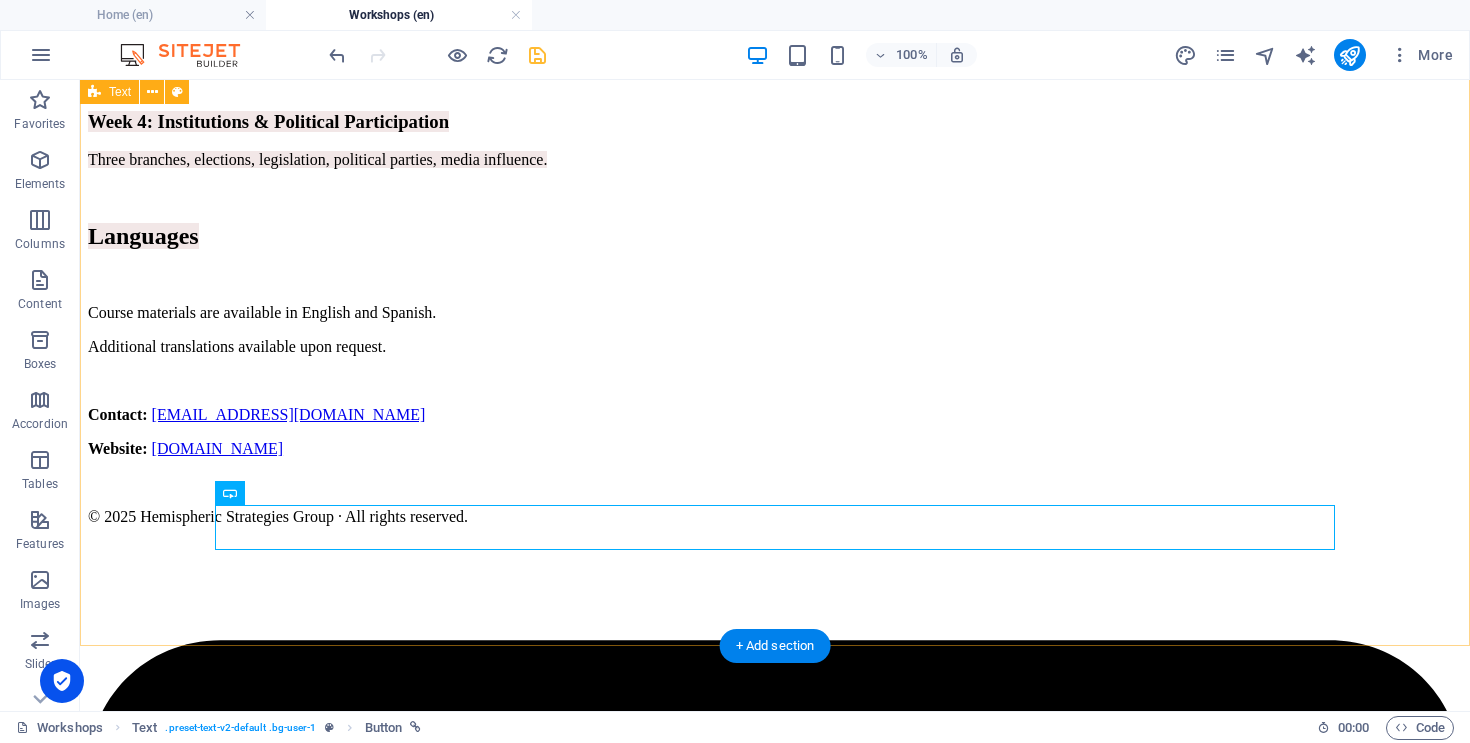 click on "Course Overview Presented by [PERSON_NAME] [PERSON_NAME]  · Hemispheric Strategies Group This 4-week course introduces the structure and function of the U.S. Government, designed especially for international audiences. Materials are available in both English and Spanish. Weekly Modules Week 1: Foundations of American Government Key concepts: origins, Constitution, Articles of Confederation, separation of powers. Week 2: Constitutional Framework & Federalism Federal system, structure of Constitution, Bill of Rights, checks and balances. Week 3: Civil Liberties, Rights & Public Opinion Liberties vs. rights, Supreme Court cases, civil rights movements, political socialization. Week 4: Institutions & Political Participation Three branches, elections, legislation, political parties, media influence. Languages Course materials are available in English and Spanish.  Additional translations available upon request. Contact:   [EMAIL_ADDRESS][DOMAIN_NAME] Website:   [DOMAIN_NAME]   COURSE REGISTRATION FORM" at bounding box center (775, 783) 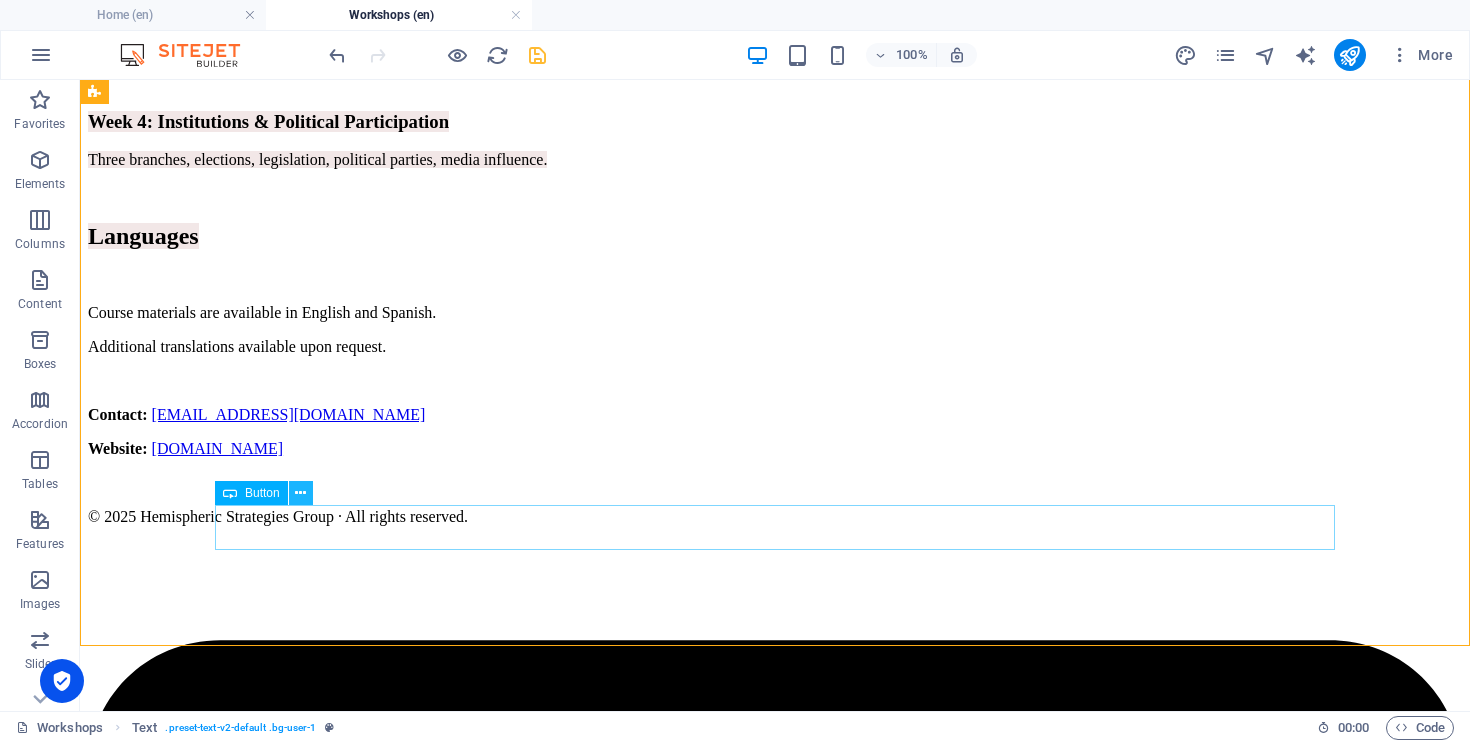 click at bounding box center [300, 493] 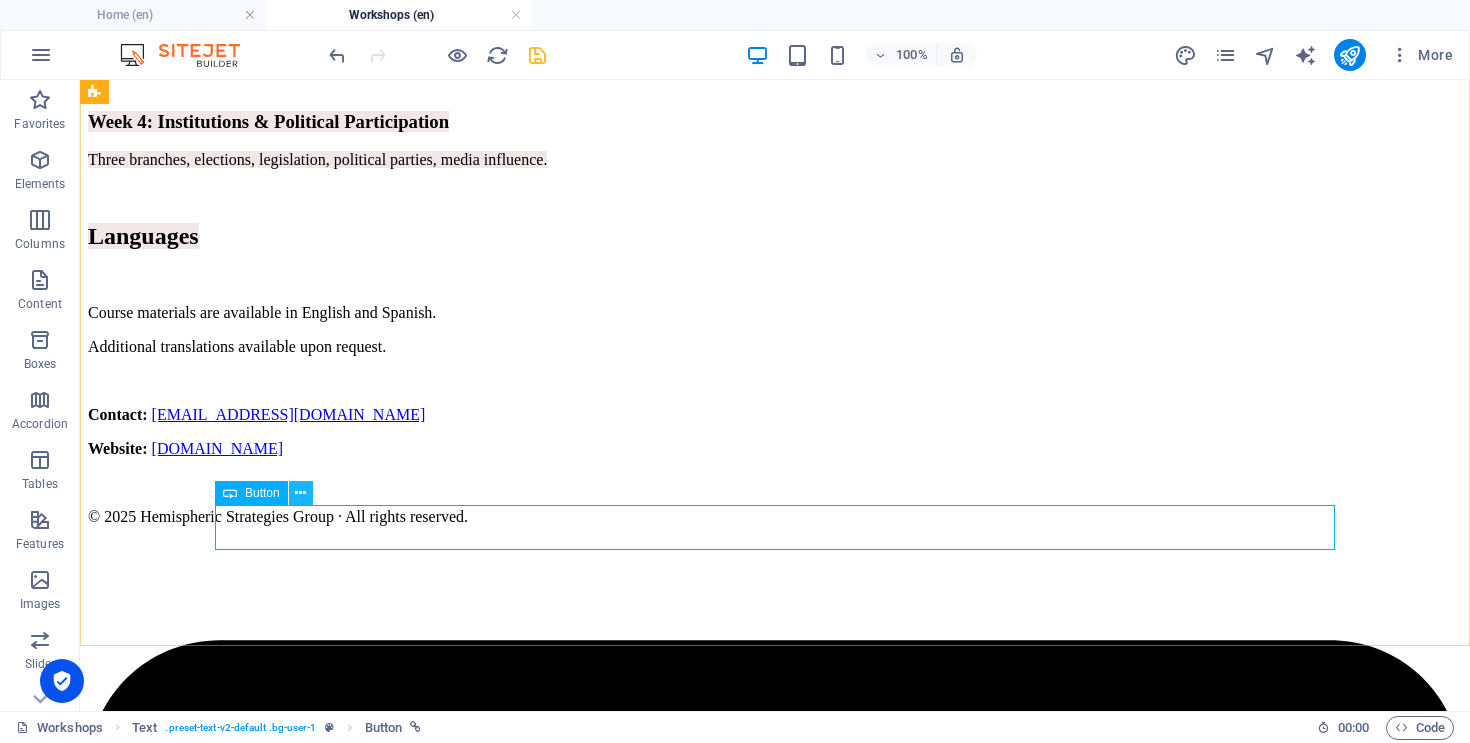 click at bounding box center [300, 493] 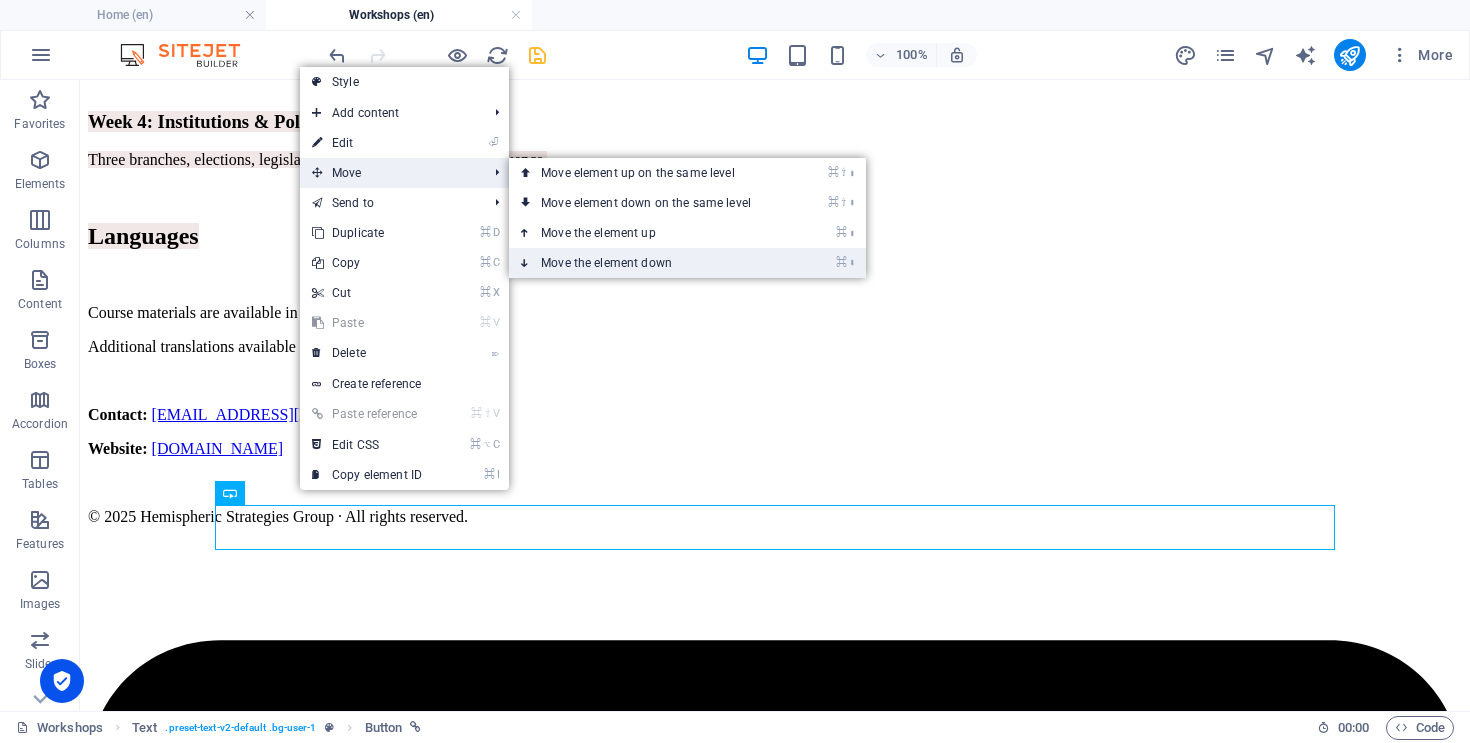 click on "⌘ ⬇  Move the element down" at bounding box center (650, 263) 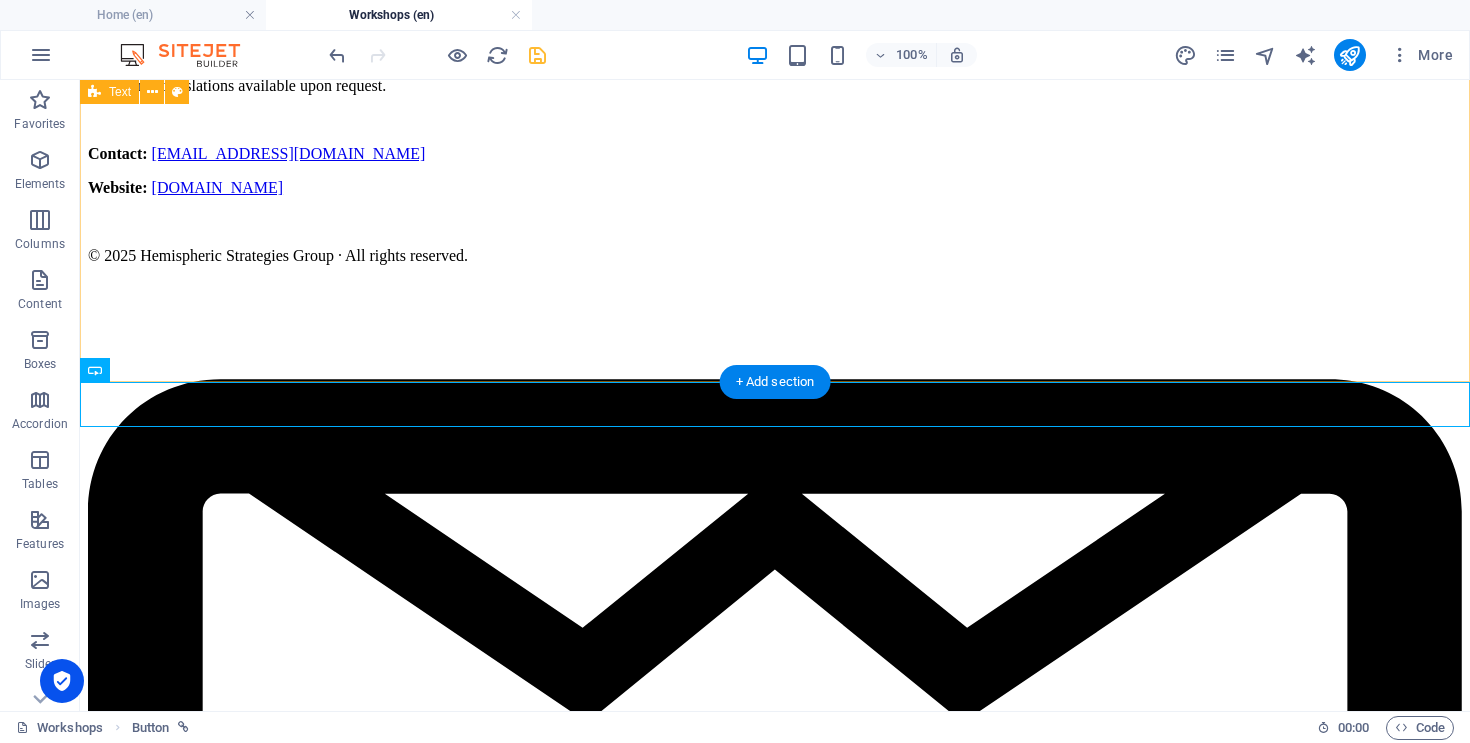 scroll, scrollTop: 1434, scrollLeft: 0, axis: vertical 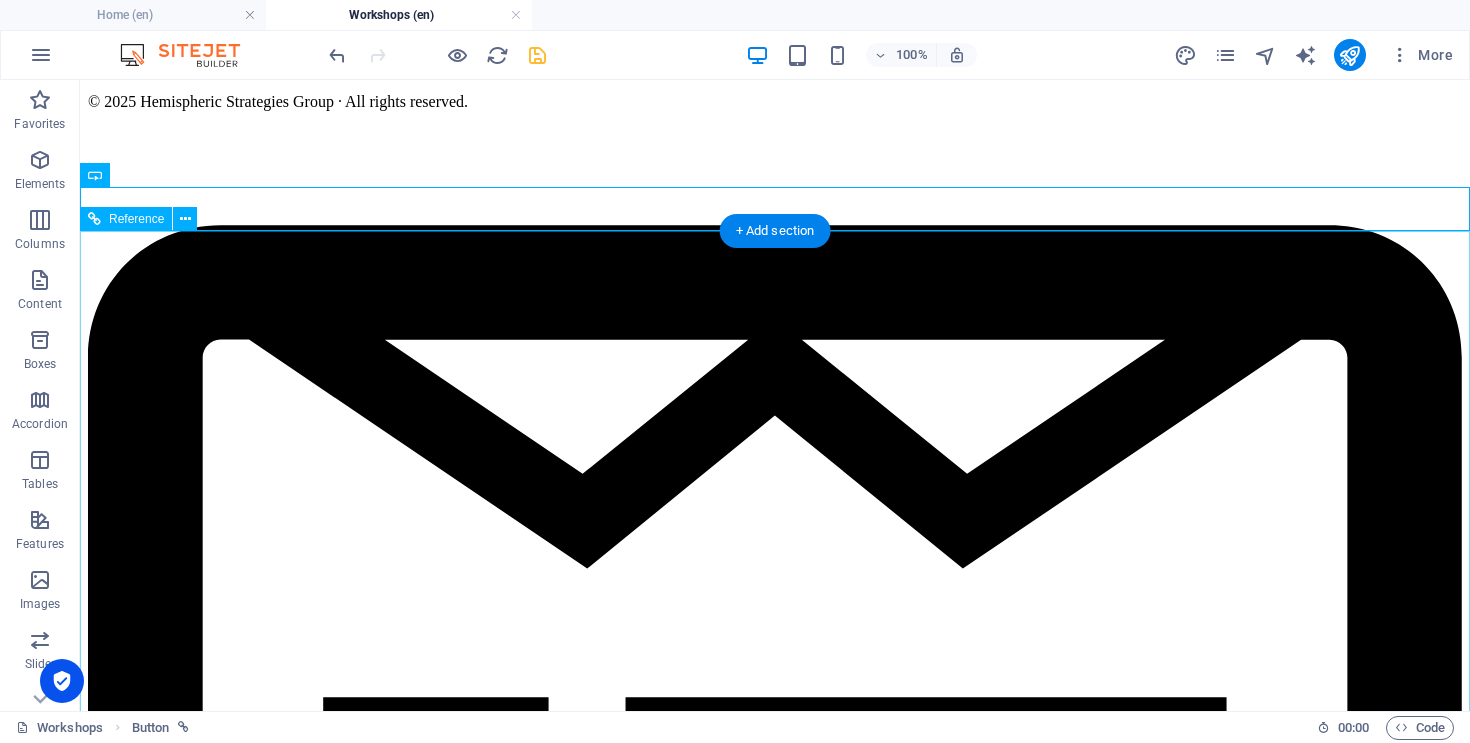 click on "[DOMAIN_NAME] Kindred , [PHONE_NUMBER] [EMAIL_ADDRESS][DOMAIN_NAME] Contact Privacy Policy" at bounding box center [775, 6076] 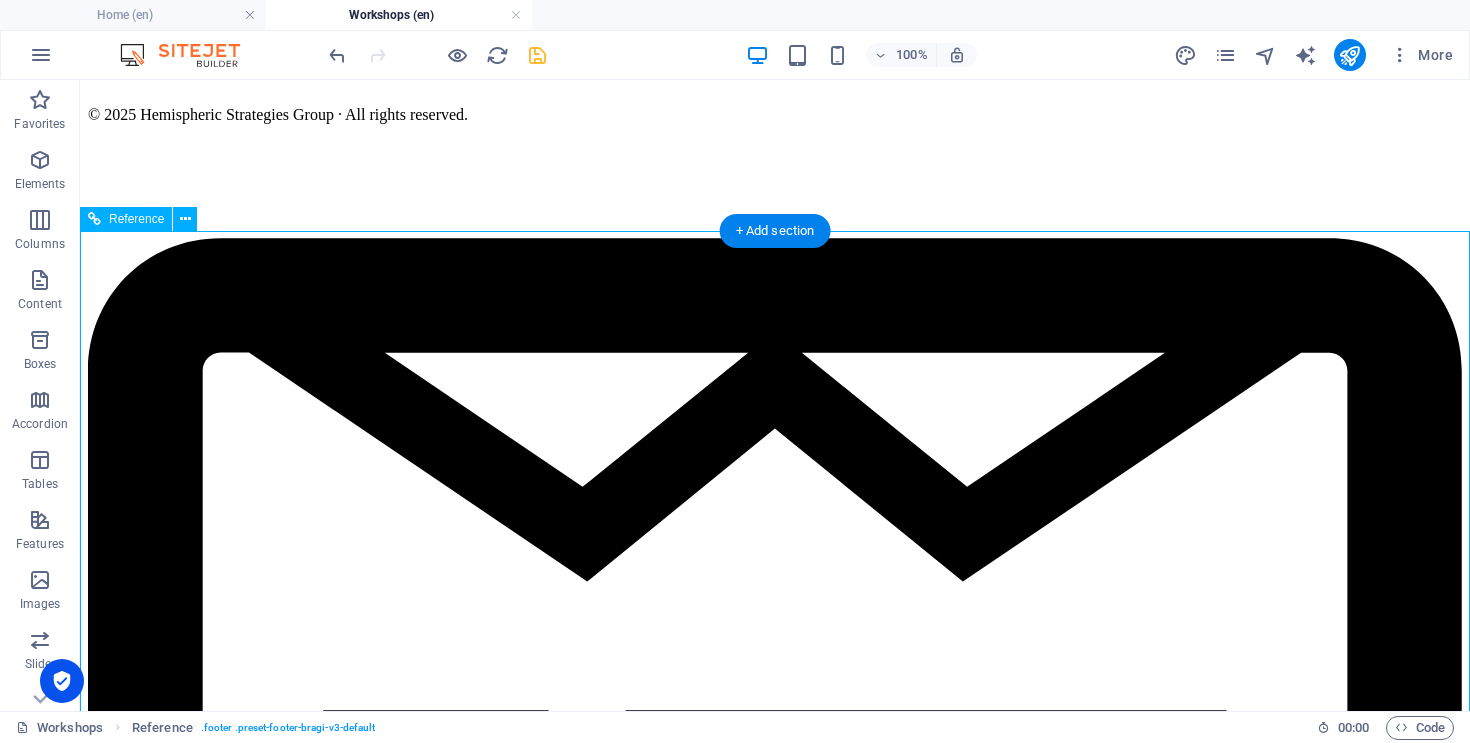 scroll, scrollTop: 1406, scrollLeft: 0, axis: vertical 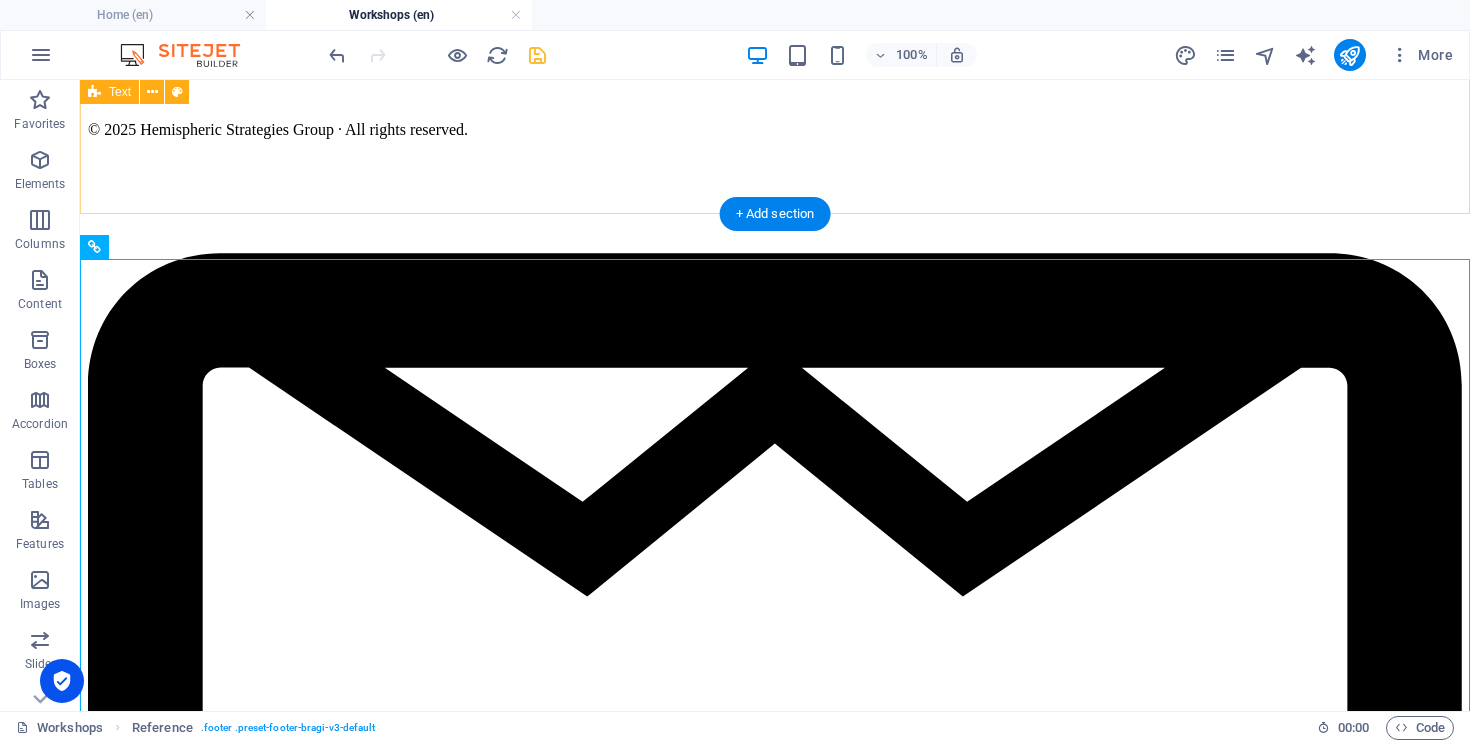 click on "Course Overview Presented by [PERSON_NAME] [PERSON_NAME]  · Hemispheric Strategies Group This 4-week course introduces the structure and function of the U.S. Government, designed especially for international audiences. Materials are available in both English and Spanish. Weekly Modules Week 1: Foundations of American Government Key concepts: origins, Constitution, Articles of Confederation, separation of powers. Week 2: Constitutional Framework & Federalism Federal system, structure of Constitution, Bill of Rights, checks and balances. Week 3: Civil Liberties, Rights & Public Opinion Liberties vs. rights, Supreme Court cases, civil rights movements, political socialization. Week 4: Institutions & Political Participation Three branches, elections, legislation, political parties, media influence. Languages Course materials are available in English and Spanish.  Additional translations available upon request. Contact:   [EMAIL_ADDRESS][DOMAIN_NAME] Website:   [DOMAIN_NAME]" at bounding box center [775, -409] 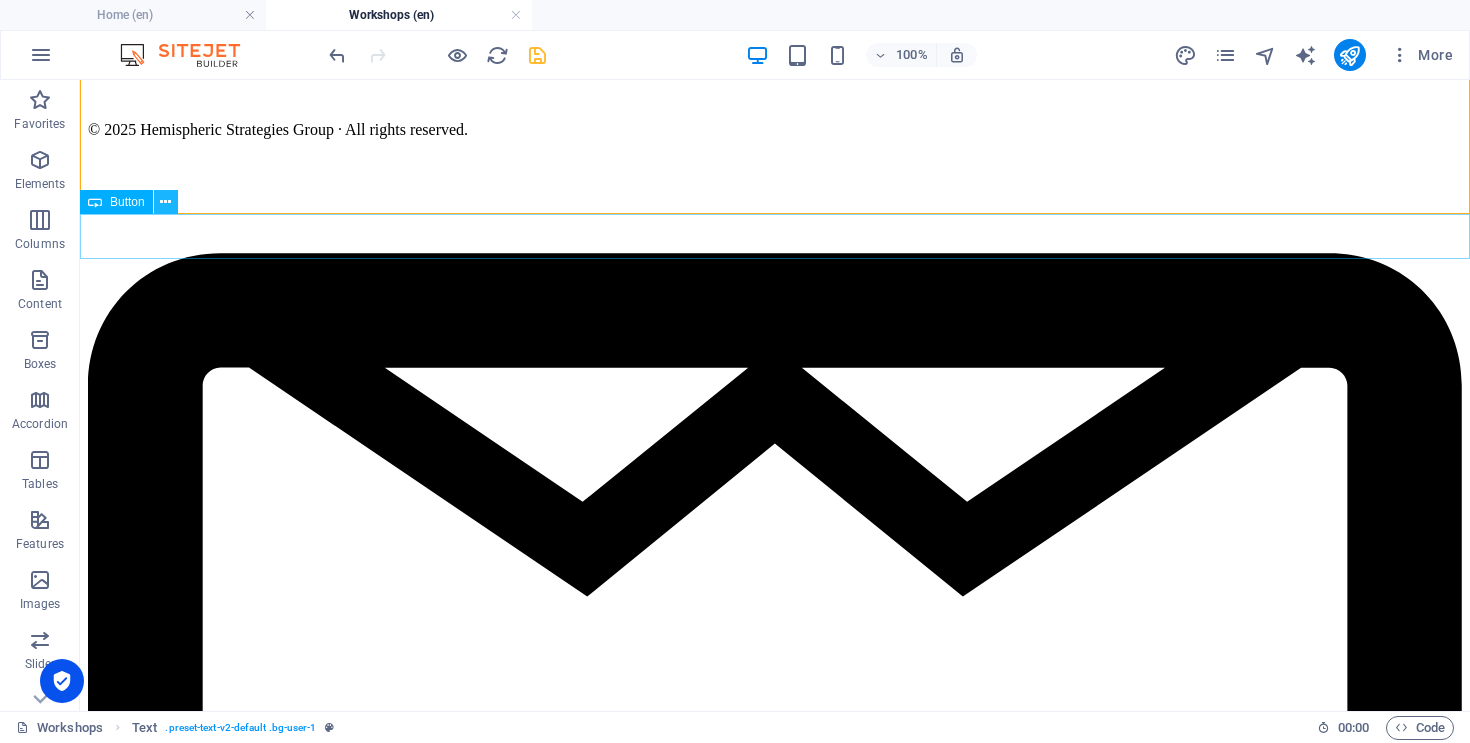 click at bounding box center [166, 202] 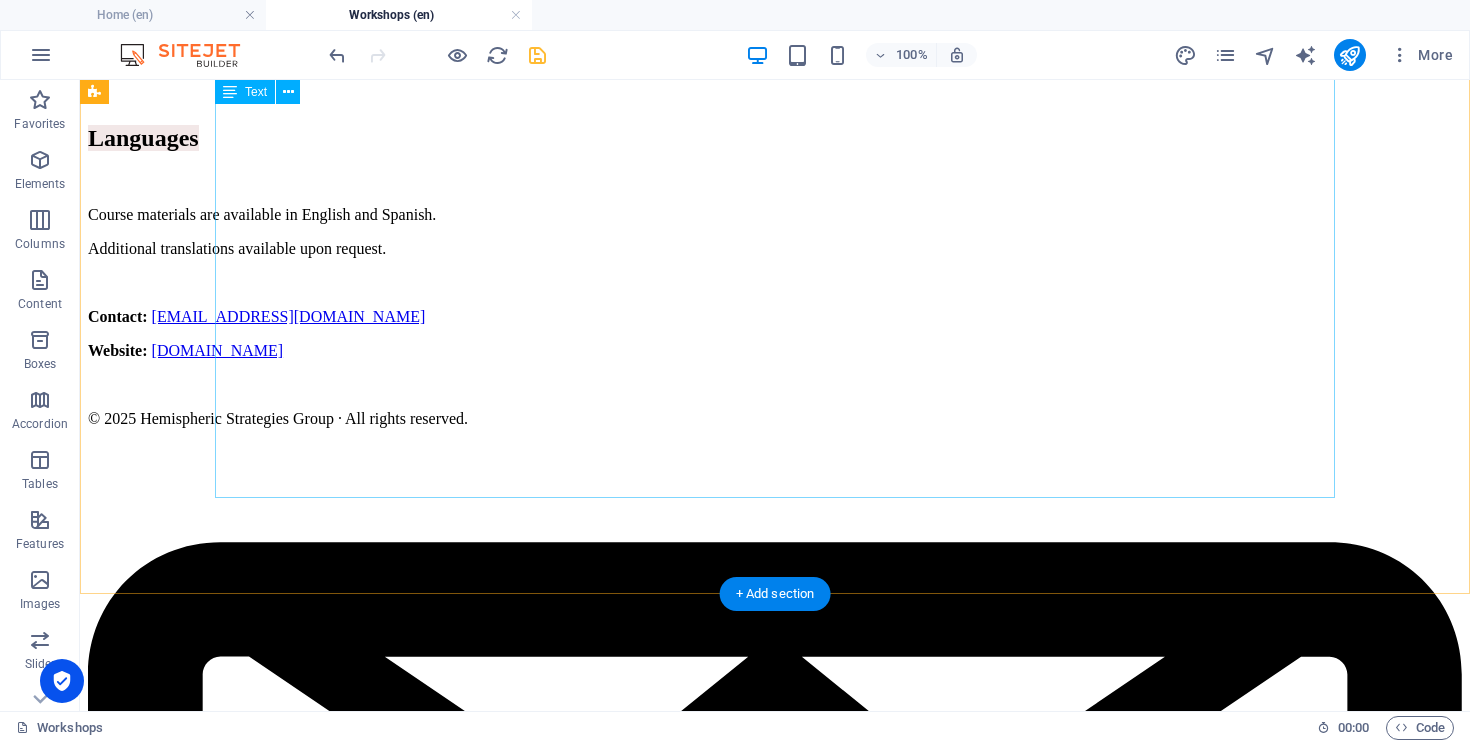 scroll, scrollTop: 1200, scrollLeft: 0, axis: vertical 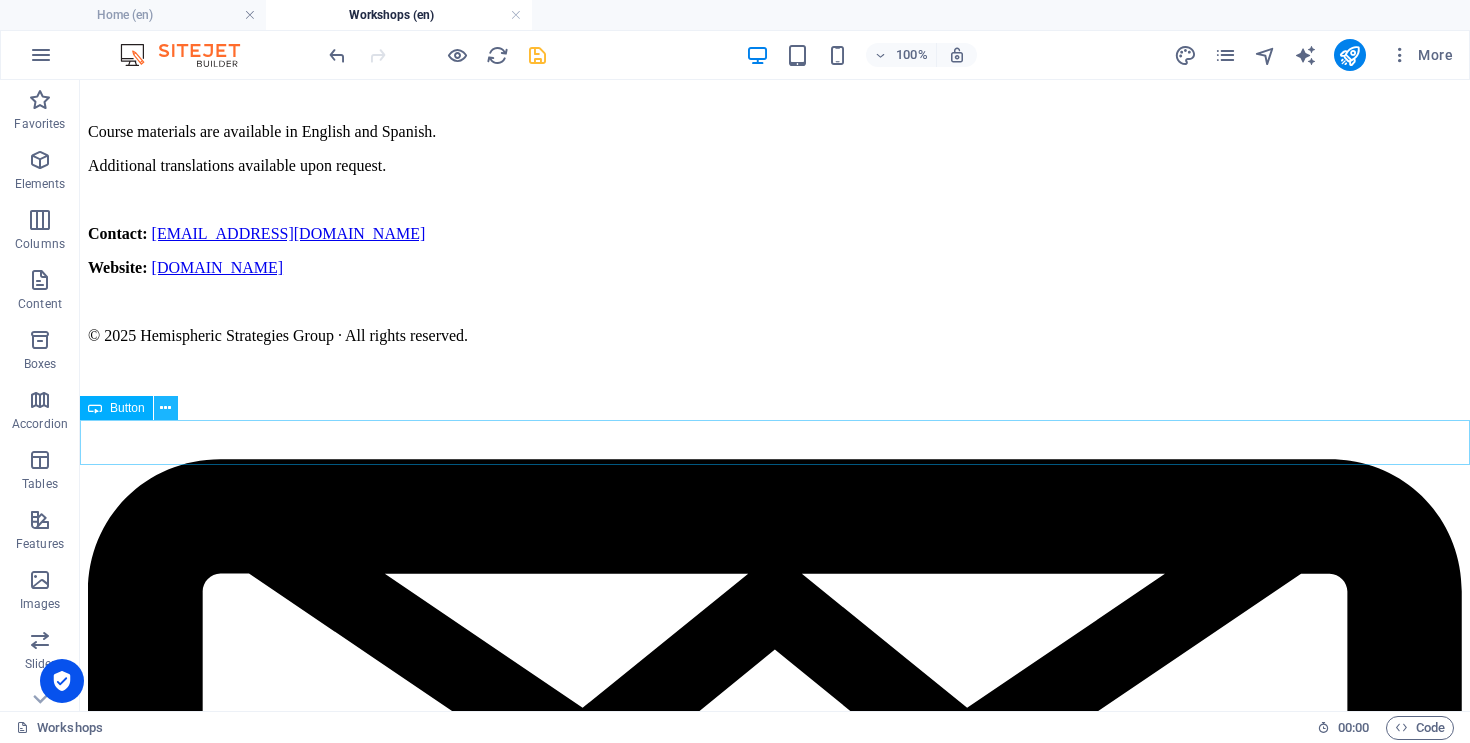 click at bounding box center (165, 408) 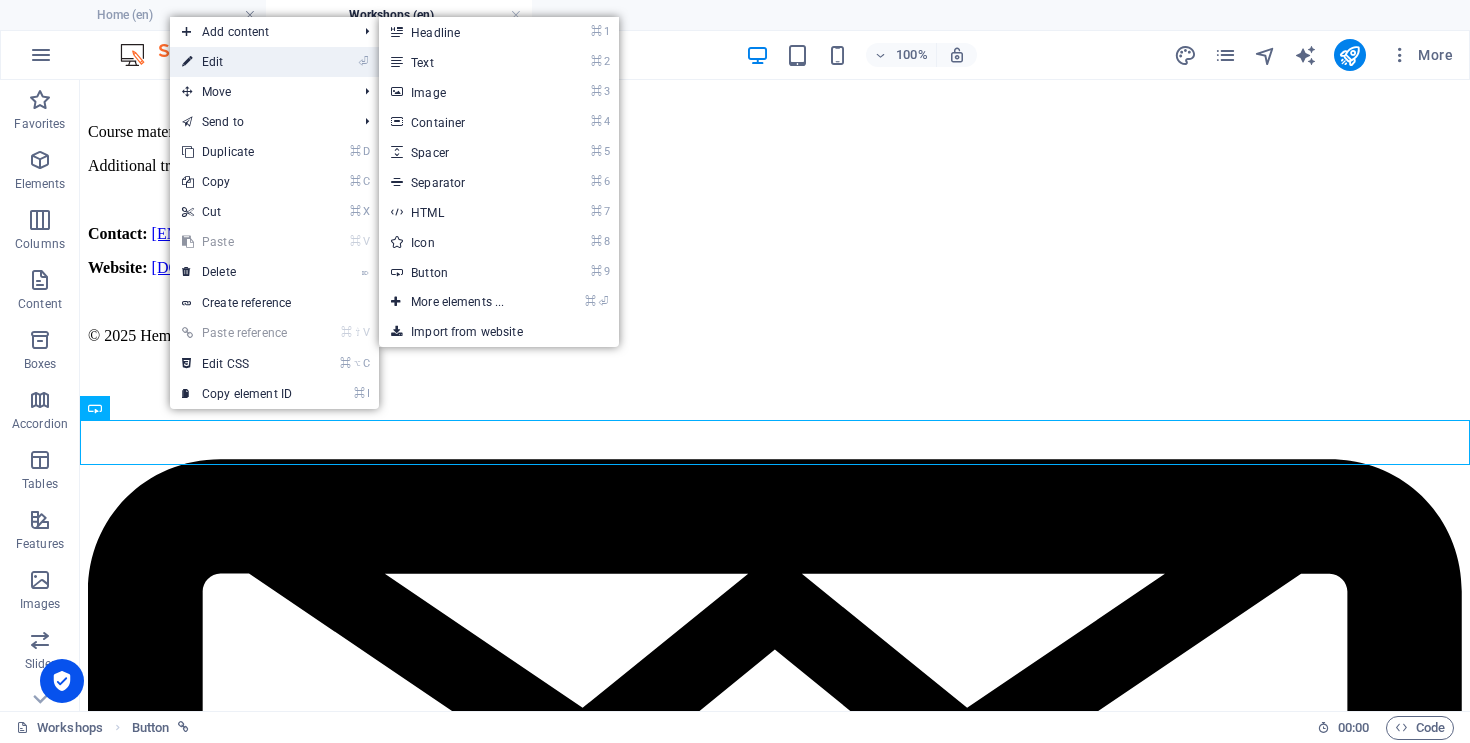 click on "⏎  Edit" at bounding box center [237, 62] 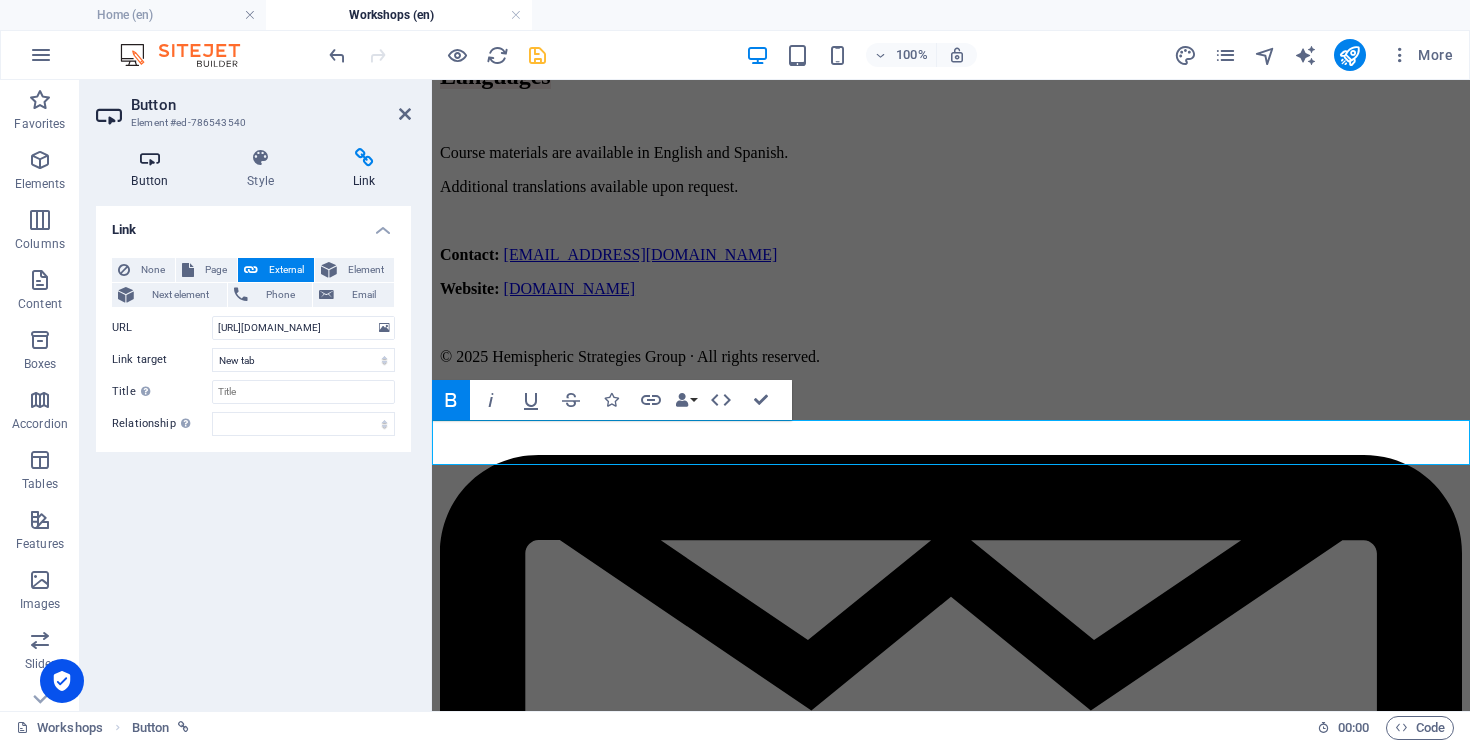 click at bounding box center (150, 158) 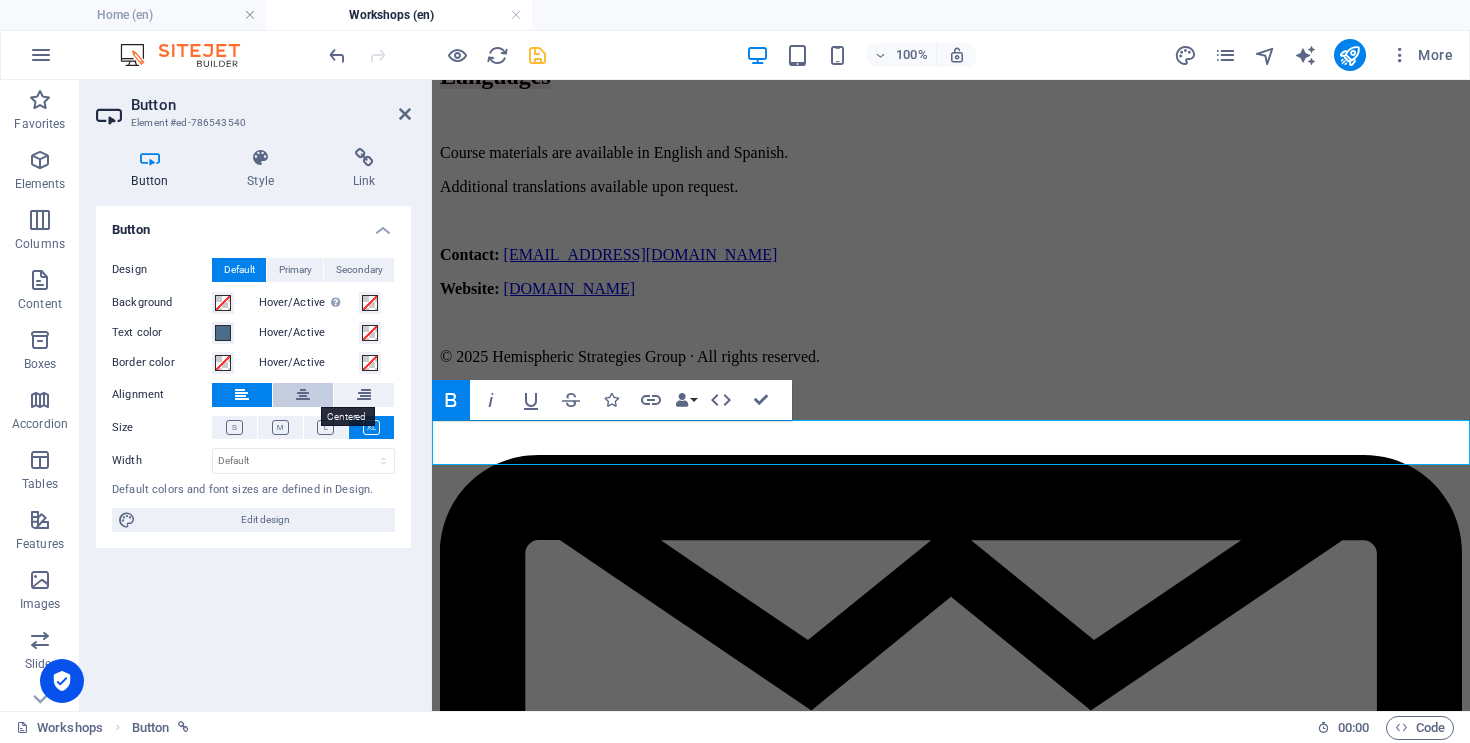 click at bounding box center (303, 395) 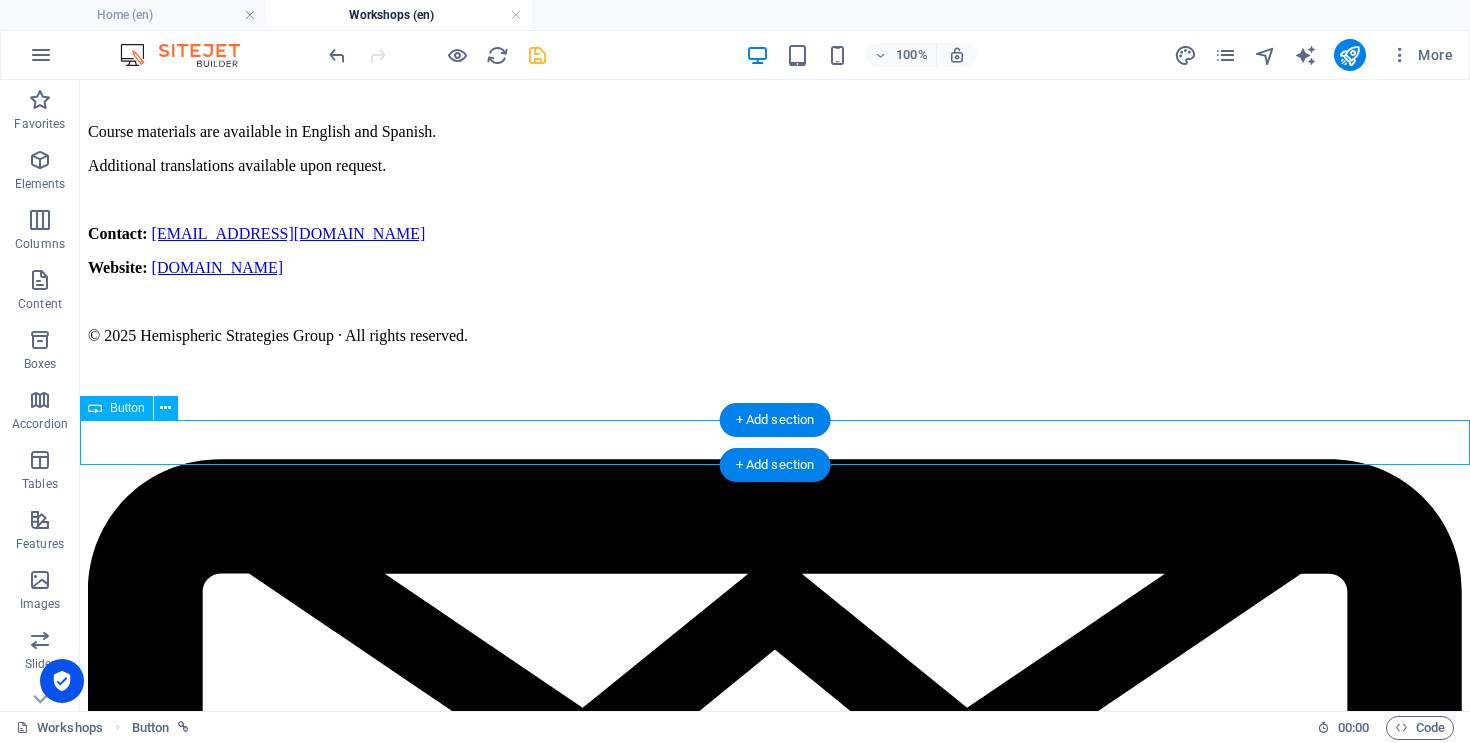 click on "COURSE REGISTRATION FORM" at bounding box center [775, 1157] 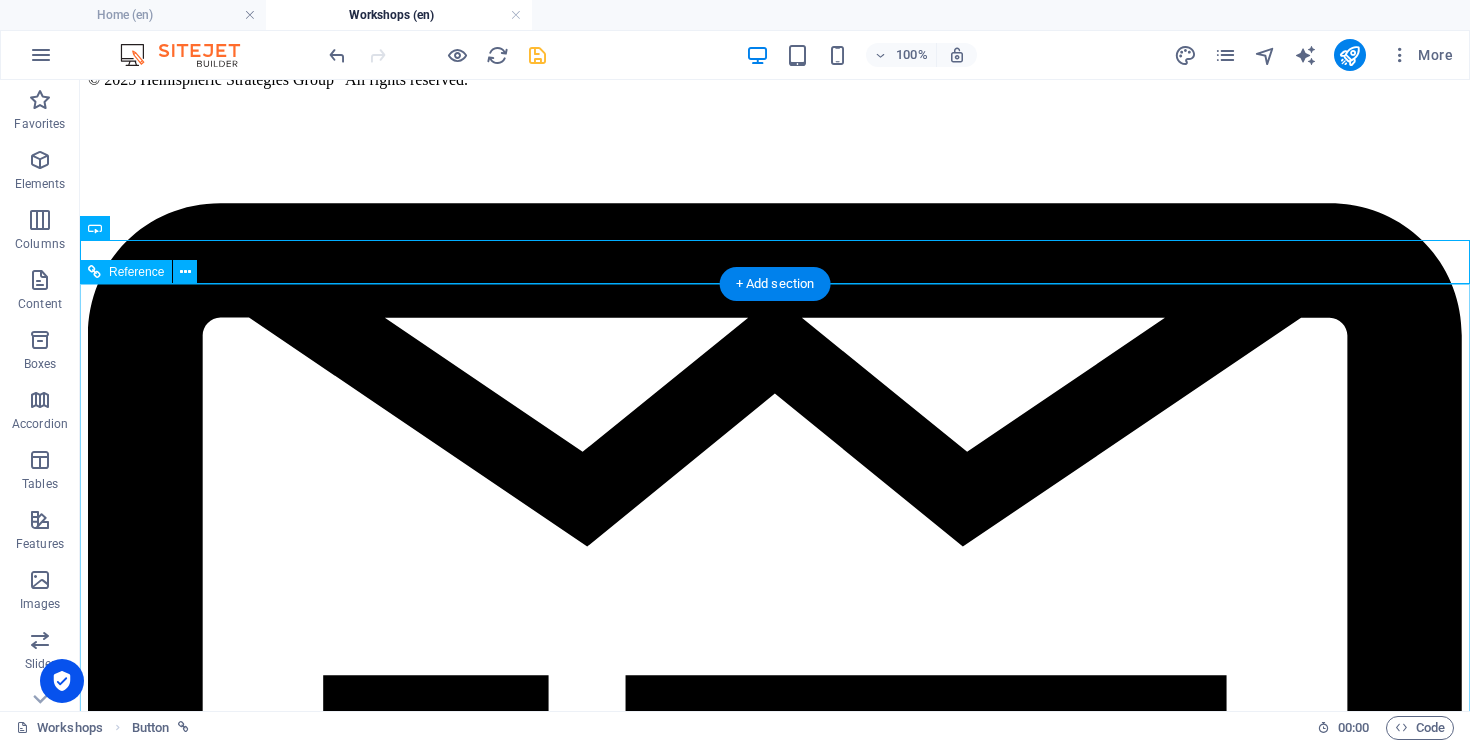 scroll, scrollTop: 1516, scrollLeft: 0, axis: vertical 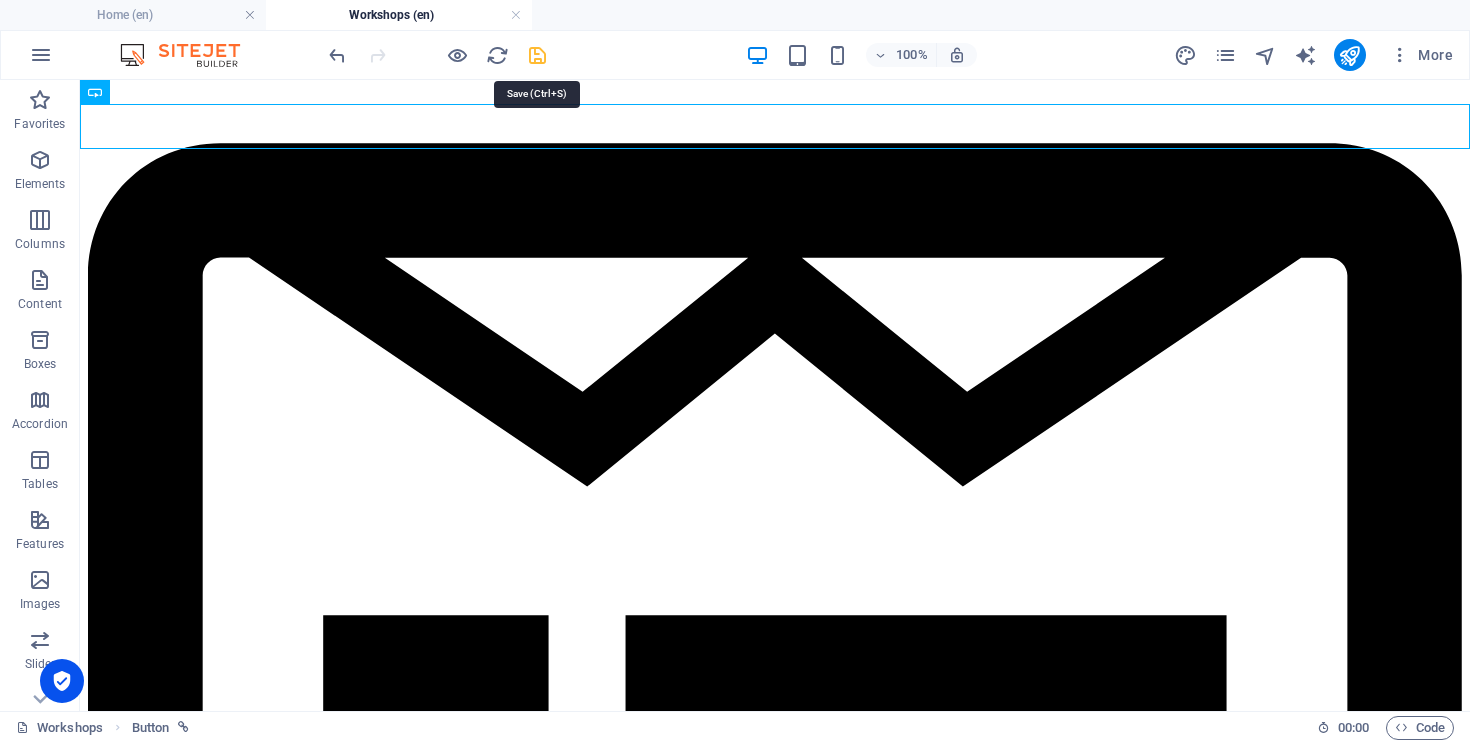 click at bounding box center (537, 55) 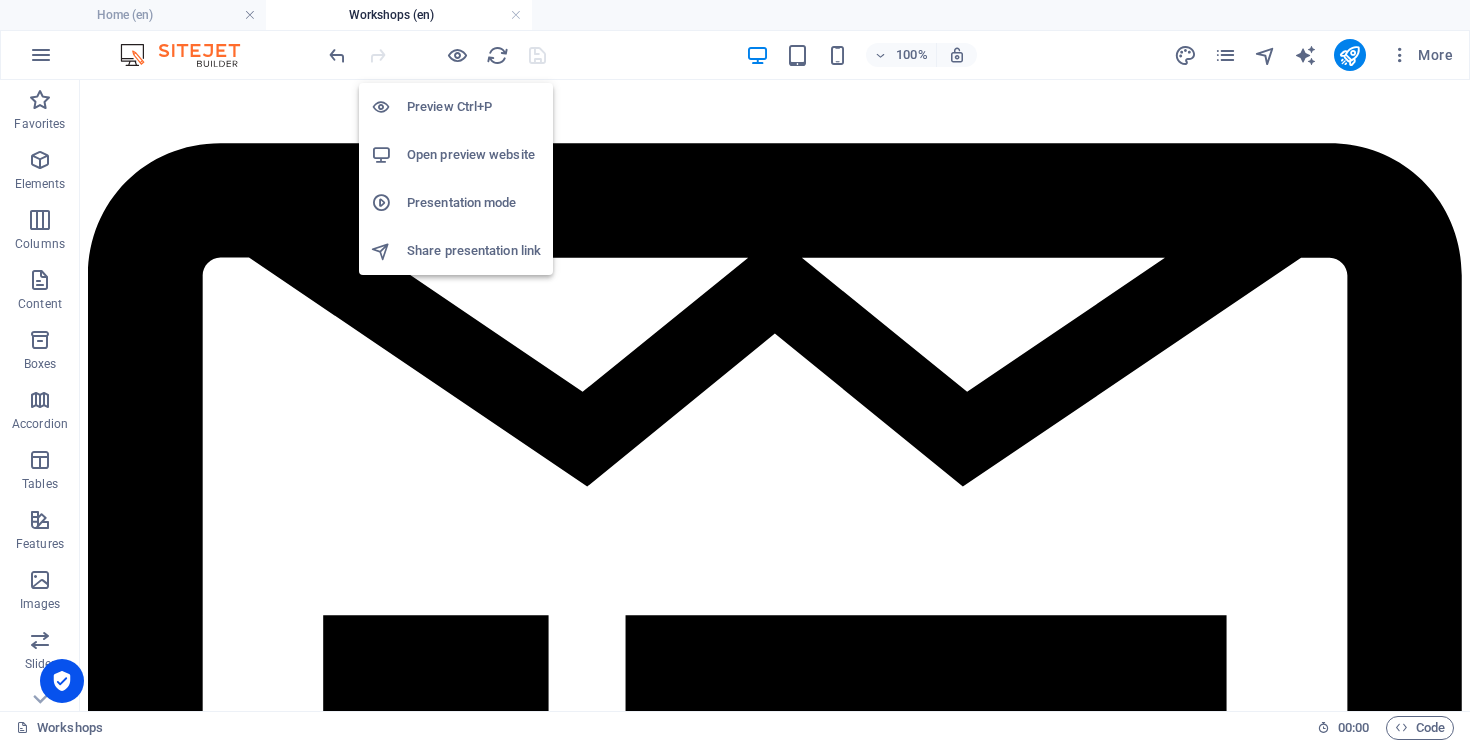 click on "Open preview website" at bounding box center [474, 155] 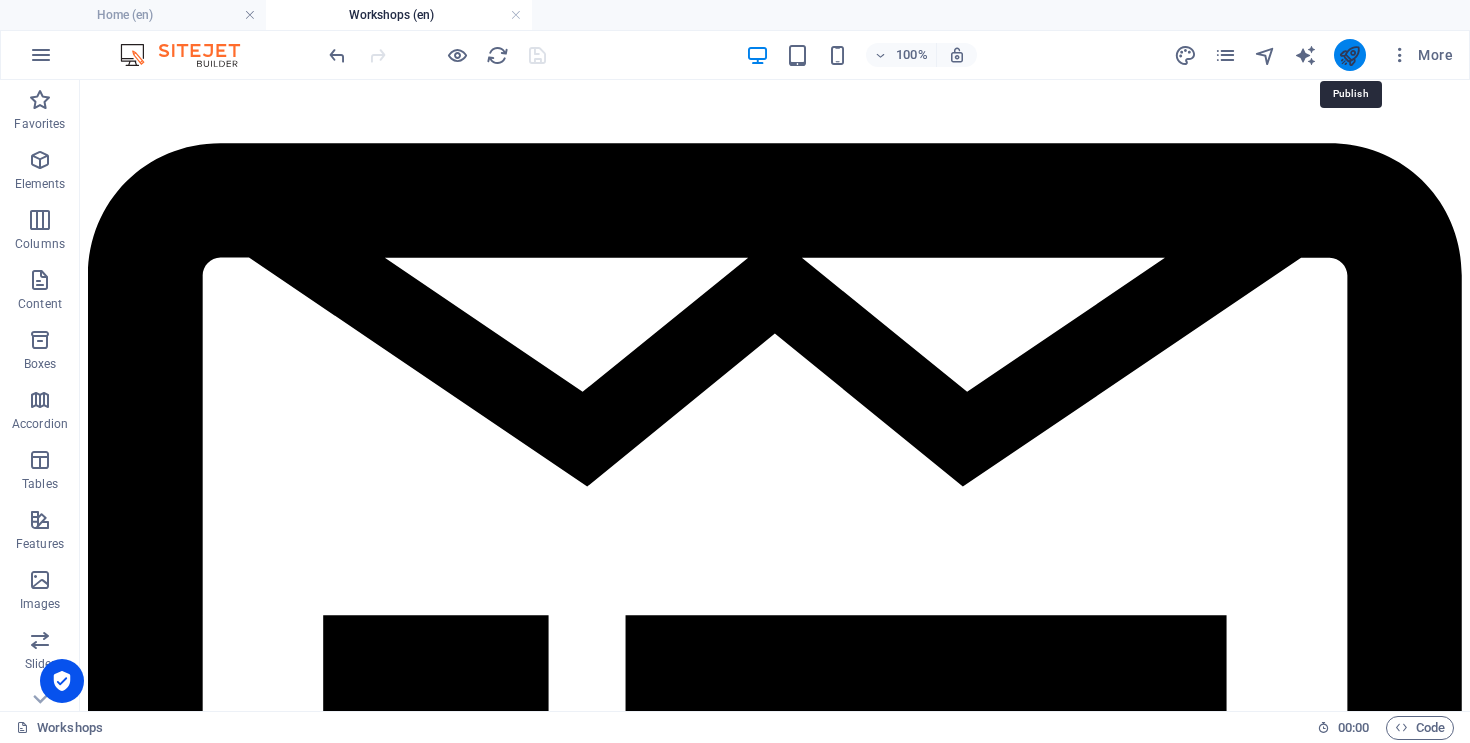 click at bounding box center (1349, 55) 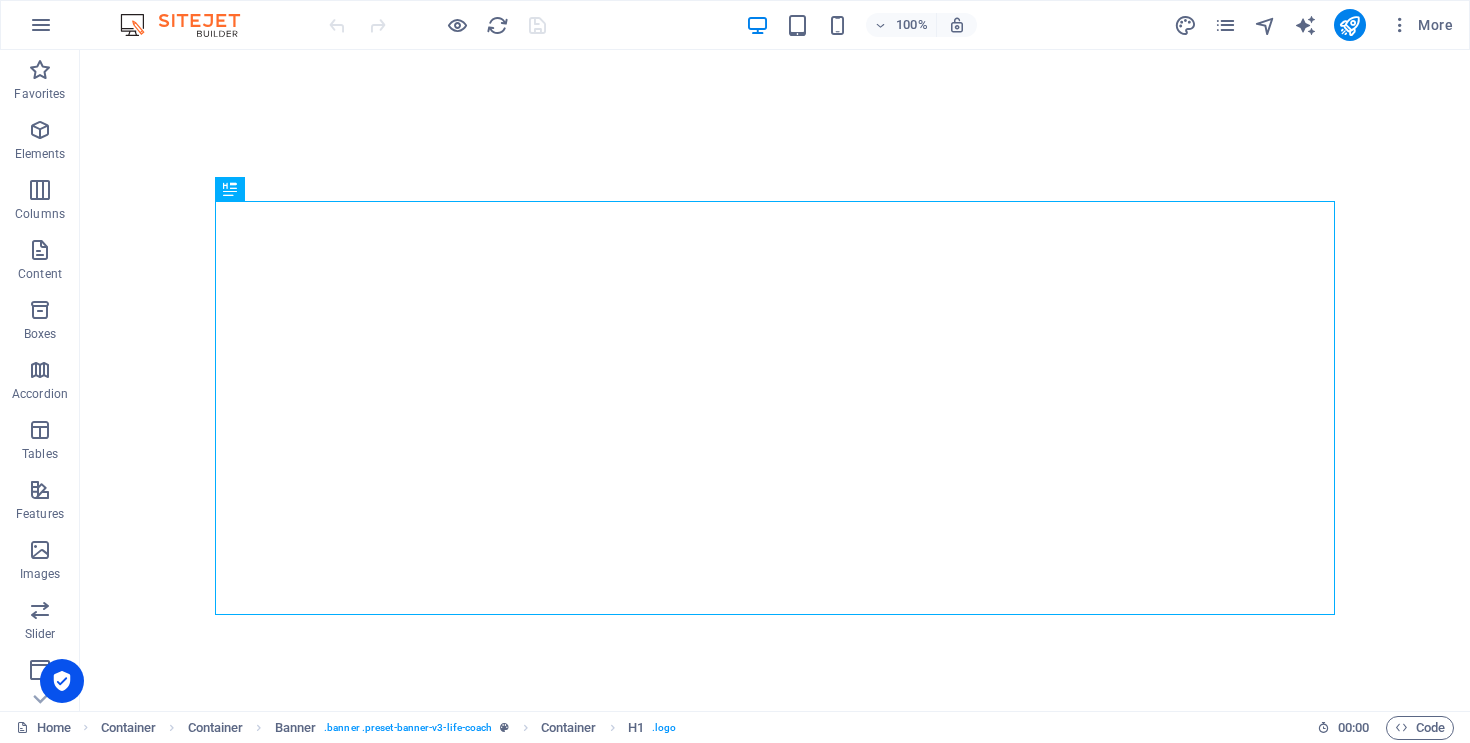 scroll, scrollTop: 0, scrollLeft: 0, axis: both 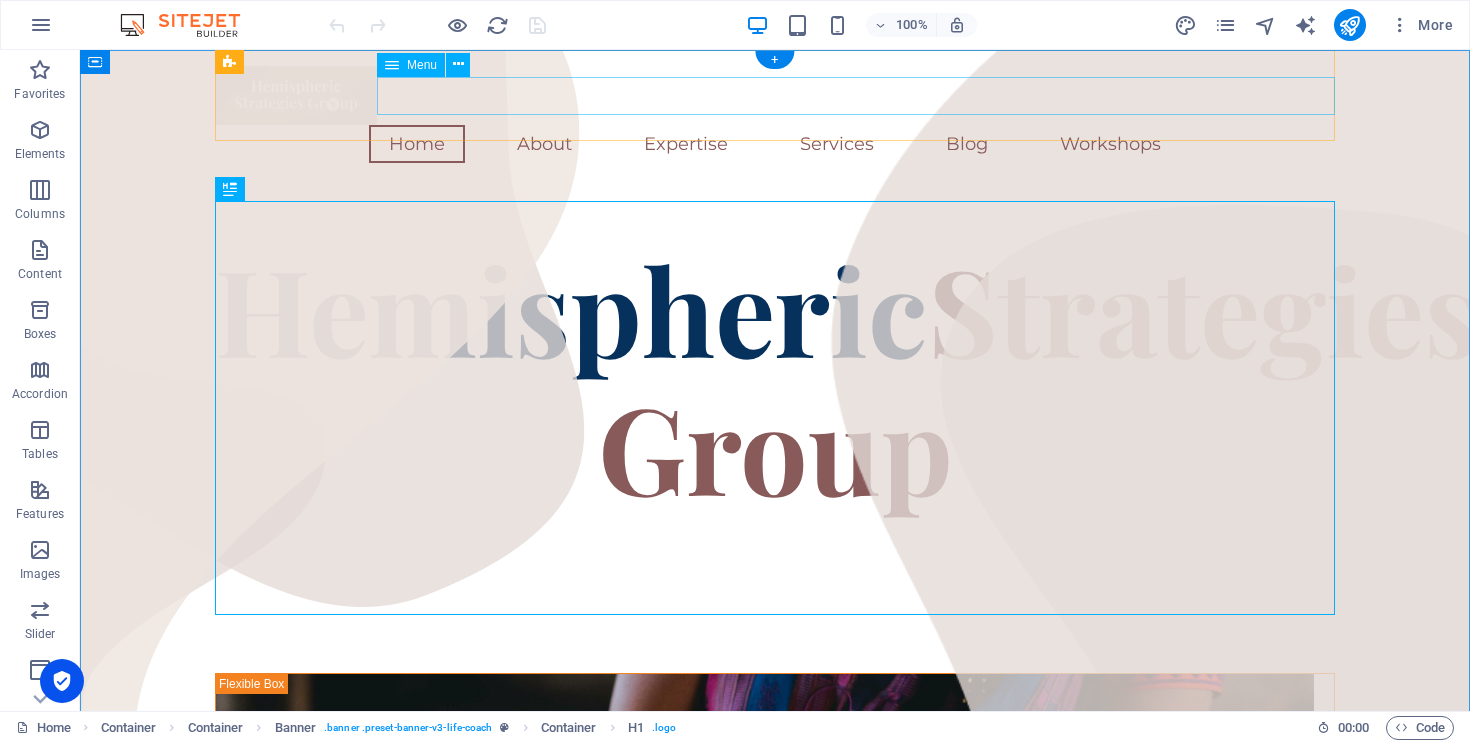 click on "Home About Expertise Services Blog Workshops" at bounding box center (775, 144) 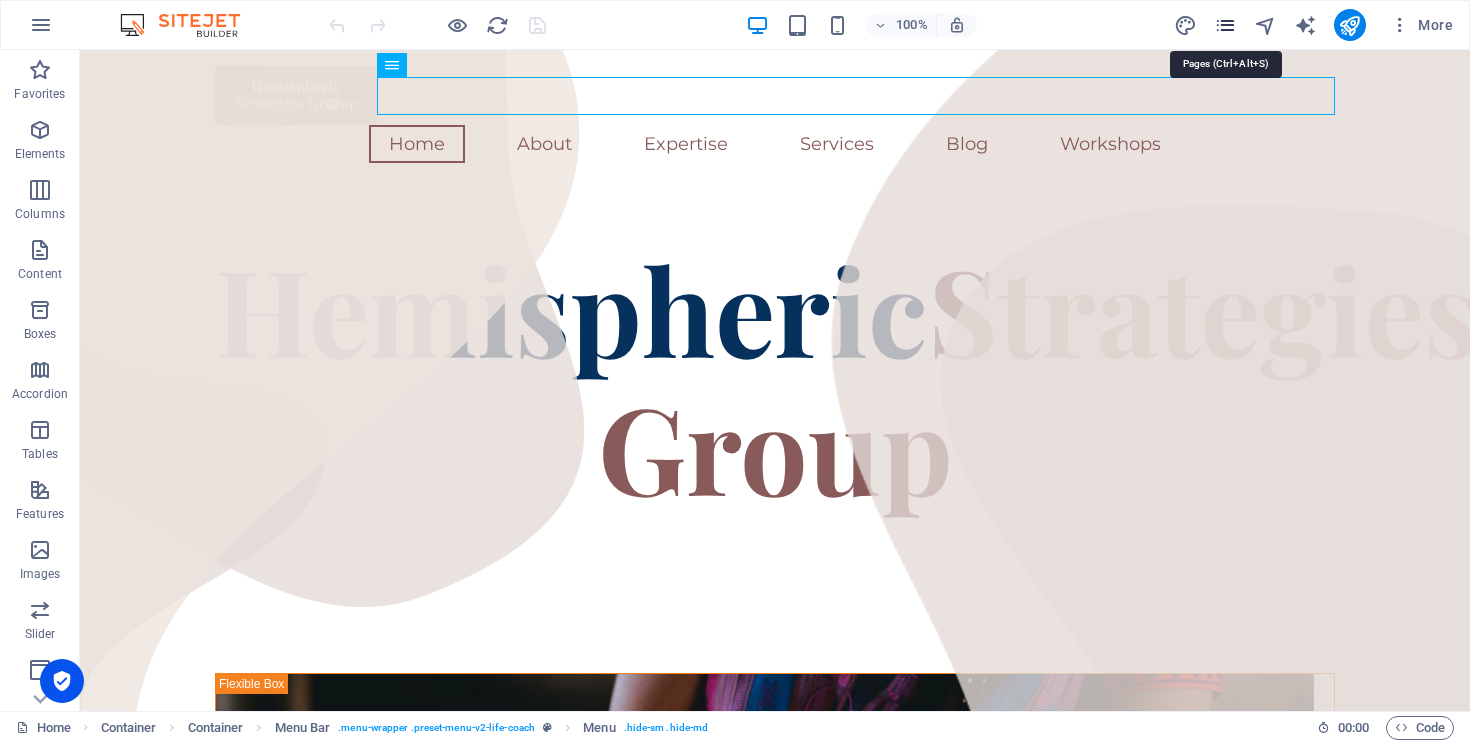click at bounding box center [1225, 25] 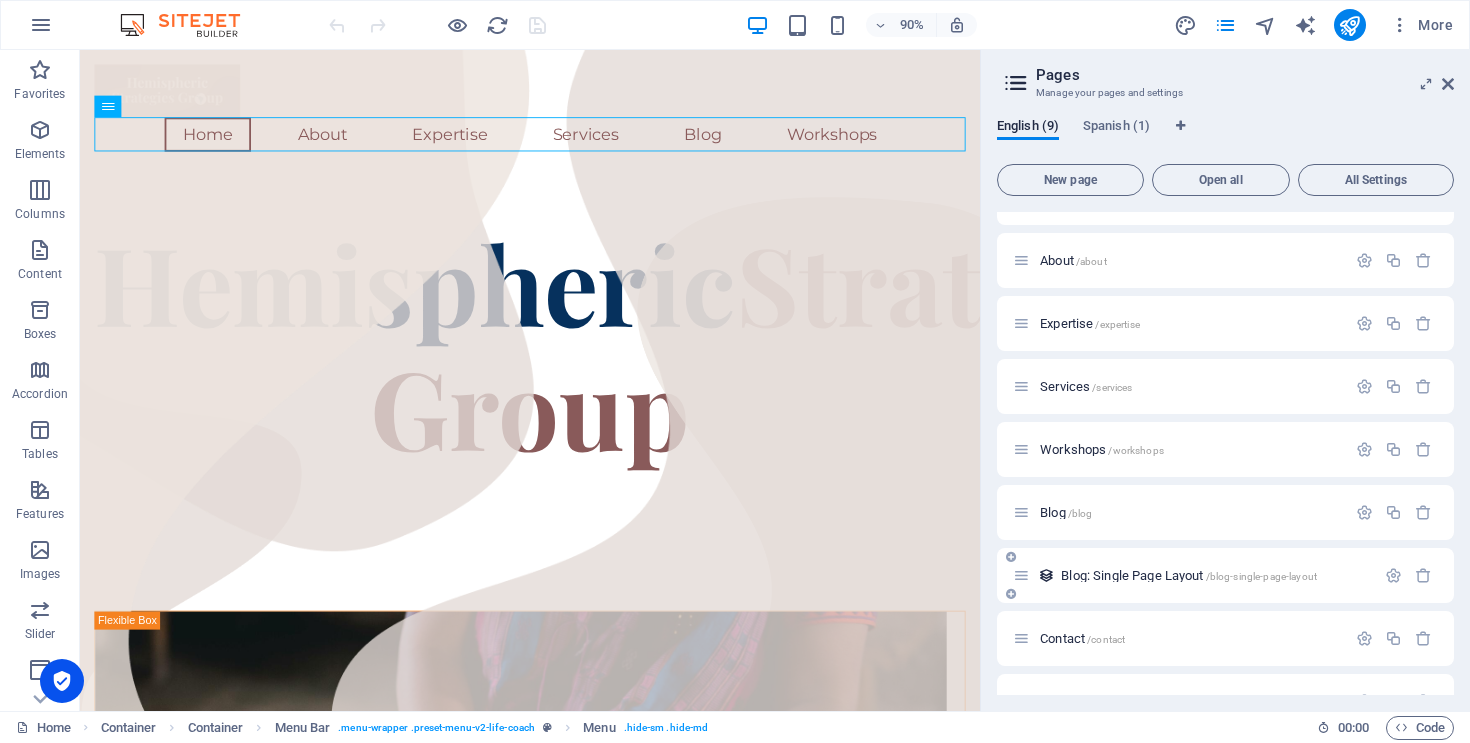 scroll, scrollTop: 84, scrollLeft: 0, axis: vertical 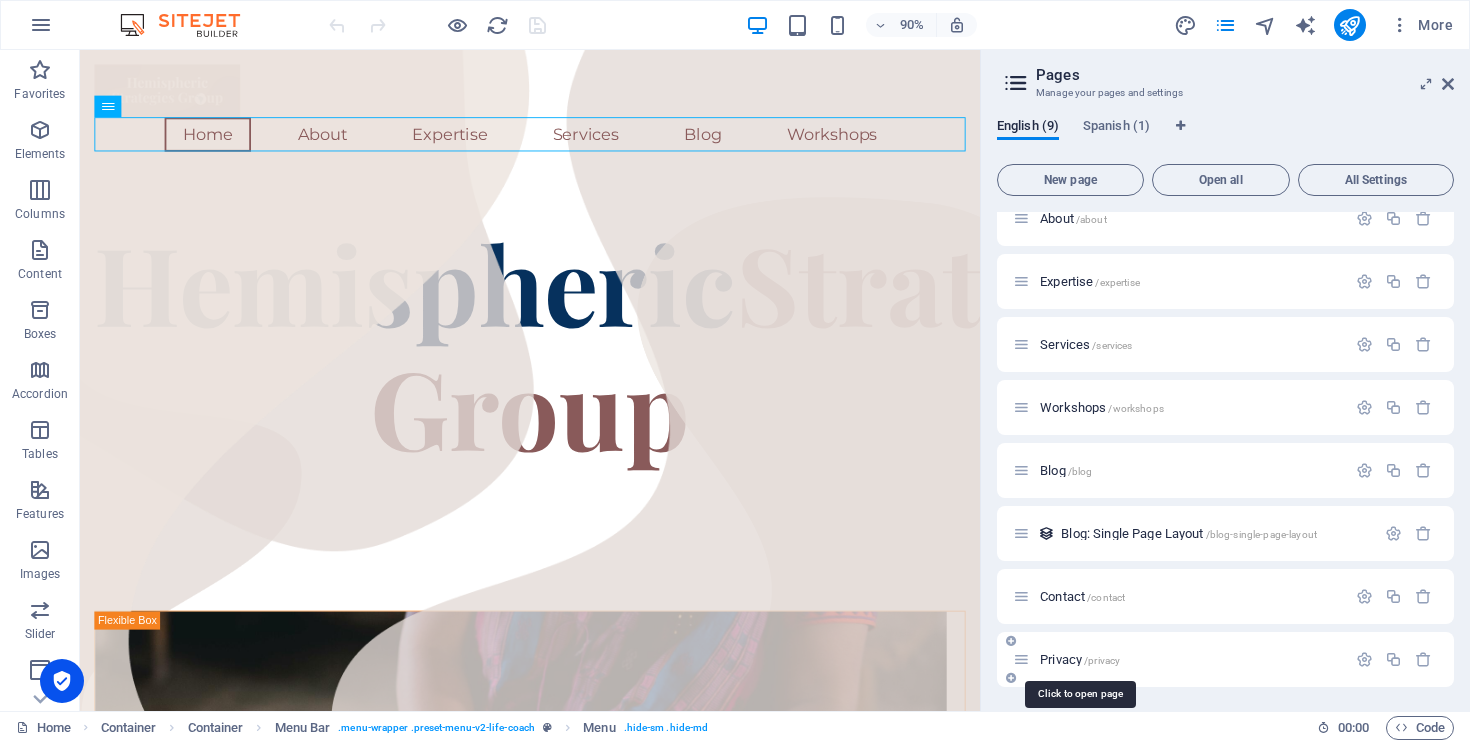 click on "/privacy" at bounding box center [1102, 660] 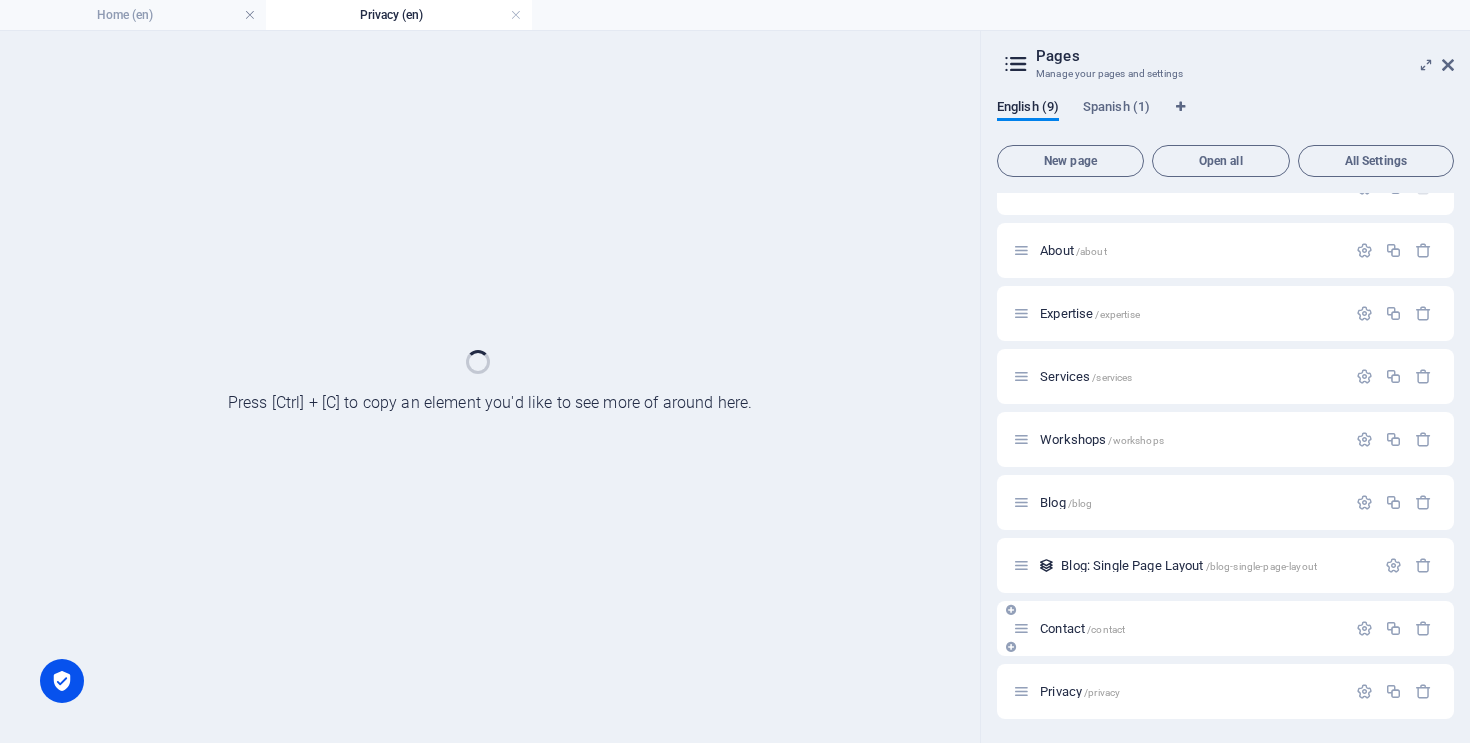 scroll, scrollTop: 33, scrollLeft: 0, axis: vertical 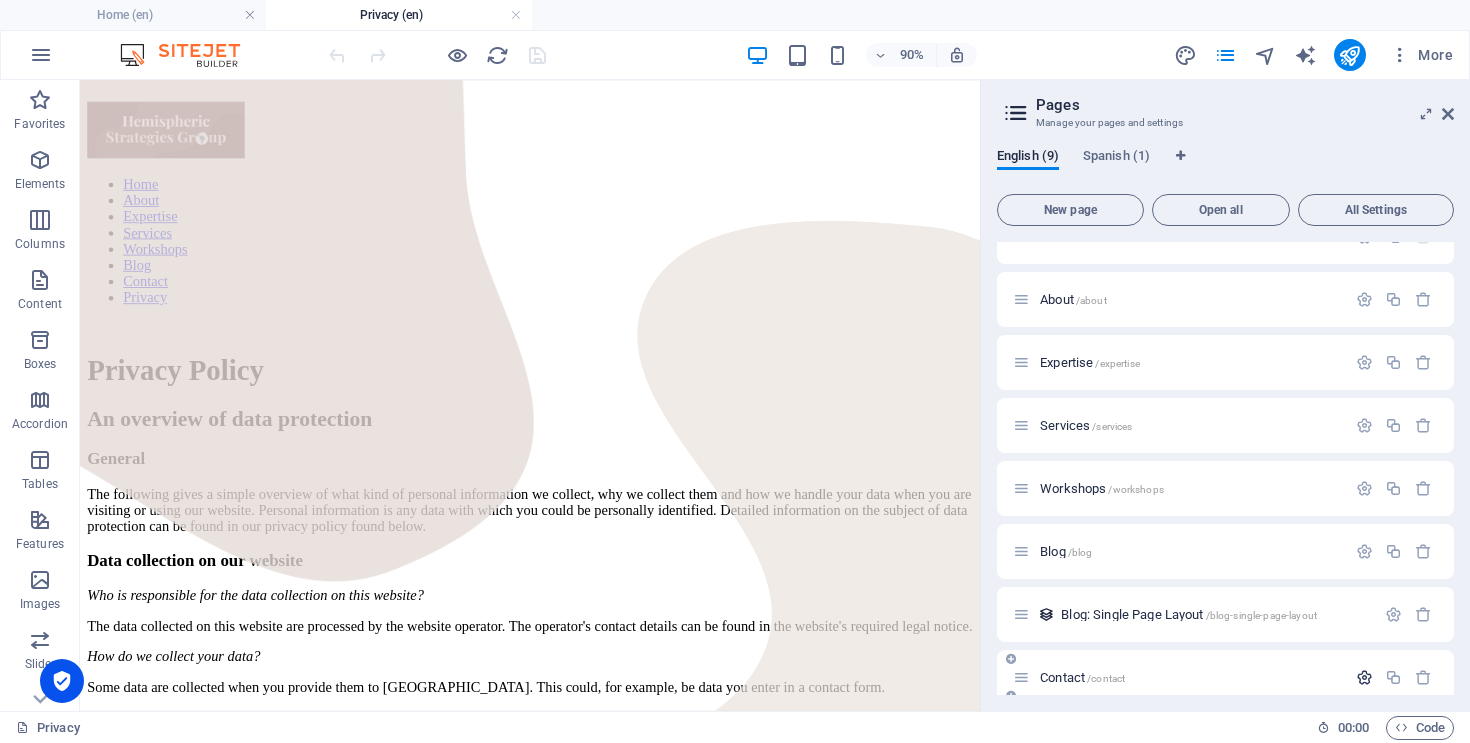 click at bounding box center (1364, 677) 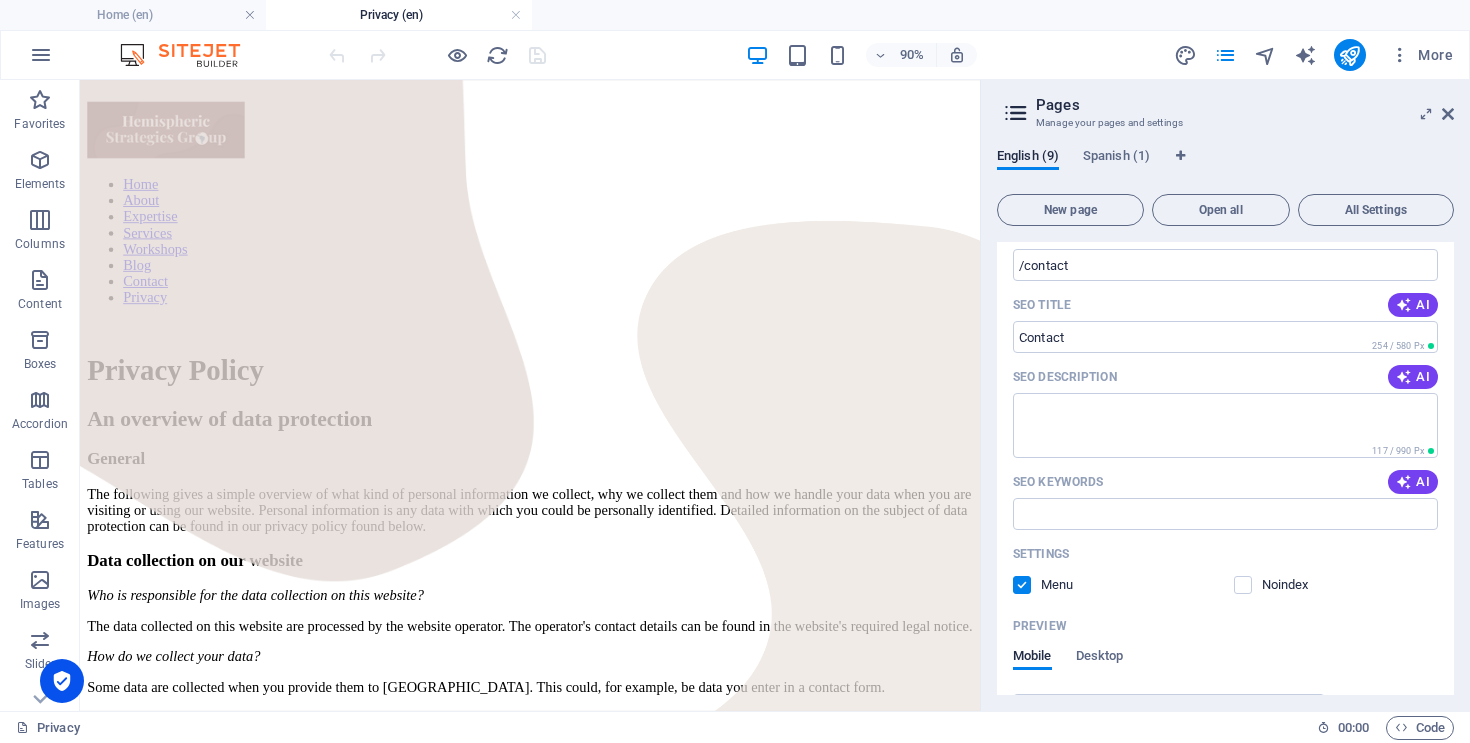 scroll, scrollTop: 859, scrollLeft: 0, axis: vertical 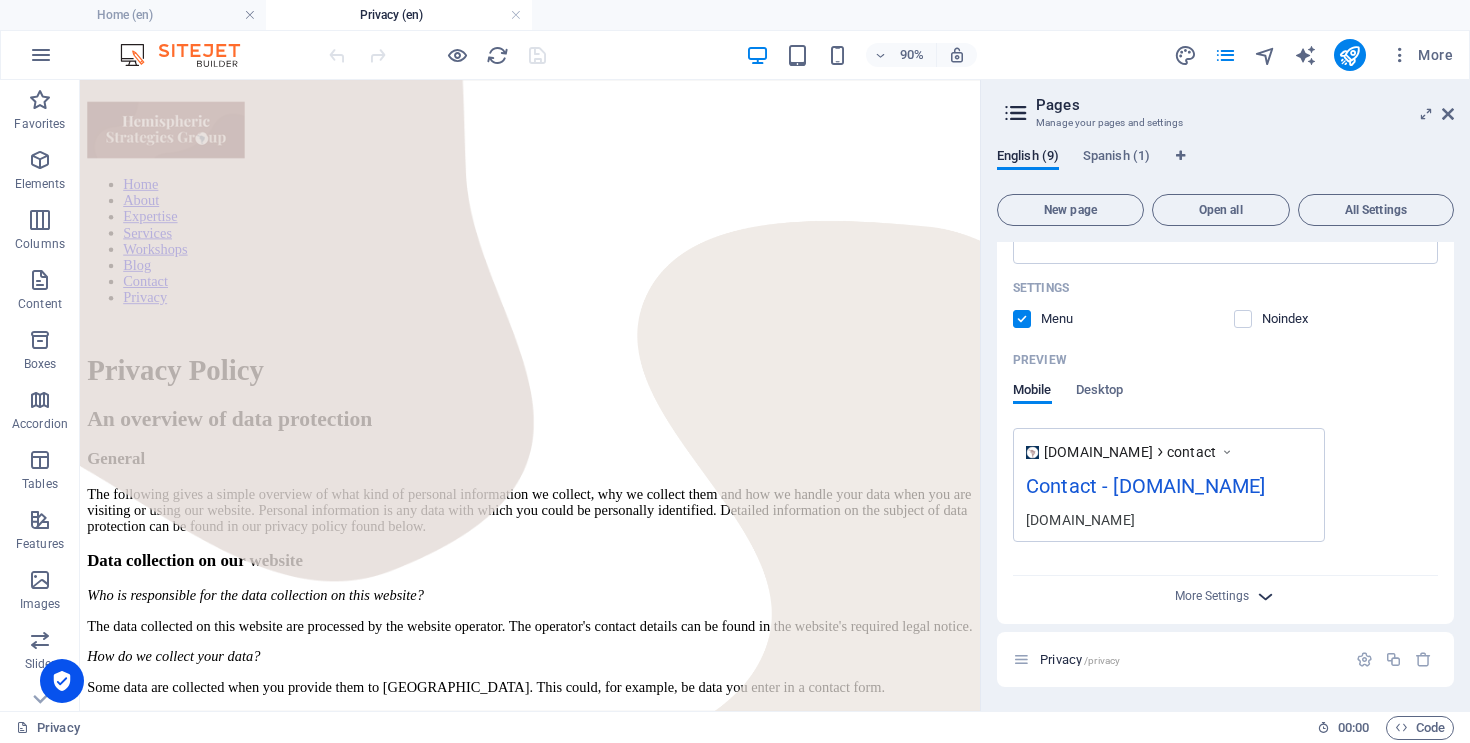 click at bounding box center [1265, 596] 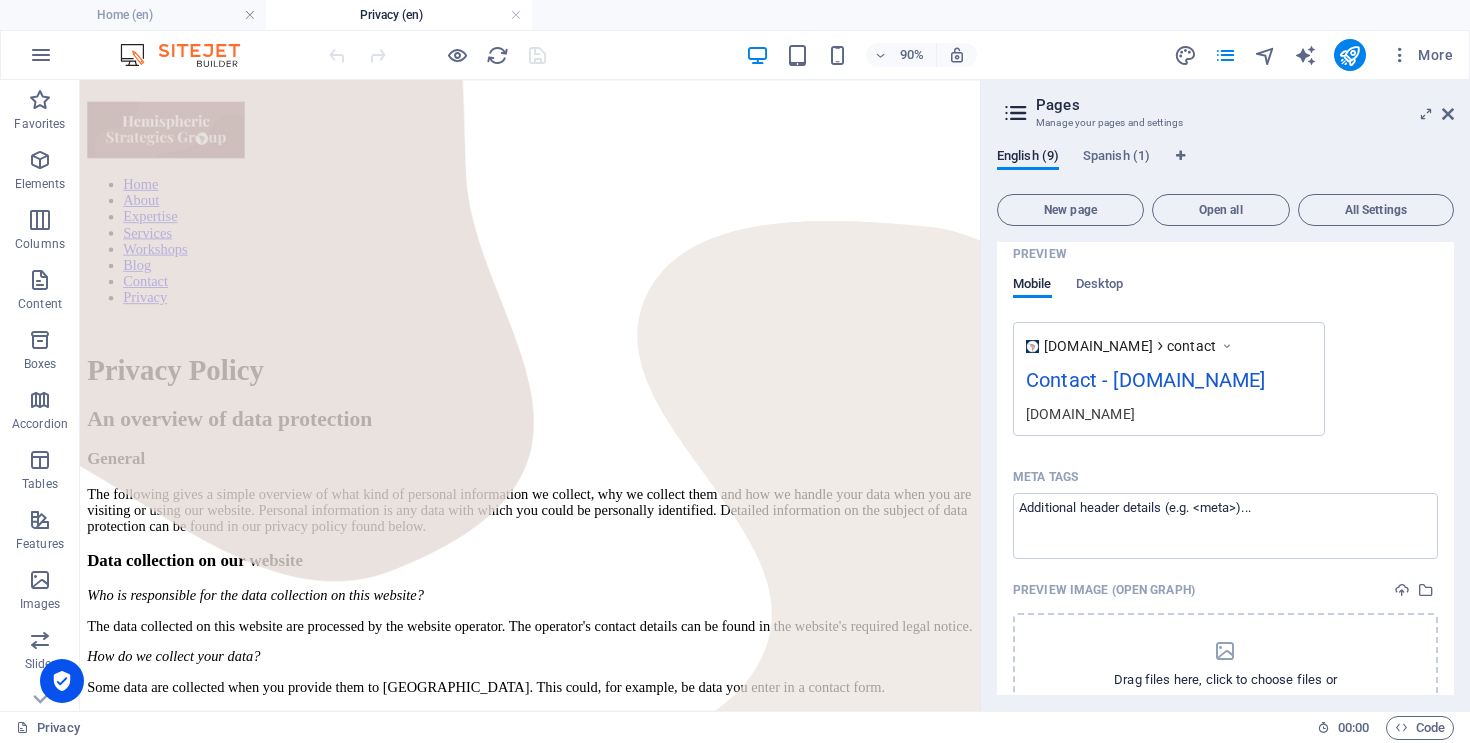 scroll, scrollTop: 1147, scrollLeft: 0, axis: vertical 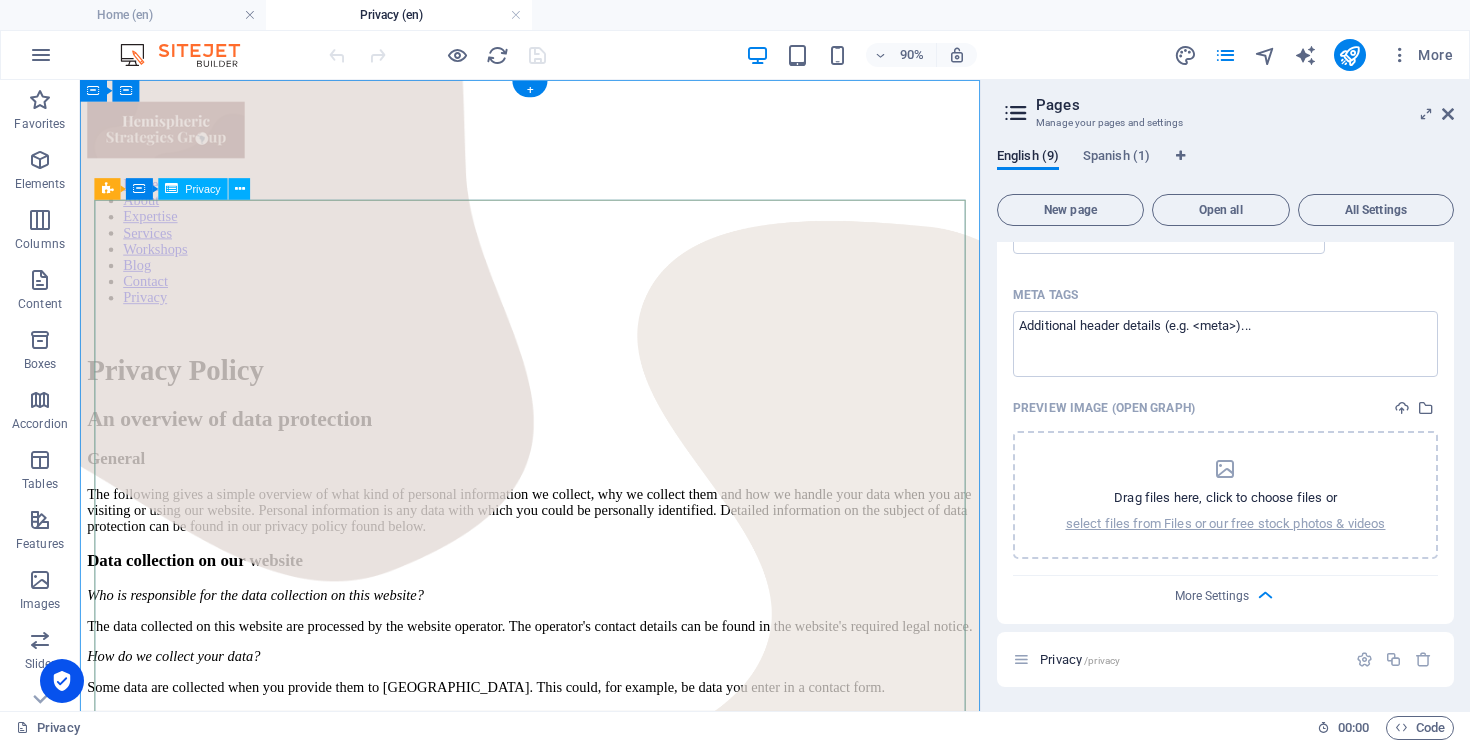 click on "Privacy Policy
An overview of data protection
General
The following gives a simple overview of what kind of personal information we collect, why we collect them and how we handle your data when you are visiting or using our website. Personal information is any data with which you could be personally identified. Detailed information on the subject of data protection can be found in our privacy policy found below.
Data collection on our website
Who is responsible for the data collection on this website?
The data collected on this website are processed by the website operator. The operator's contact details can be found in the website's required legal notice.
How do we collect your data?
Some data are collected when you provide them to us. This could, for example, be data you enter in a contact form.
What do we use your data for?
Part of the data is collected to ensure the proper functioning of the website. Other data can be used to analyze how visitors use the site." at bounding box center [580, 2442] 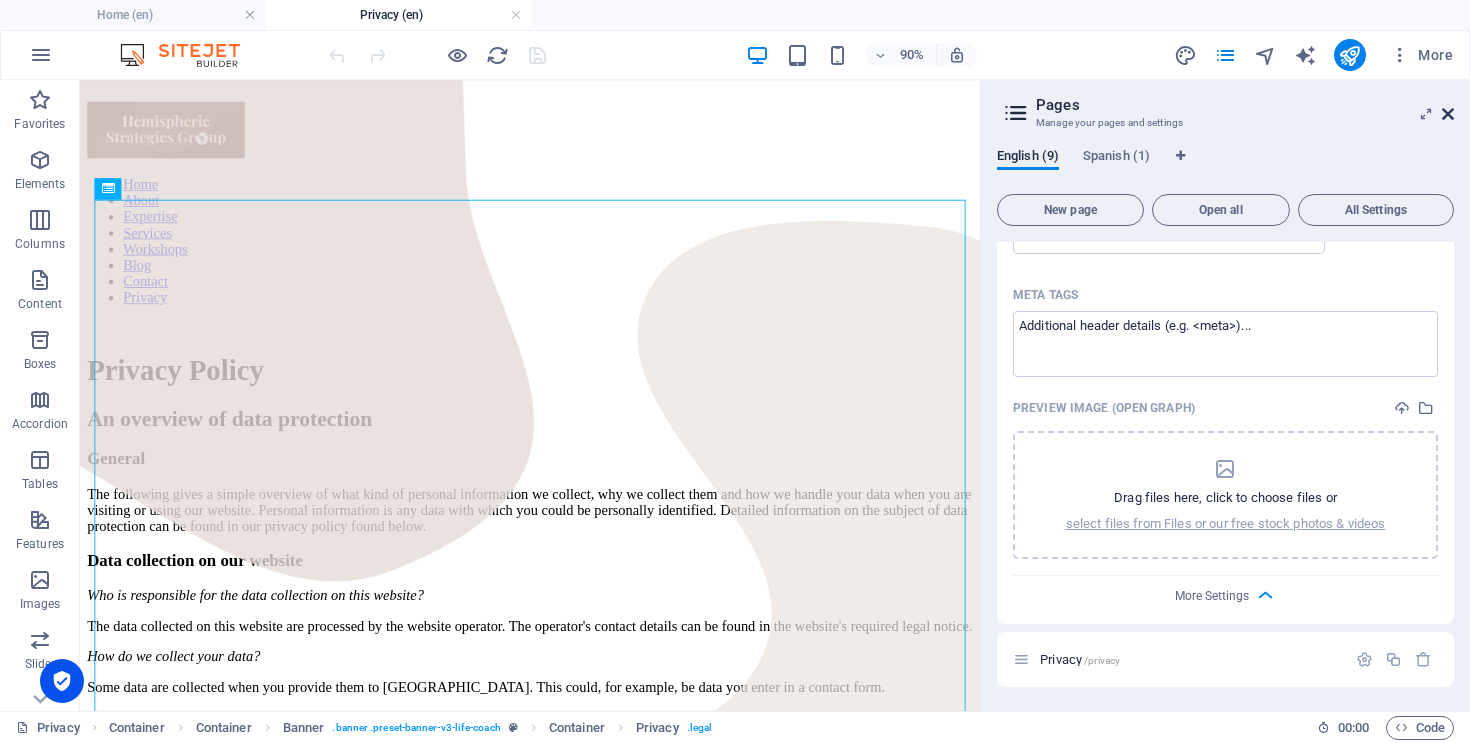 click at bounding box center [1448, 114] 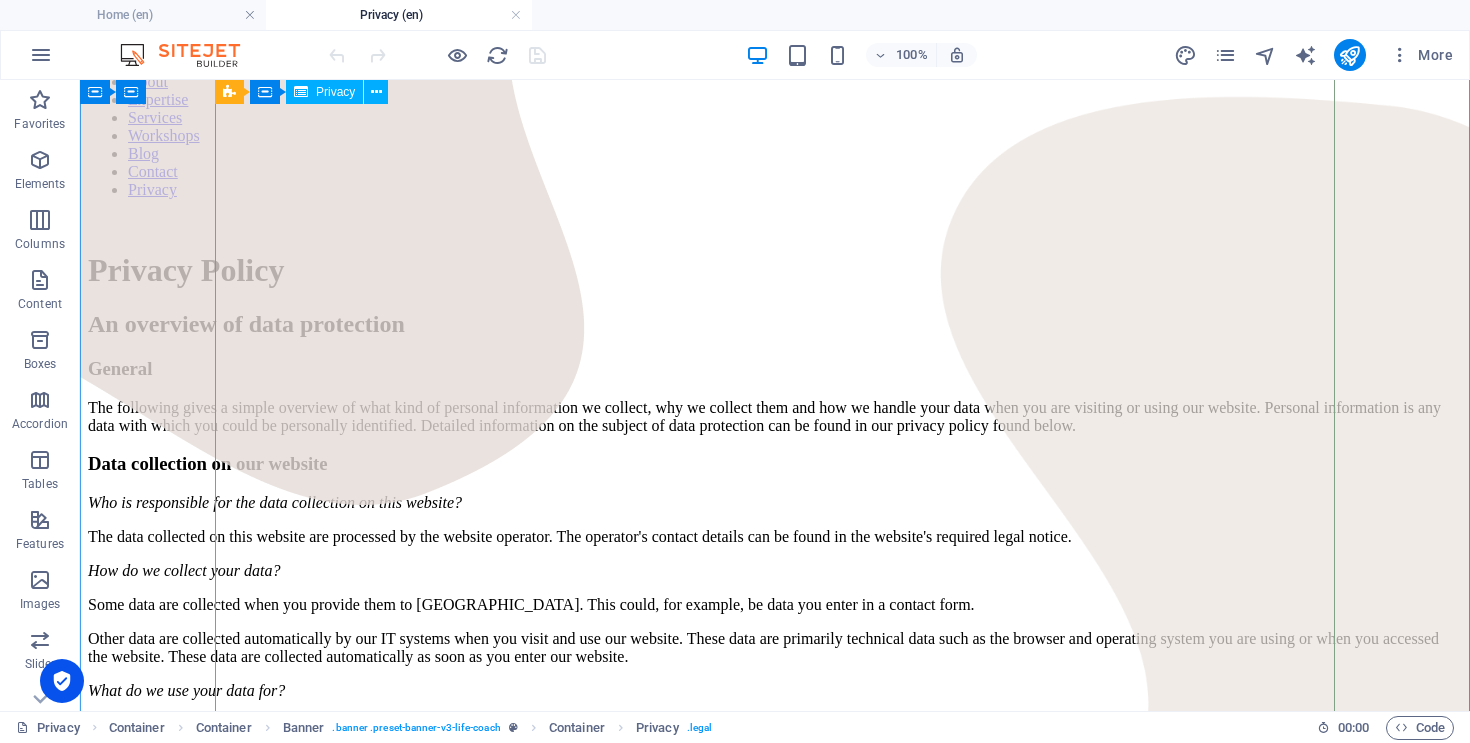 scroll, scrollTop: 0, scrollLeft: 0, axis: both 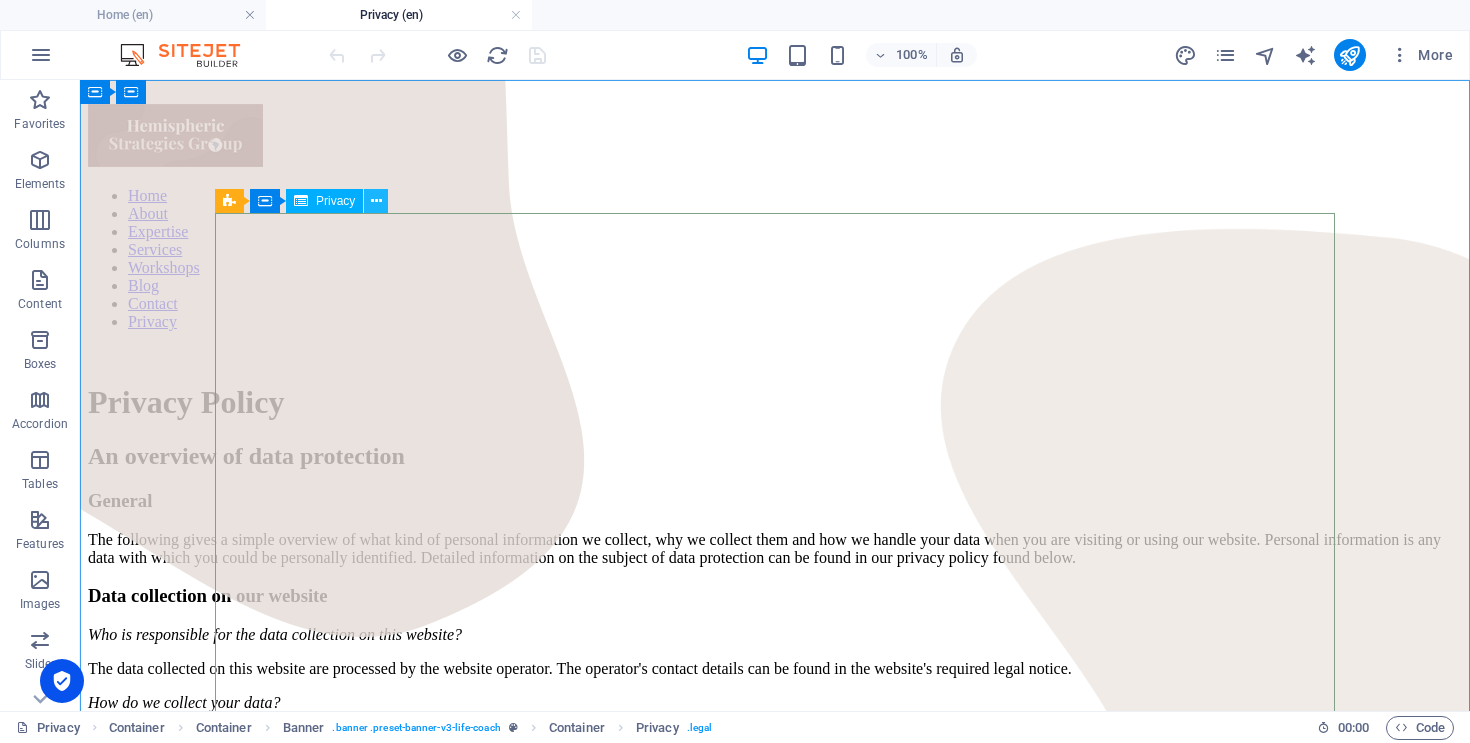 click at bounding box center [376, 201] 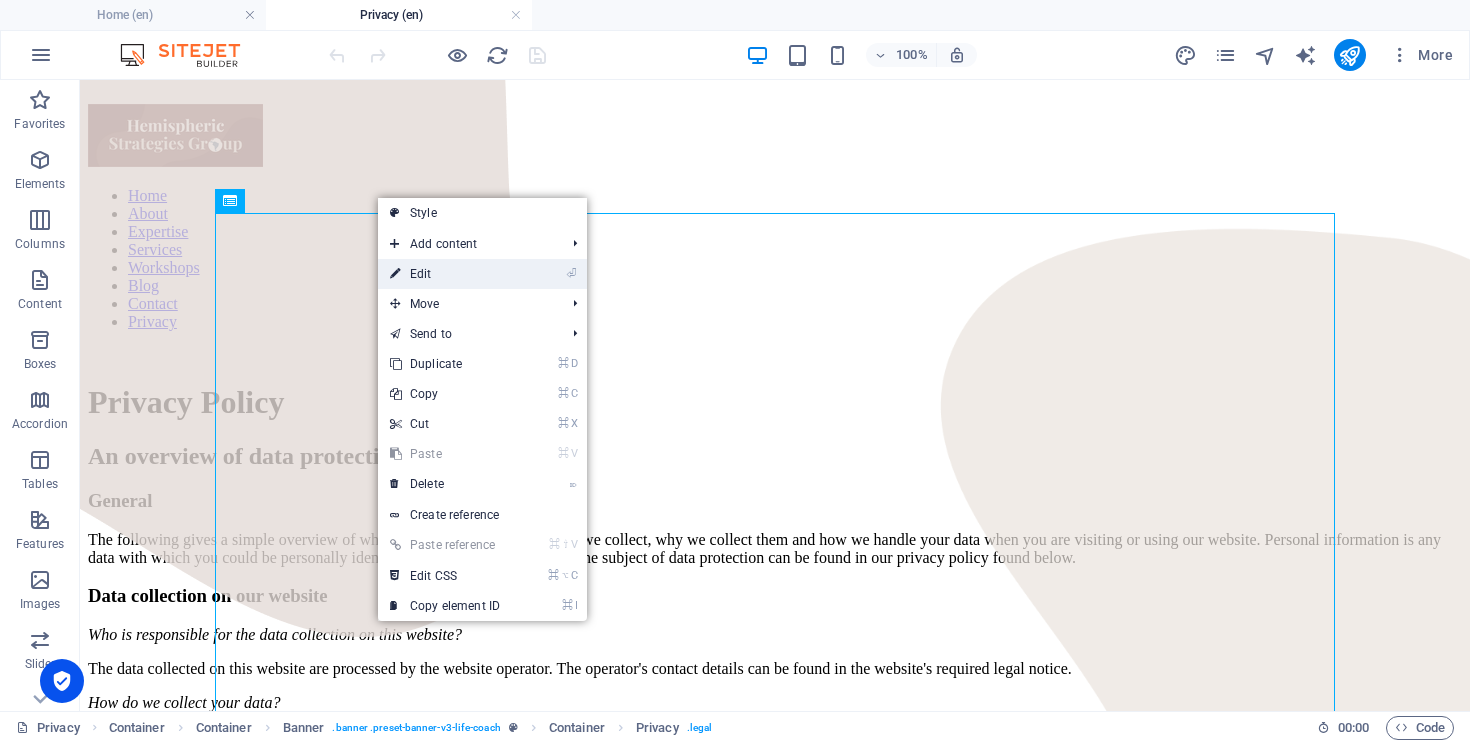 click on "⏎  Edit" at bounding box center [445, 274] 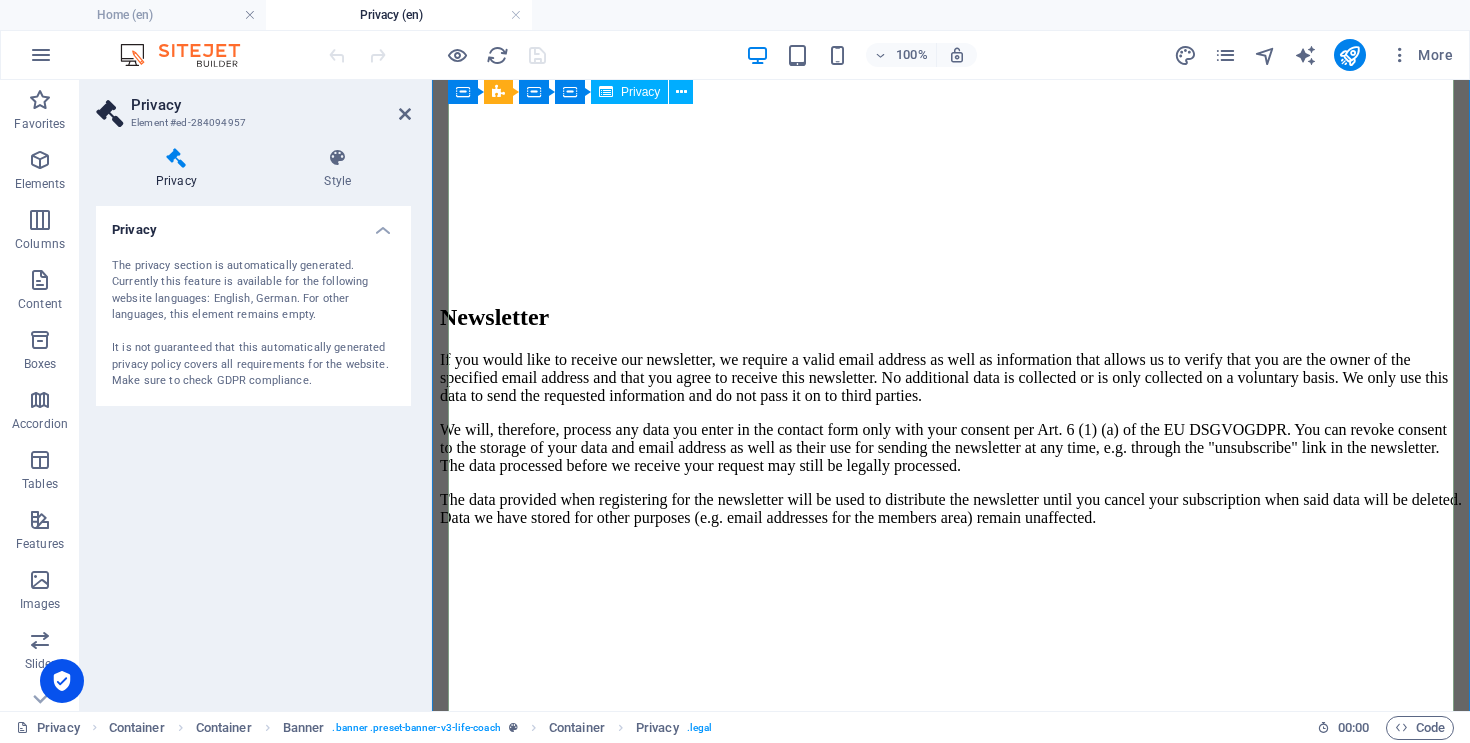 scroll, scrollTop: 4581, scrollLeft: 0, axis: vertical 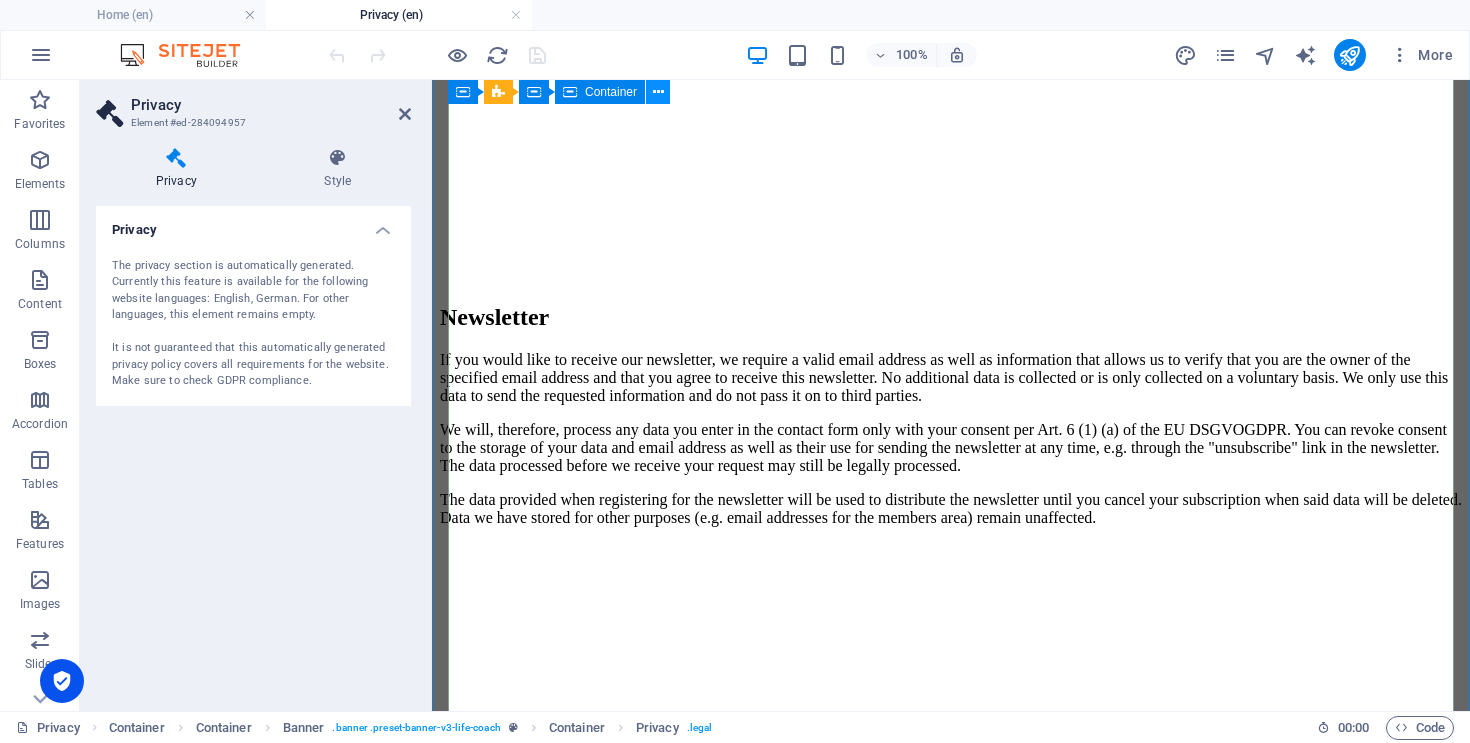 click at bounding box center [658, 92] 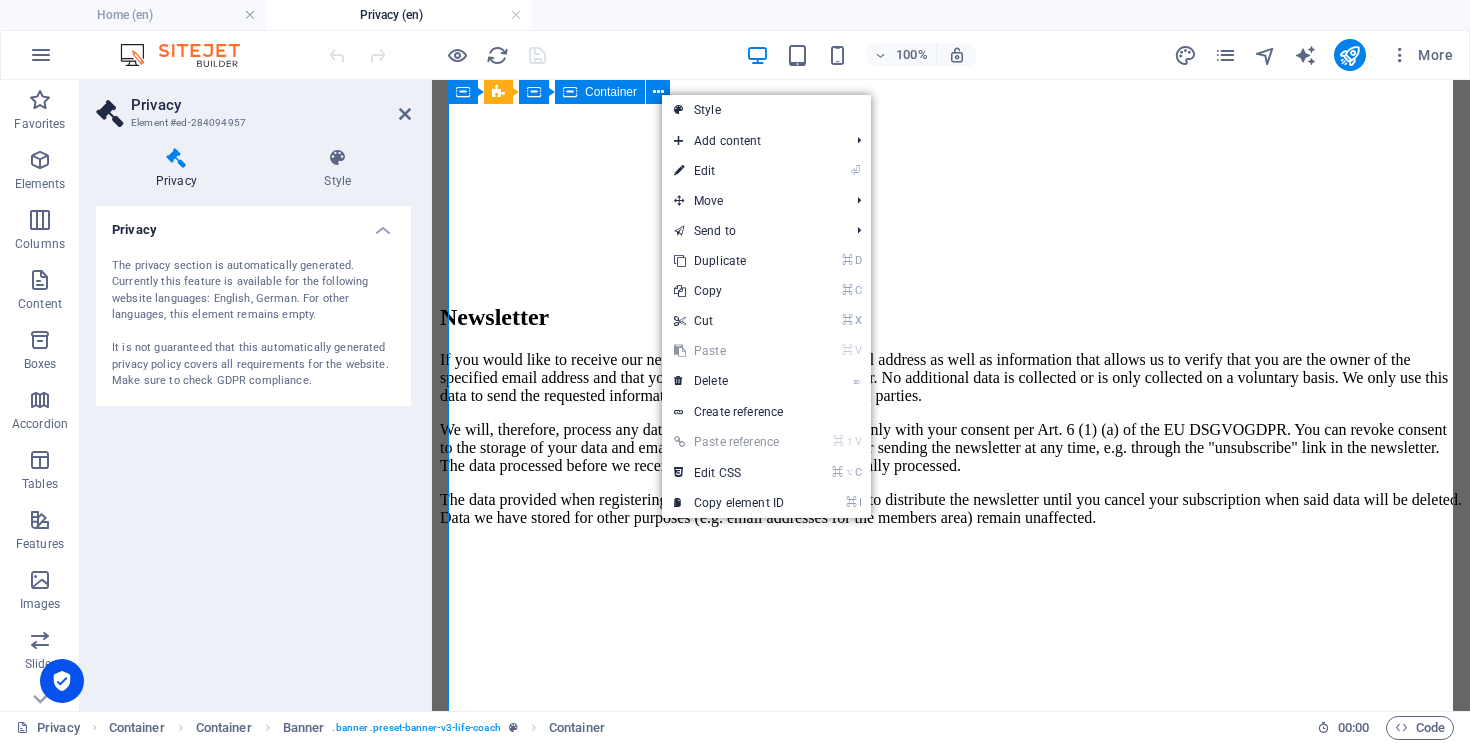 scroll, scrollTop: 4224, scrollLeft: 0, axis: vertical 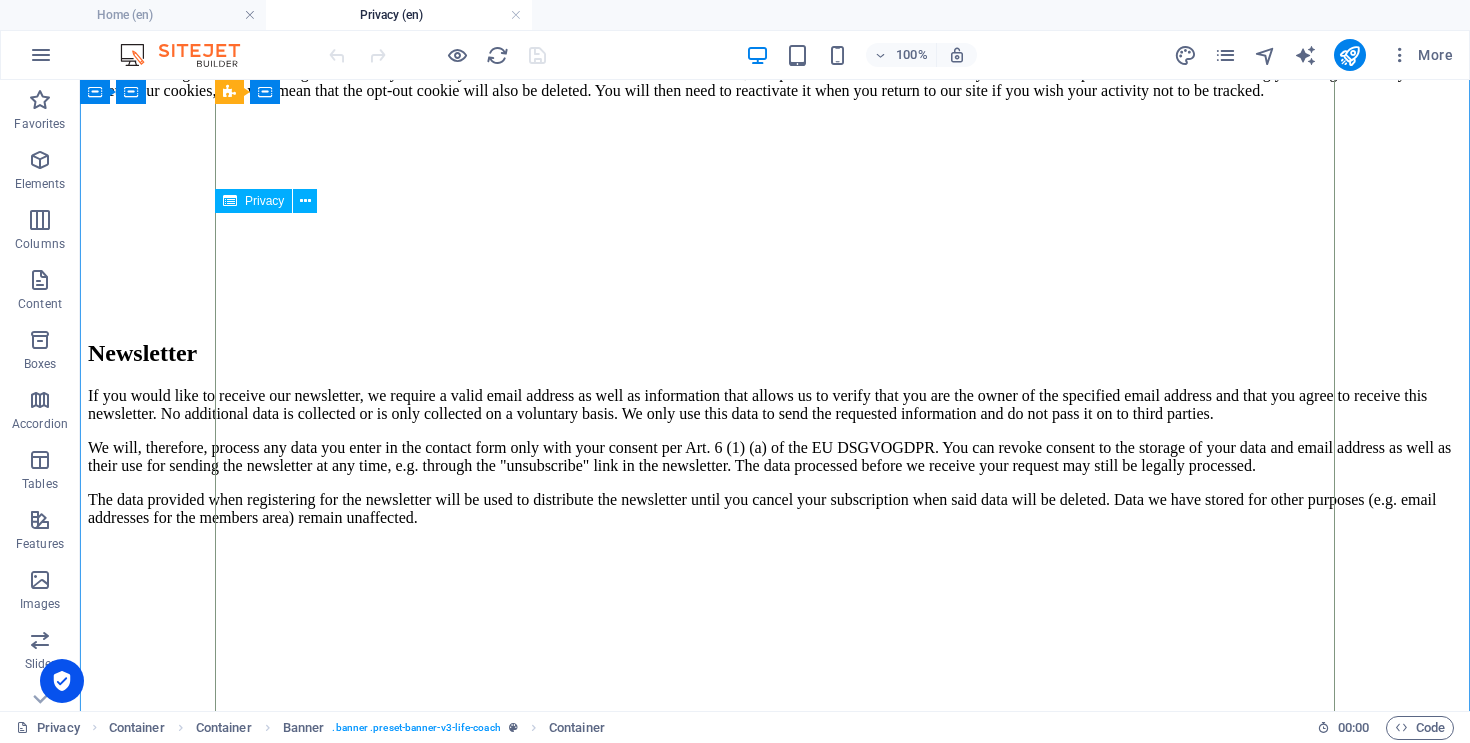 drag, startPoint x: 454, startPoint y: 170, endPoint x: 374, endPoint y: 90, distance: 113.137085 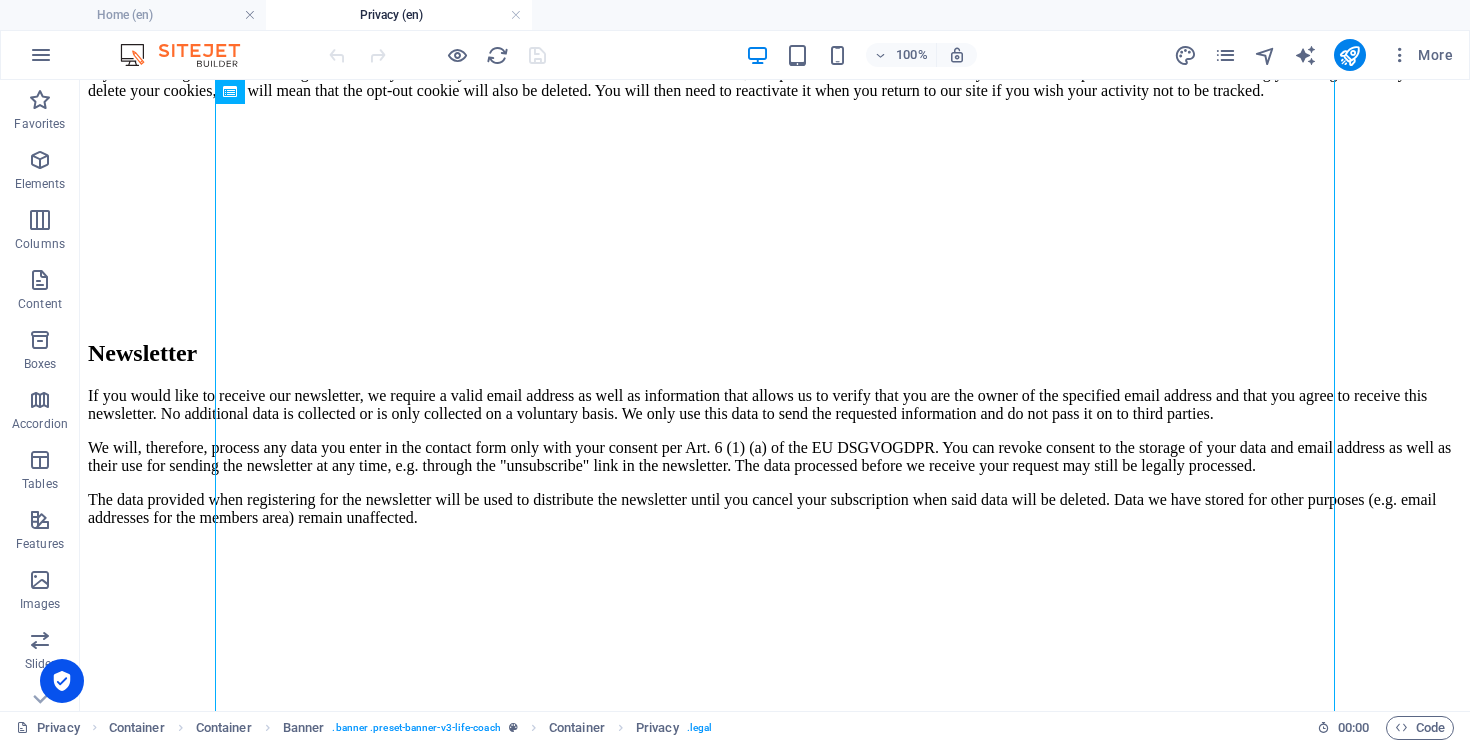 click on "Privacy Policy
An overview of data protection
General
The following gives a simple overview of what kind of personal information we collect, why we collect them and how we handle your data when you are visiting or using our website. Personal information is any data with which you could be personally identified. Detailed information on the subject of data protection can be found in our privacy policy found below.
Data collection on our website
Who is responsible for the data collection on this website?
The data collected on this website are processed by the website operator. The operator's contact details can be found in the website's required legal notice.
How do we collect your data?
Some data are collected when you provide them to us. This could, for example, be data you enter in a contact form.
What do we use your data for?
Part of the data is collected to ensure the proper functioning of the website. Other data can be used to analyze how visitors use the site." at bounding box center [775, -1315] 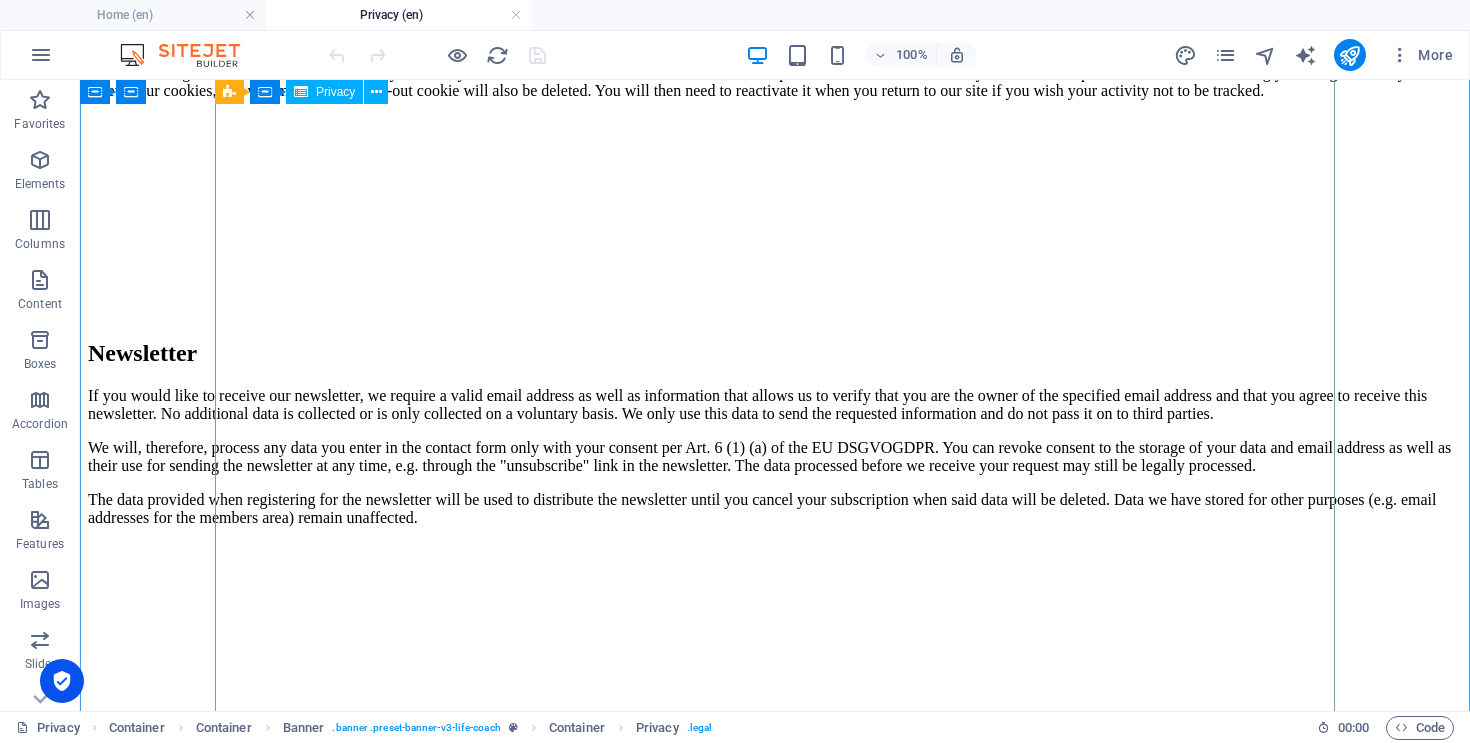 scroll, scrollTop: 4230, scrollLeft: 0, axis: vertical 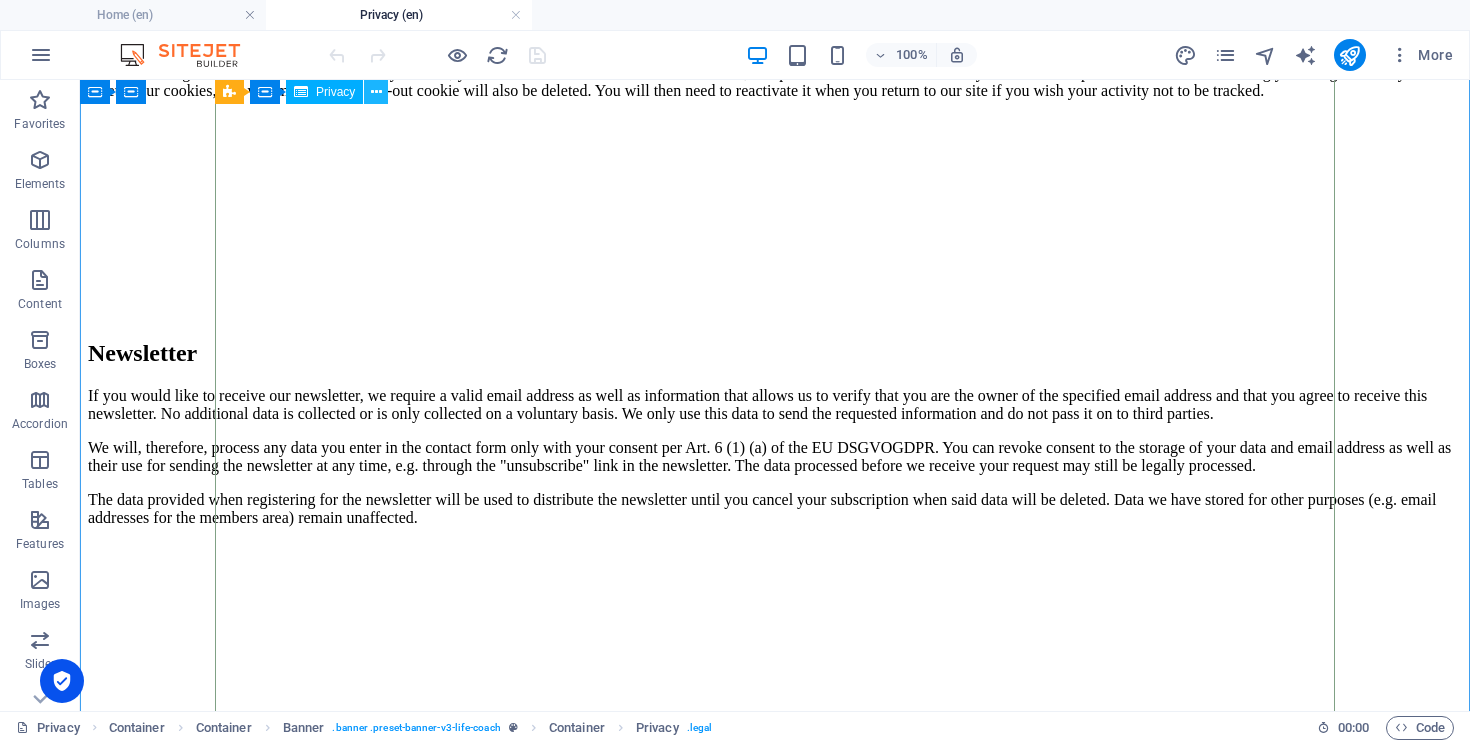 click at bounding box center (376, 92) 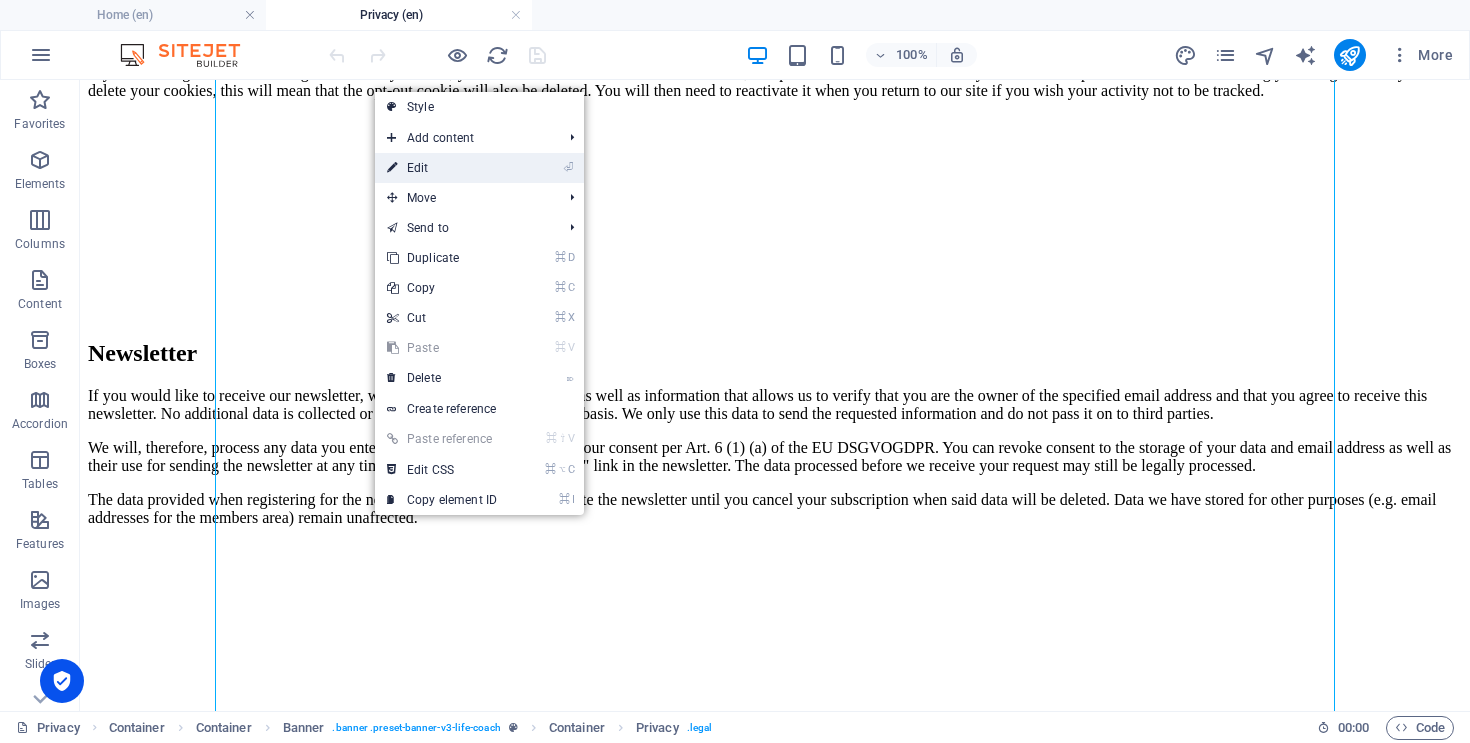 click on "⏎  Edit" at bounding box center [442, 168] 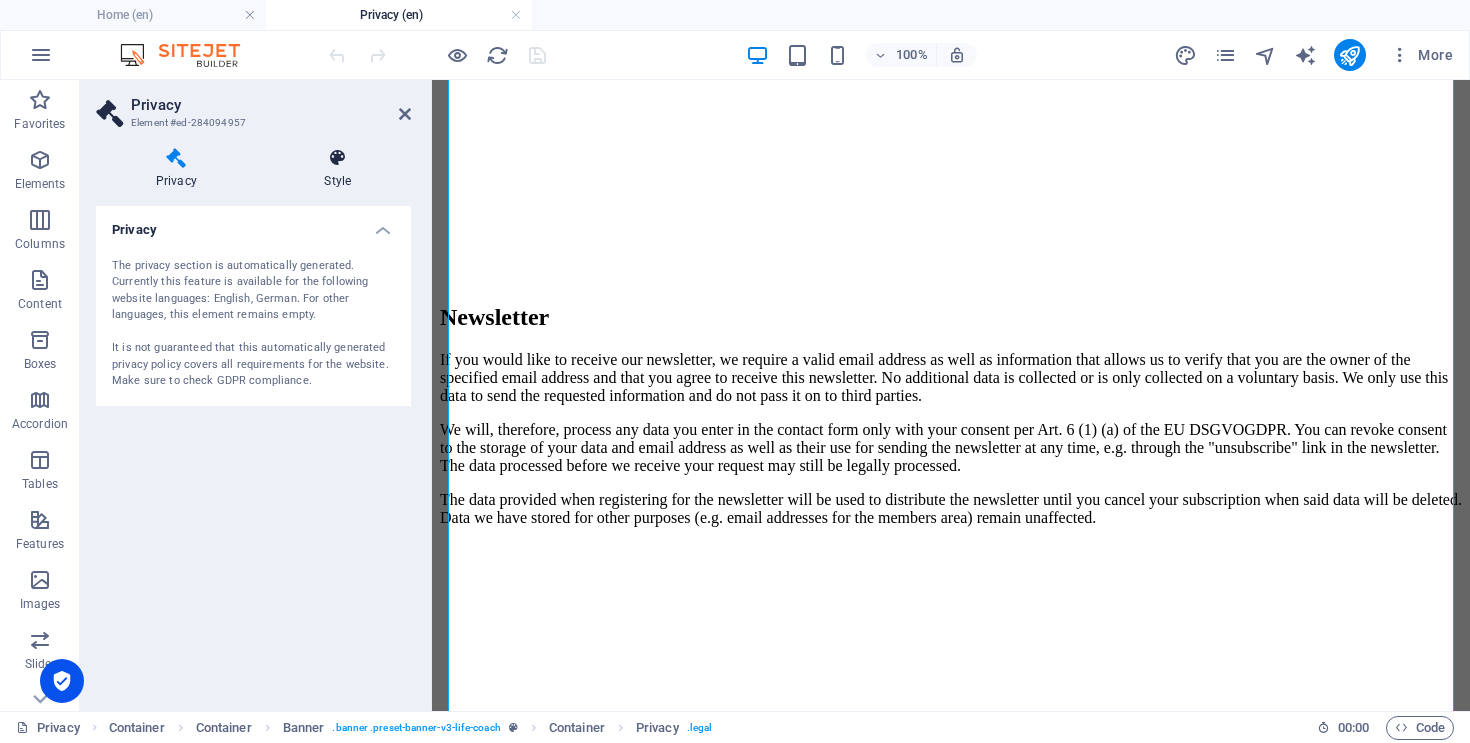 click on "Style" at bounding box center [338, 169] 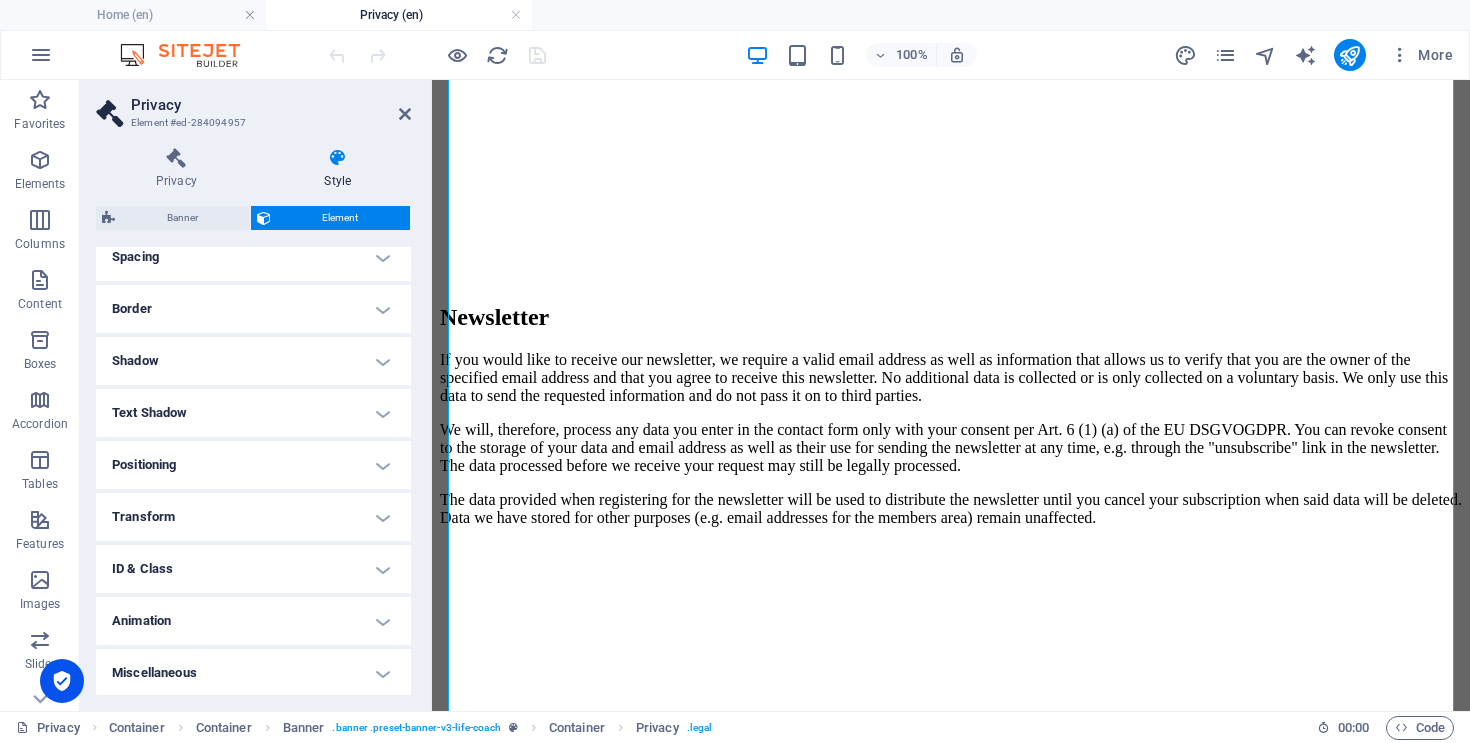scroll, scrollTop: 397, scrollLeft: 0, axis: vertical 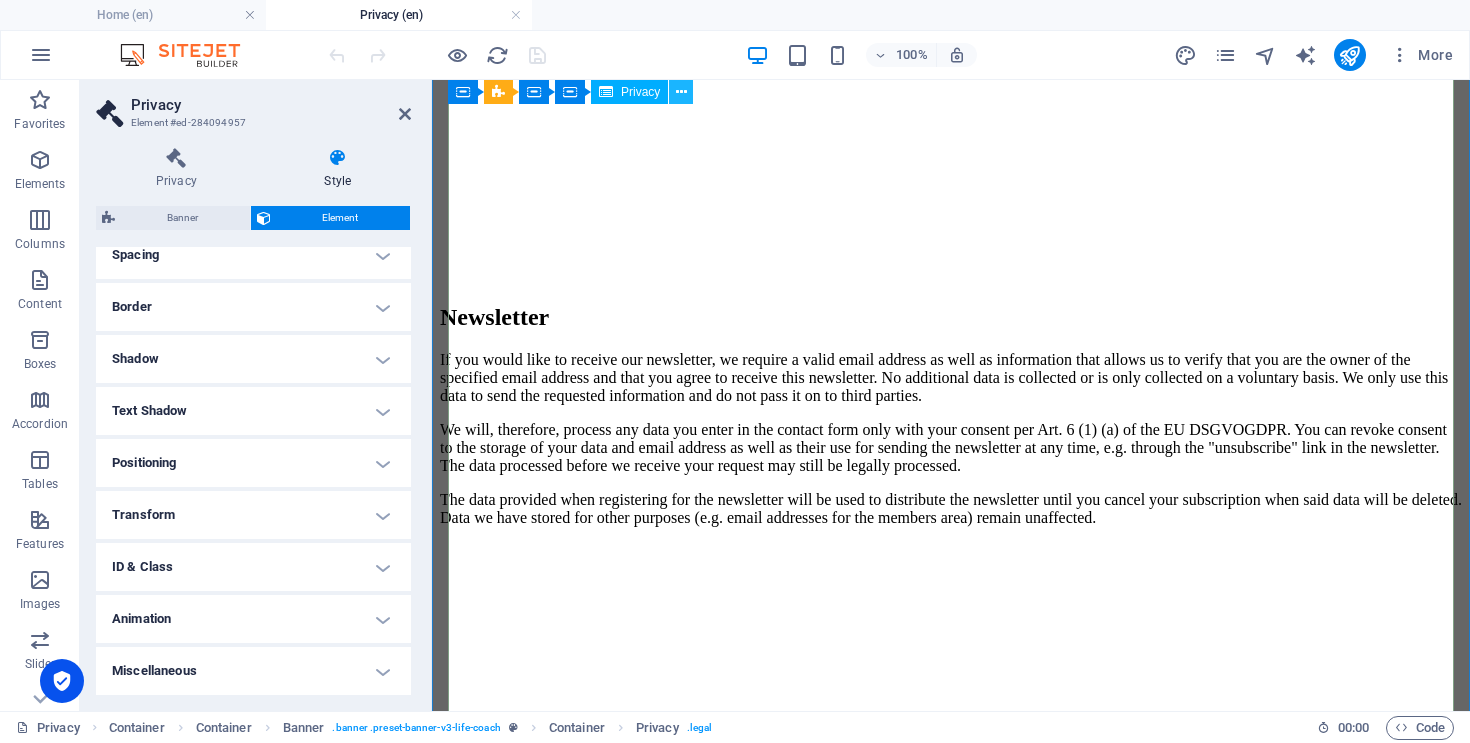 click at bounding box center [681, 92] 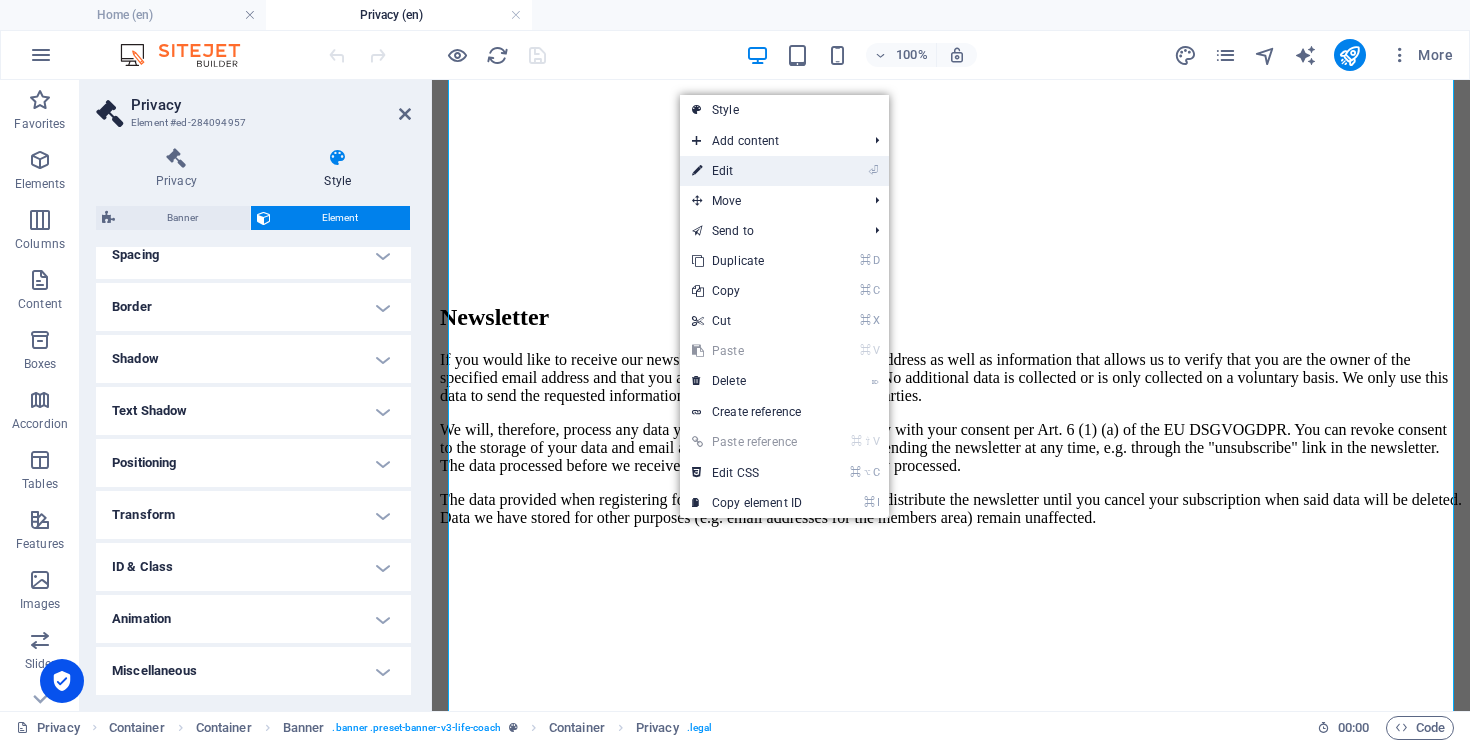 click on "⏎  Edit" at bounding box center (747, 171) 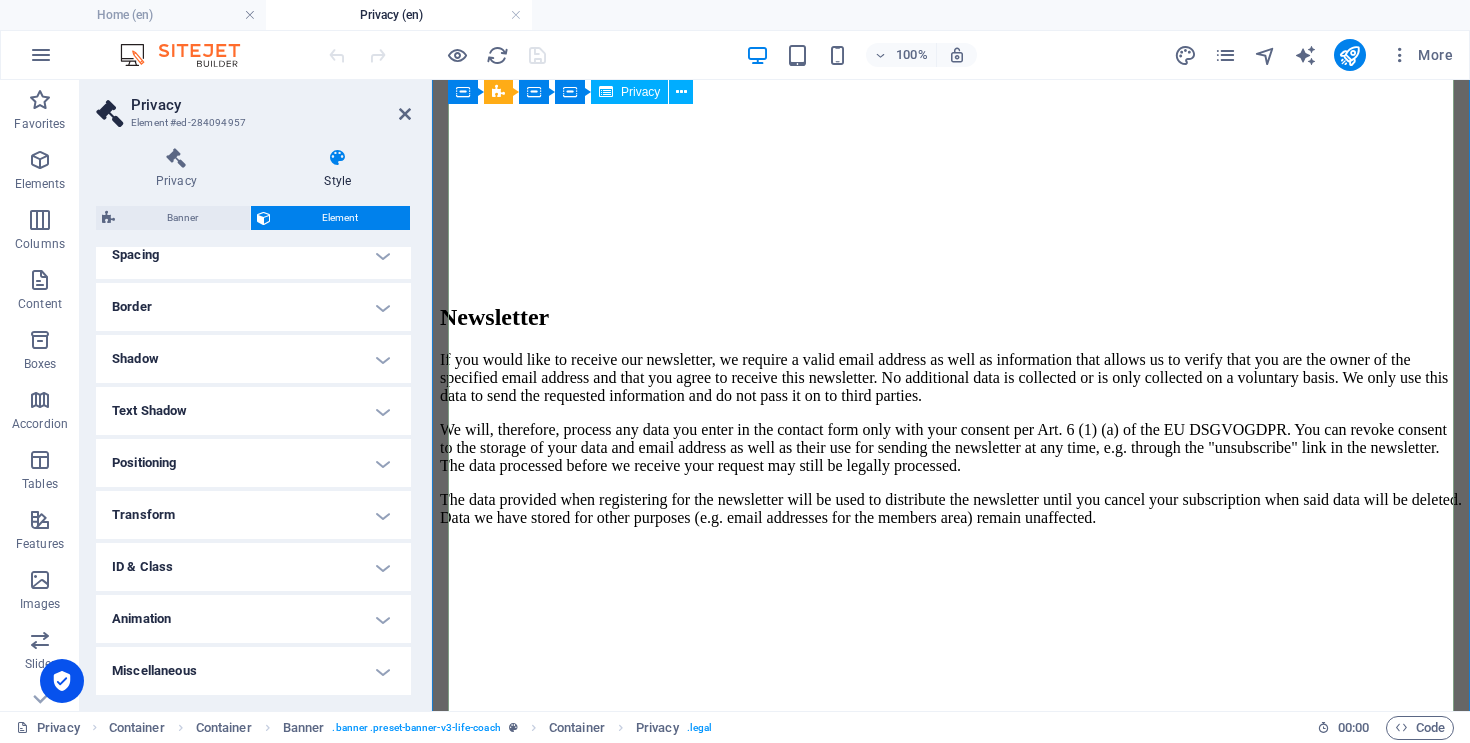 click on "Privacy Policy
An overview of data protection
General
The following gives a simple overview of what kind of personal information we collect, why we collect them and how we handle your data when you are visiting or using our website. Personal information is any data with which you could be personally identified. Detailed information on the subject of data protection can be found in our privacy policy found below.
Data collection on our website
Who is responsible for the data collection on this website?
The data collected on this website are processed by the website operator. The operator's contact details can be found in the website's required legal notice.
How do we collect your data?
Some data are collected when you provide them to us. This could, for example, be data you enter in a contact form.
What do we use your data for?
Part of the data is collected to ensure the proper functioning of the website. Other data can be used to analyze how visitors use the site." at bounding box center [951, -1495] 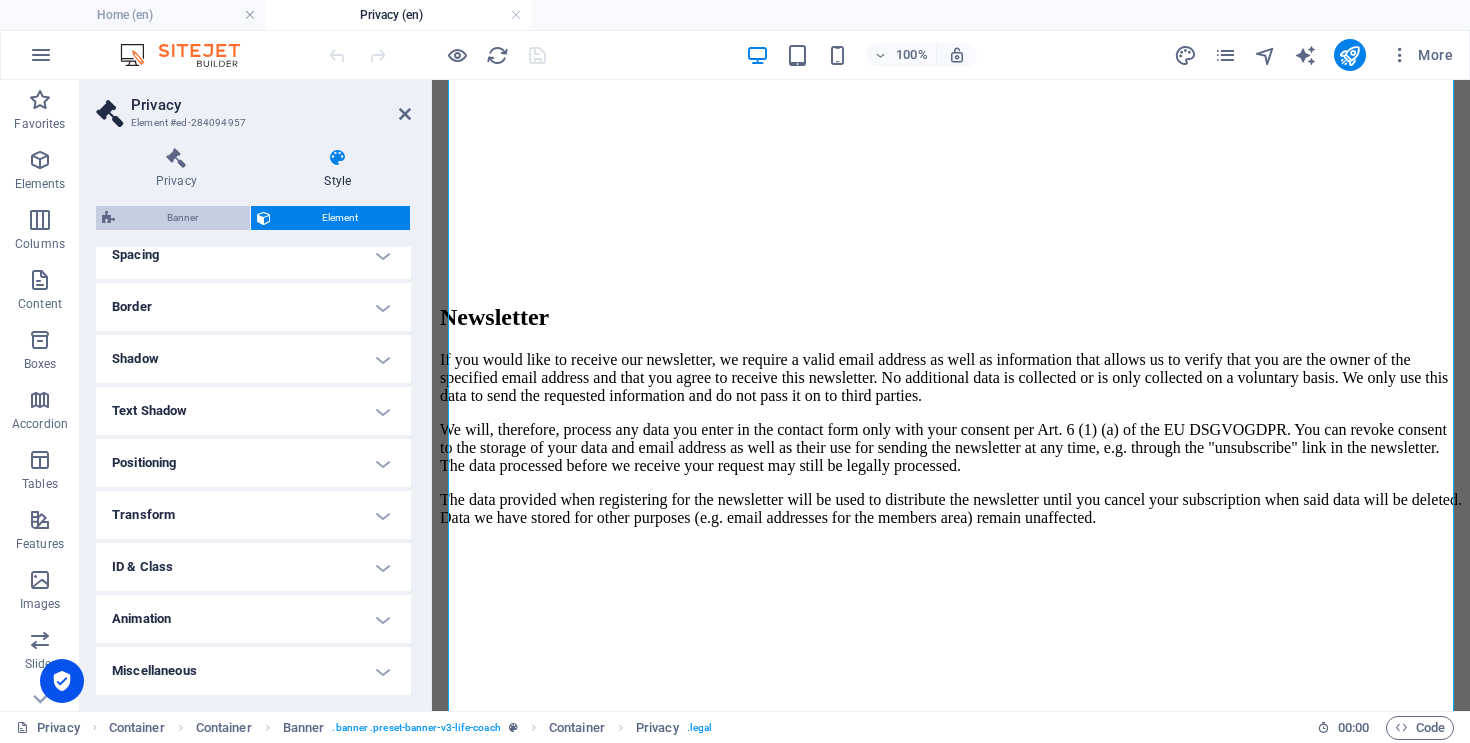click on "Banner" at bounding box center [182, 218] 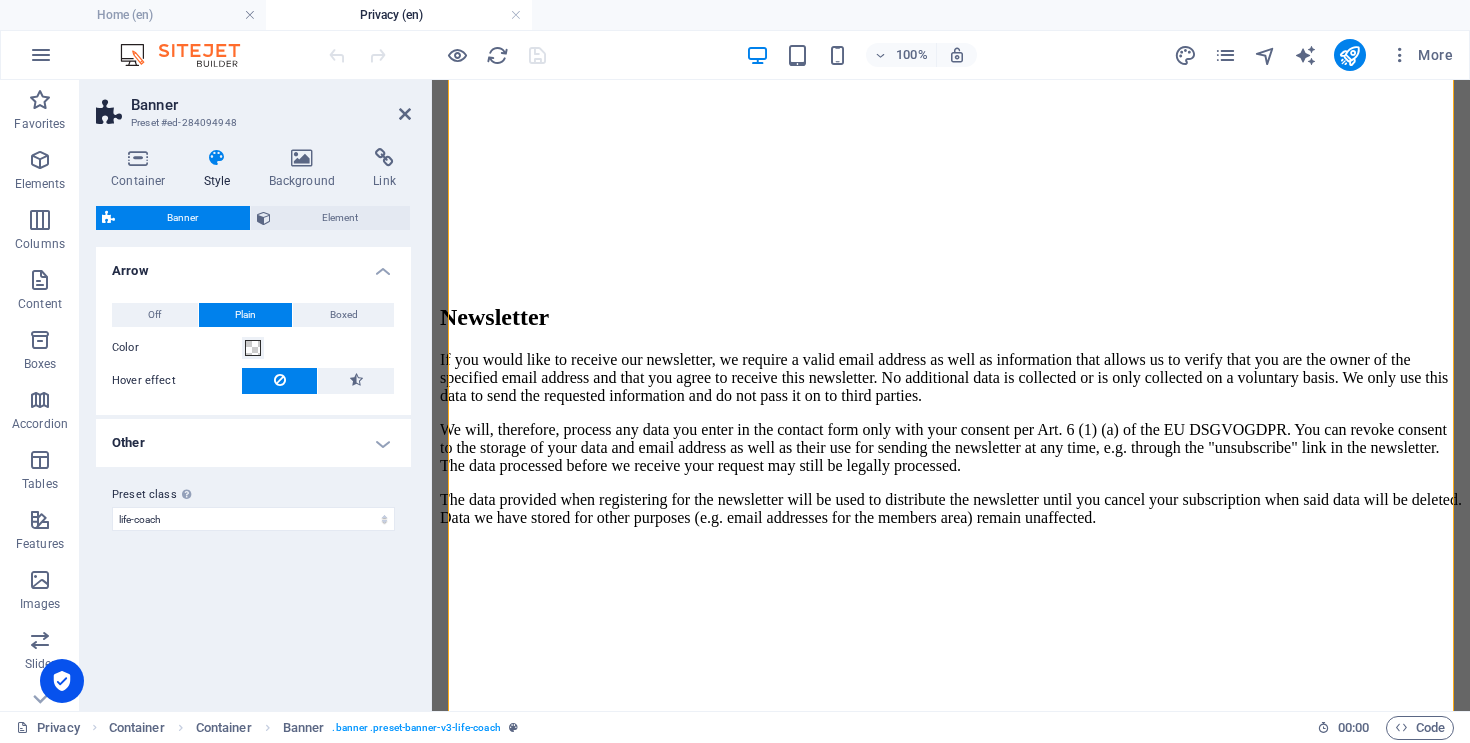 click on "Other" at bounding box center [253, 443] 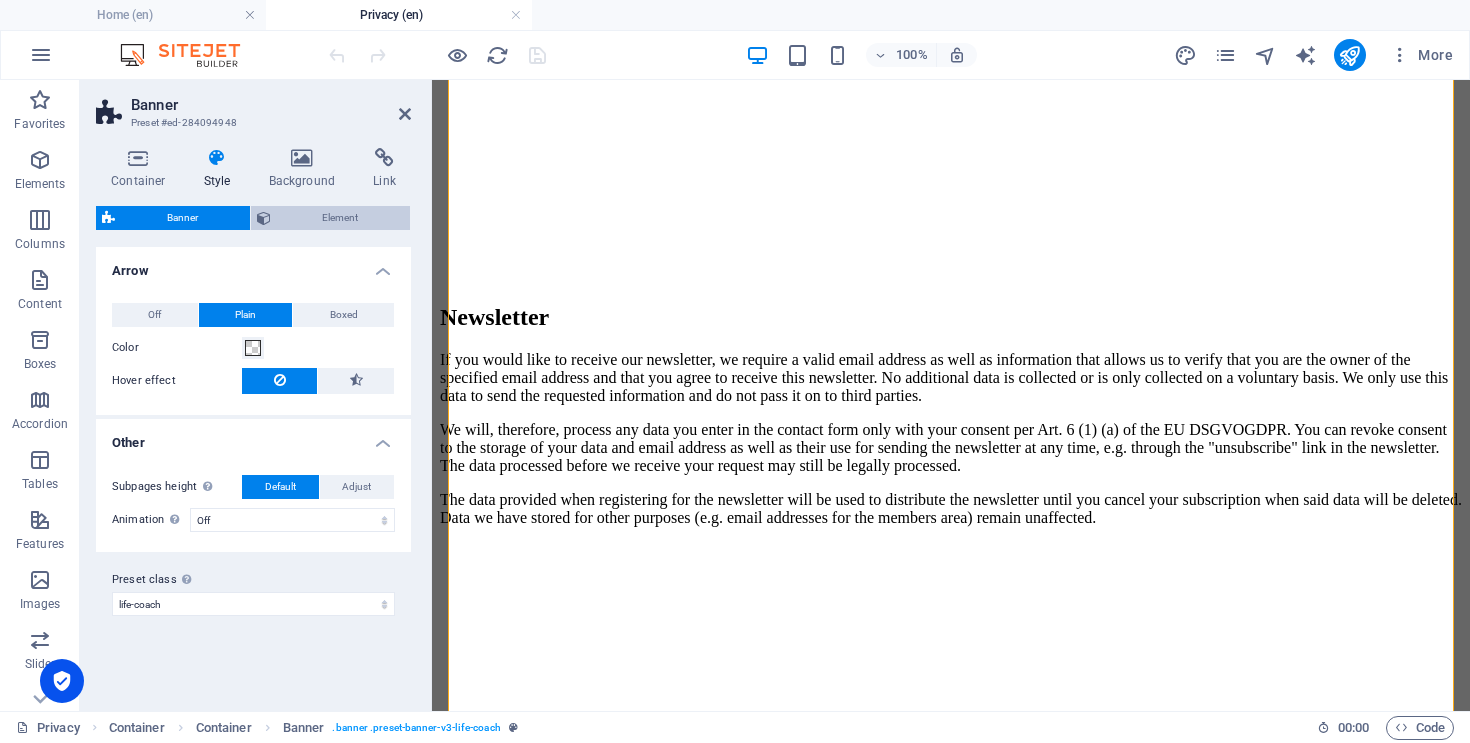 click on "Element" at bounding box center (341, 218) 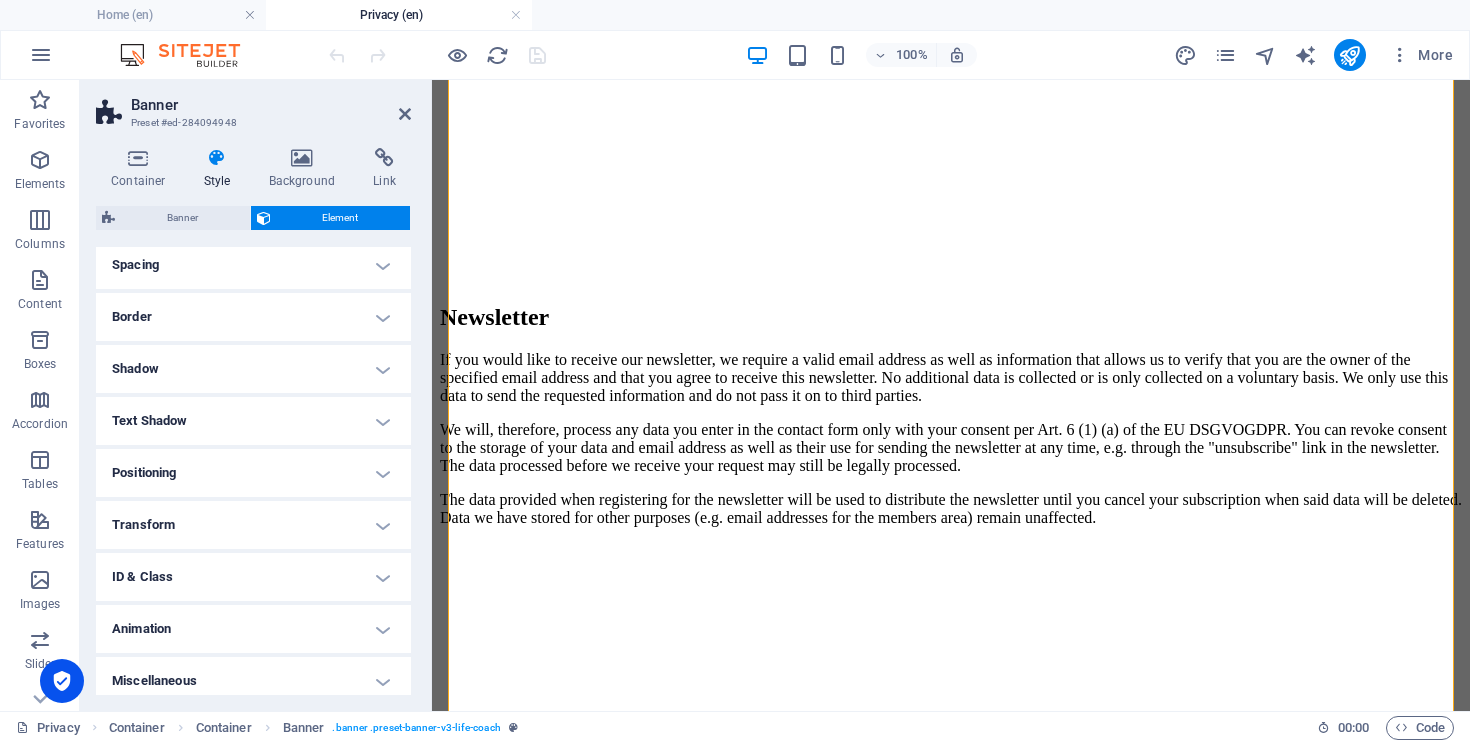 scroll, scrollTop: 397, scrollLeft: 0, axis: vertical 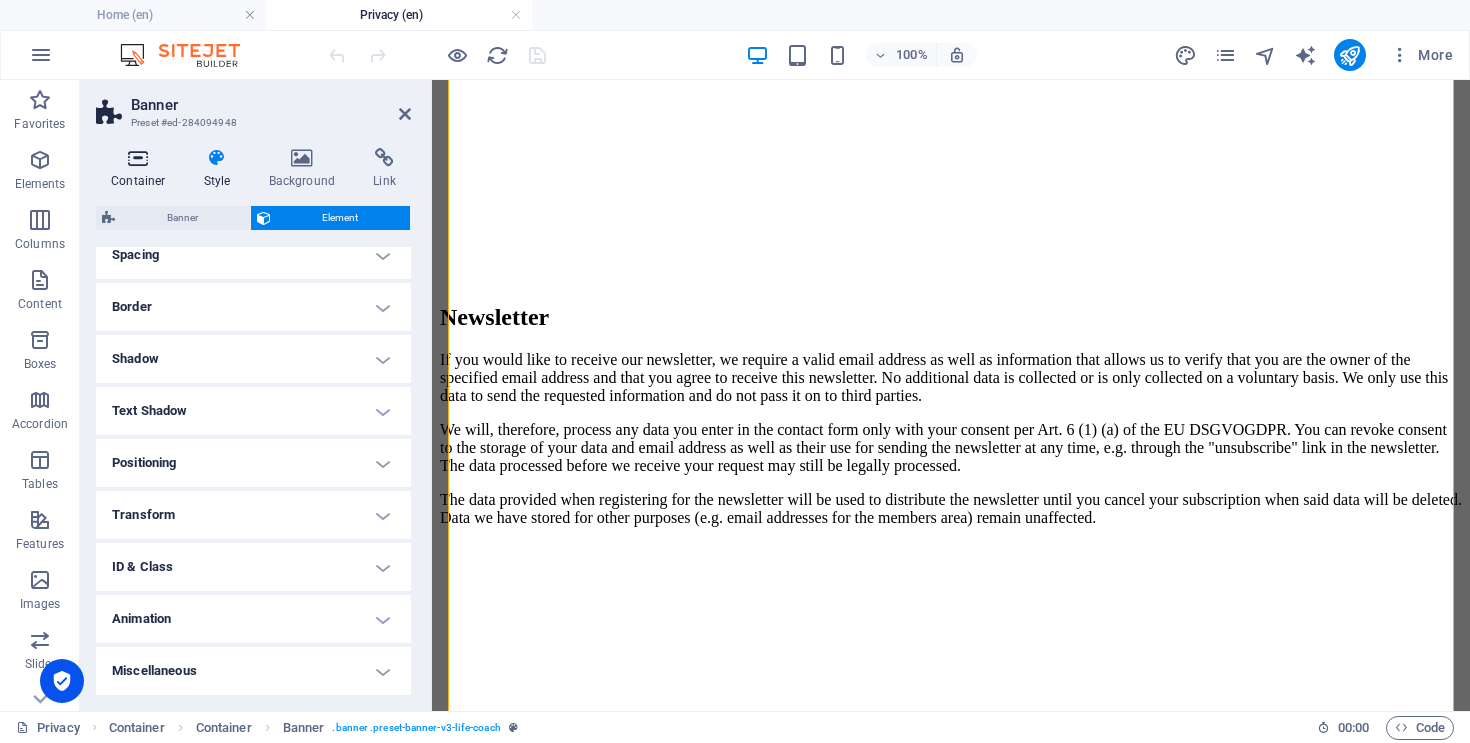 click at bounding box center (138, 158) 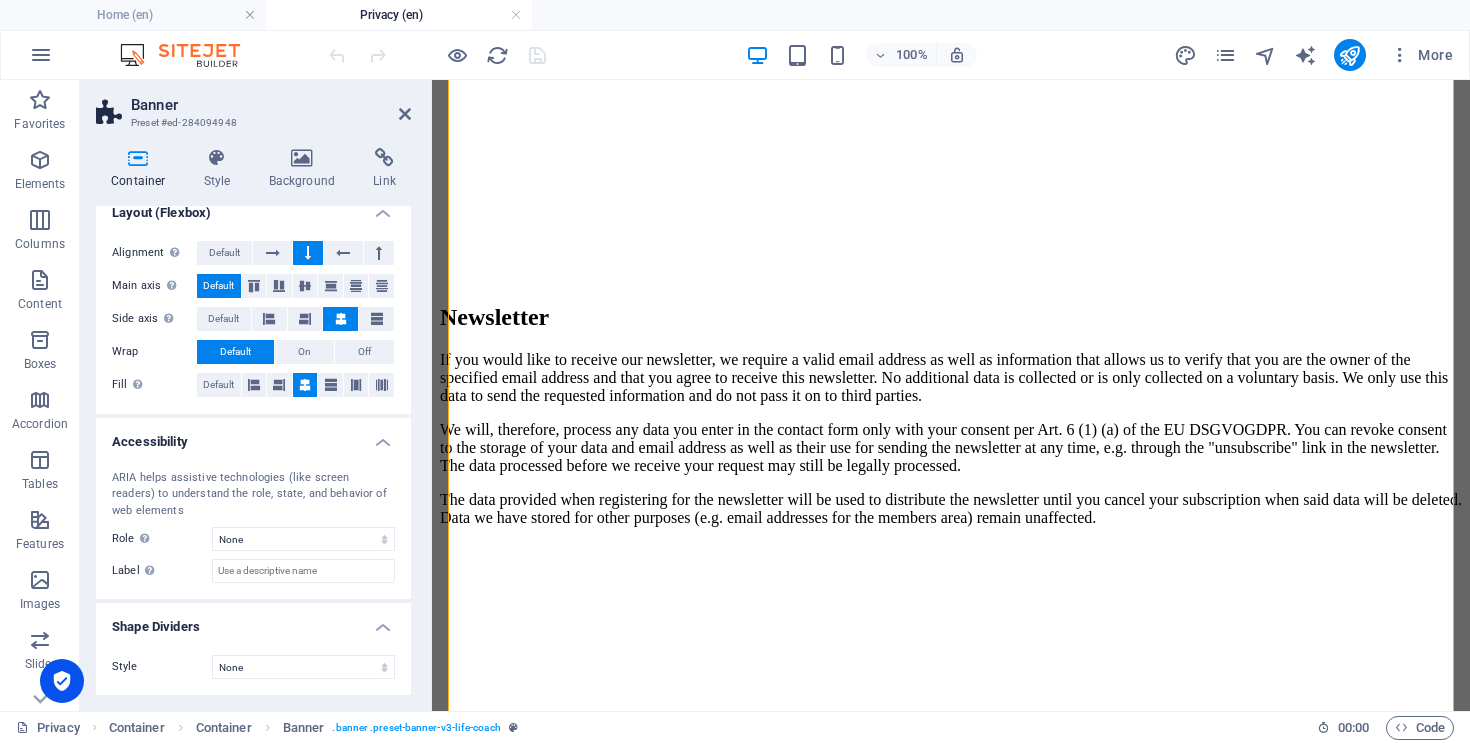 scroll, scrollTop: 0, scrollLeft: 0, axis: both 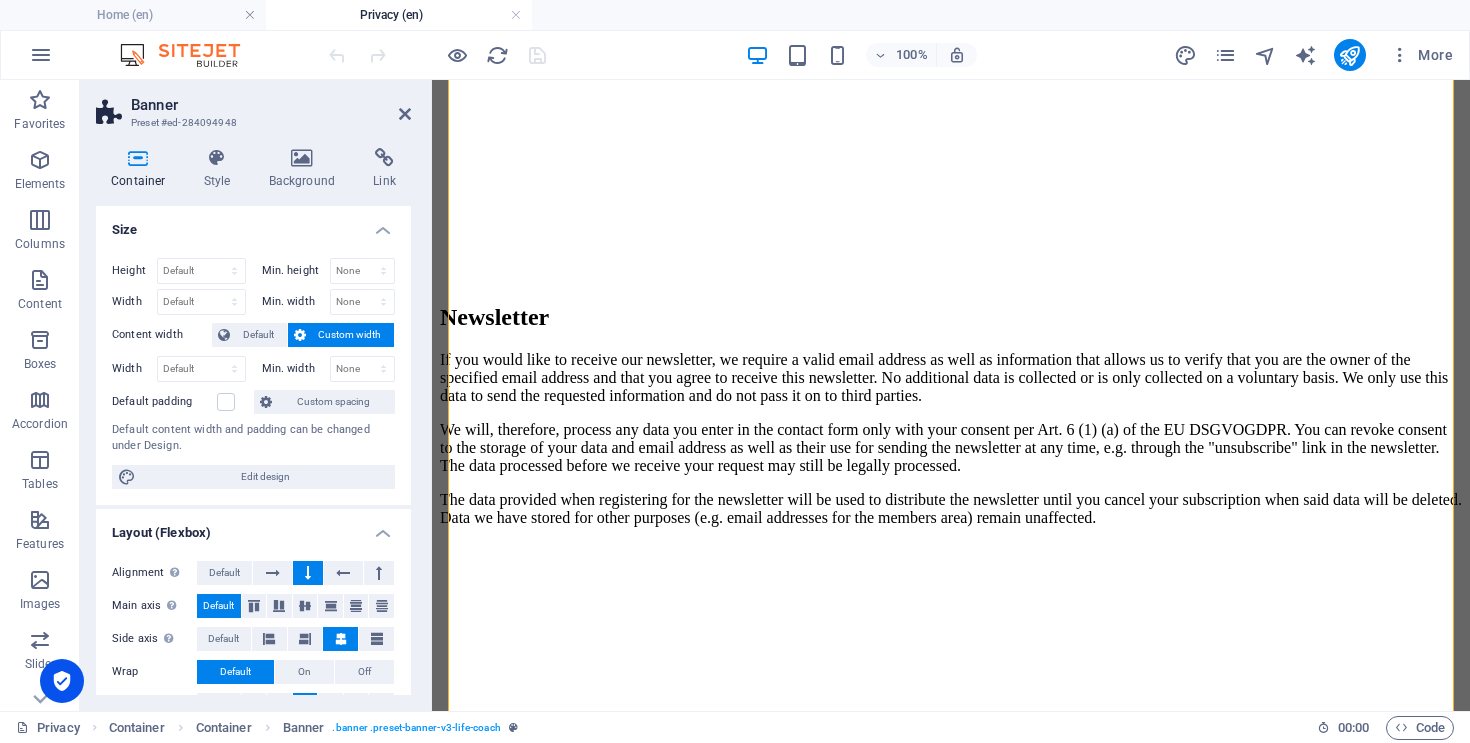 drag, startPoint x: 539, startPoint y: 206, endPoint x: 971, endPoint y: 286, distance: 439.34497 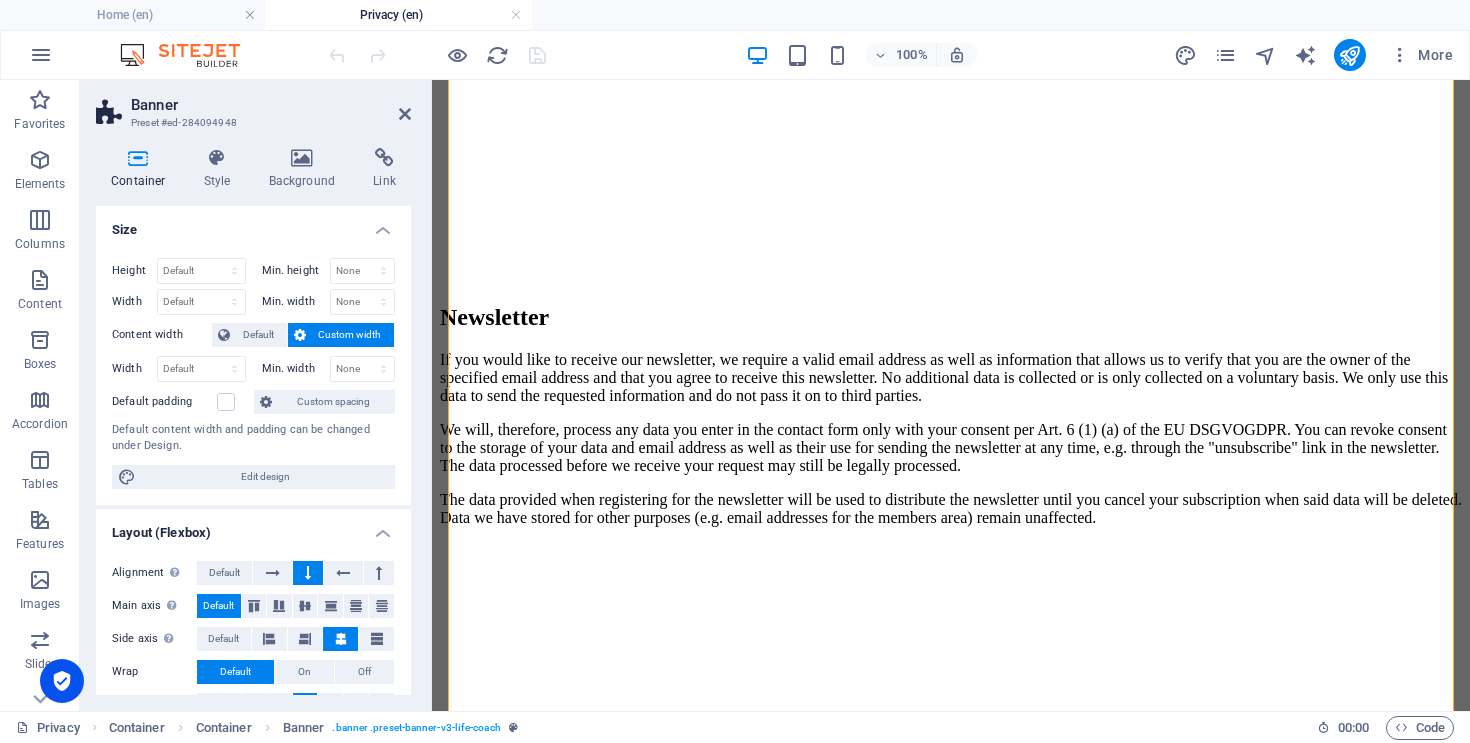 click on "Privacy Policy
An overview of data protection
General
The following gives a simple overview of what kind of personal information we collect, why we collect them and how we handle your data when you are visiting or using our website. Personal information is any data with which you could be personally identified. Detailed information on the subject of data protection can be found in our privacy policy found below.
Data collection on our website
Who is responsible for the data collection on this website?
The data collected on this website are processed by the website operator. The operator's contact details can be found in the website's required legal notice.
How do we collect your data?
Some data are collected when you provide them to us. This could, for example, be data you enter in a contact form.
What do we use your data for?
Part of the data is collected to ensure the proper functioning of the website. Other data can be used to analyze how visitors use the site." at bounding box center (951, -1495) 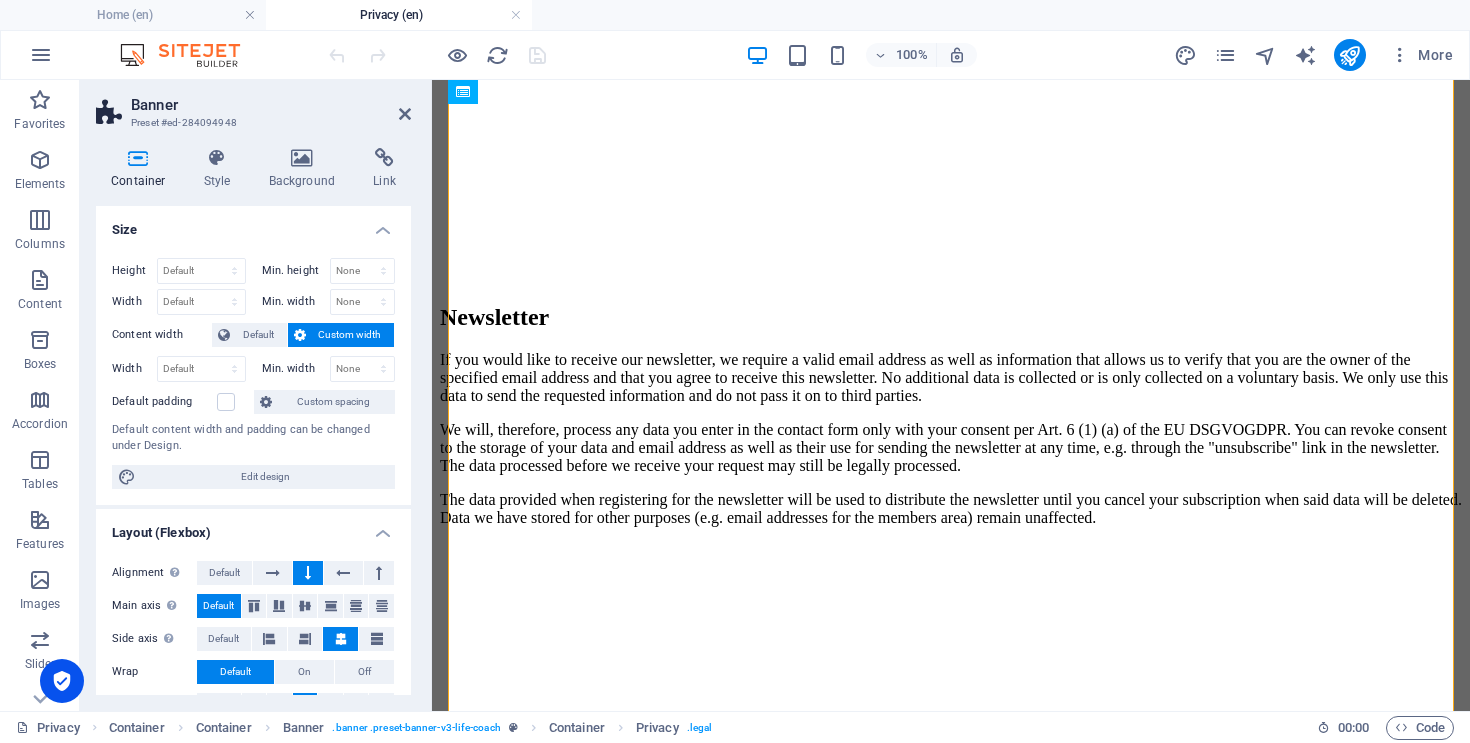 click on "Privacy Policy
An overview of data protection
General
The following gives a simple overview of what kind of personal information we collect, why we collect them and how we handle your data when you are visiting or using our website. Personal information is any data with which you could be personally identified. Detailed information on the subject of data protection can be found in our privacy policy found below.
Data collection on our website
Who is responsible for the data collection on this website?
The data collected on this website are processed by the website operator. The operator's contact details can be found in the website's required legal notice.
How do we collect your data?
Some data are collected when you provide them to us. This could, for example, be data you enter in a contact form.
What do we use your data for?
Part of the data is collected to ensure the proper functioning of the website. Other data can be used to analyze how visitors use the site." at bounding box center [951, -1495] 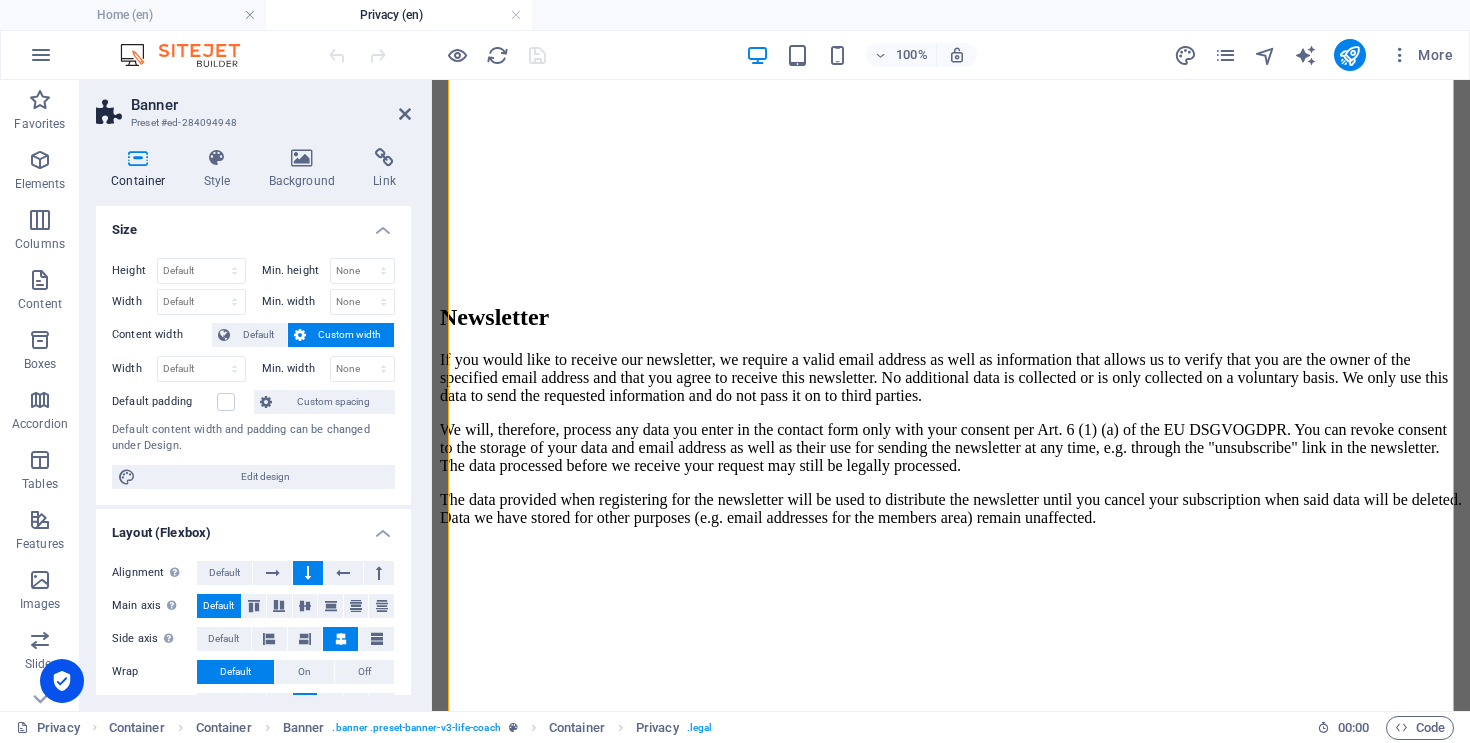 scroll, scrollTop: 4555, scrollLeft: 0, axis: vertical 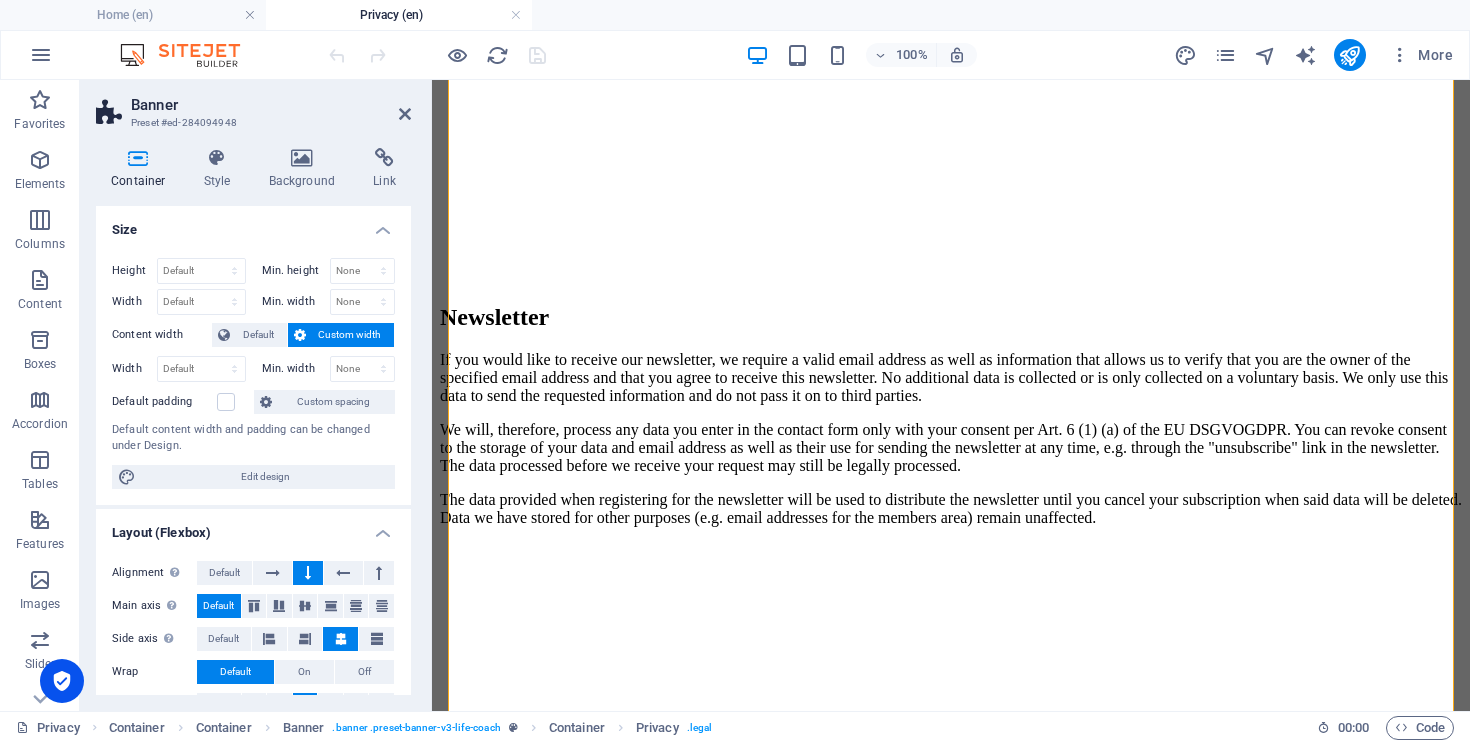 click on "Privacy Policy
An overview of data protection
General
The following gives a simple overview of what kind of personal information we collect, why we collect them and how we handle your data when you are visiting or using our website. Personal information is any data with which you could be personally identified. Detailed information on the subject of data protection can be found in our privacy policy found below.
Data collection on our website
Who is responsible for the data collection on this website?
The data collected on this website are processed by the website operator. The operator's contact details can be found in the website's required legal notice.
How do we collect your data?
Some data are collected when you provide them to us. This could, for example, be data you enter in a contact form.
What do we use your data for?
Part of the data is collected to ensure the proper functioning of the website. Other data can be used to analyze how visitors use the site." at bounding box center (951, -1495) 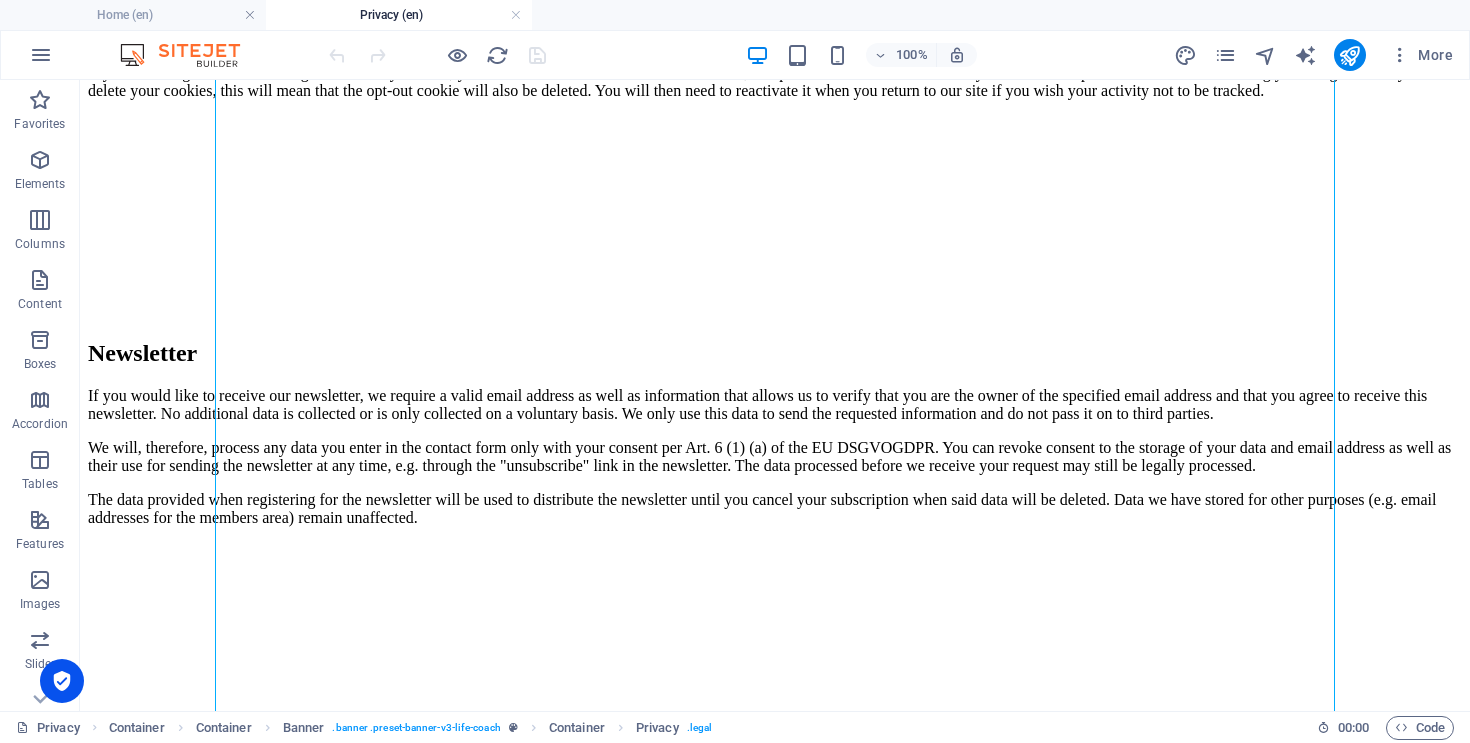 drag, startPoint x: 102, startPoint y: 265, endPoint x: 855, endPoint y: 294, distance: 753.5582 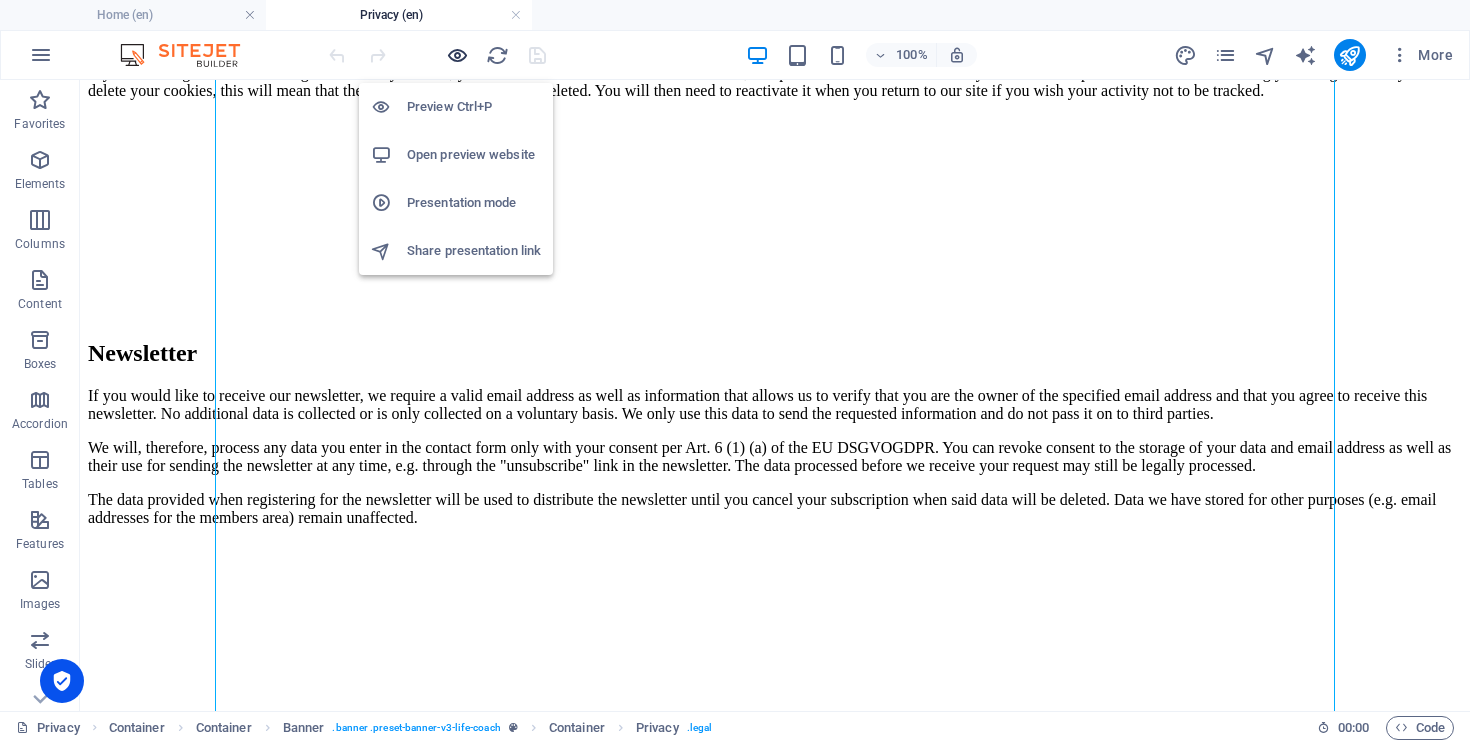 click at bounding box center [457, 55] 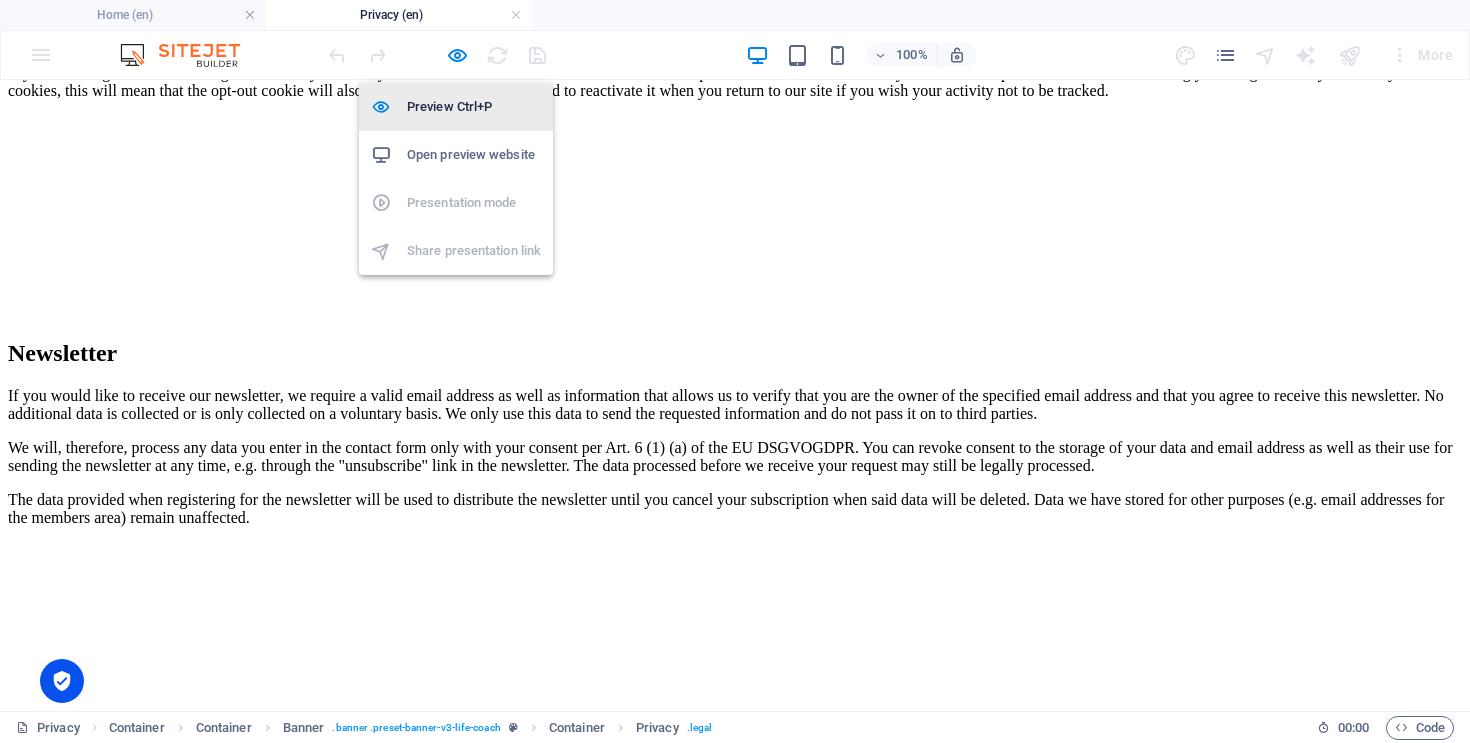 click on "Preview Ctrl+P" at bounding box center (474, 107) 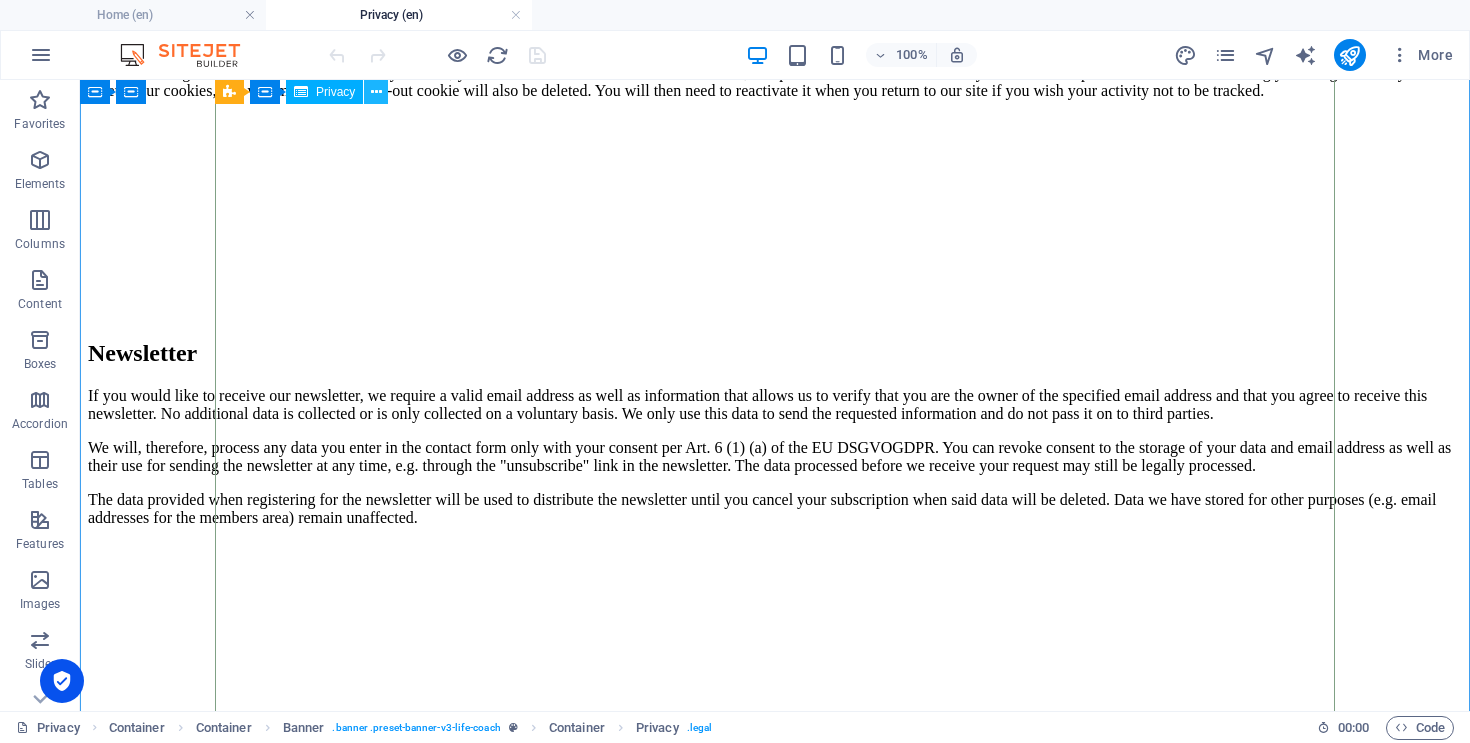 click at bounding box center [376, 92] 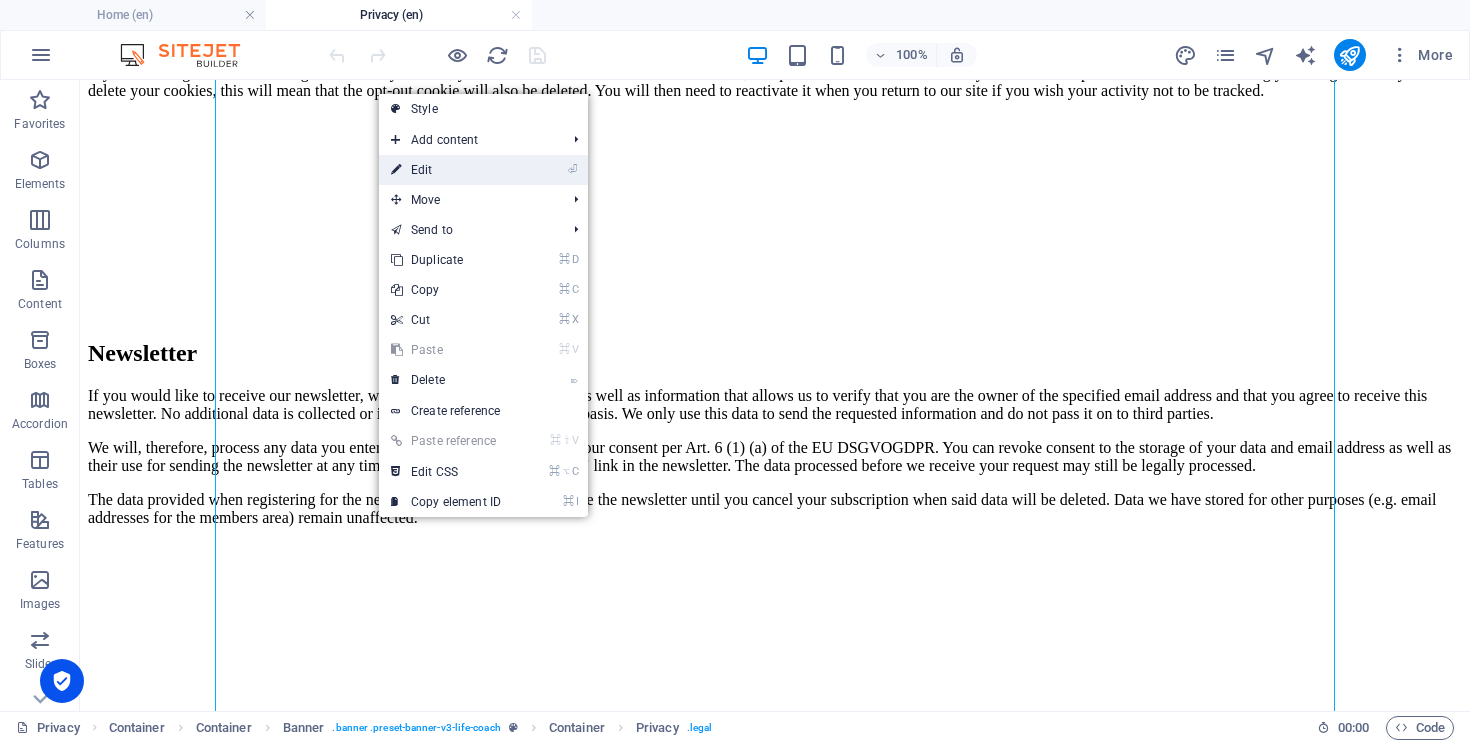 click on "⏎  Edit" at bounding box center [446, 170] 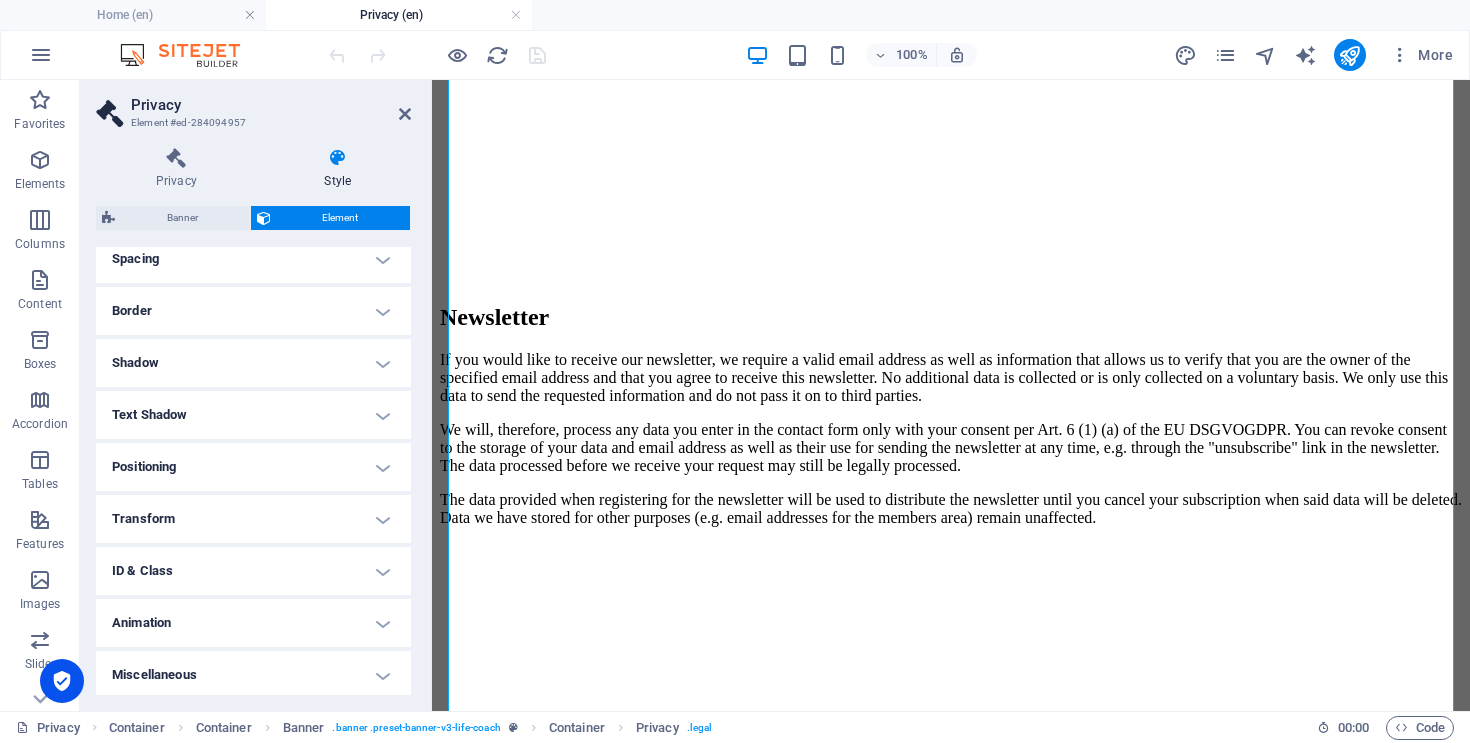 scroll, scrollTop: 397, scrollLeft: 0, axis: vertical 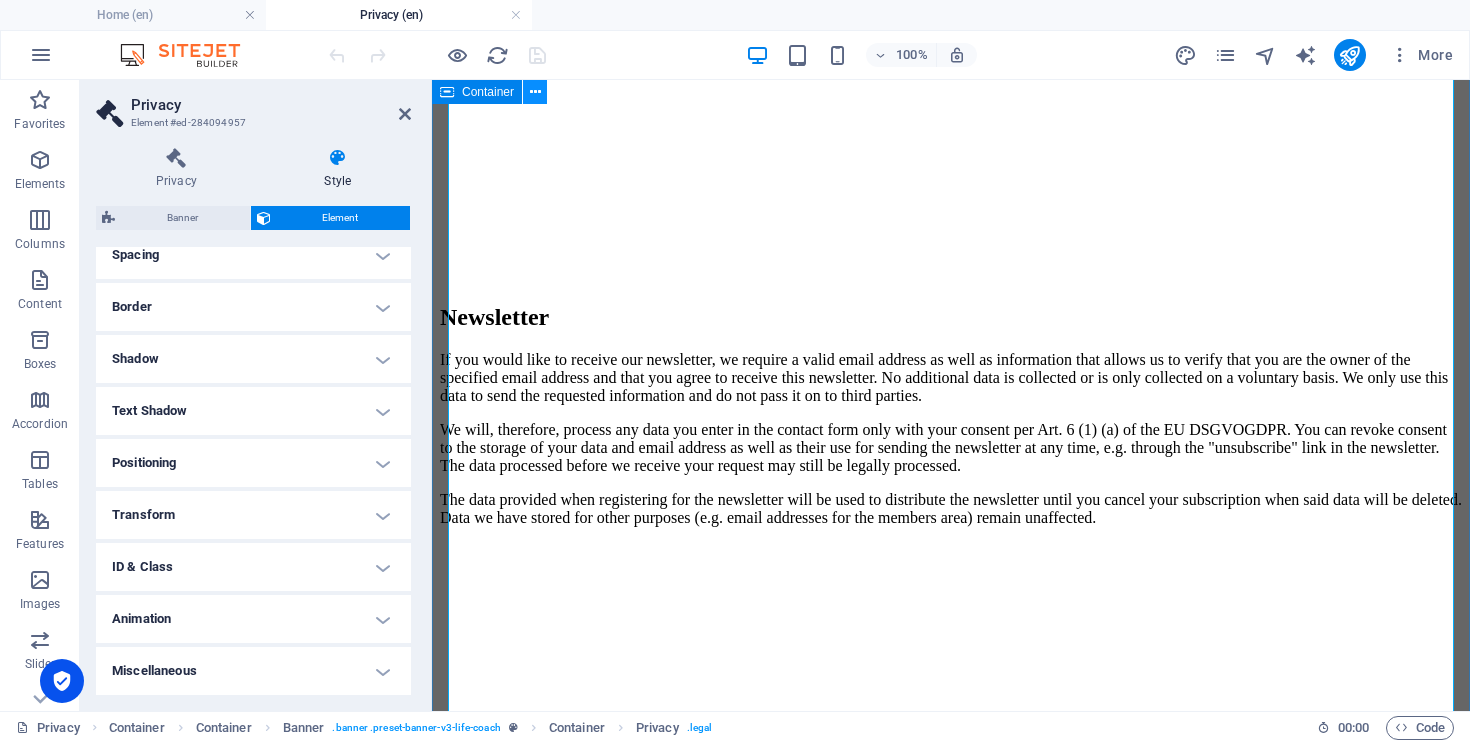 click at bounding box center [535, 92] 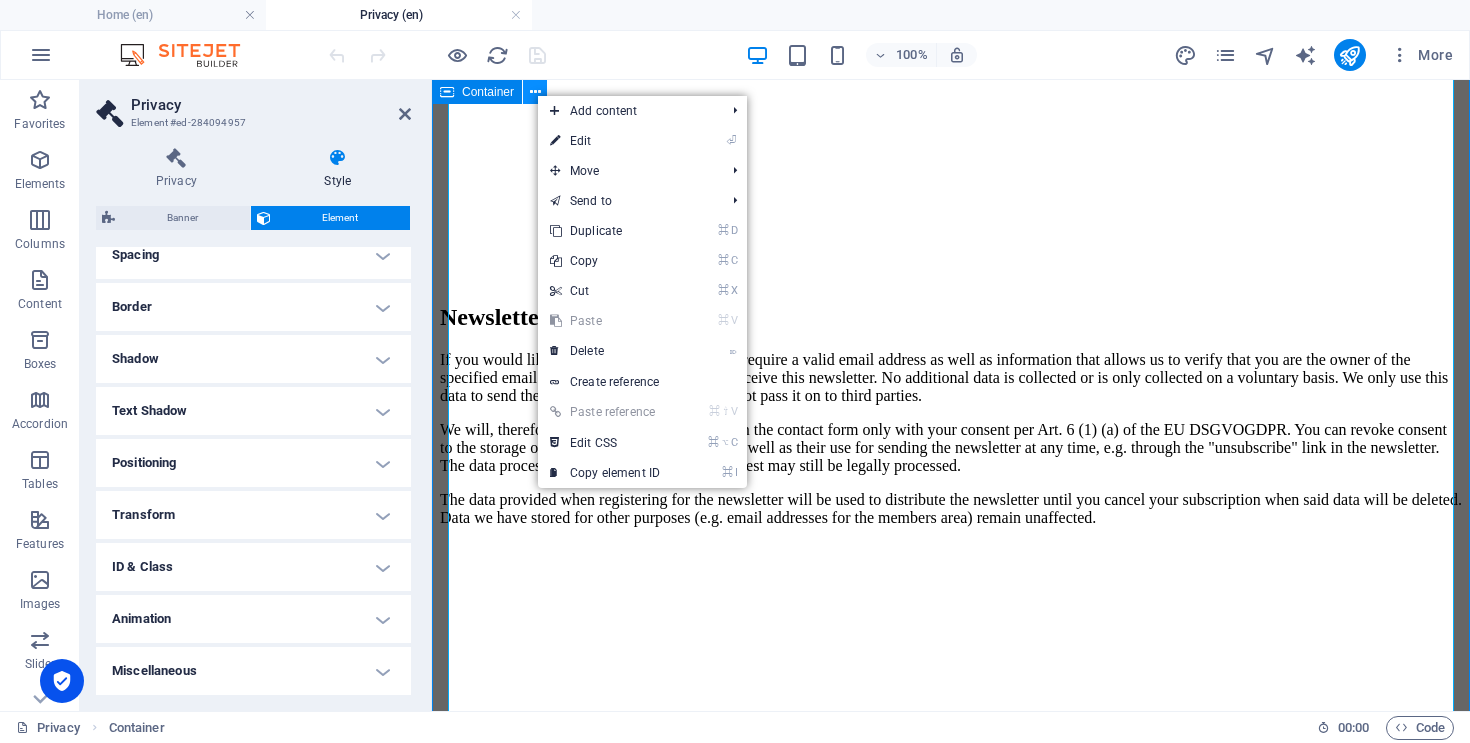 scroll, scrollTop: 4202, scrollLeft: 0, axis: vertical 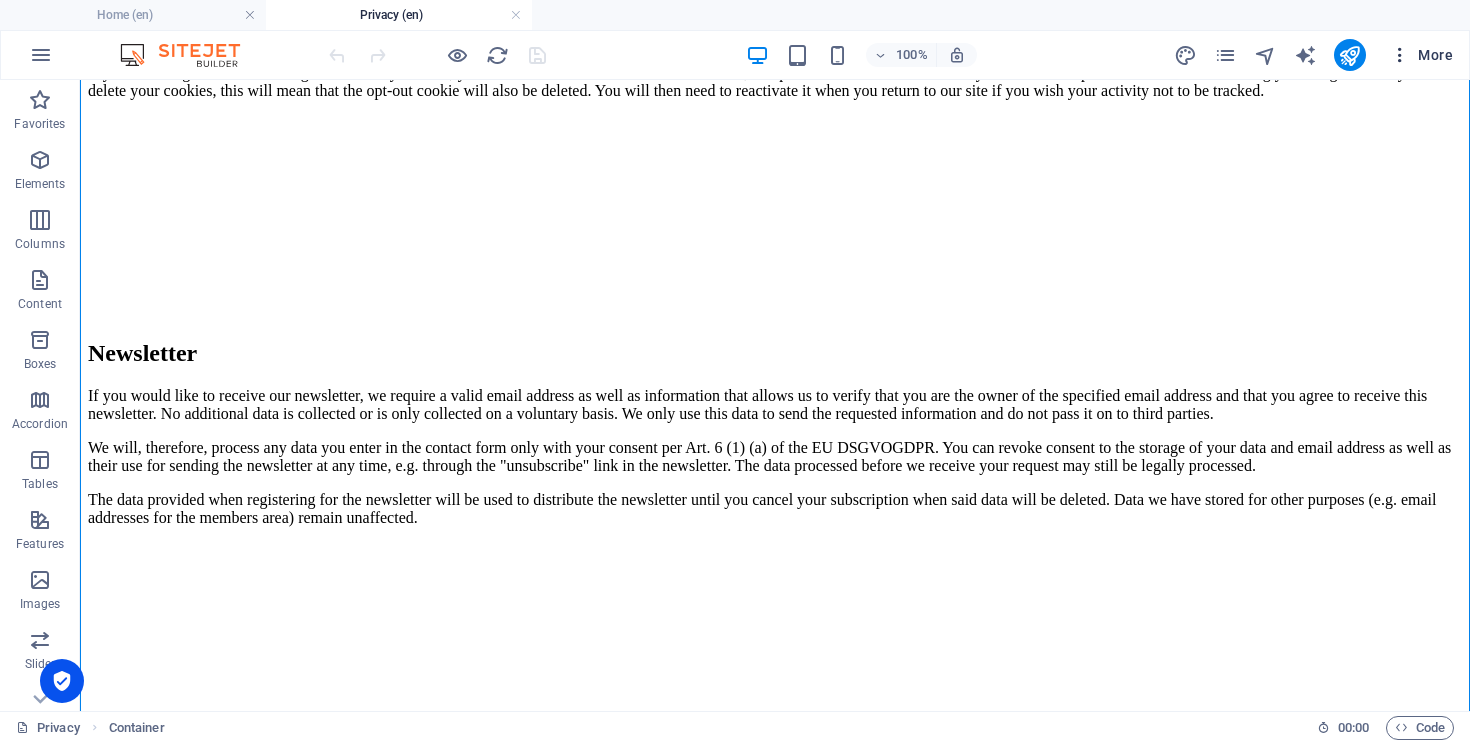 click at bounding box center (1400, 55) 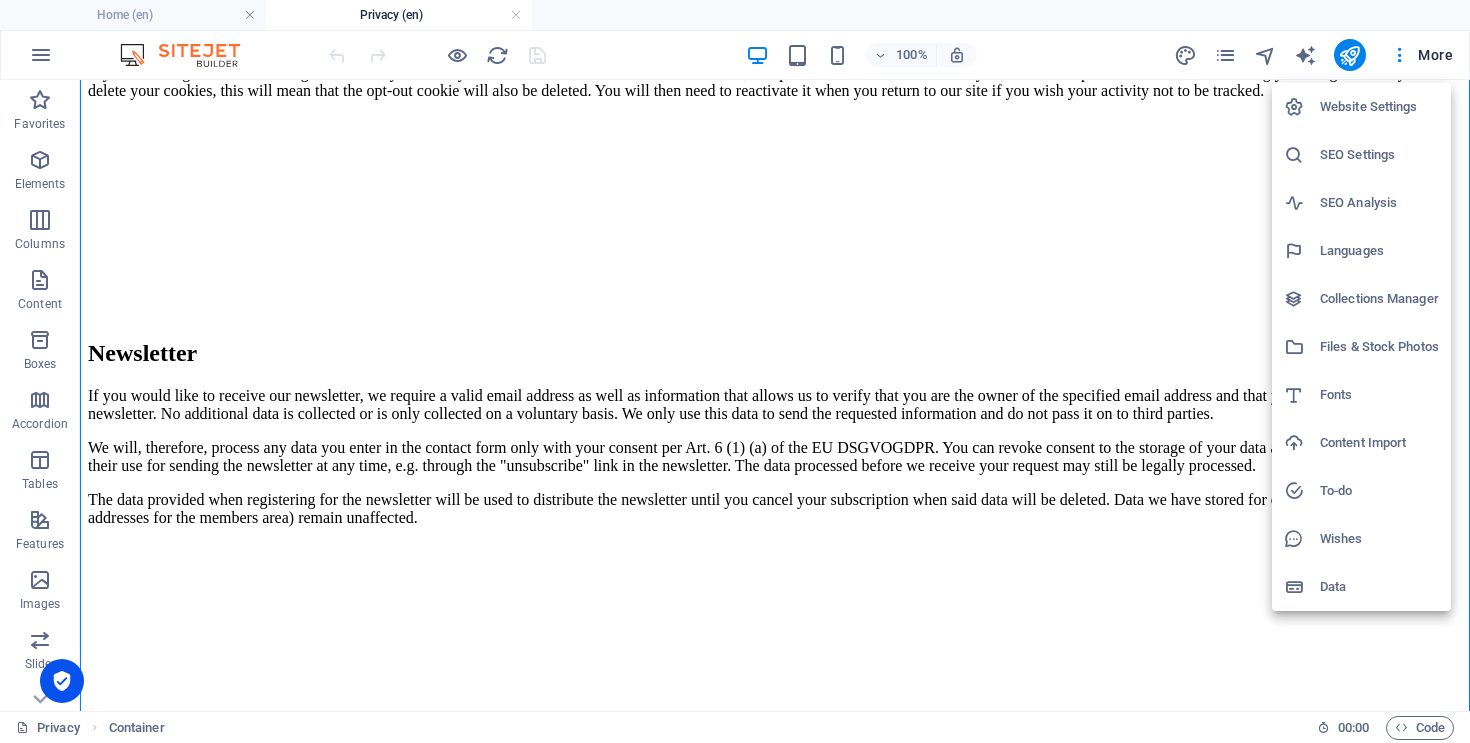 click at bounding box center (735, 371) 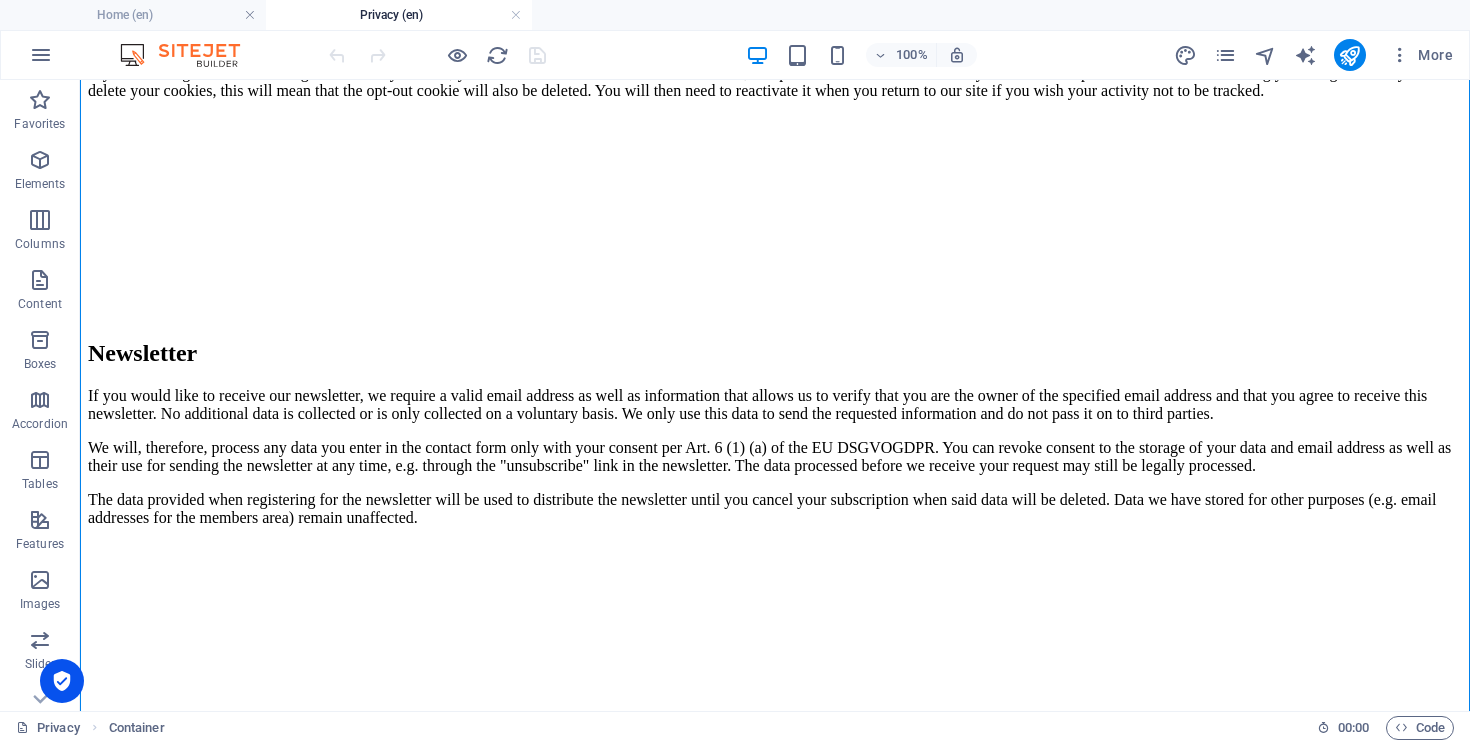 click on "More" at bounding box center [1421, 55] 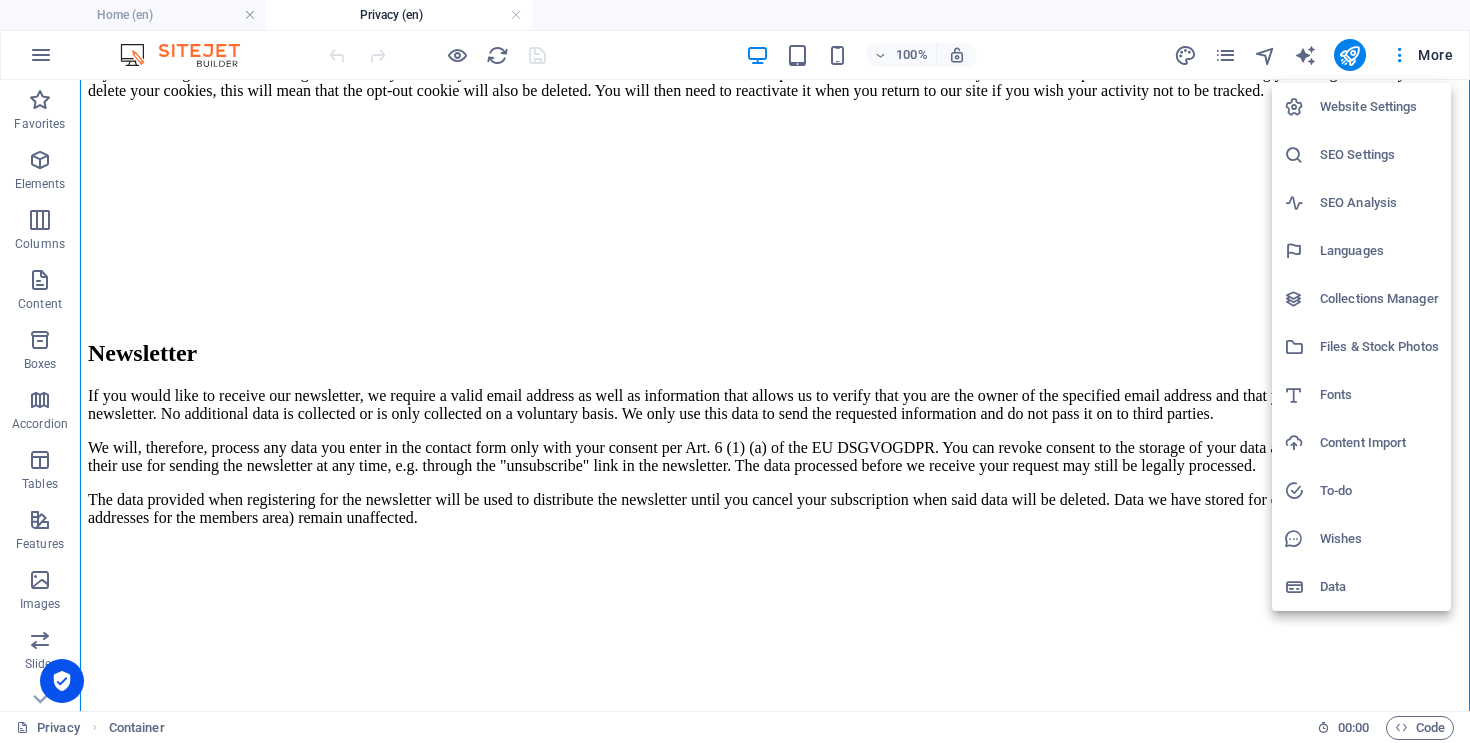 click on "Fonts" at bounding box center (1379, 395) 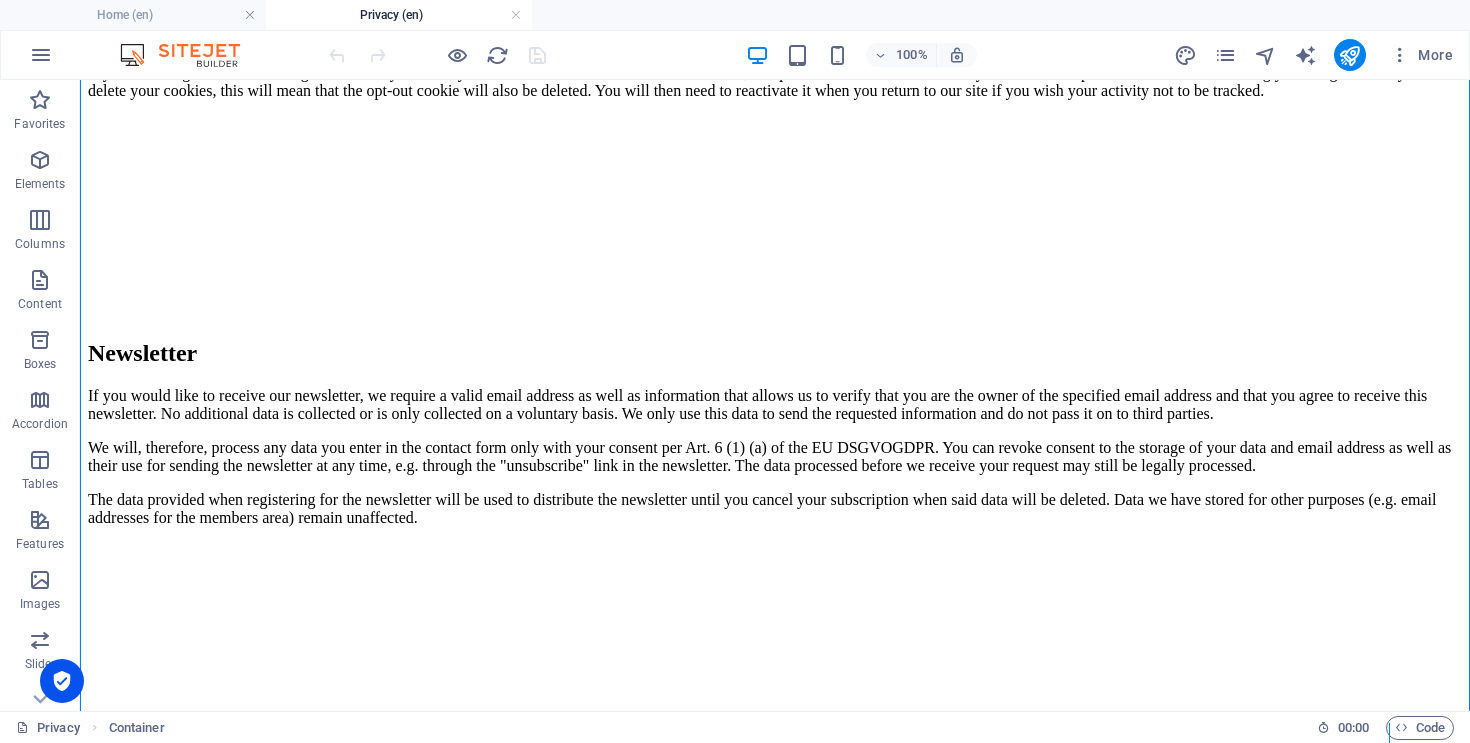 scroll, scrollTop: 4609, scrollLeft: 0, axis: vertical 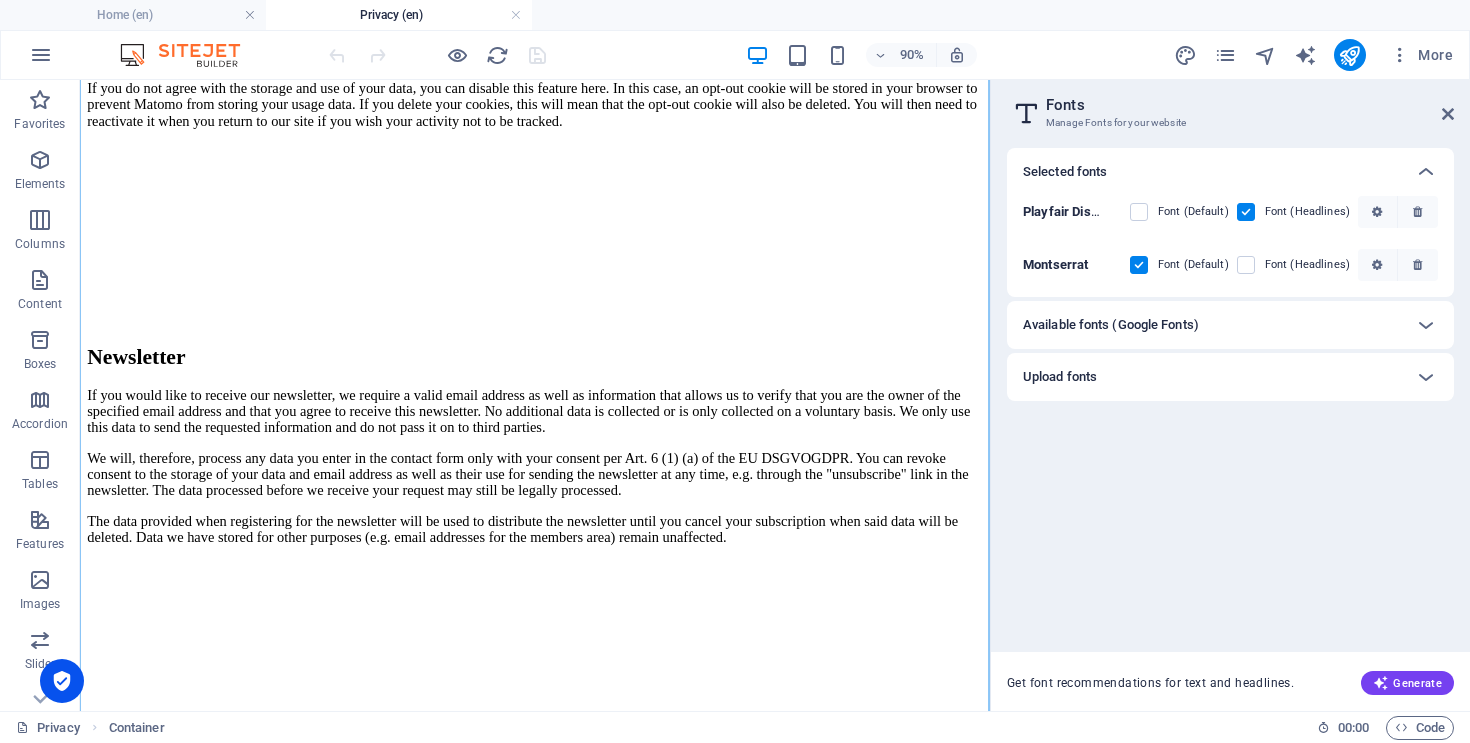 click on "Fonts Manage Fonts for your website" at bounding box center (1232, 106) 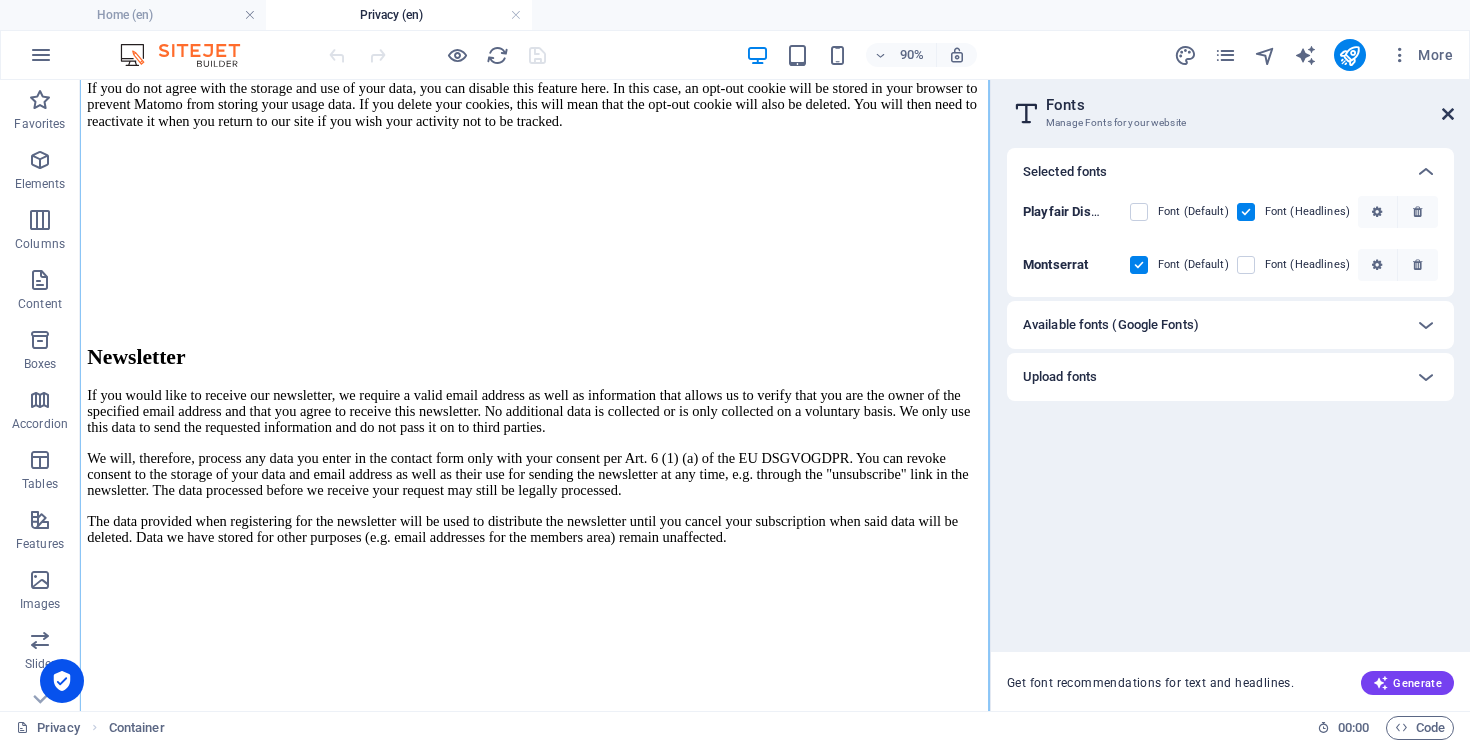 click at bounding box center [1448, 114] 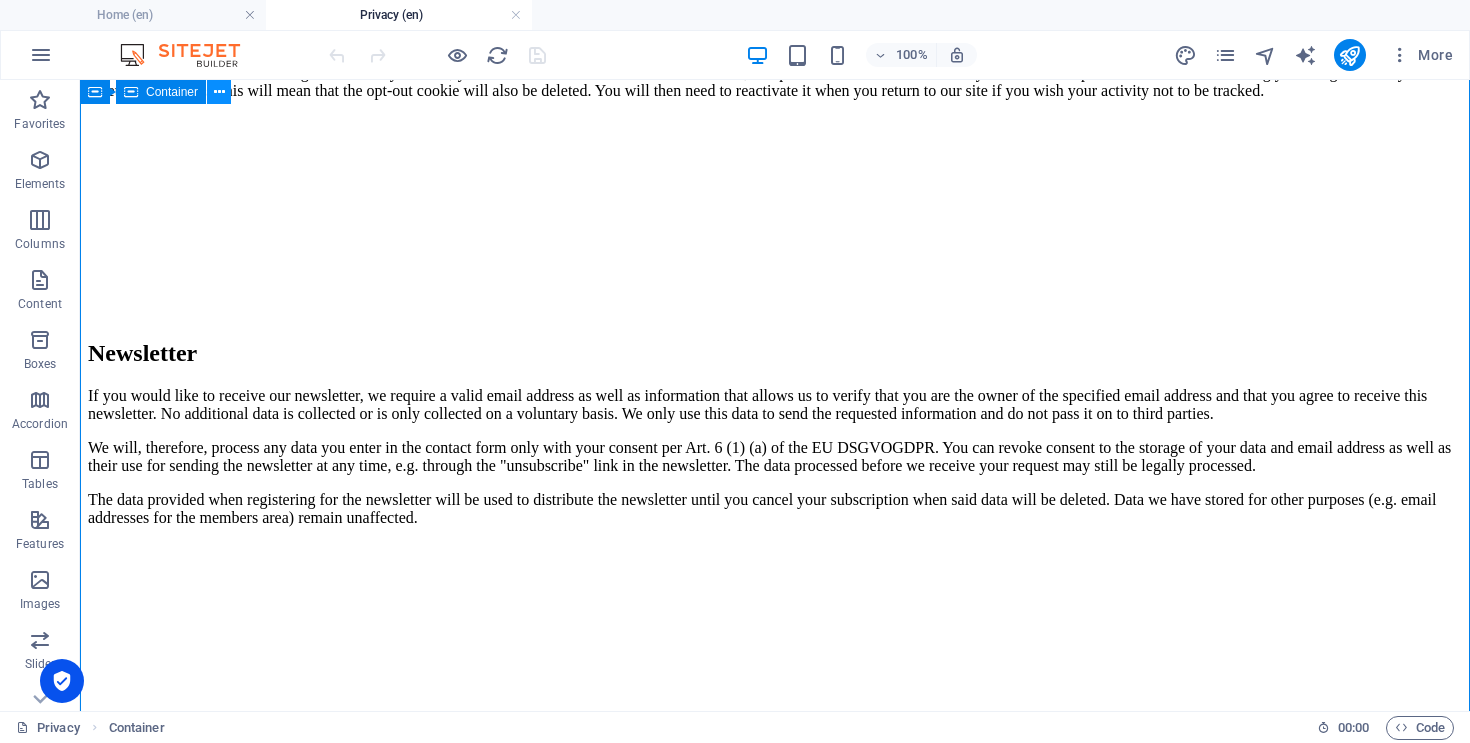click at bounding box center (219, 92) 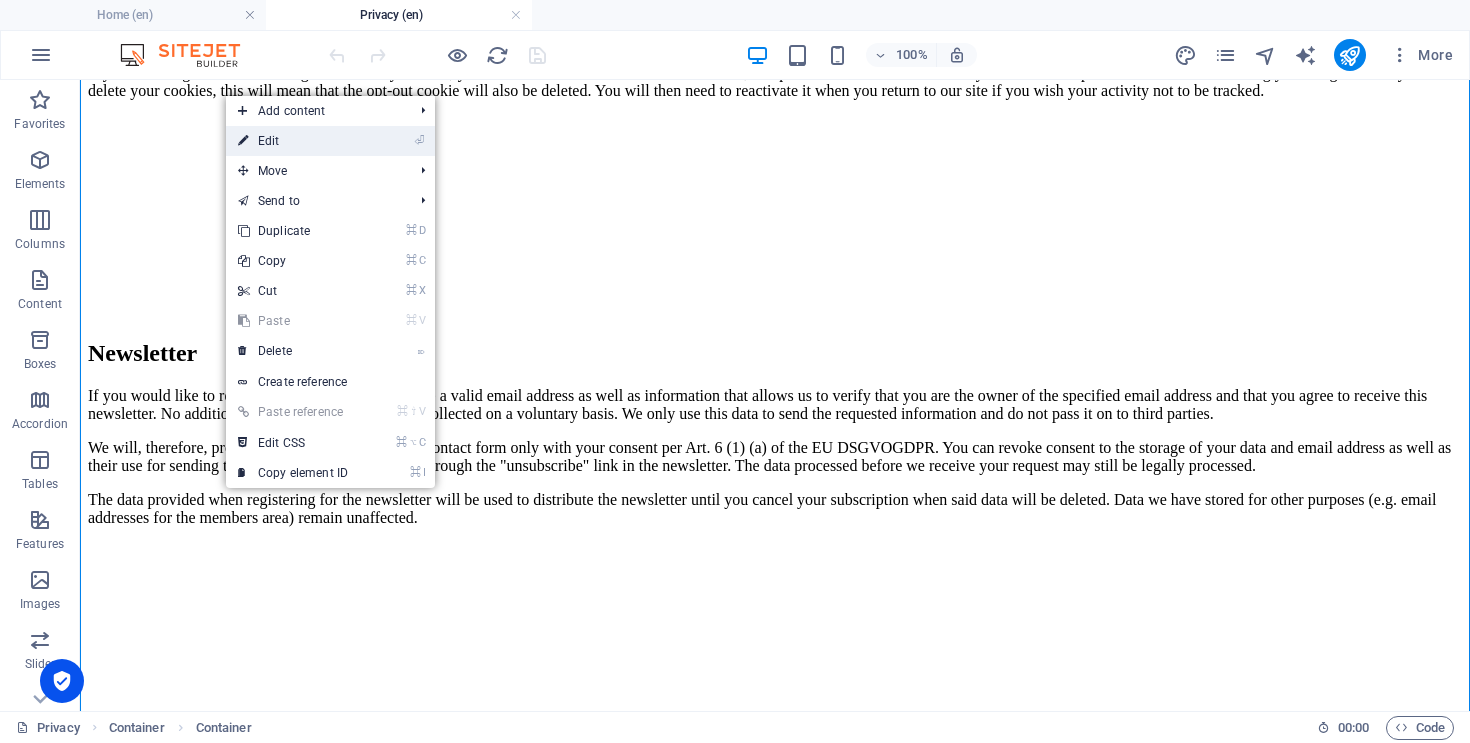 click on "⏎  Edit" at bounding box center (293, 141) 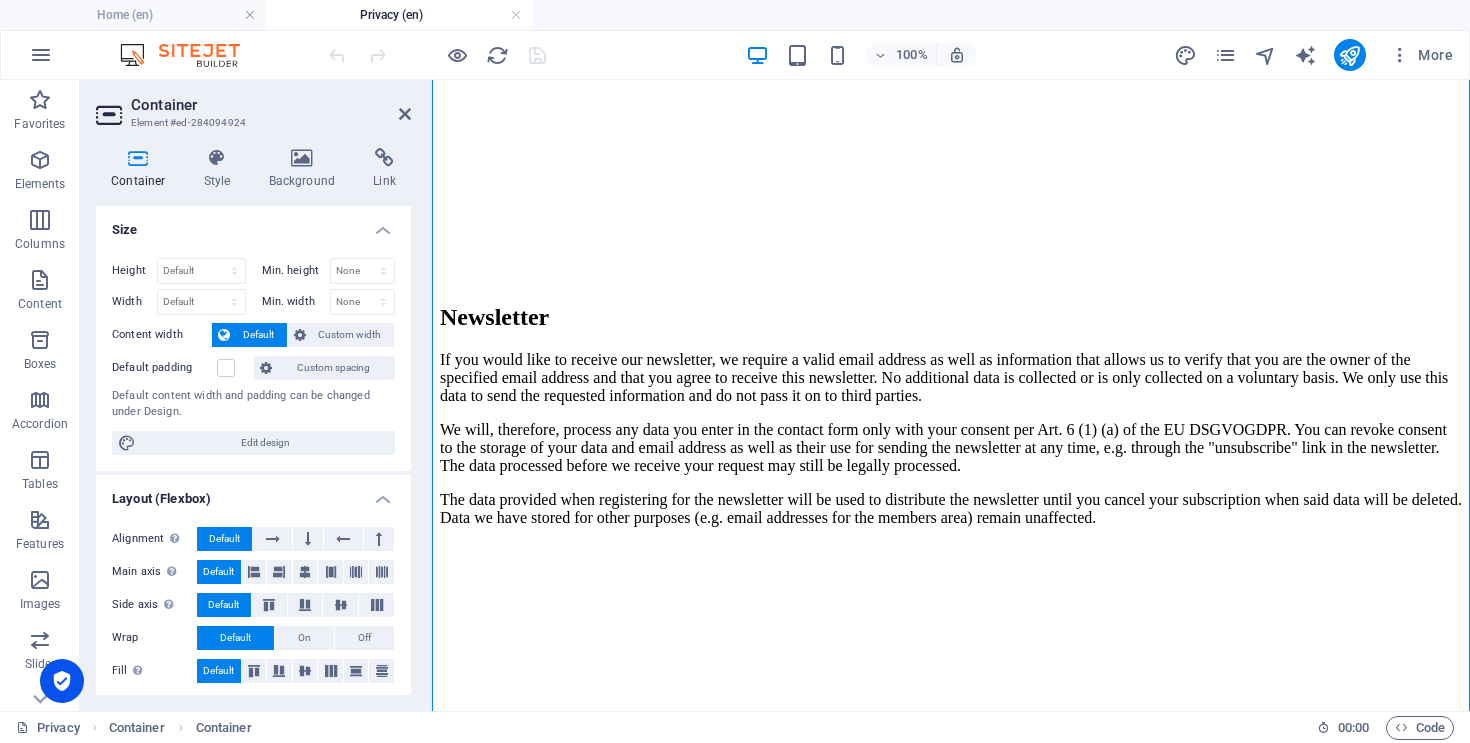 scroll, scrollTop: 4559, scrollLeft: 0, axis: vertical 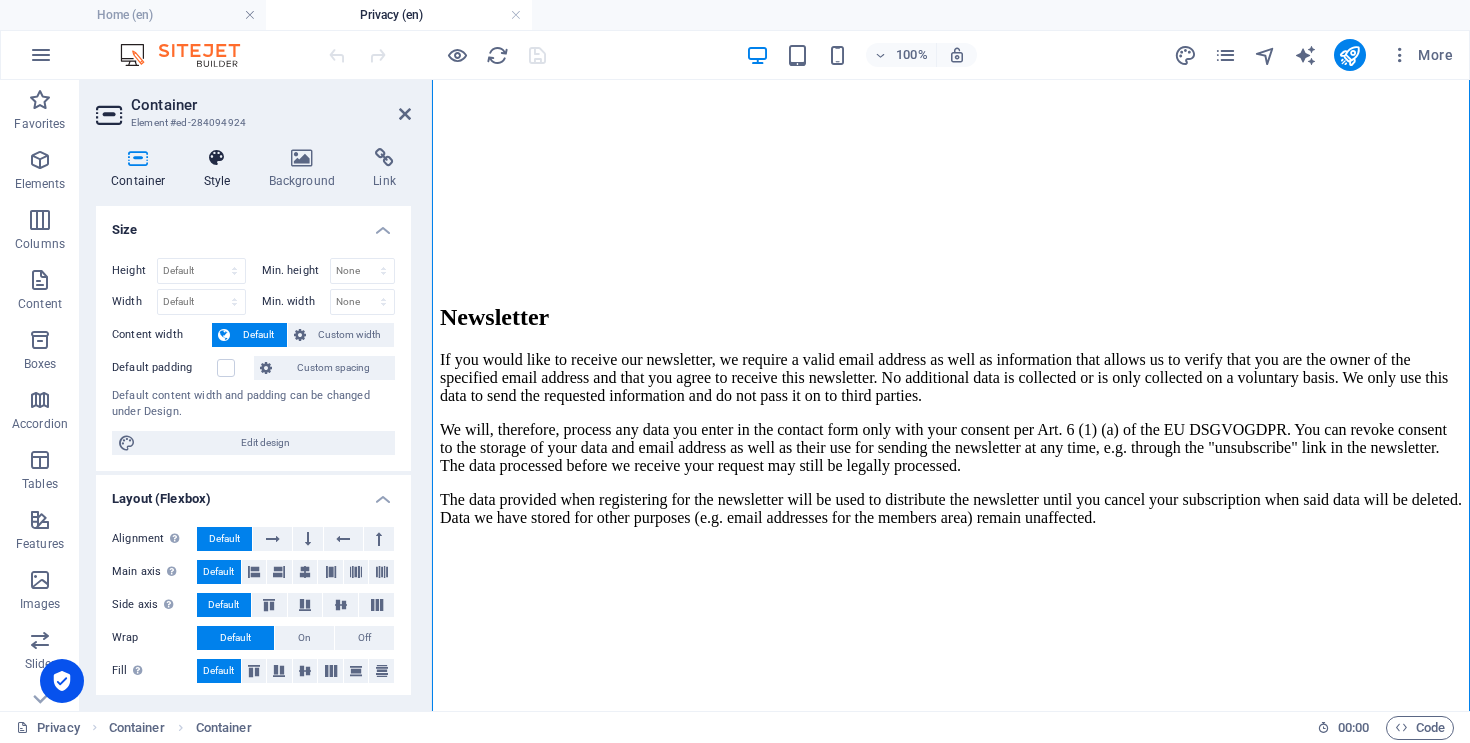 click on "Style" at bounding box center (221, 169) 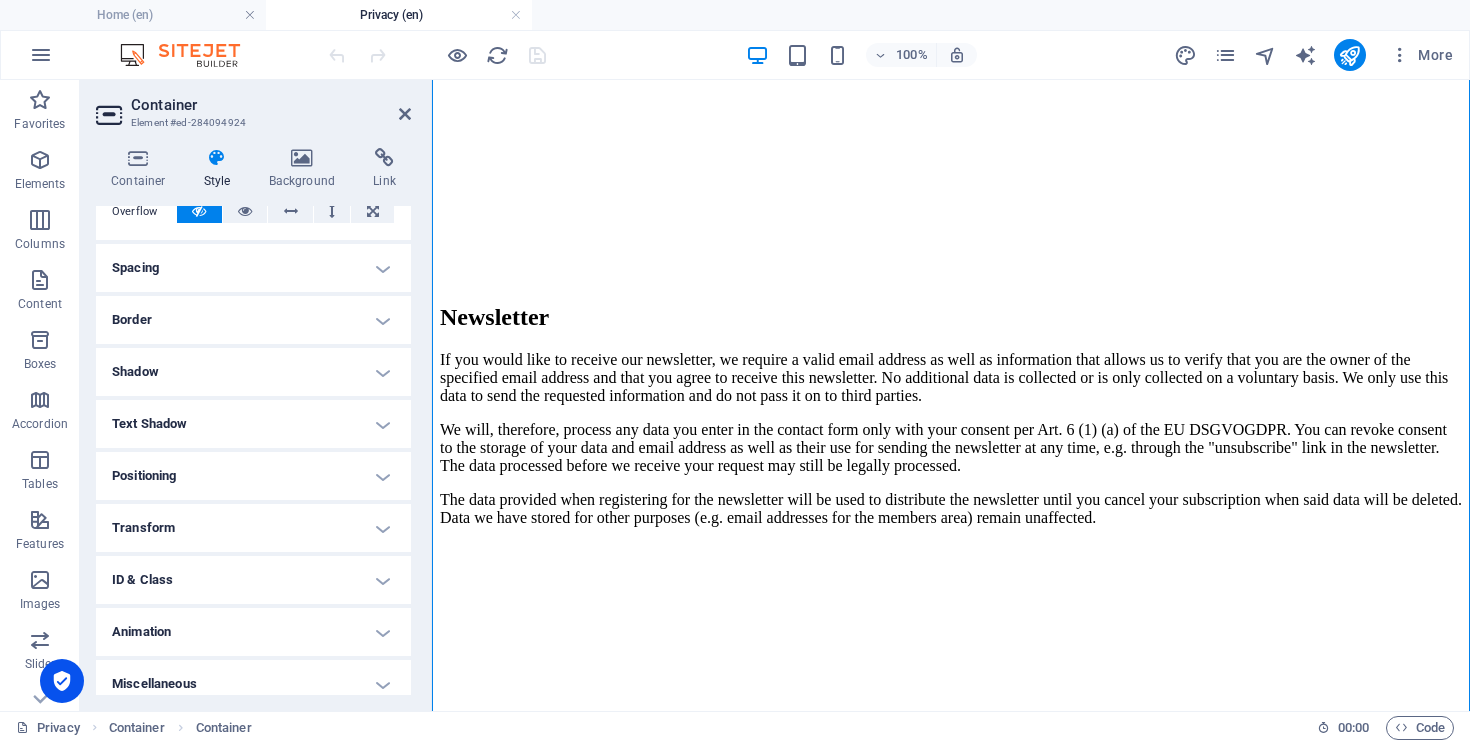 scroll, scrollTop: 356, scrollLeft: 0, axis: vertical 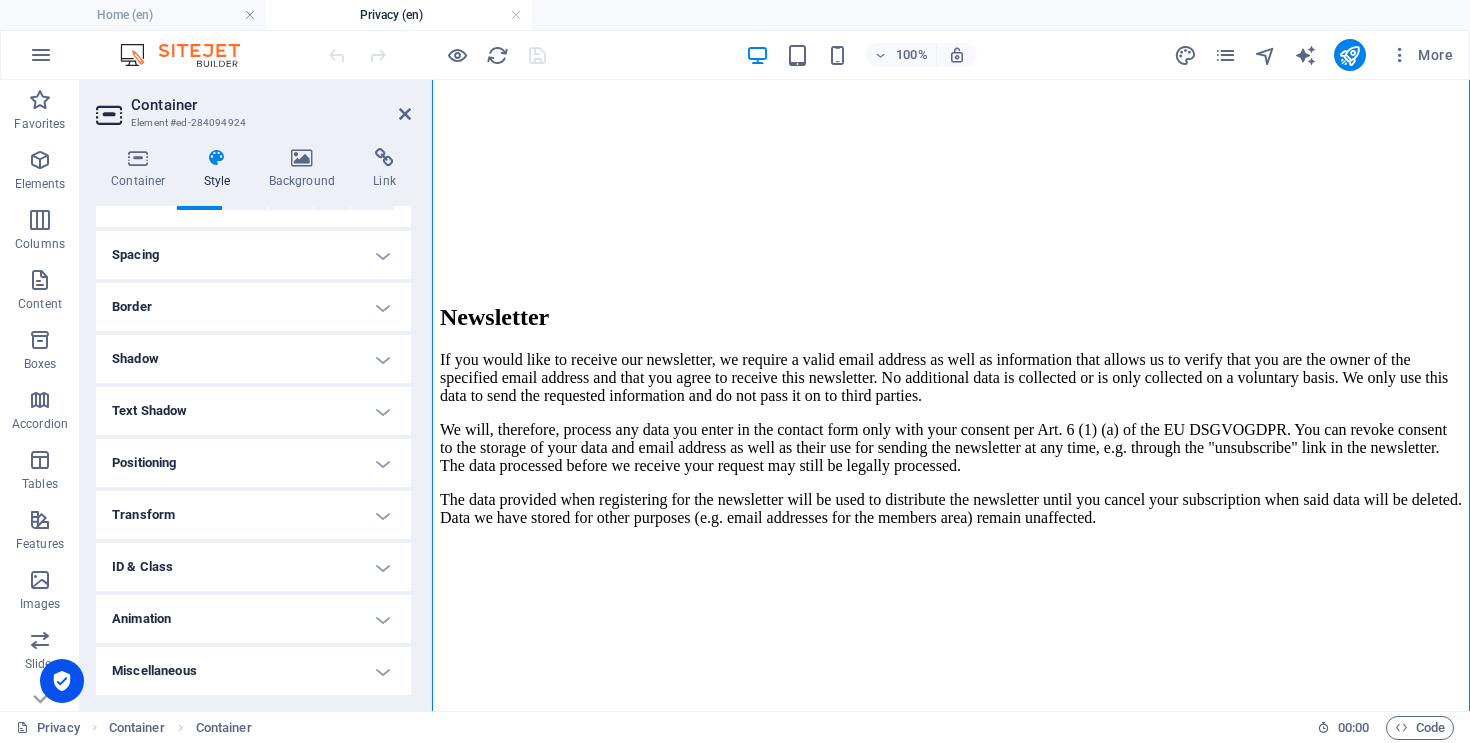 click on "Text Shadow" at bounding box center (253, 411) 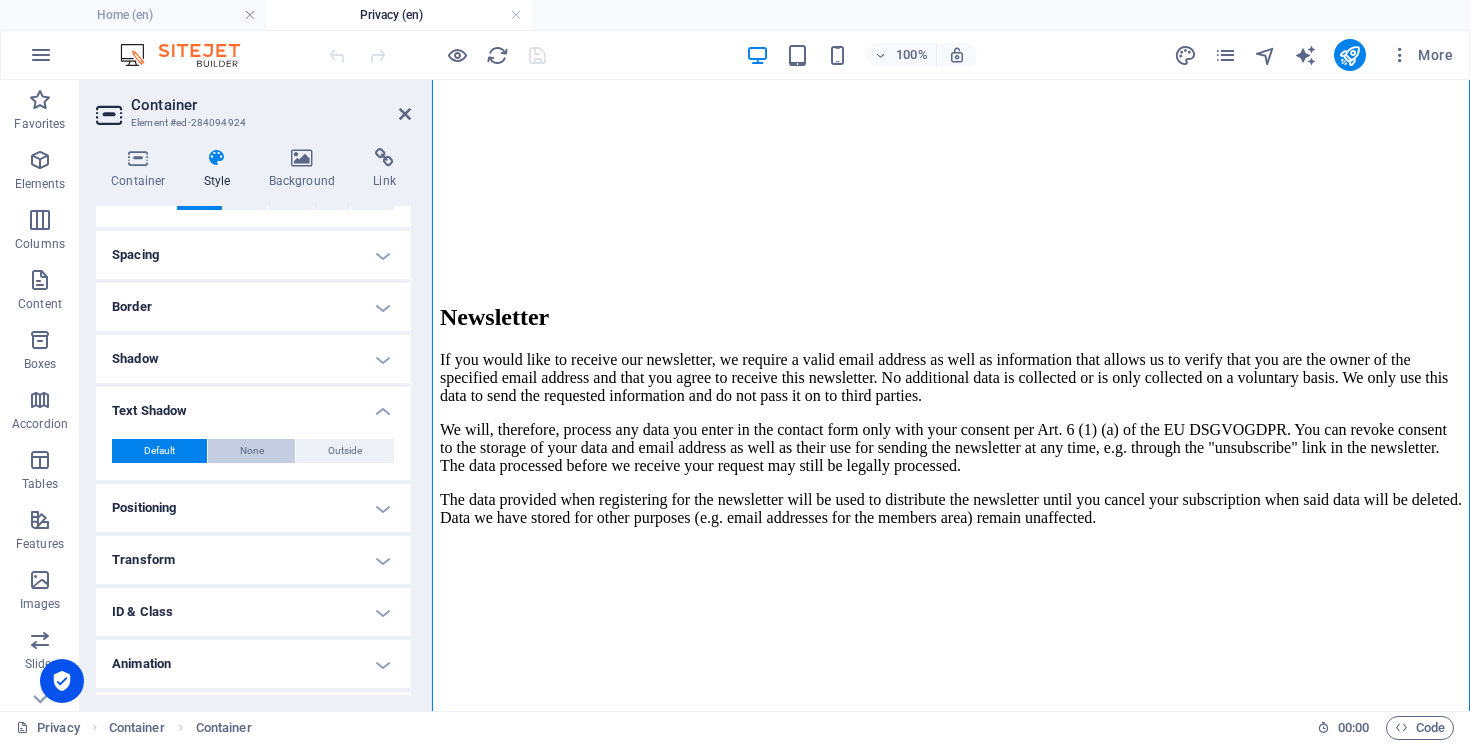 click on "None" at bounding box center (252, 451) 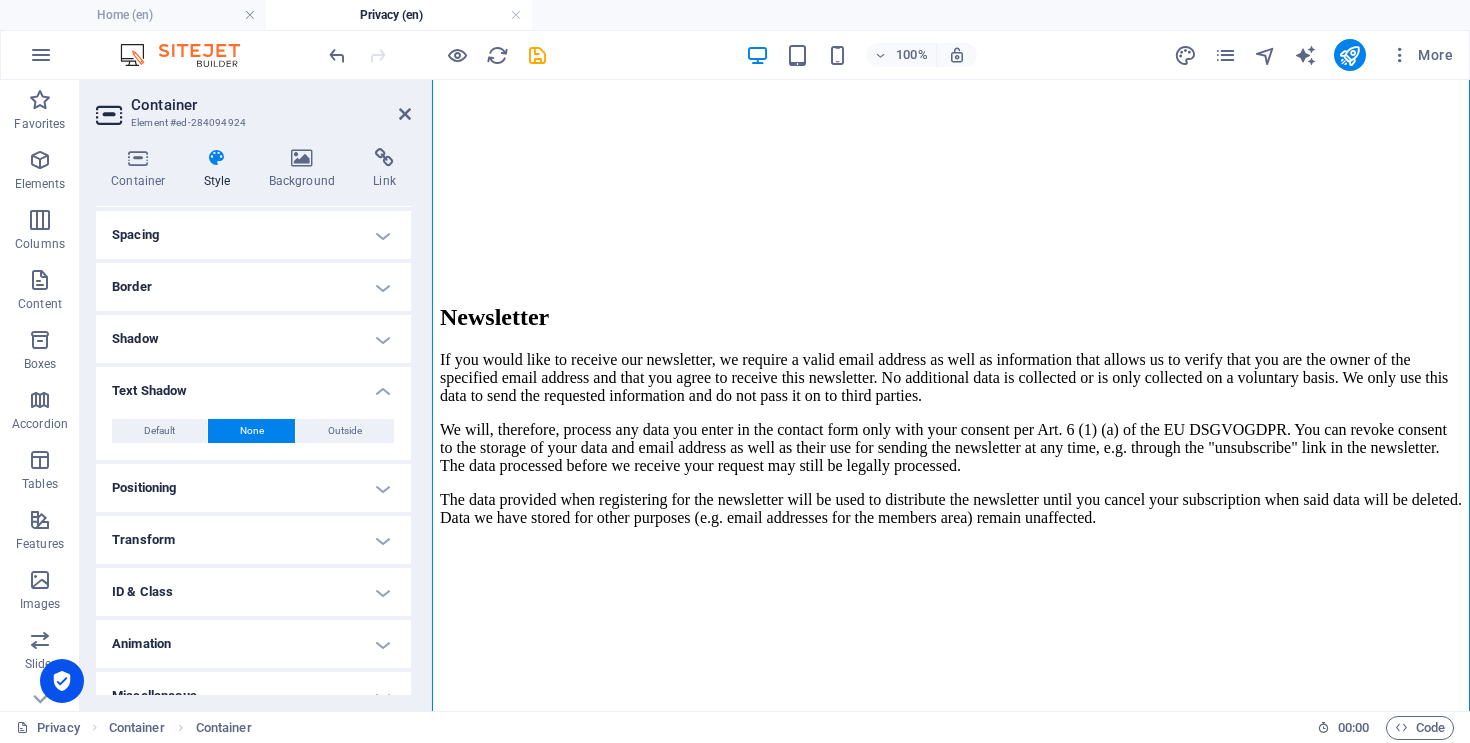 scroll, scrollTop: 401, scrollLeft: 0, axis: vertical 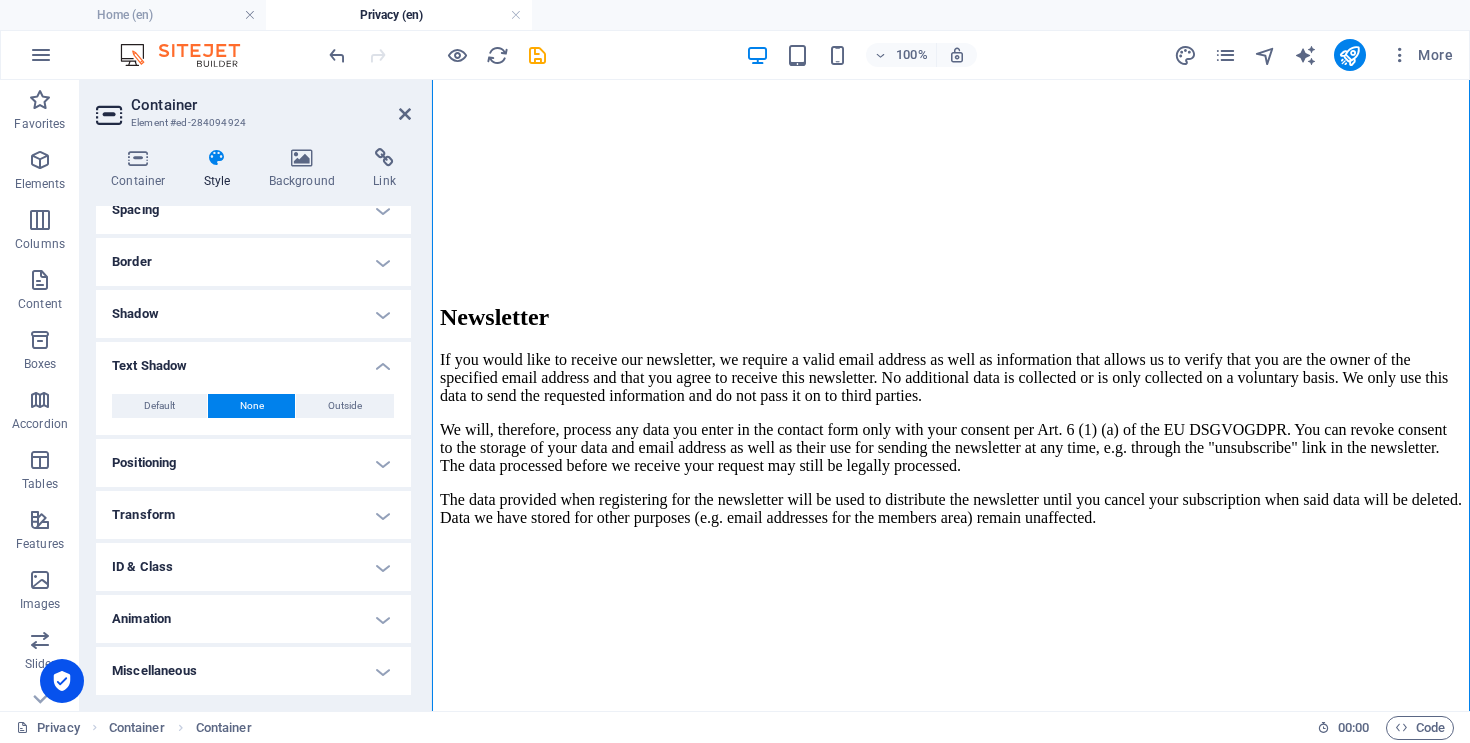 click on "Transform" at bounding box center (253, 515) 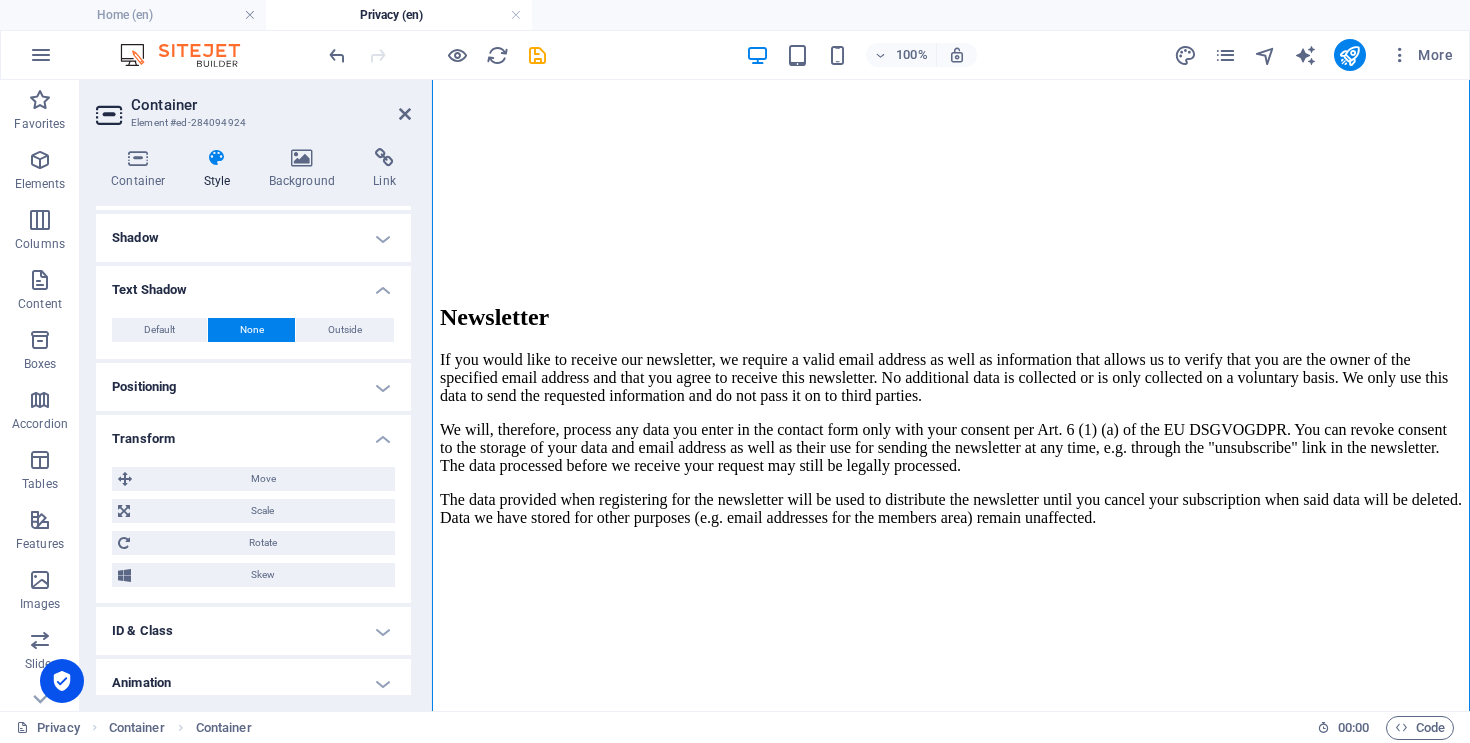 scroll, scrollTop: 541, scrollLeft: 0, axis: vertical 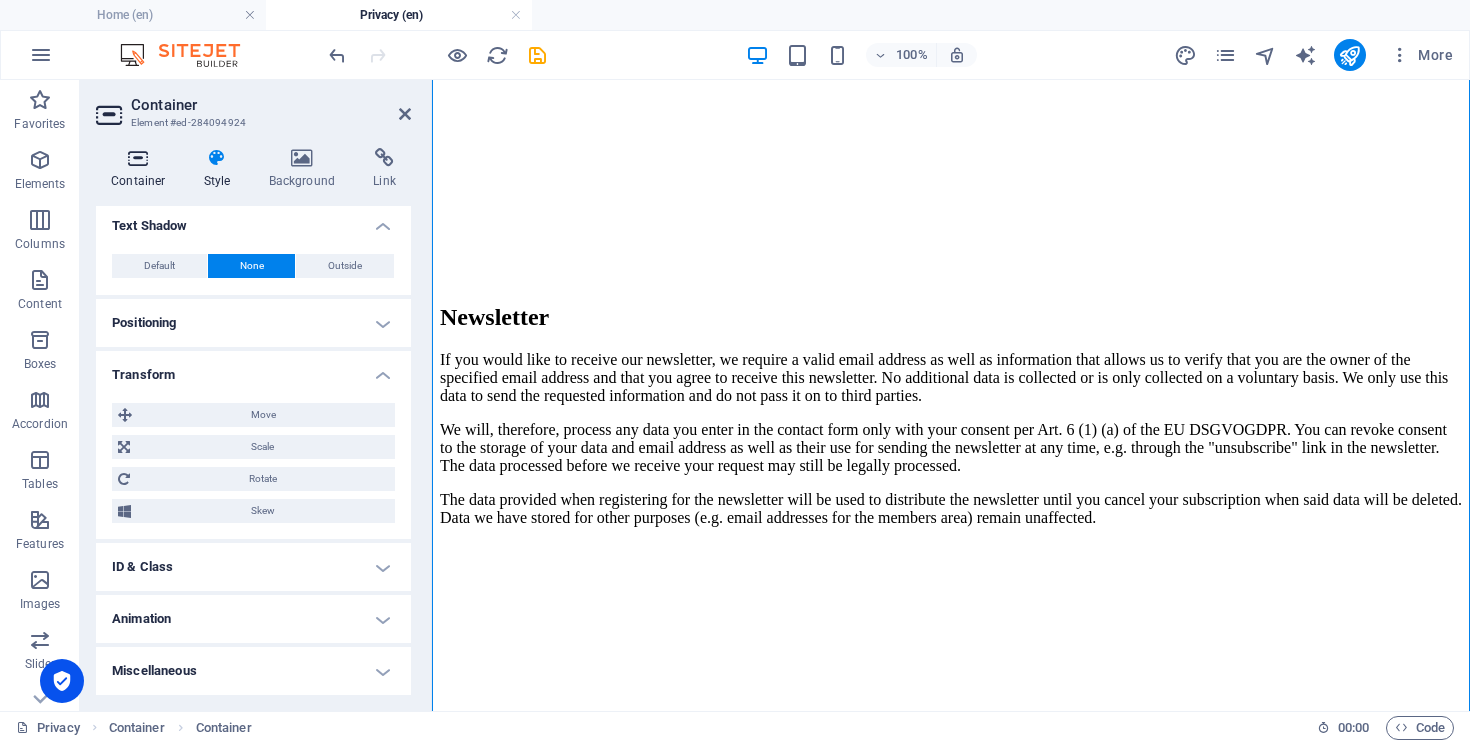 click at bounding box center (138, 158) 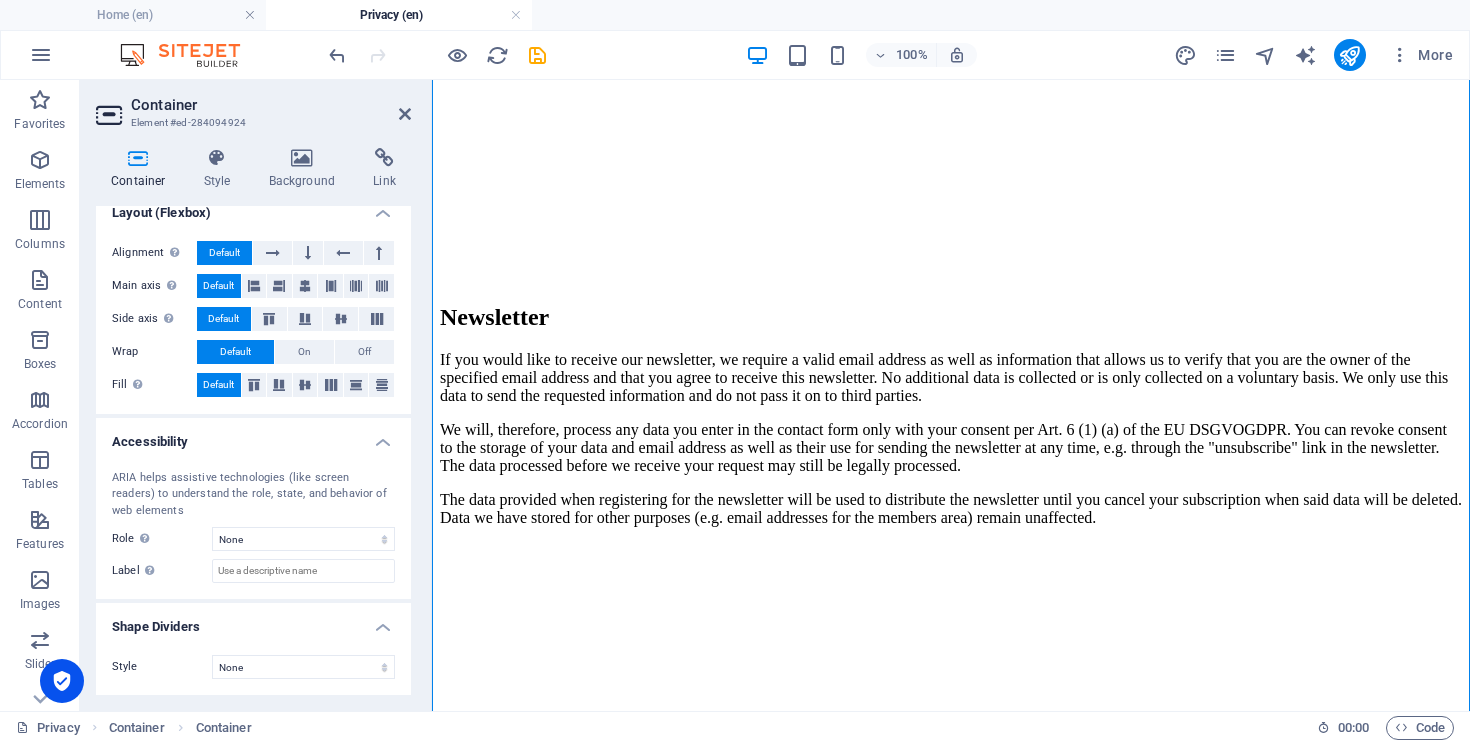 scroll, scrollTop: 0, scrollLeft: 0, axis: both 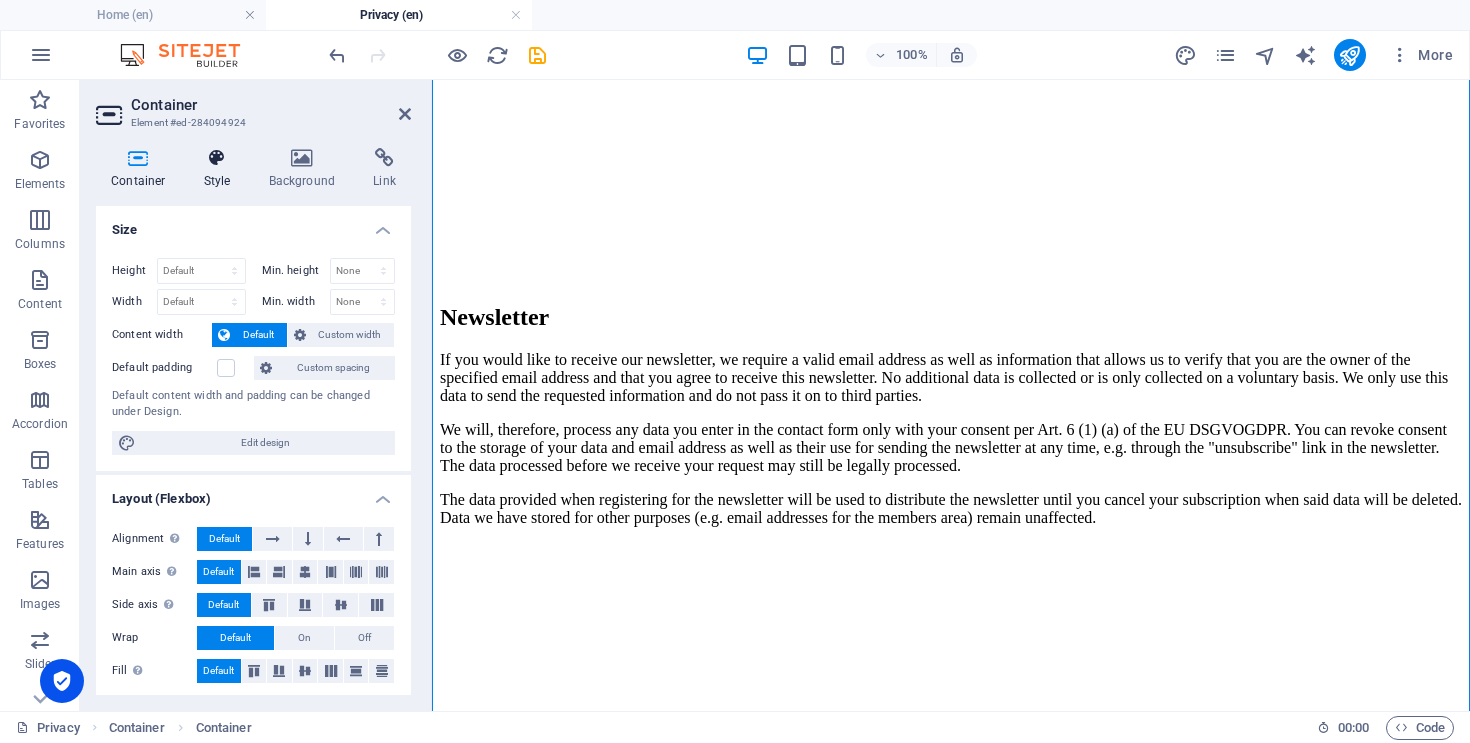 click at bounding box center [217, 158] 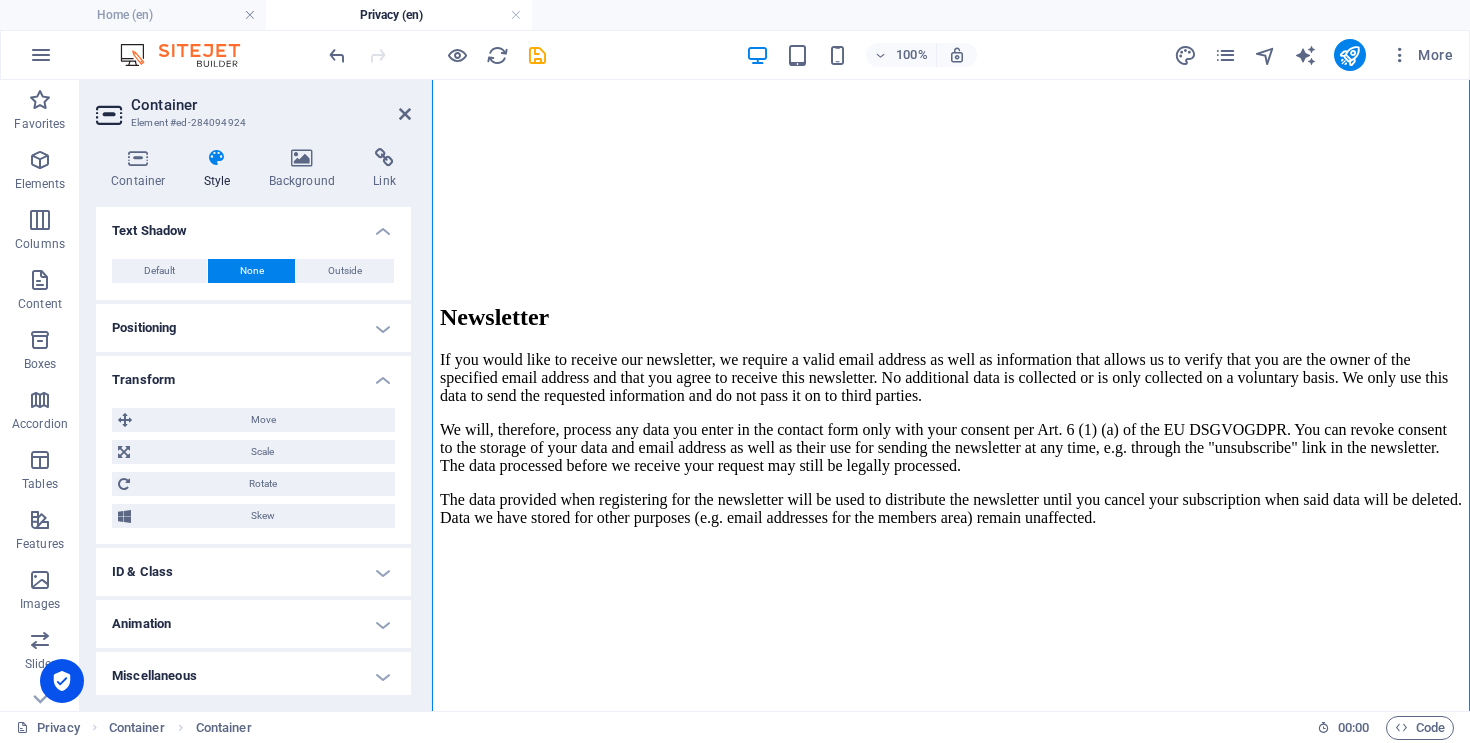 scroll, scrollTop: 541, scrollLeft: 0, axis: vertical 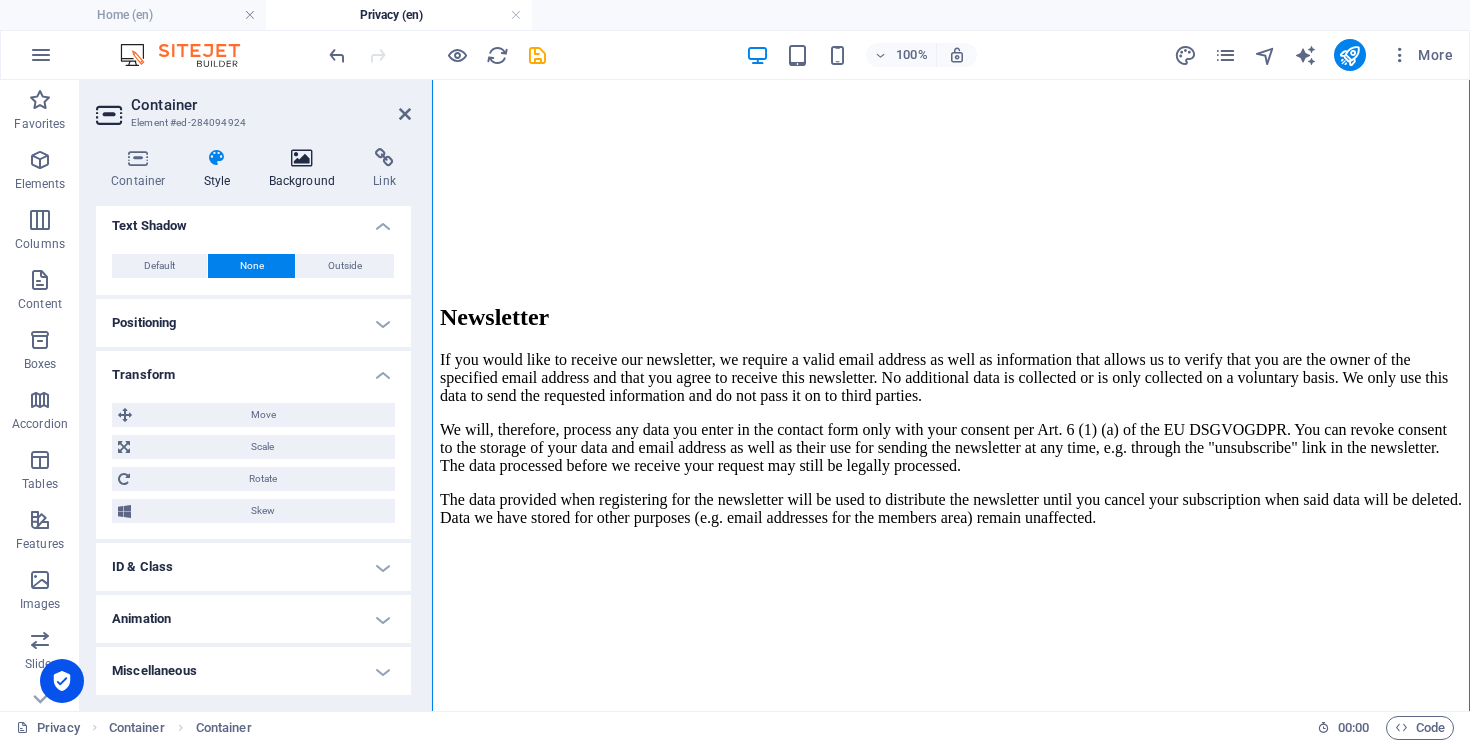 click at bounding box center (302, 158) 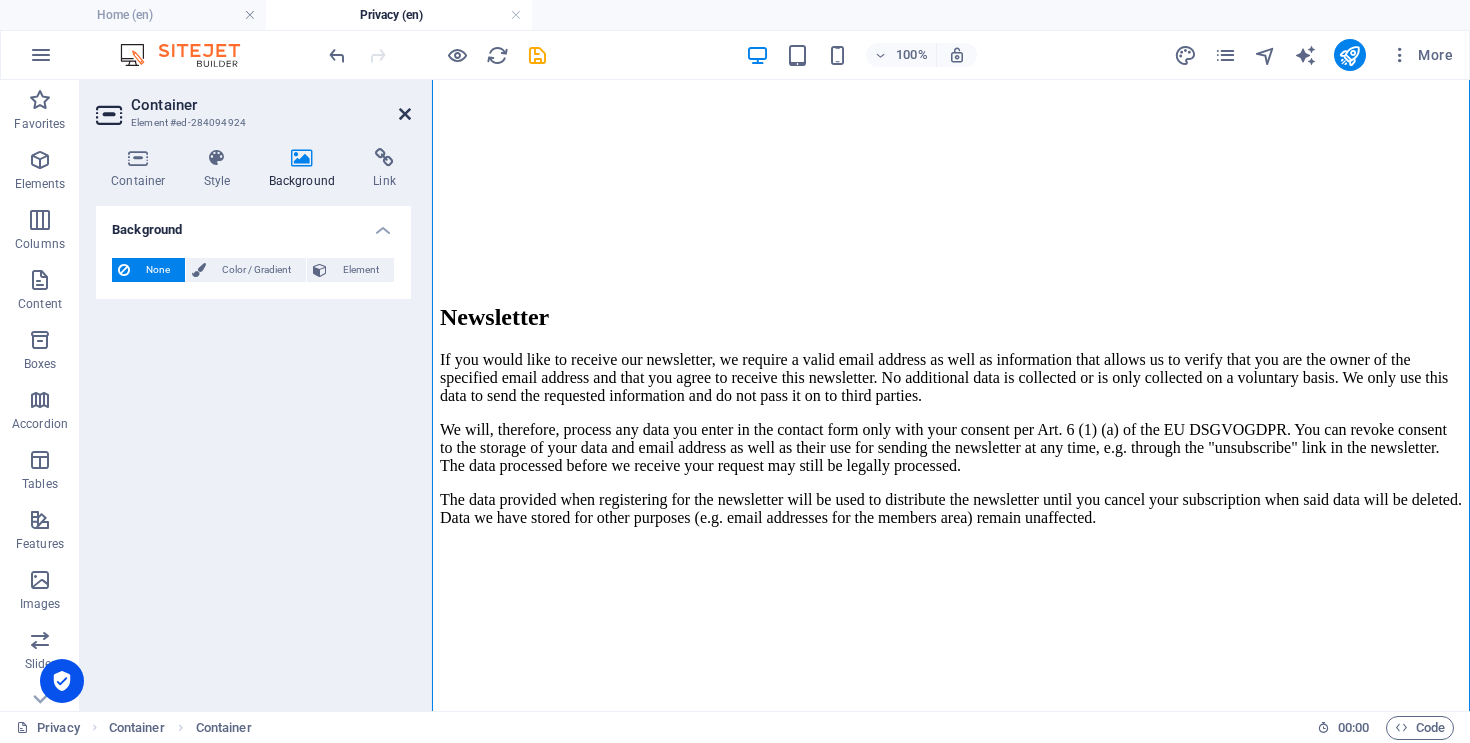 click at bounding box center [405, 114] 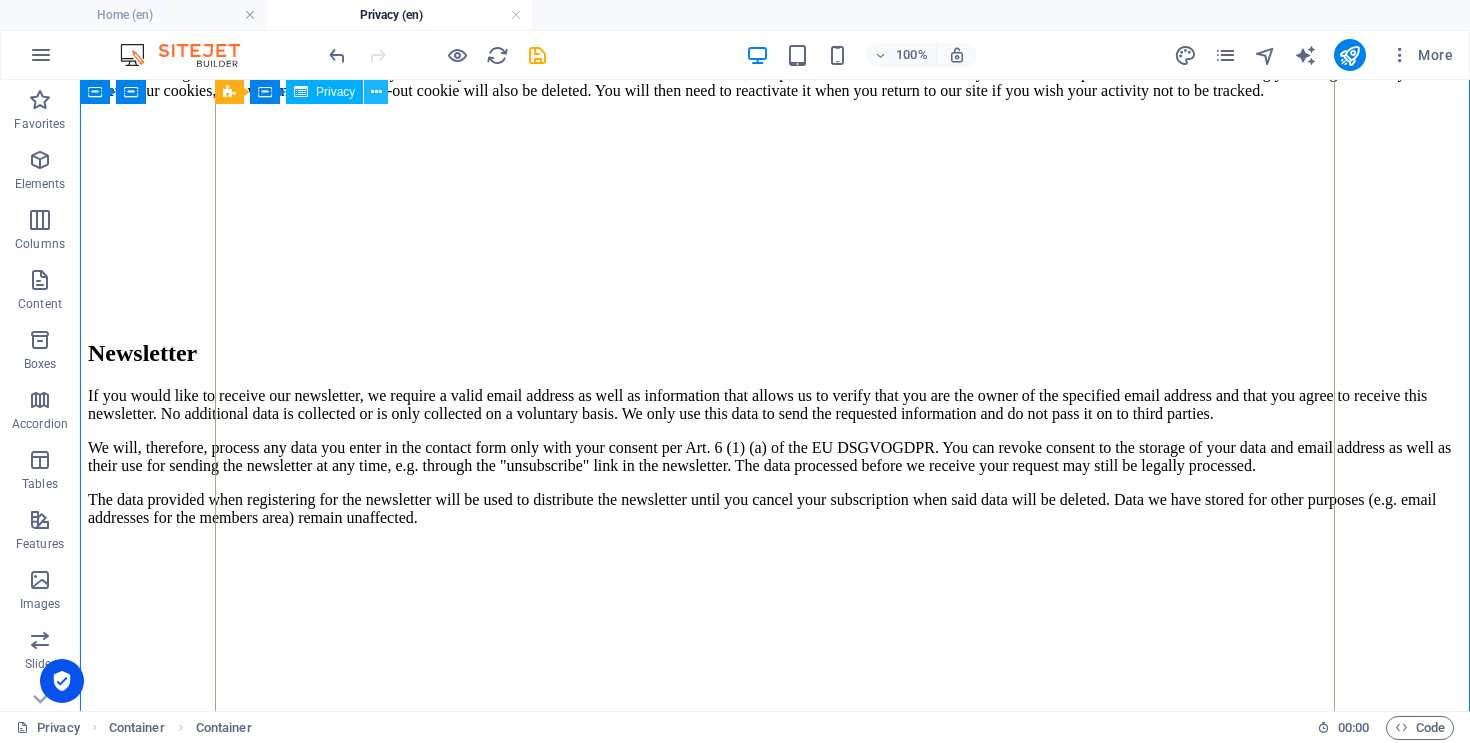 click at bounding box center [376, 92] 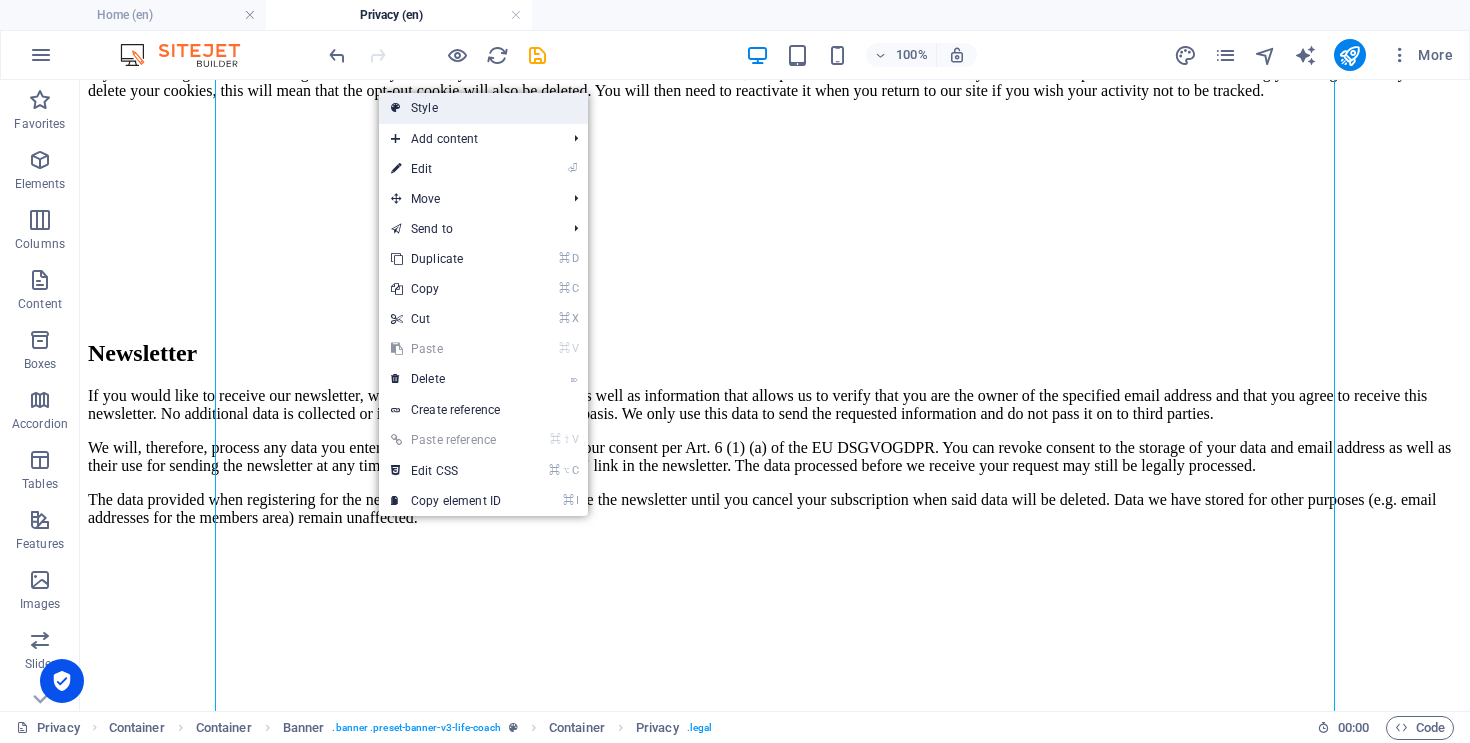 click on "Style" at bounding box center (483, 108) 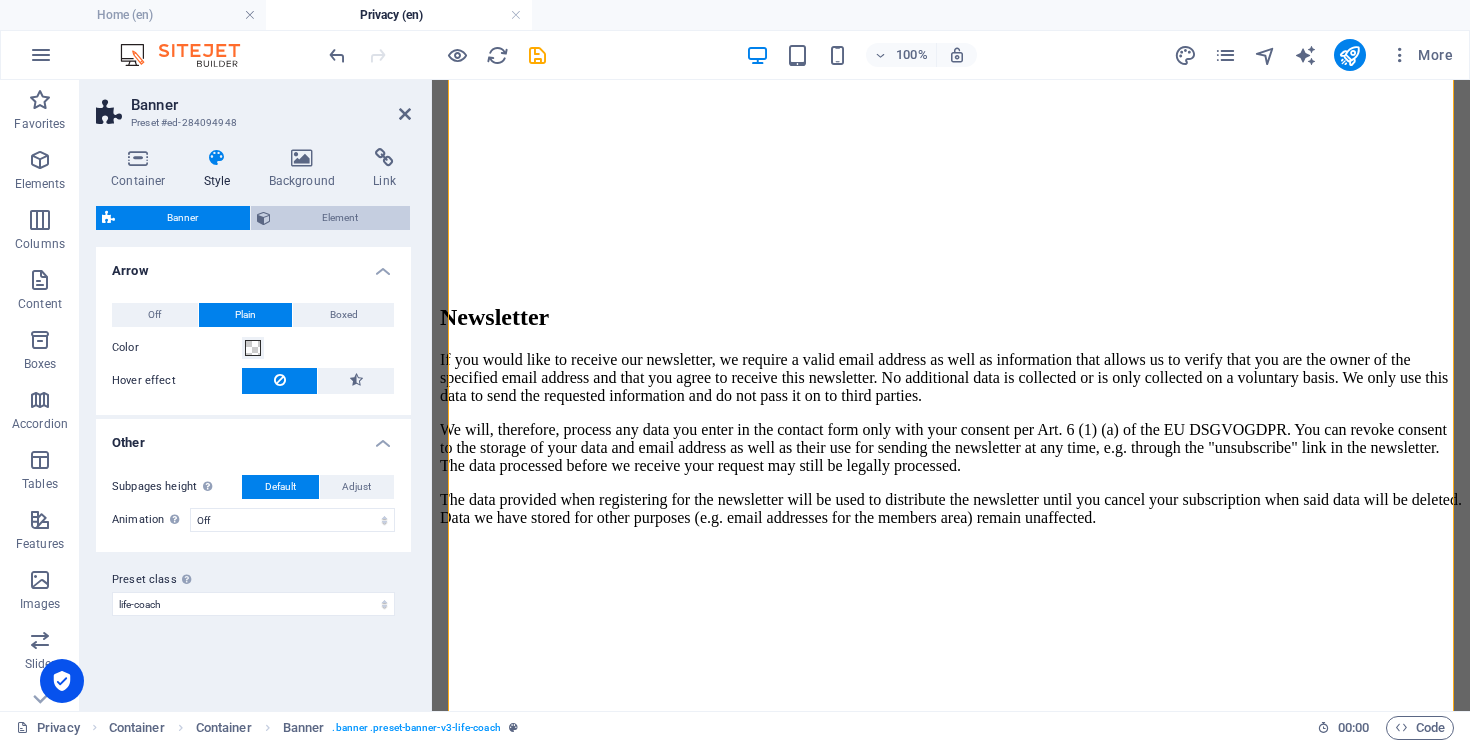 click on "Element" at bounding box center (341, 218) 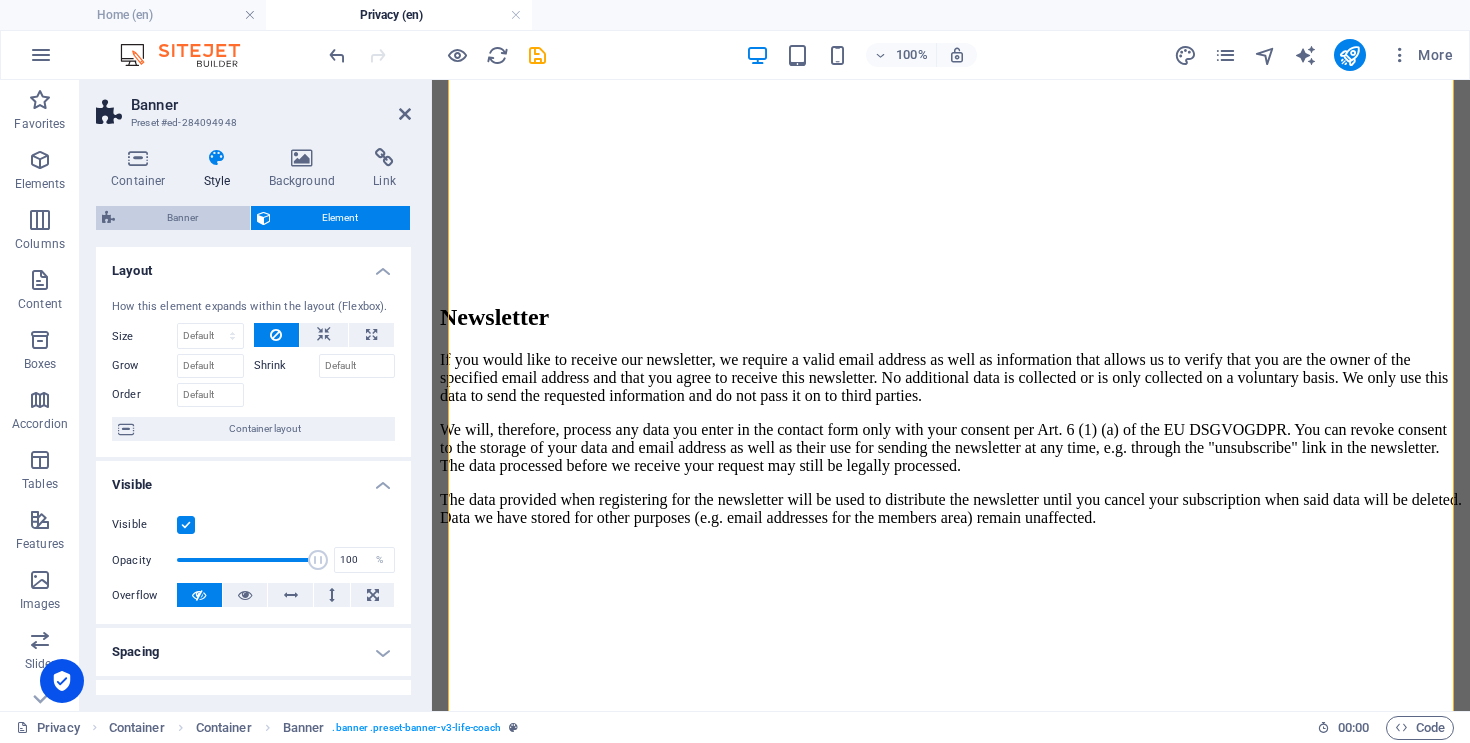 click on "Banner" at bounding box center [182, 218] 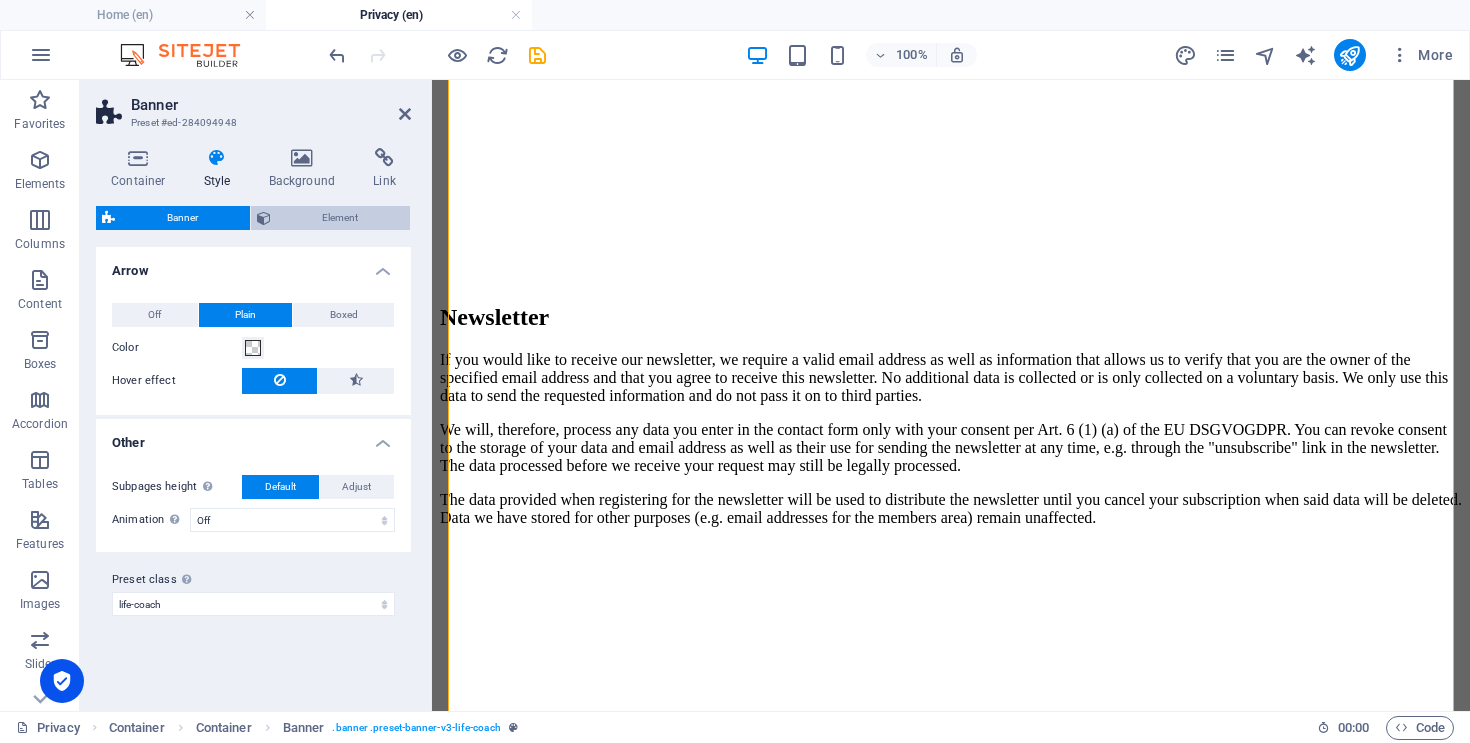 click on "Element" at bounding box center (341, 218) 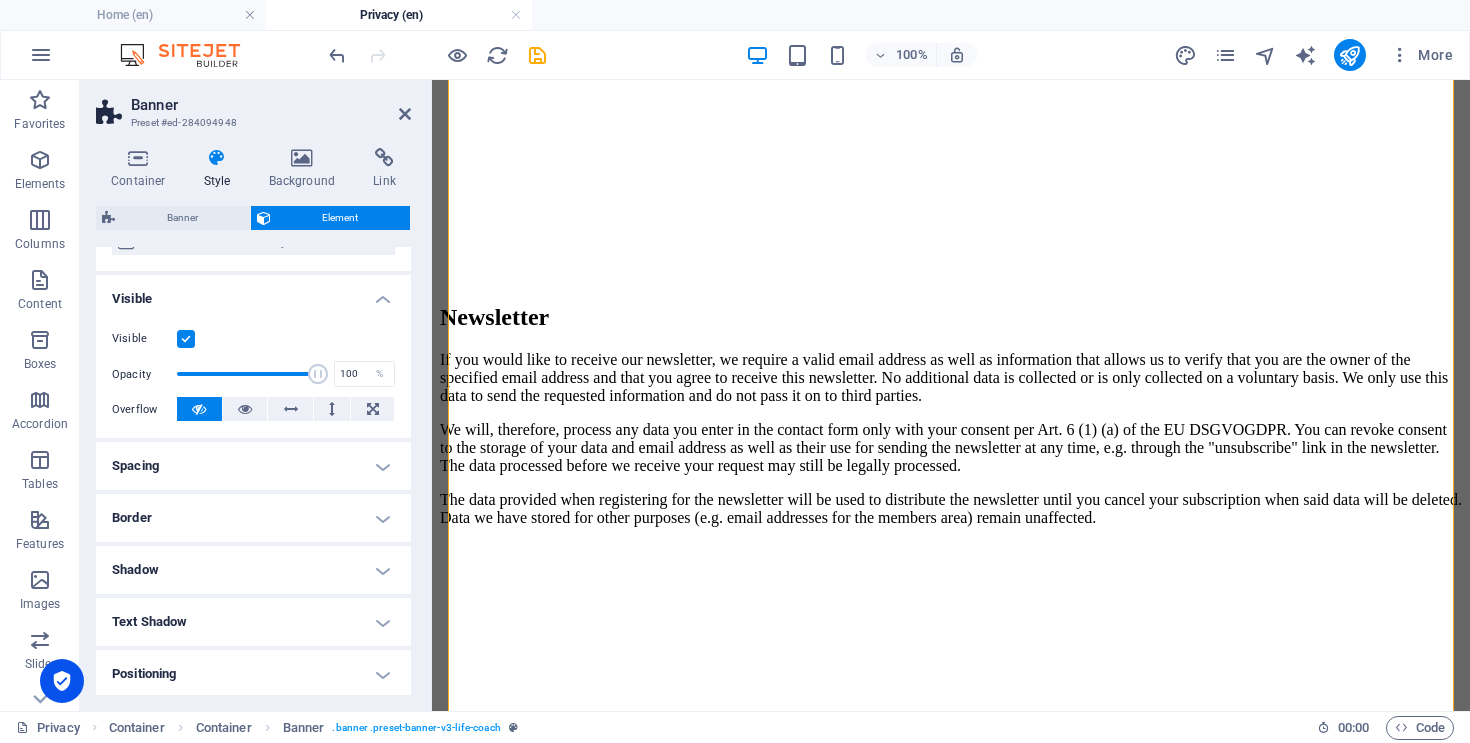 scroll, scrollTop: 206, scrollLeft: 0, axis: vertical 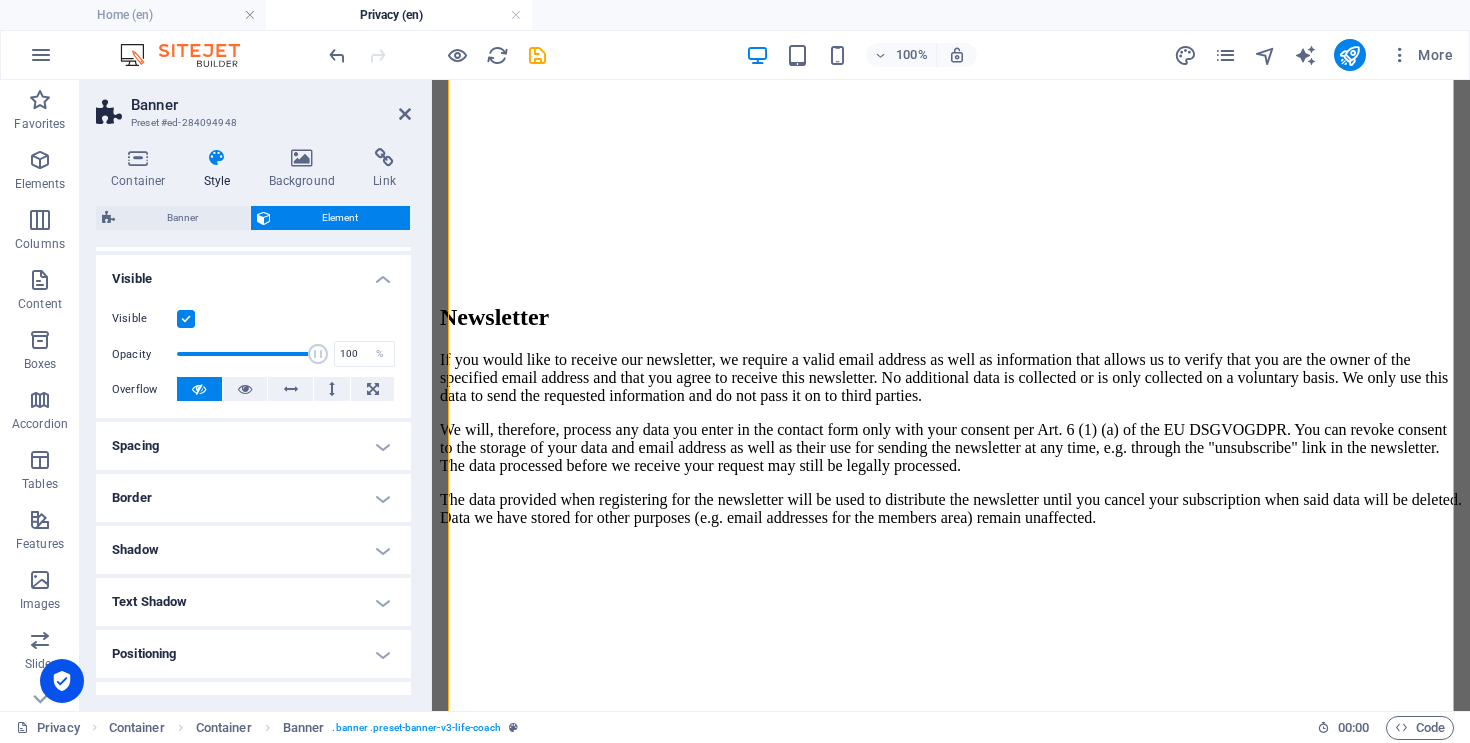 click on "Visible" at bounding box center (253, 273) 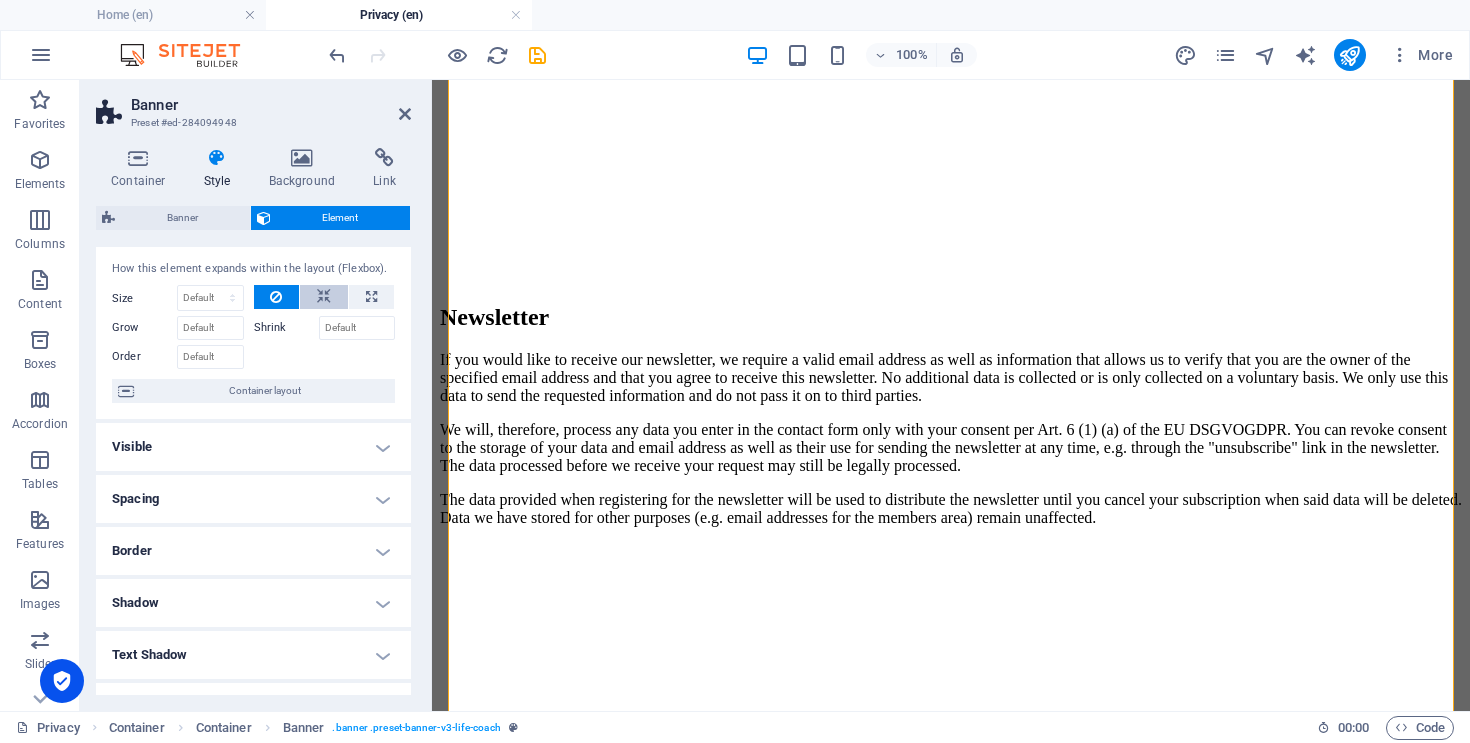 scroll, scrollTop: 0, scrollLeft: 0, axis: both 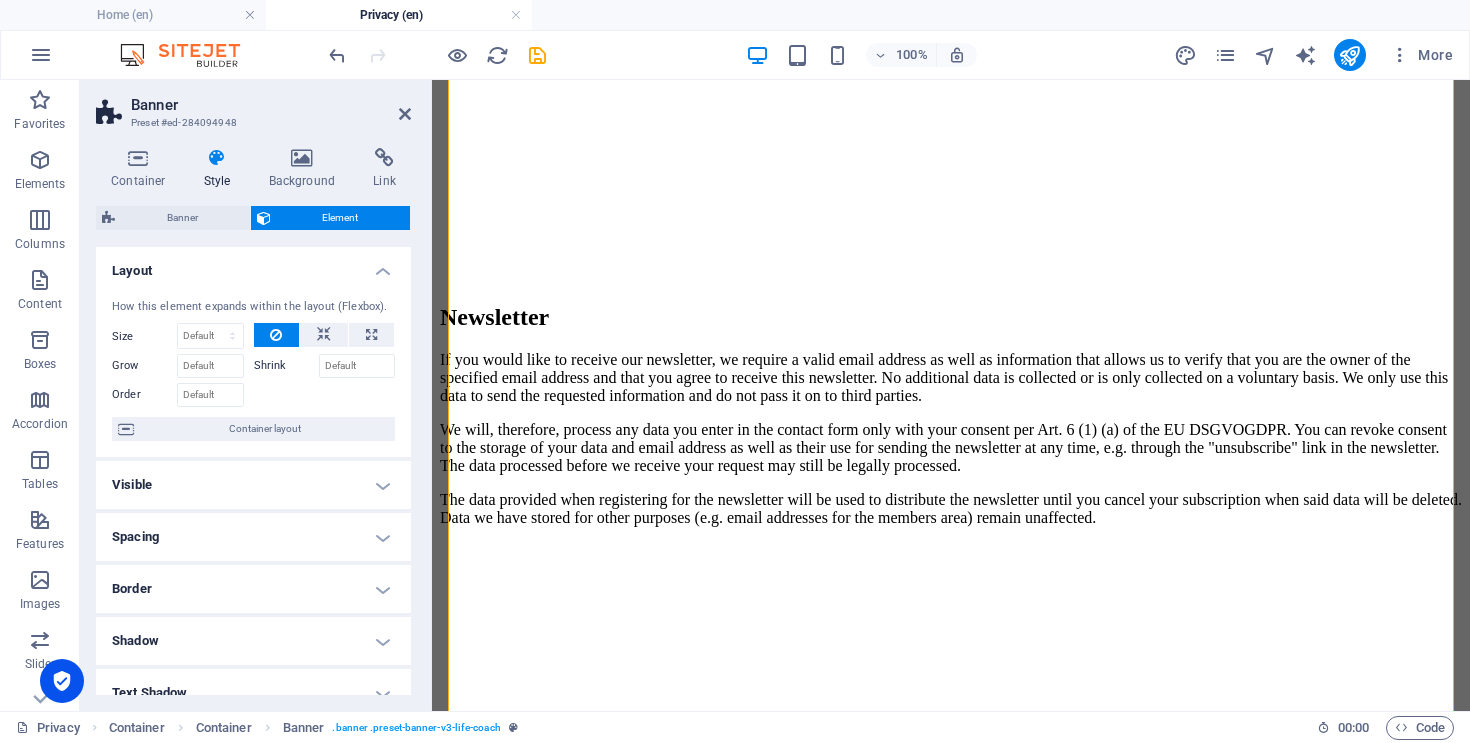 click on "Layout" at bounding box center (253, 265) 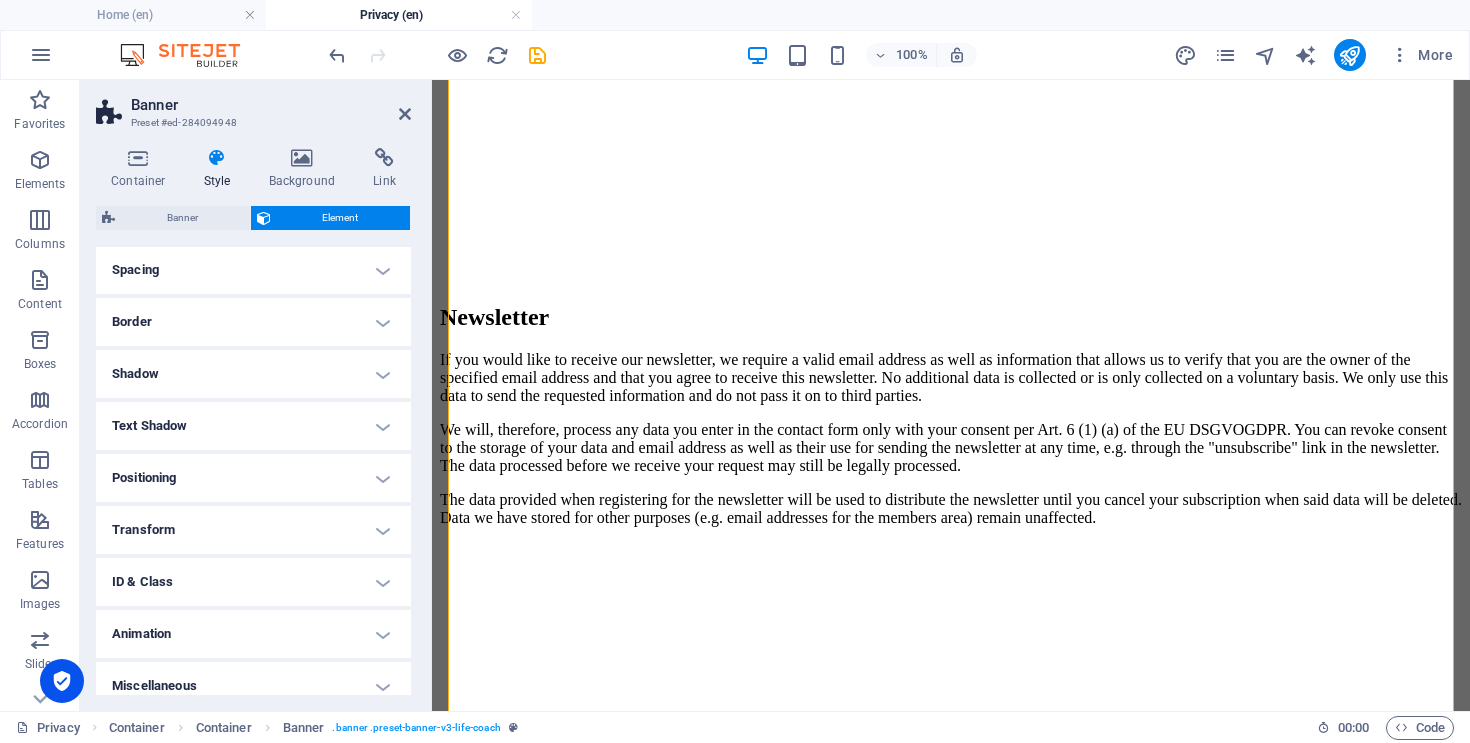 scroll, scrollTop: 119, scrollLeft: 0, axis: vertical 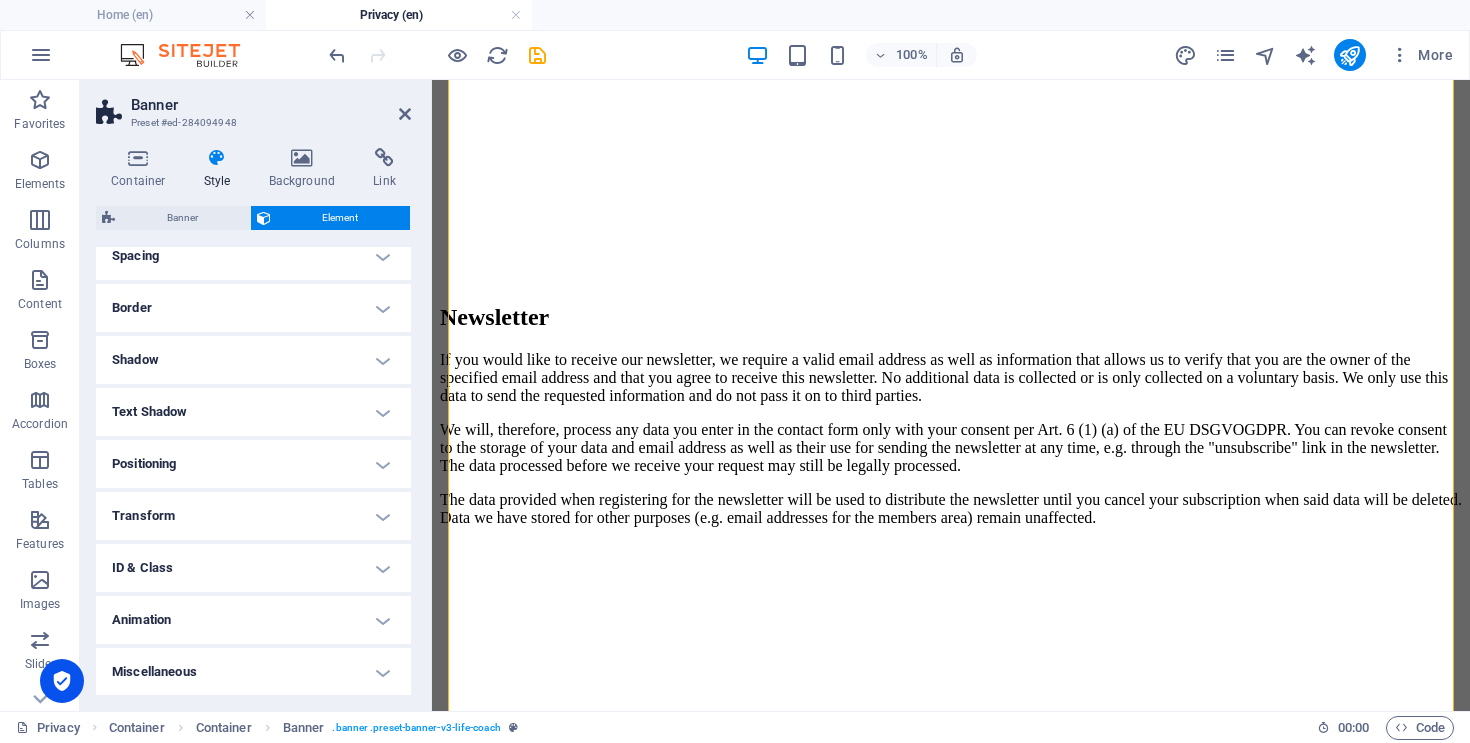 click on "Miscellaneous" at bounding box center (253, 672) 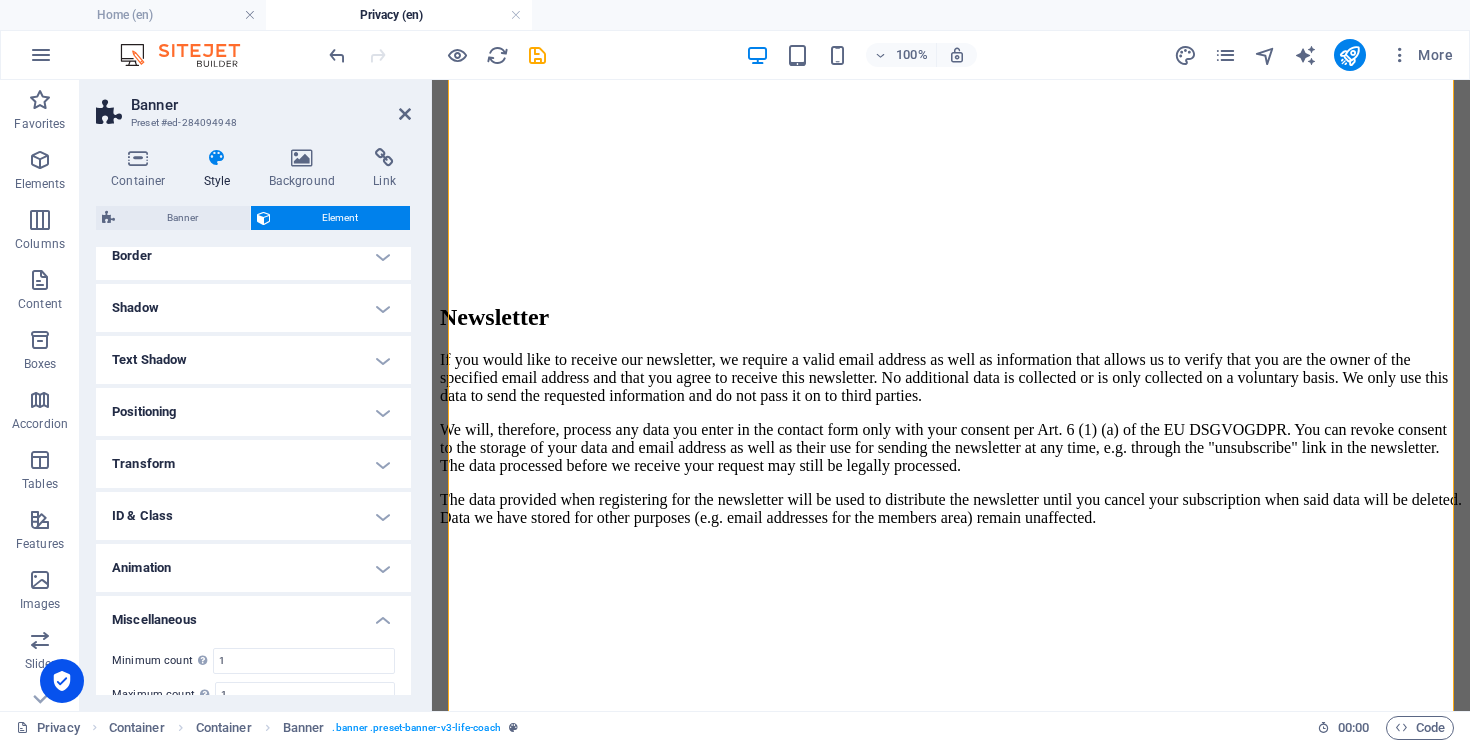scroll, scrollTop: 243, scrollLeft: 0, axis: vertical 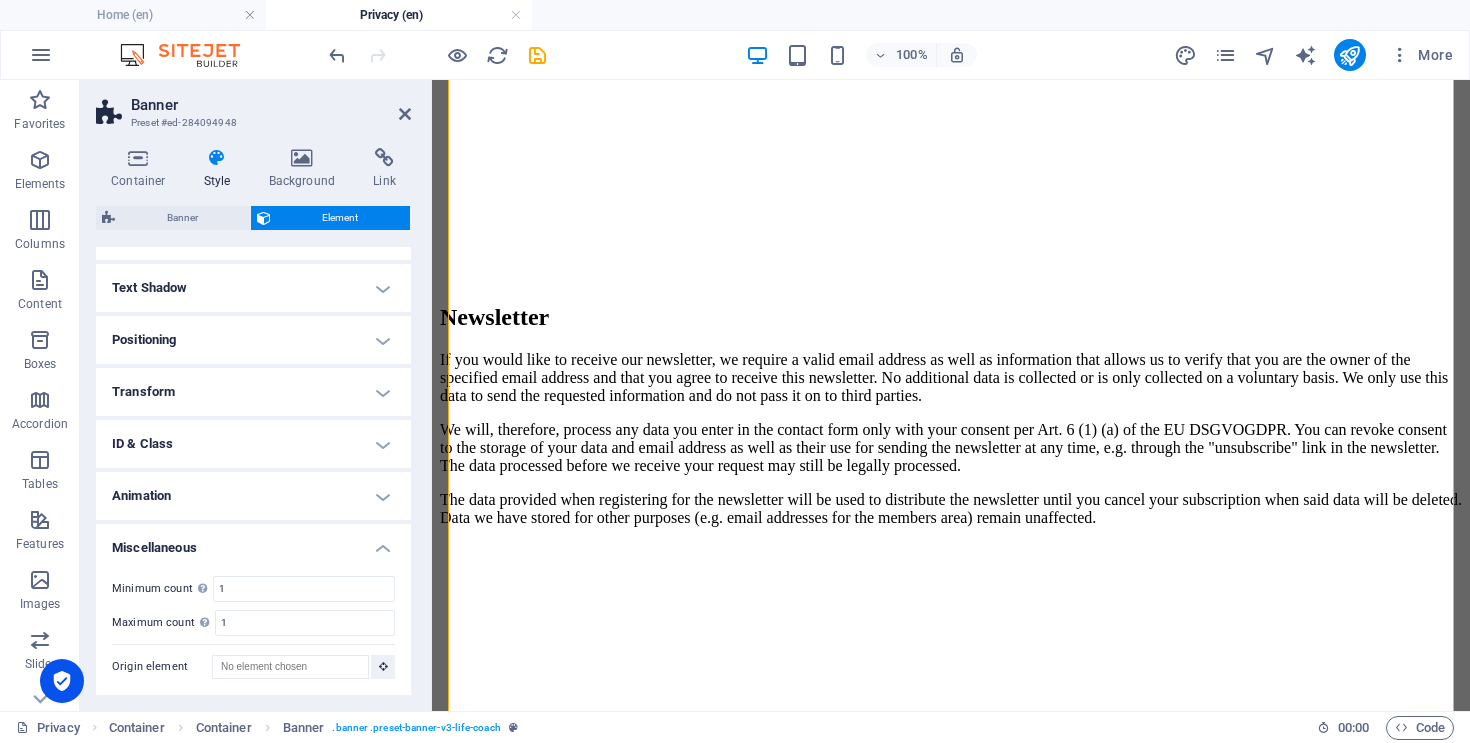 click on "Animation" at bounding box center [253, 496] 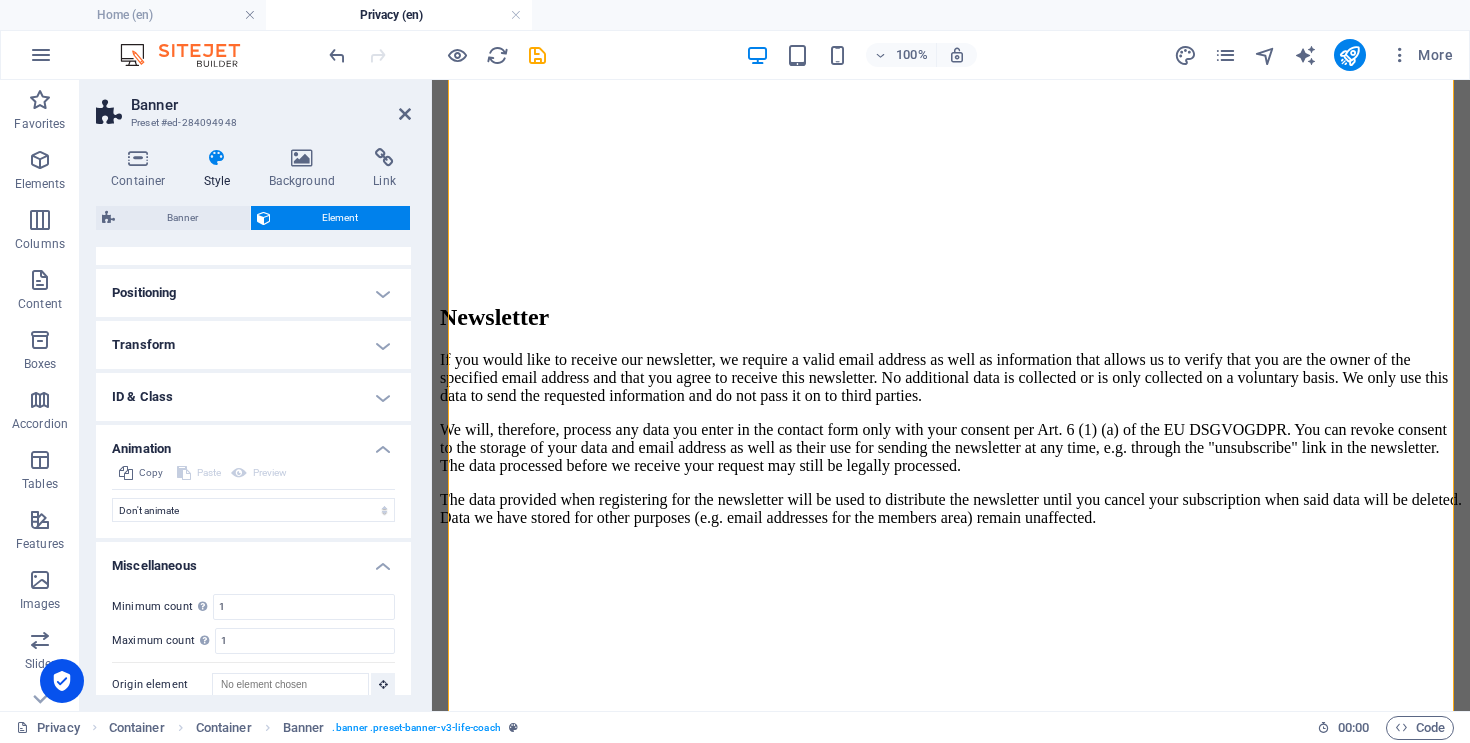 scroll, scrollTop: 308, scrollLeft: 0, axis: vertical 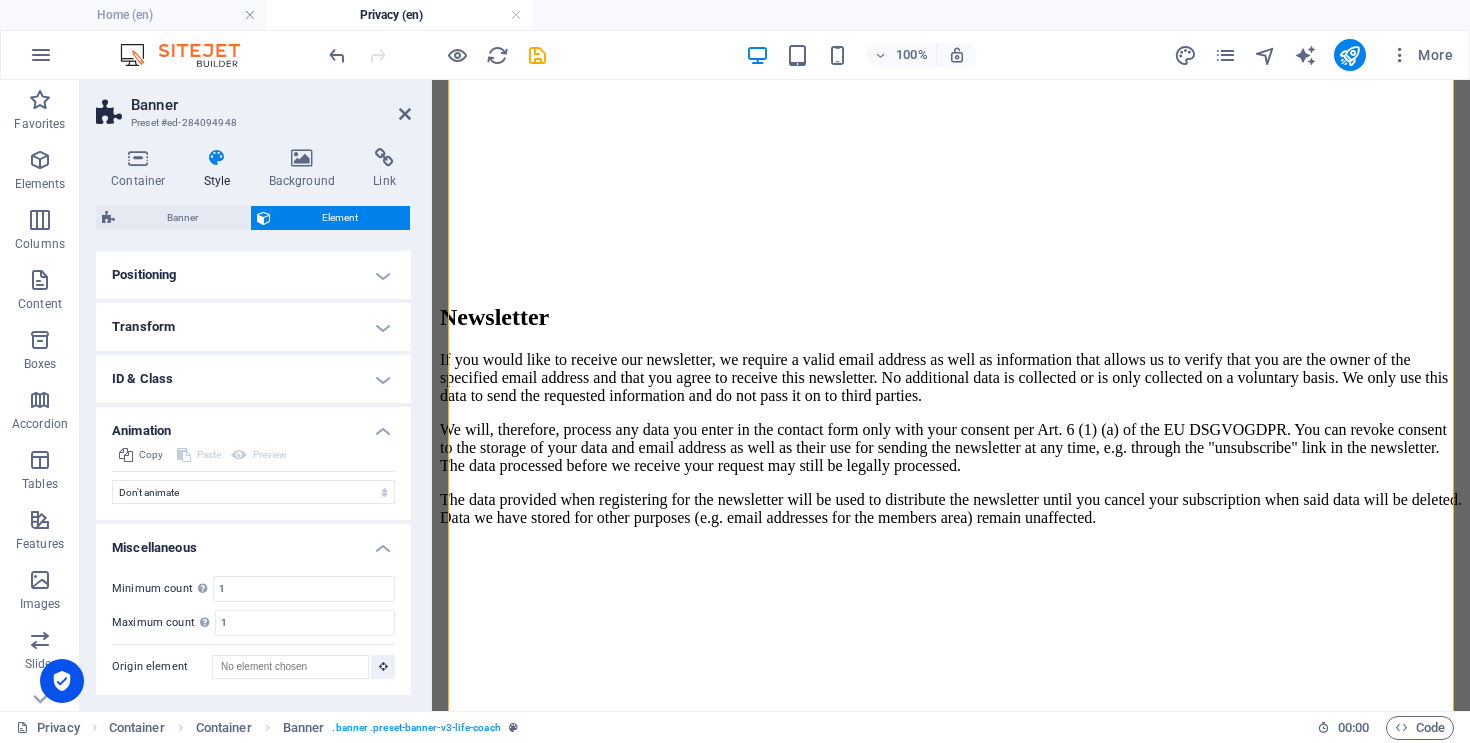 click on "ID & Class" at bounding box center (253, 379) 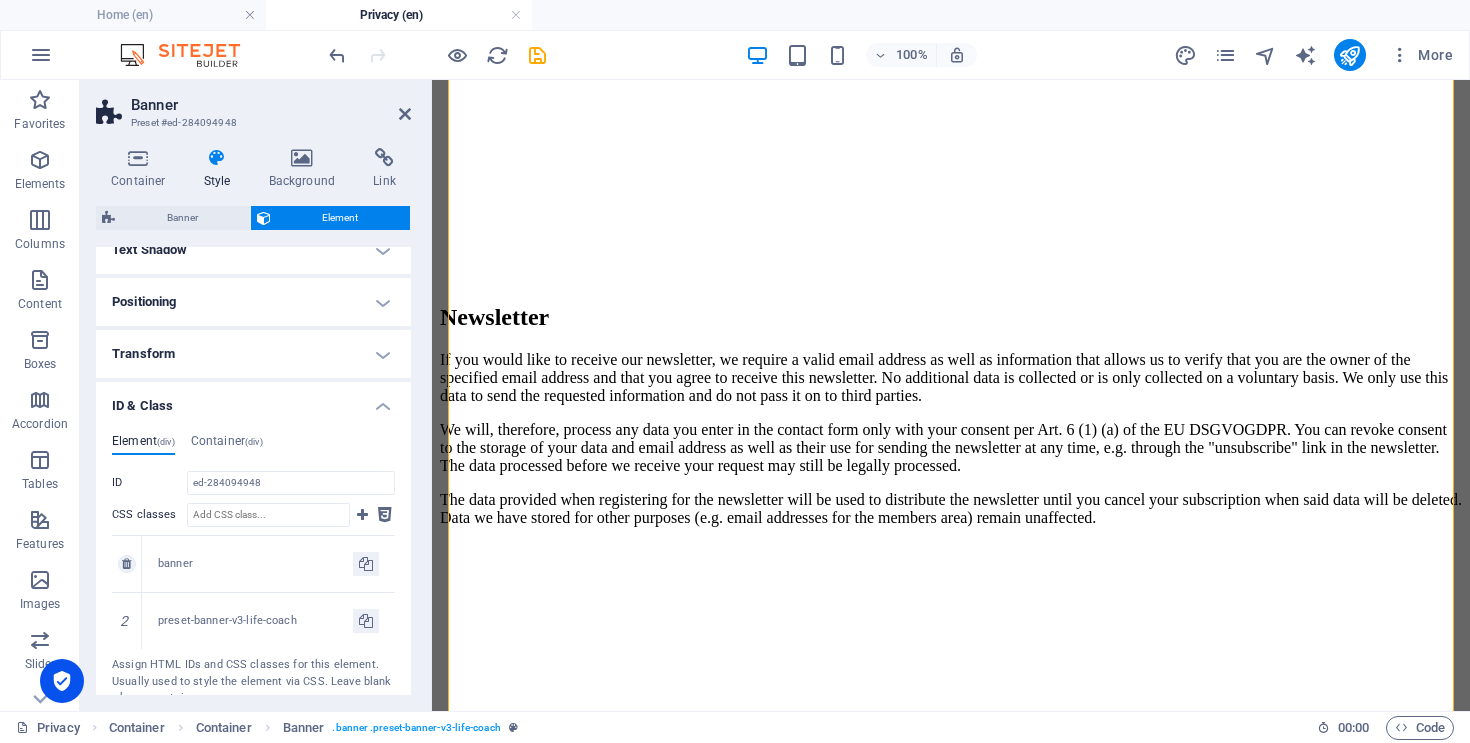 scroll, scrollTop: 262, scrollLeft: 0, axis: vertical 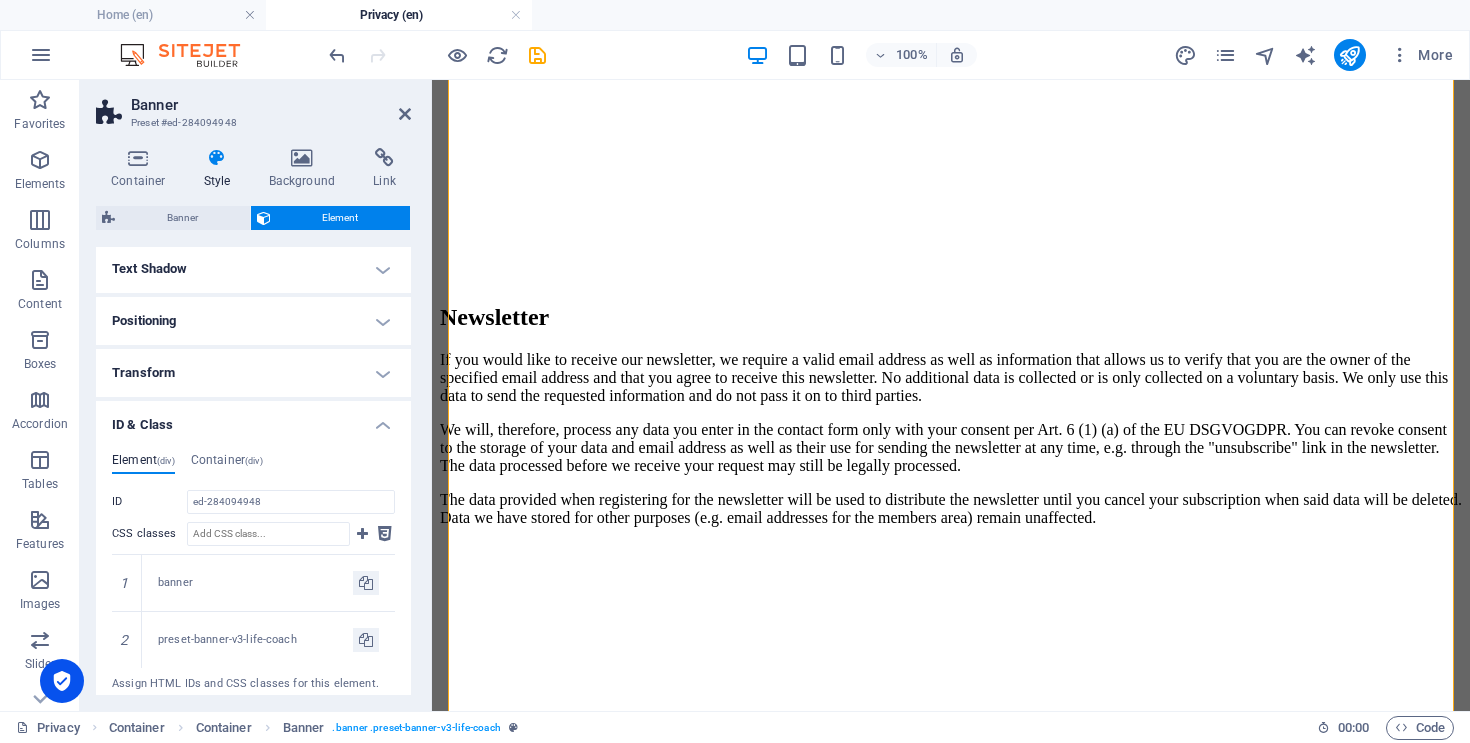 click on "Transform" at bounding box center [253, 373] 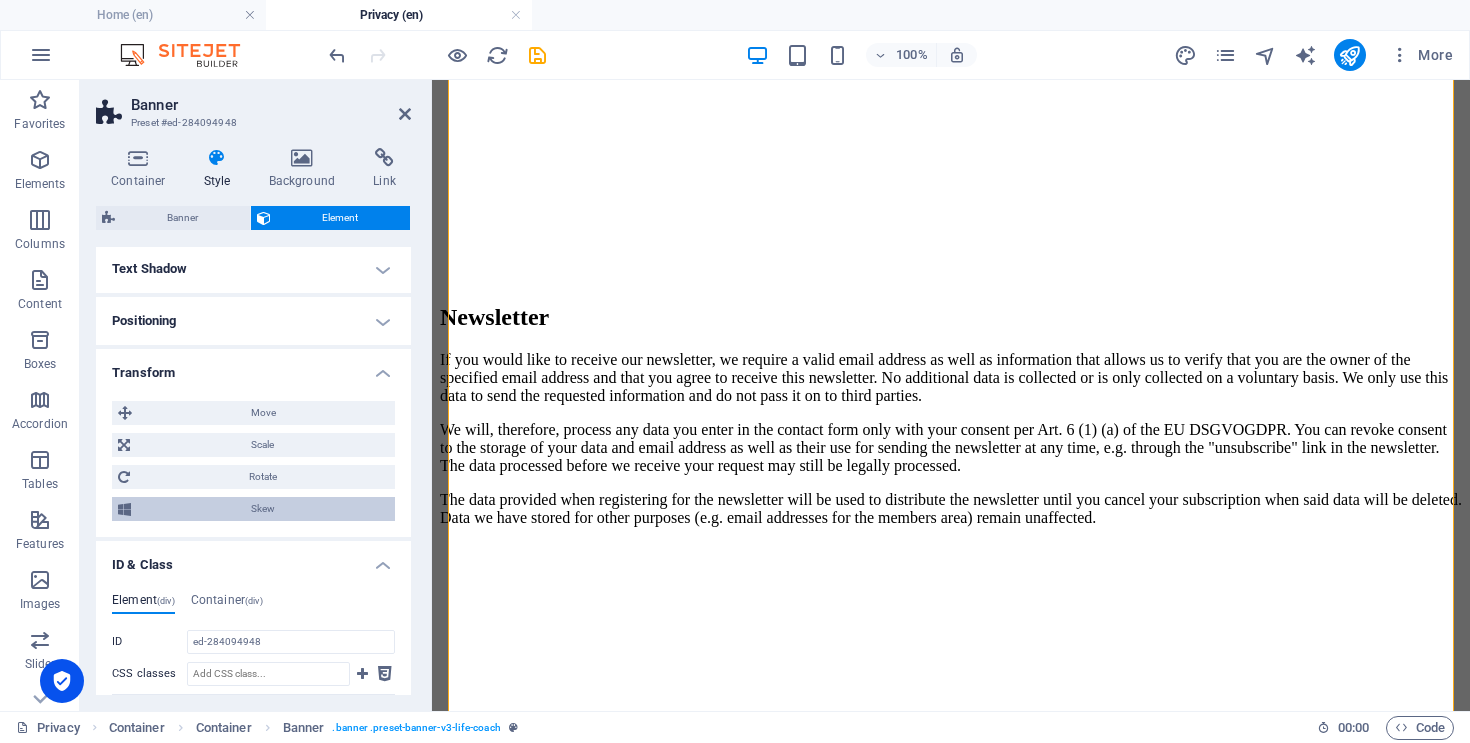 scroll, scrollTop: 134, scrollLeft: 0, axis: vertical 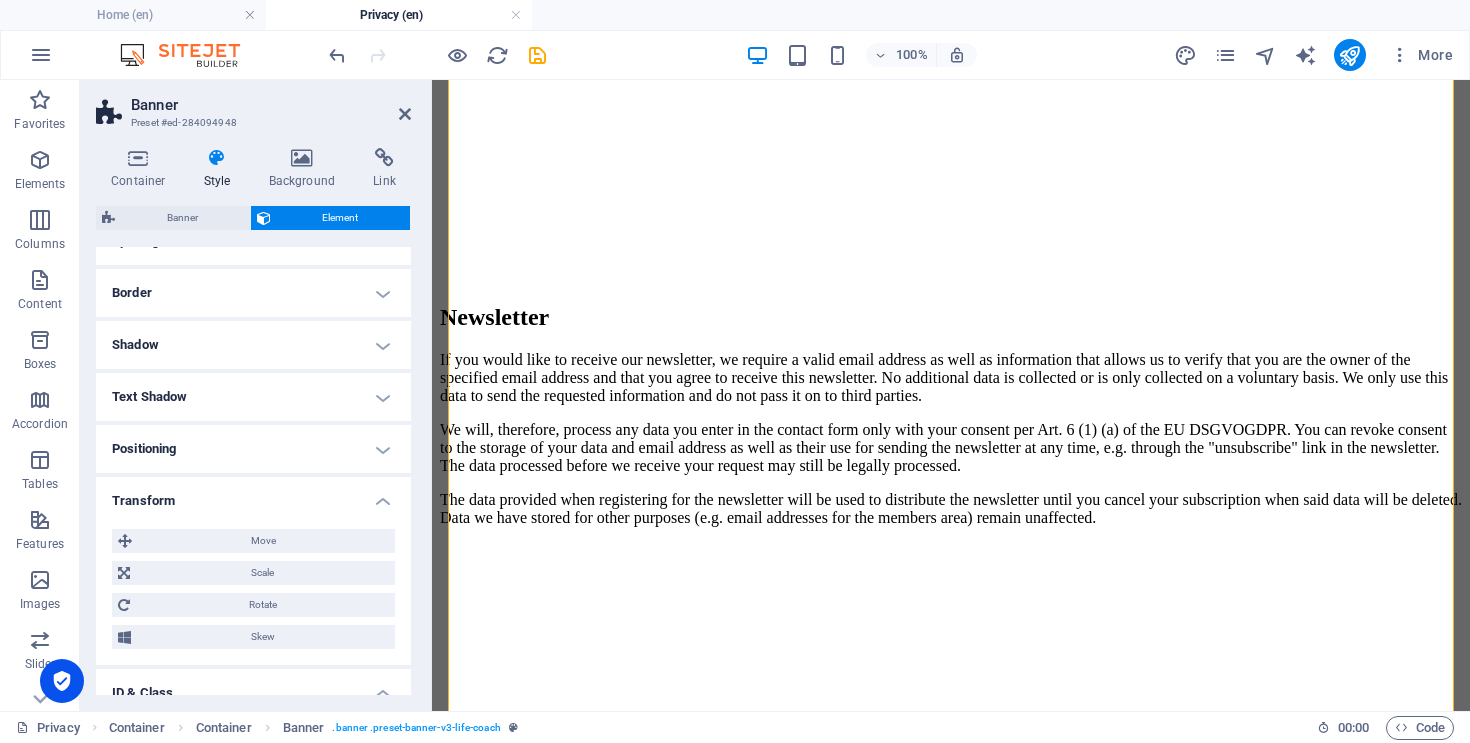 click on "Positioning" at bounding box center [253, 449] 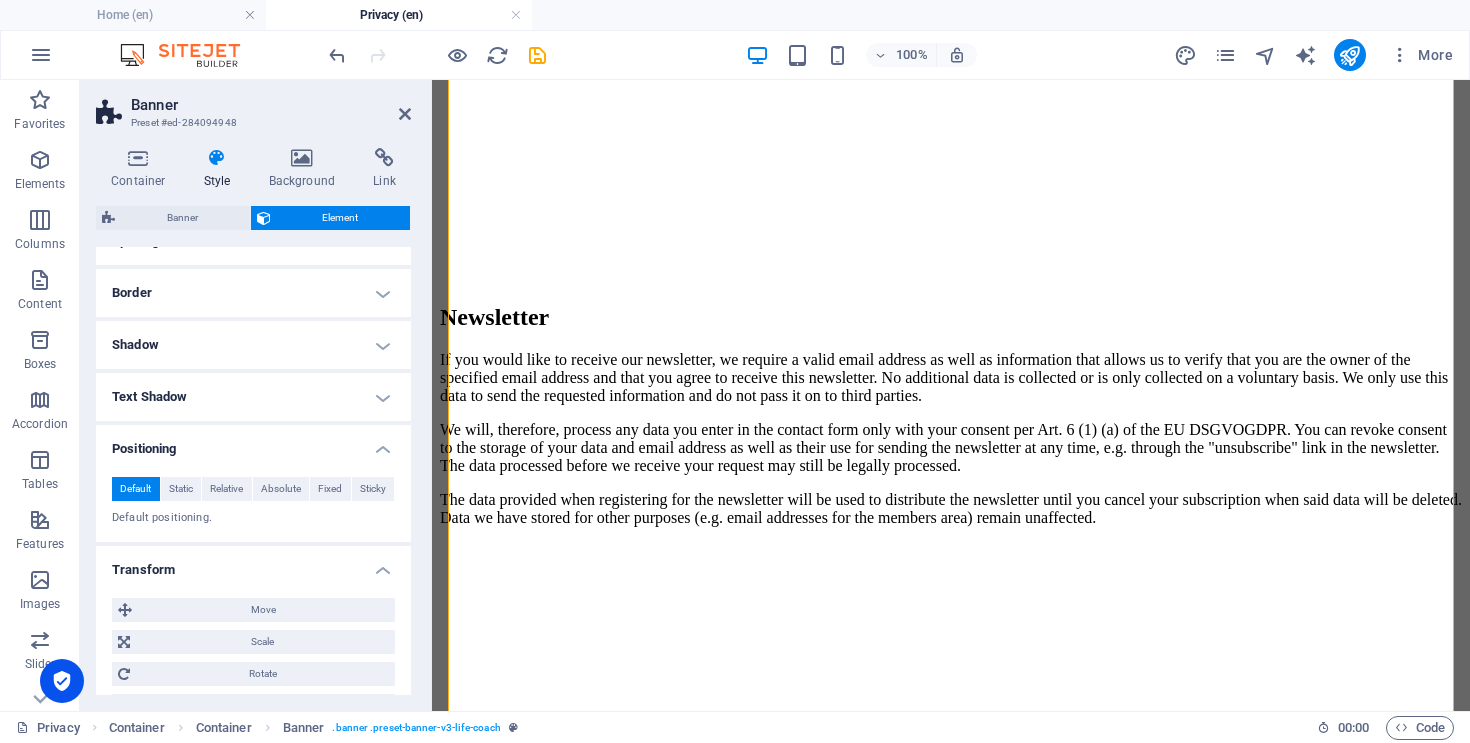 click on "Text Shadow" at bounding box center (253, 397) 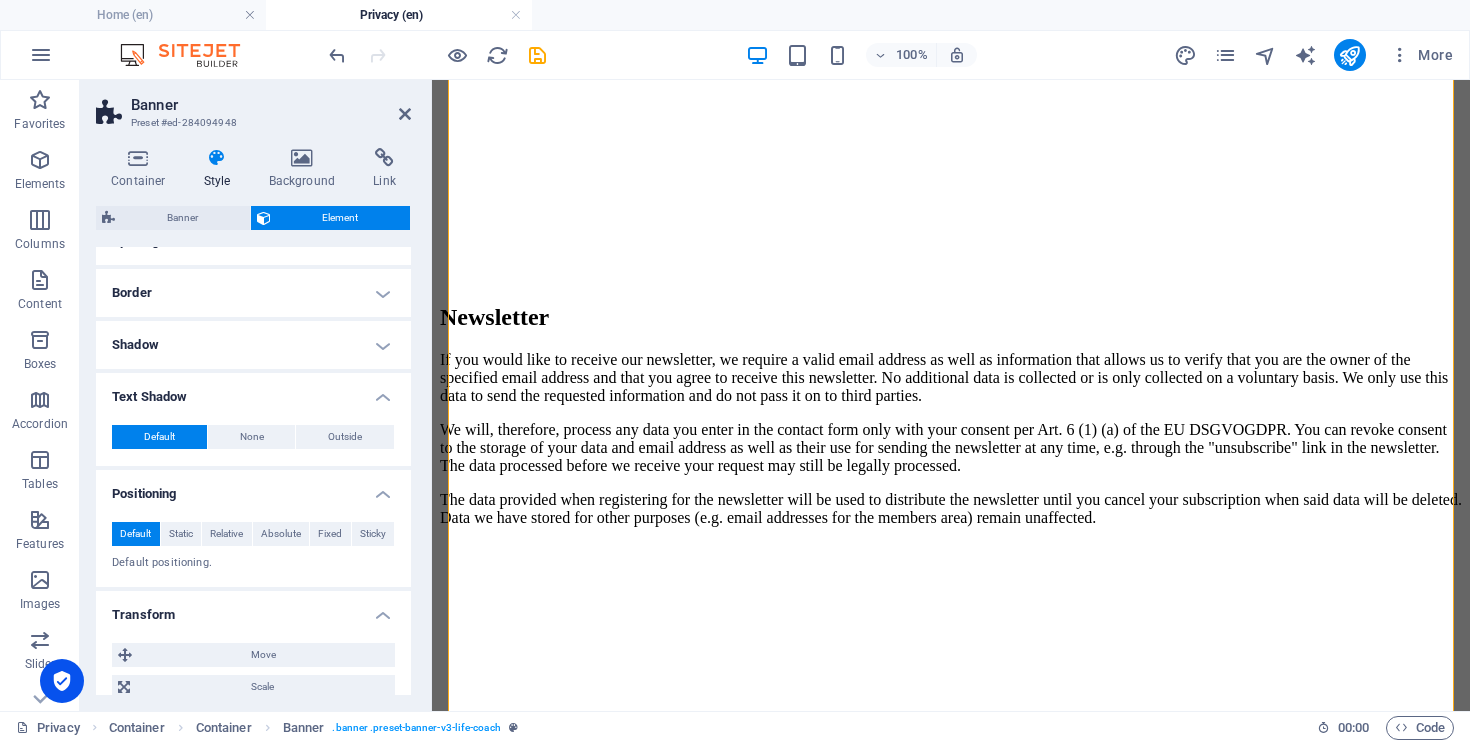 click on "Shadow" at bounding box center (253, 345) 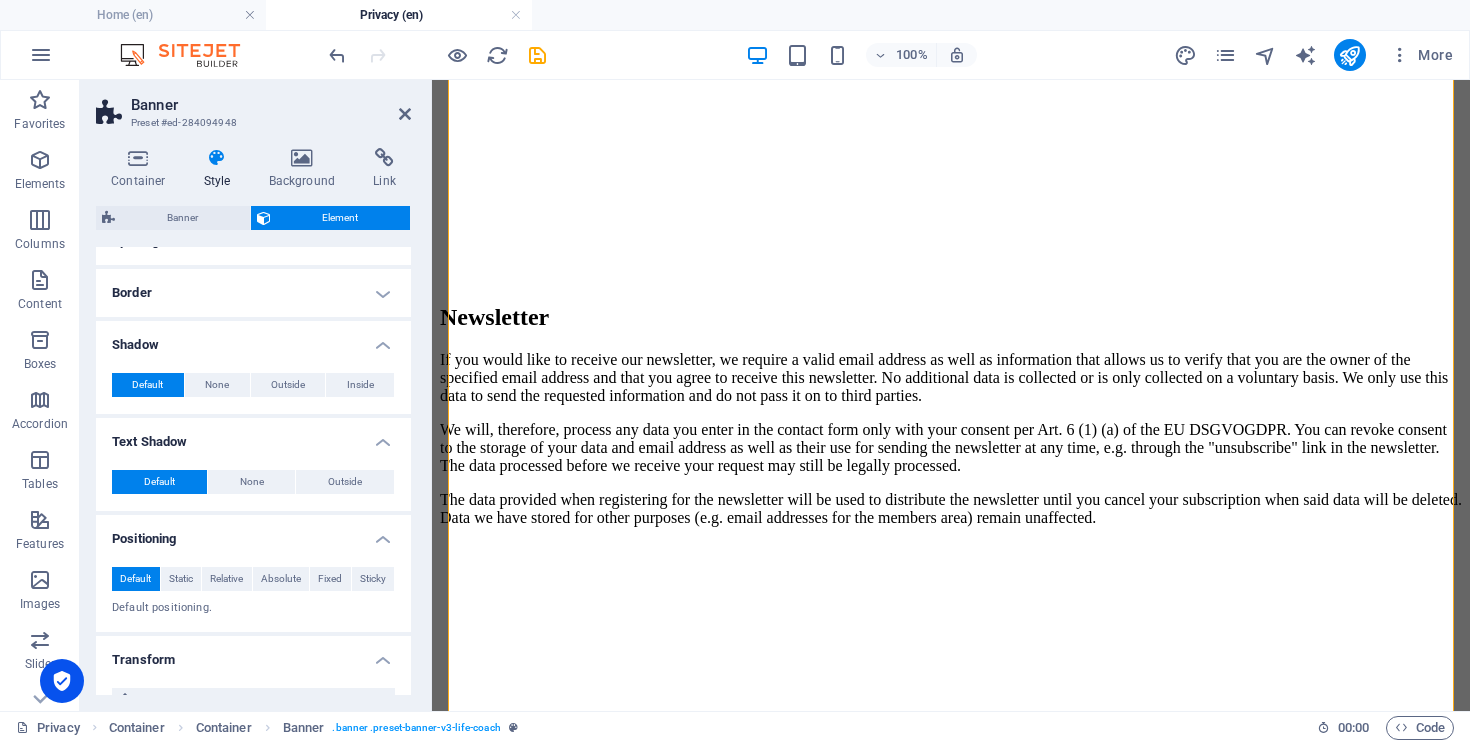 click on "Border" at bounding box center [253, 293] 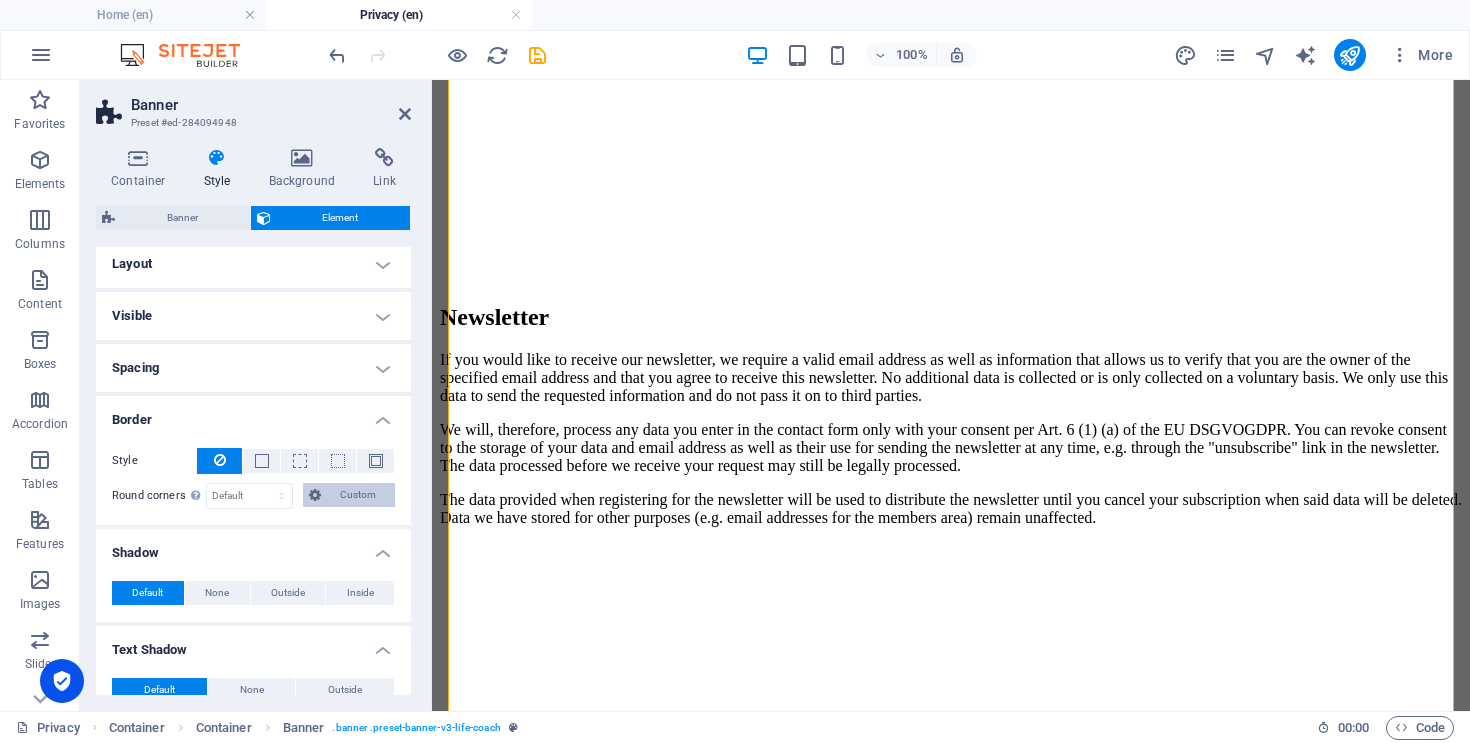 scroll, scrollTop: 0, scrollLeft: 0, axis: both 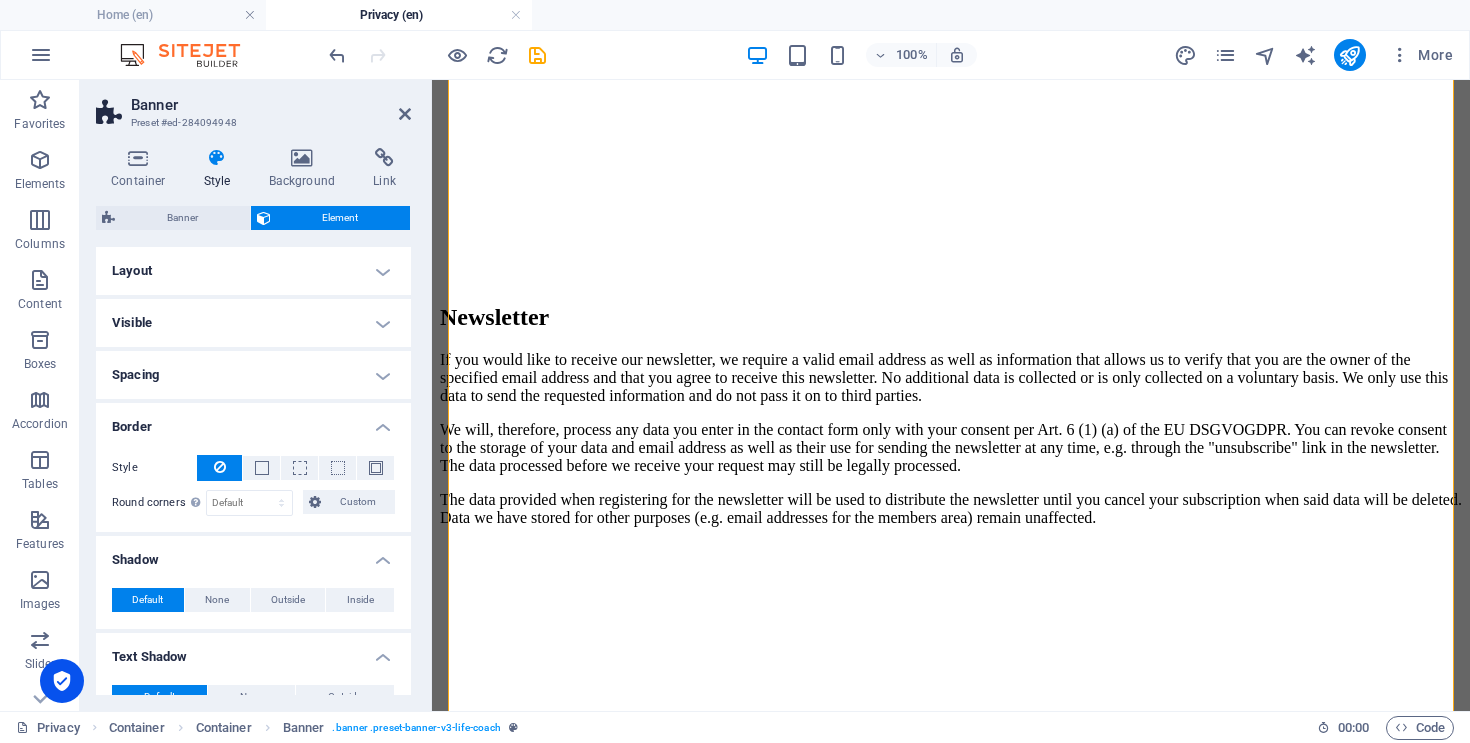 click on "Layout" at bounding box center [253, 271] 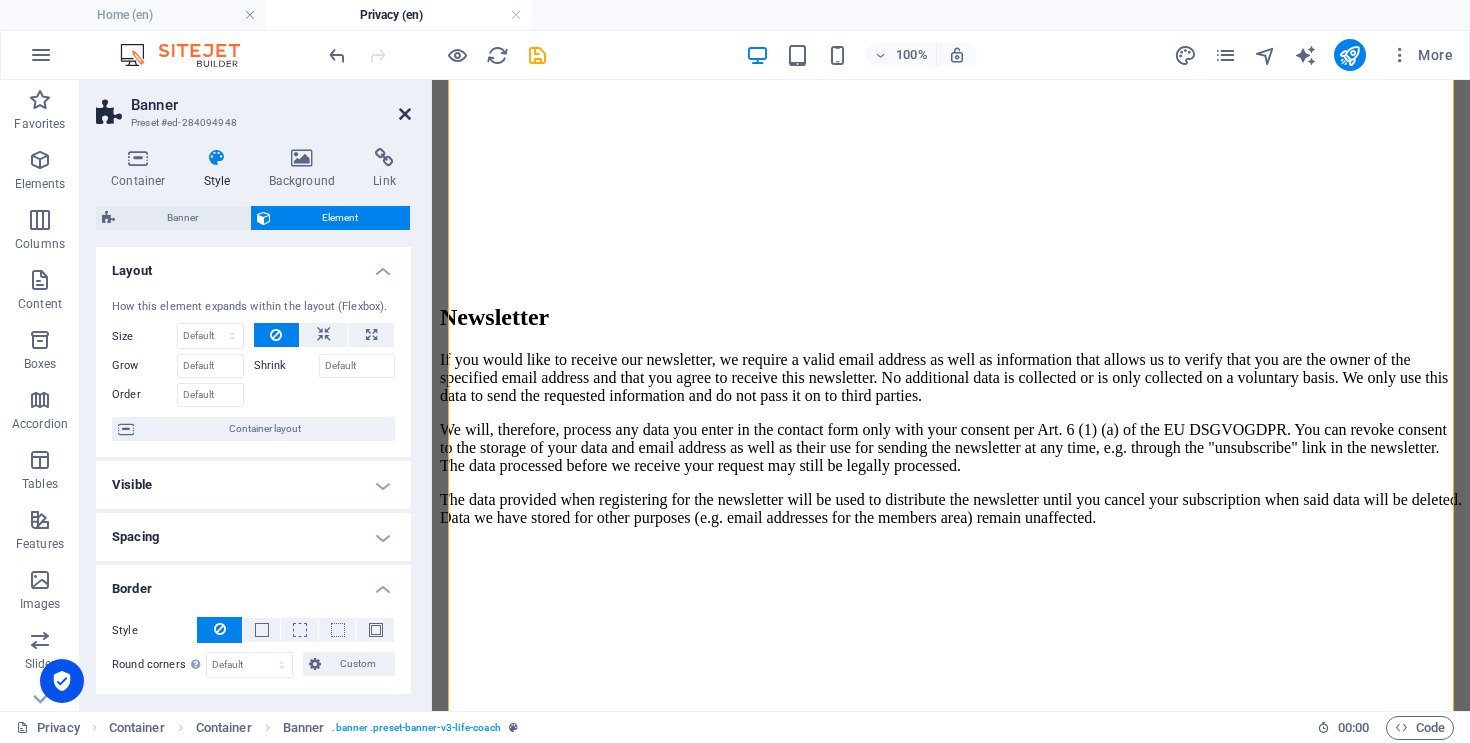 click at bounding box center [405, 114] 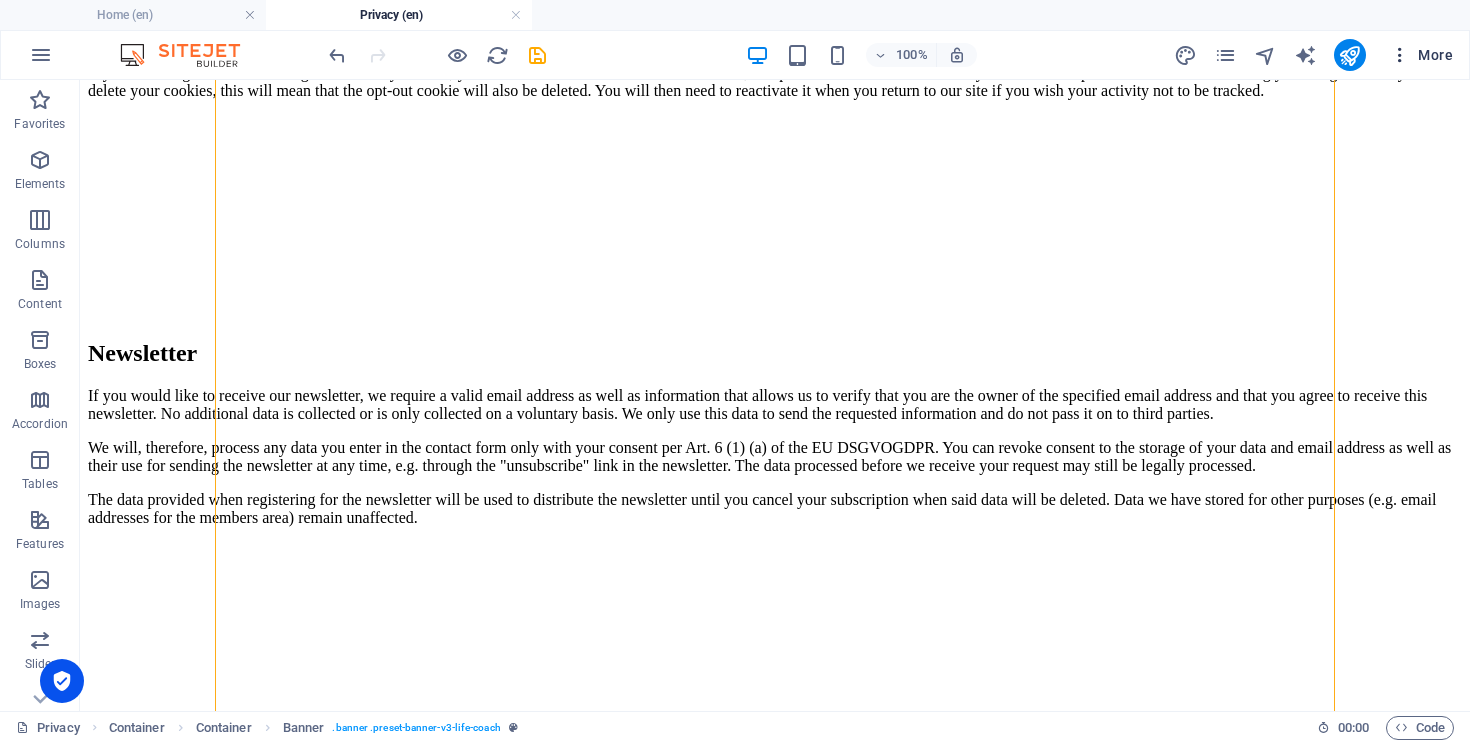 click on "More" at bounding box center [1421, 55] 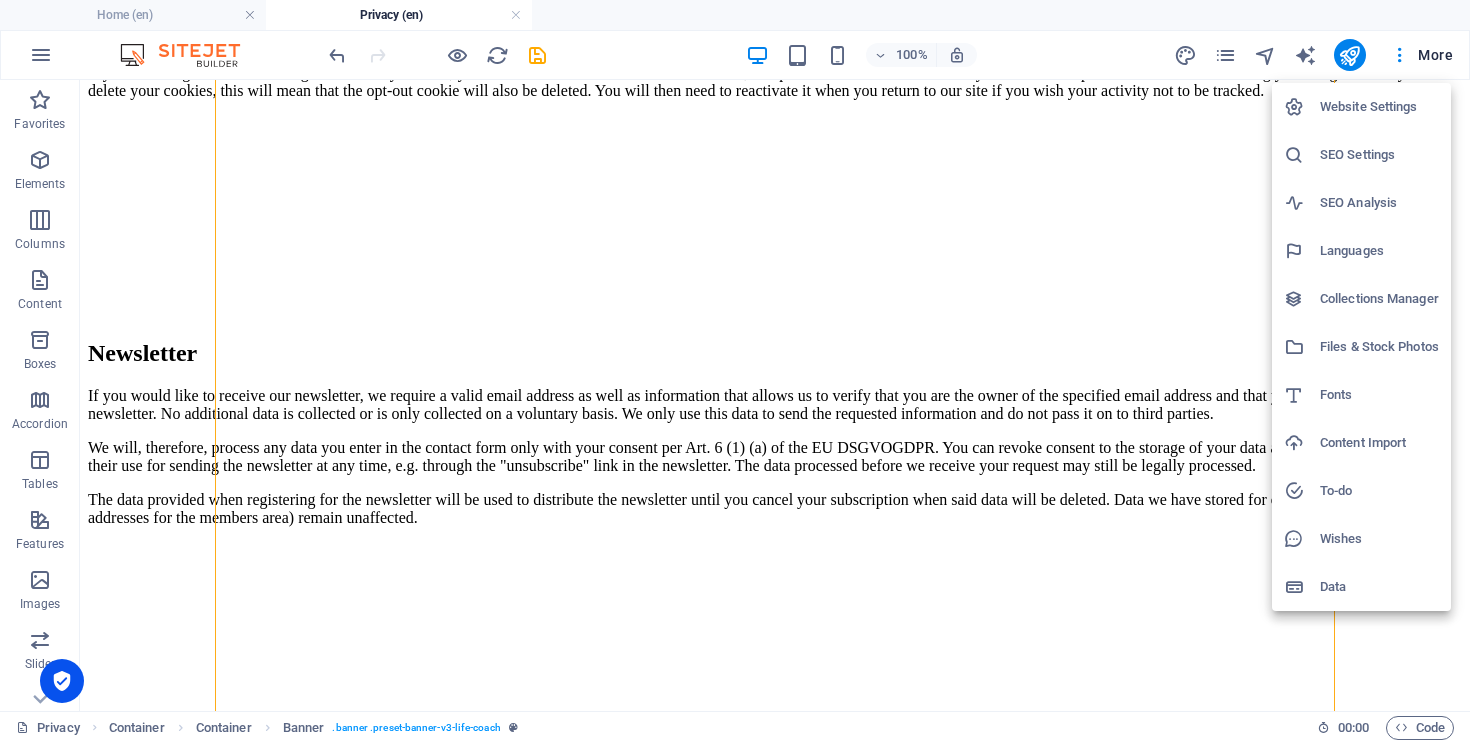 click on "Fonts" at bounding box center [1379, 395] 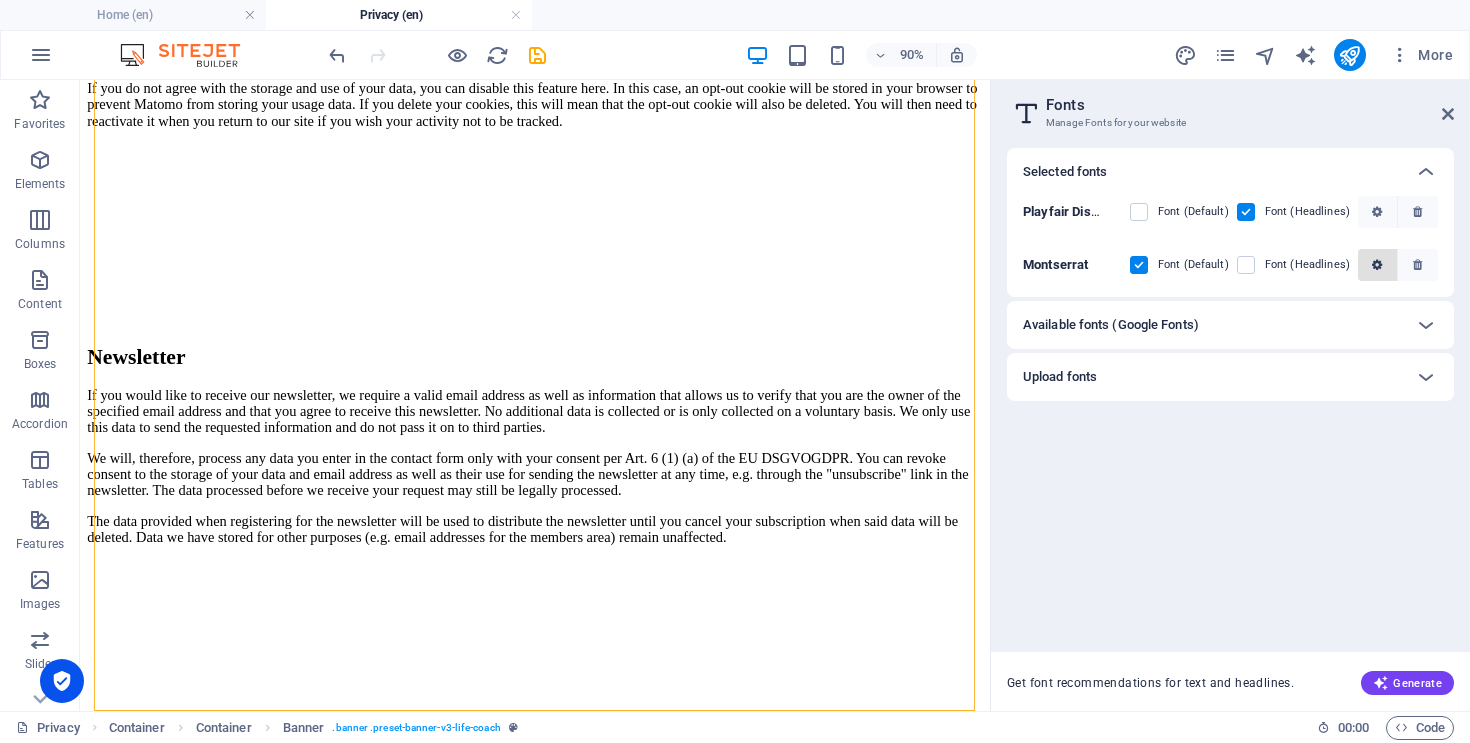 click at bounding box center (1377, 265) 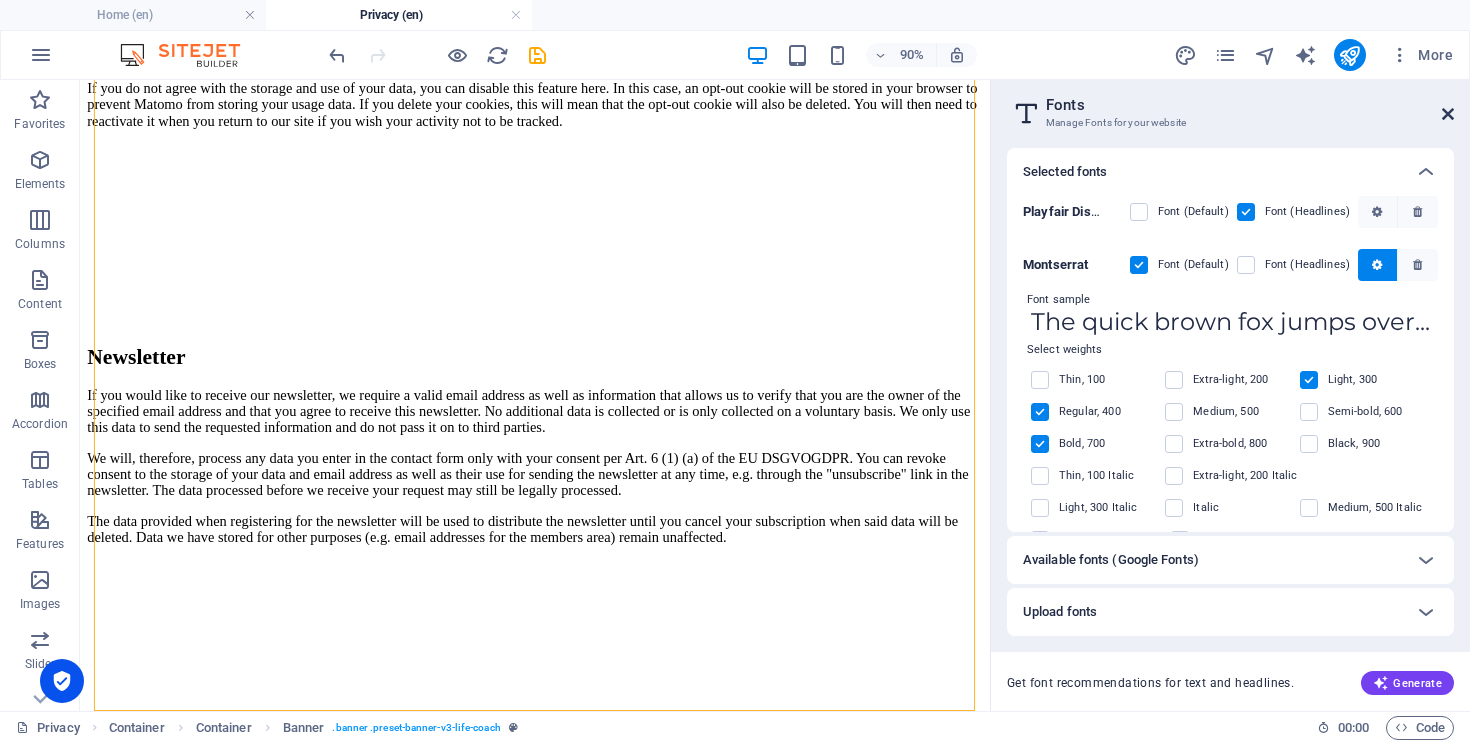click at bounding box center [1448, 114] 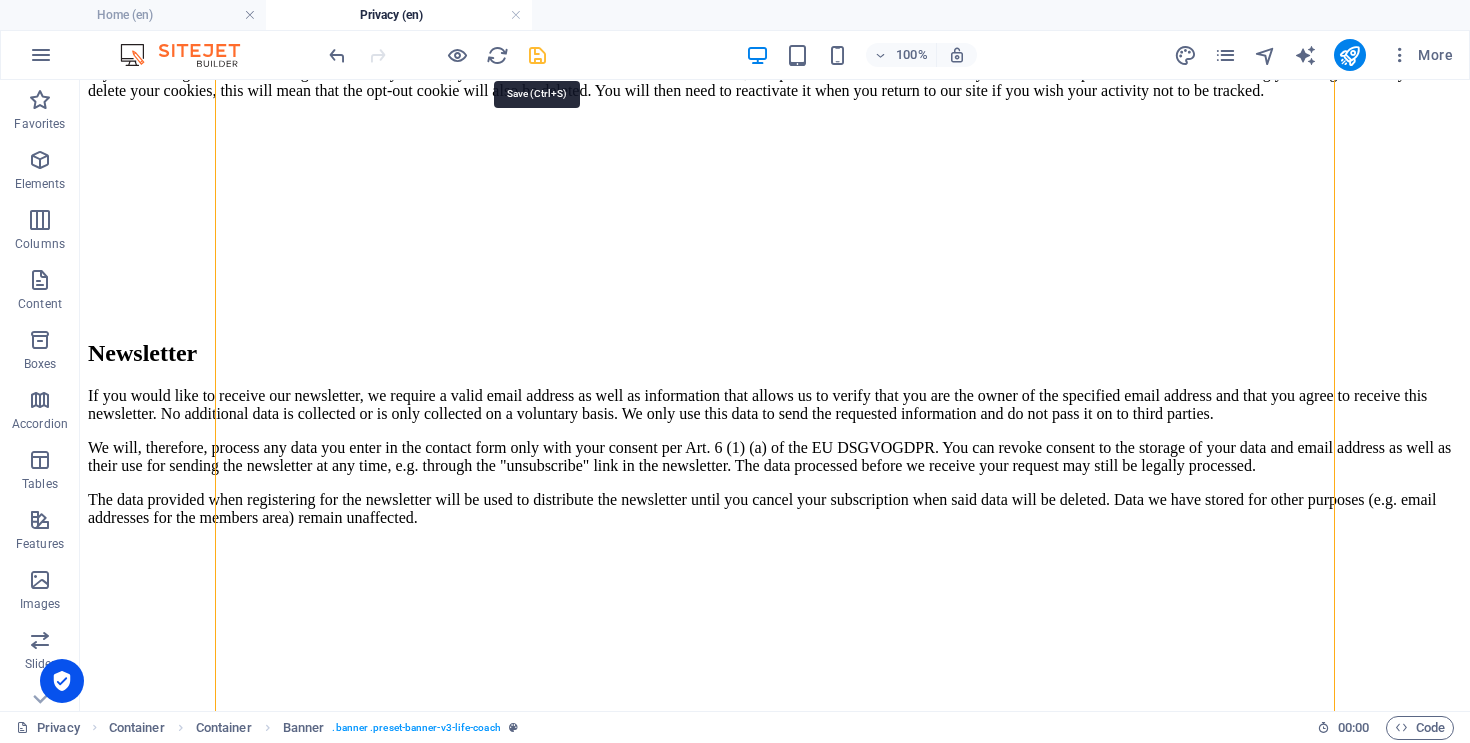 click at bounding box center (537, 55) 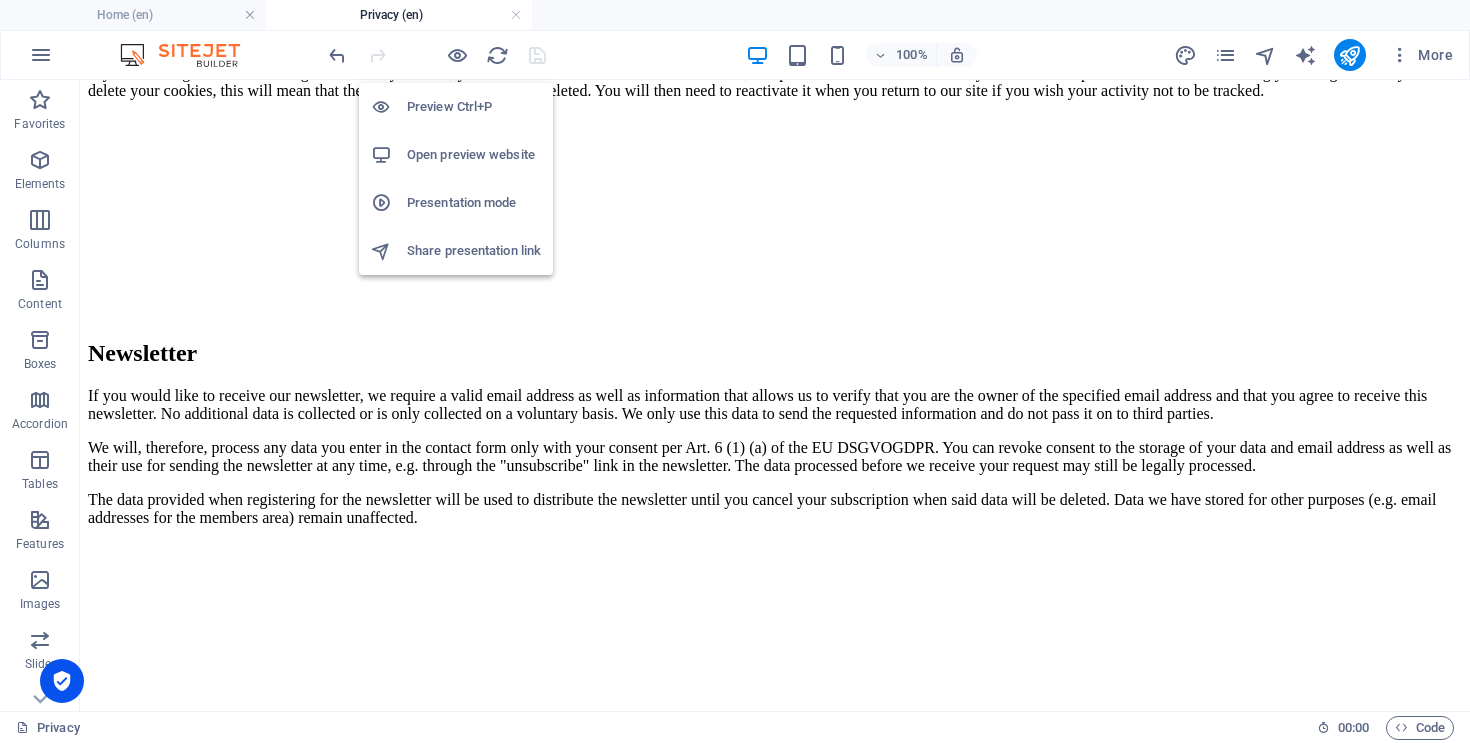 click on "Open preview website" at bounding box center [474, 155] 